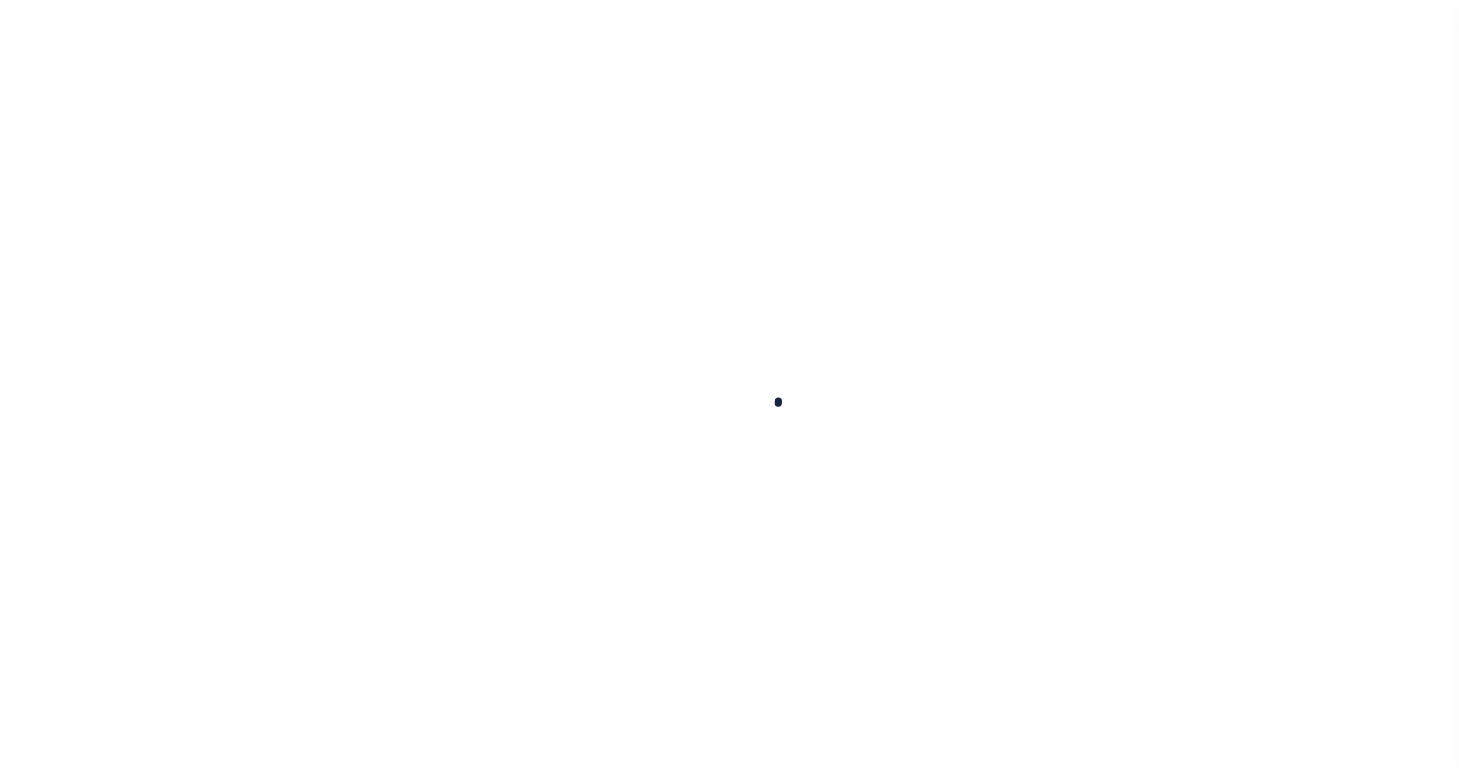 scroll, scrollTop: 0, scrollLeft: 0, axis: both 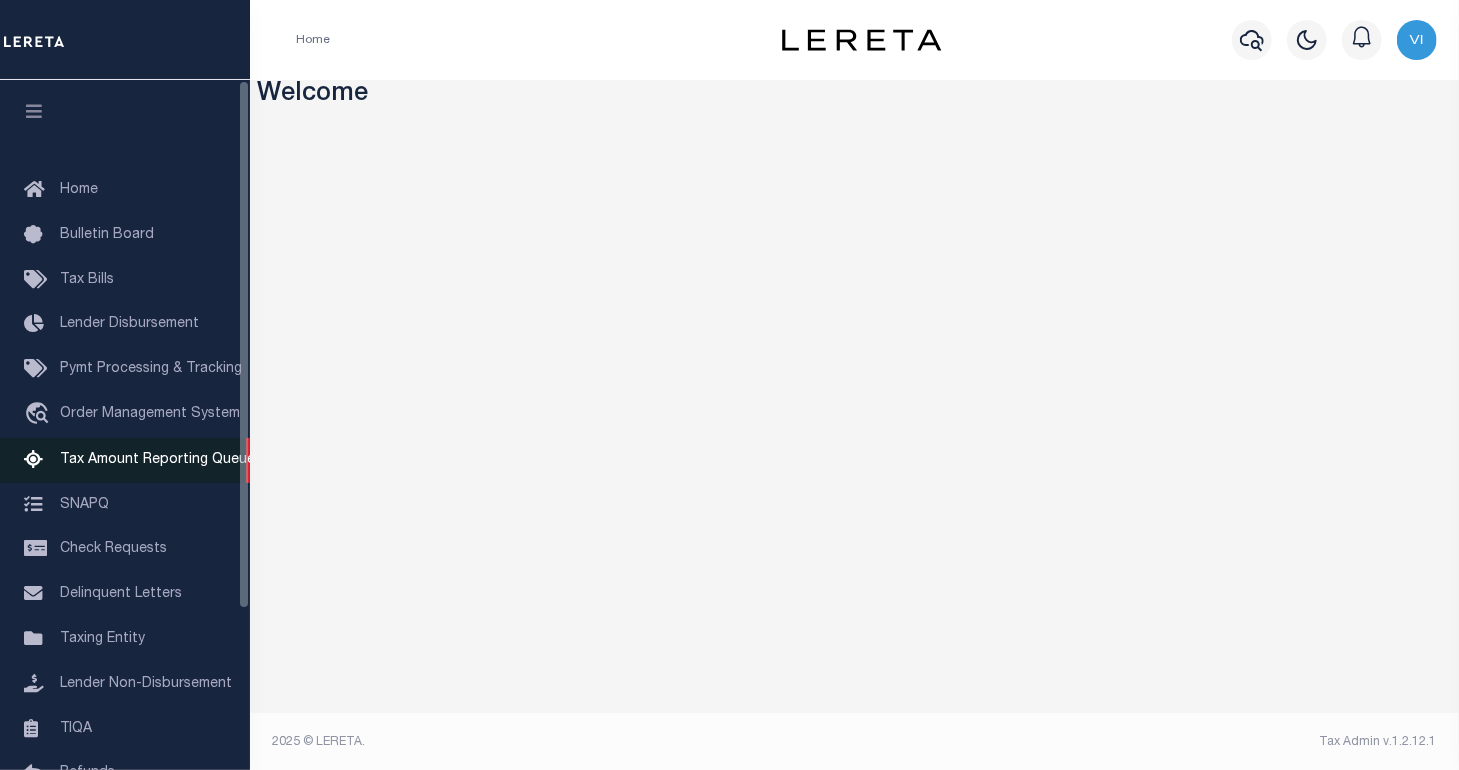 click on "Tax Amount Reporting Queue" at bounding box center (157, 460) 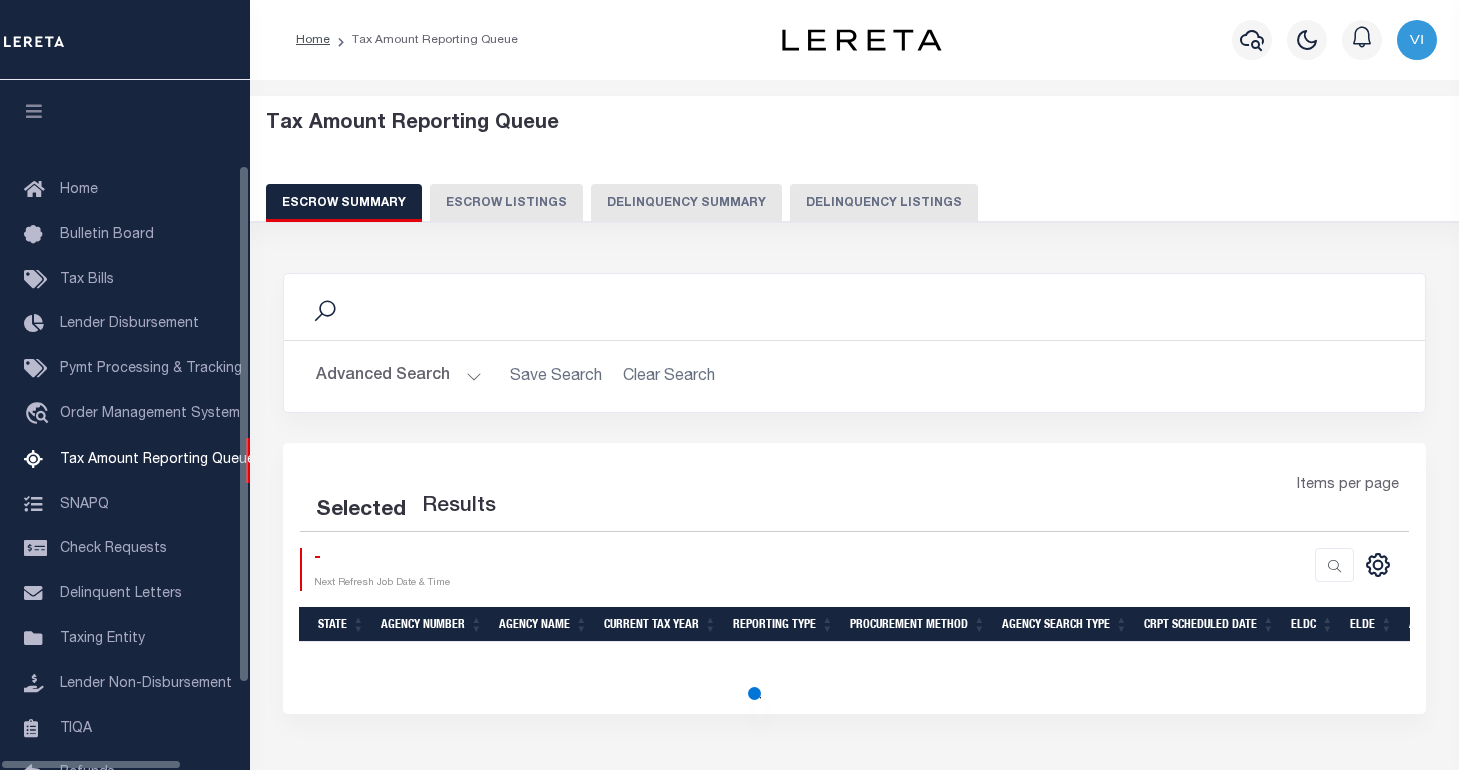scroll, scrollTop: 0, scrollLeft: 0, axis: both 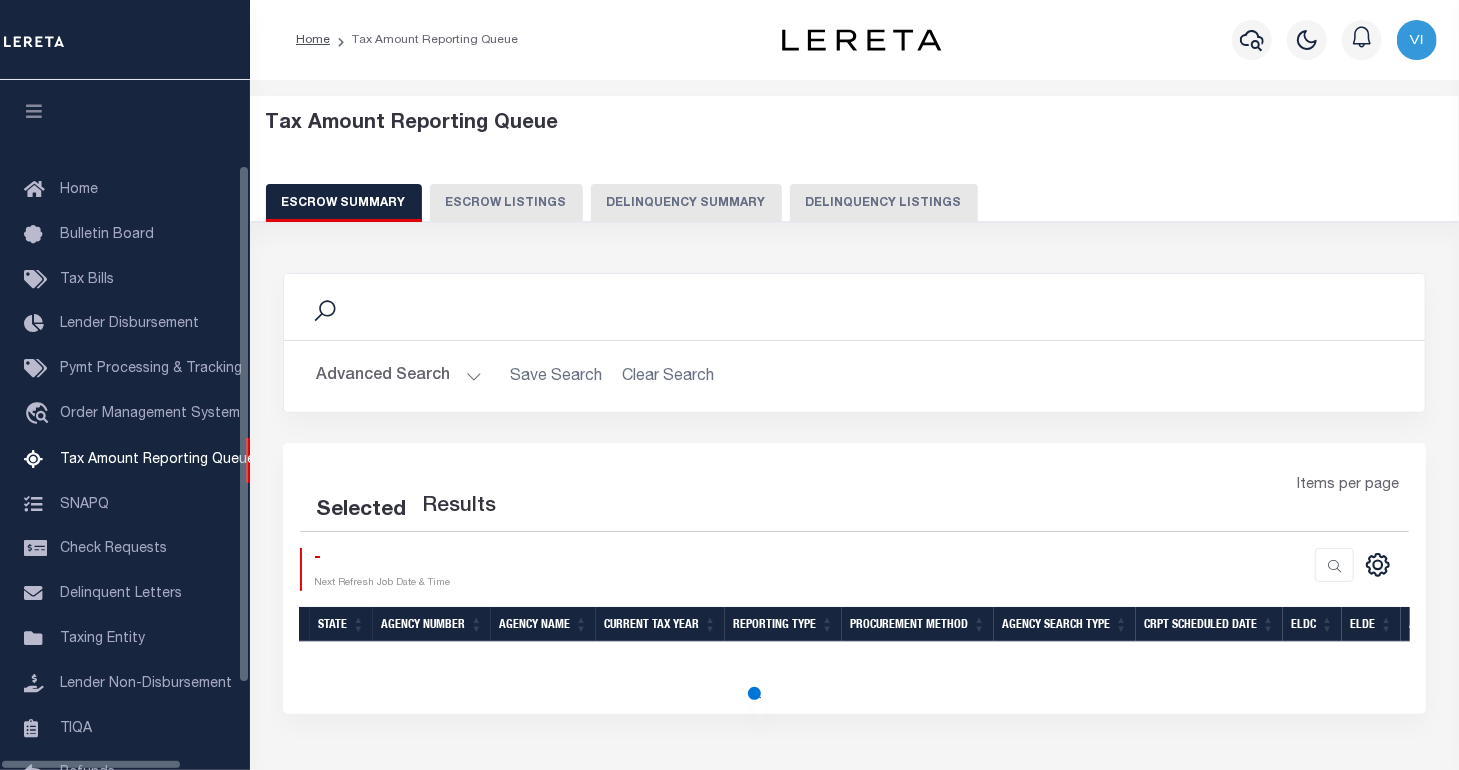 select on "100" 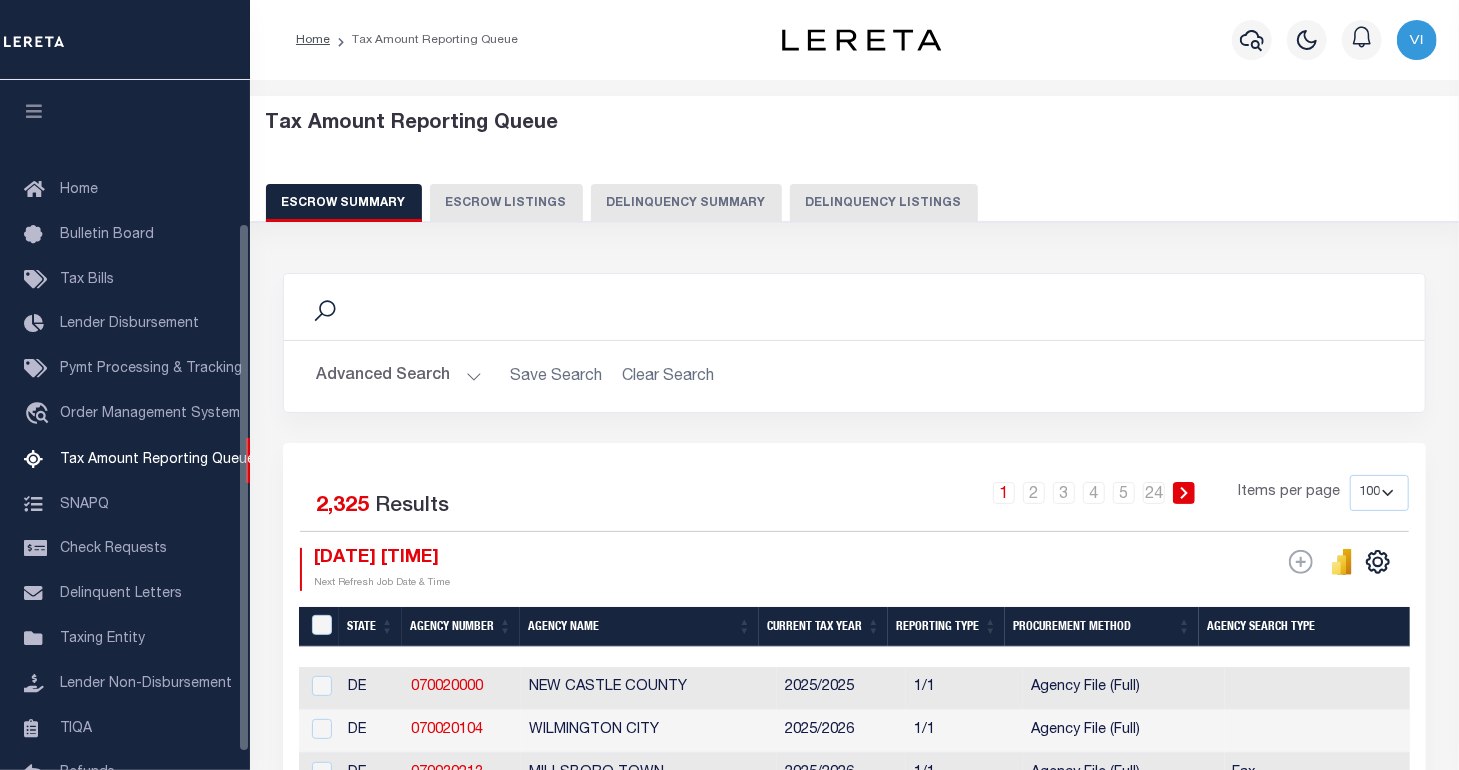 scroll, scrollTop: 187, scrollLeft: 0, axis: vertical 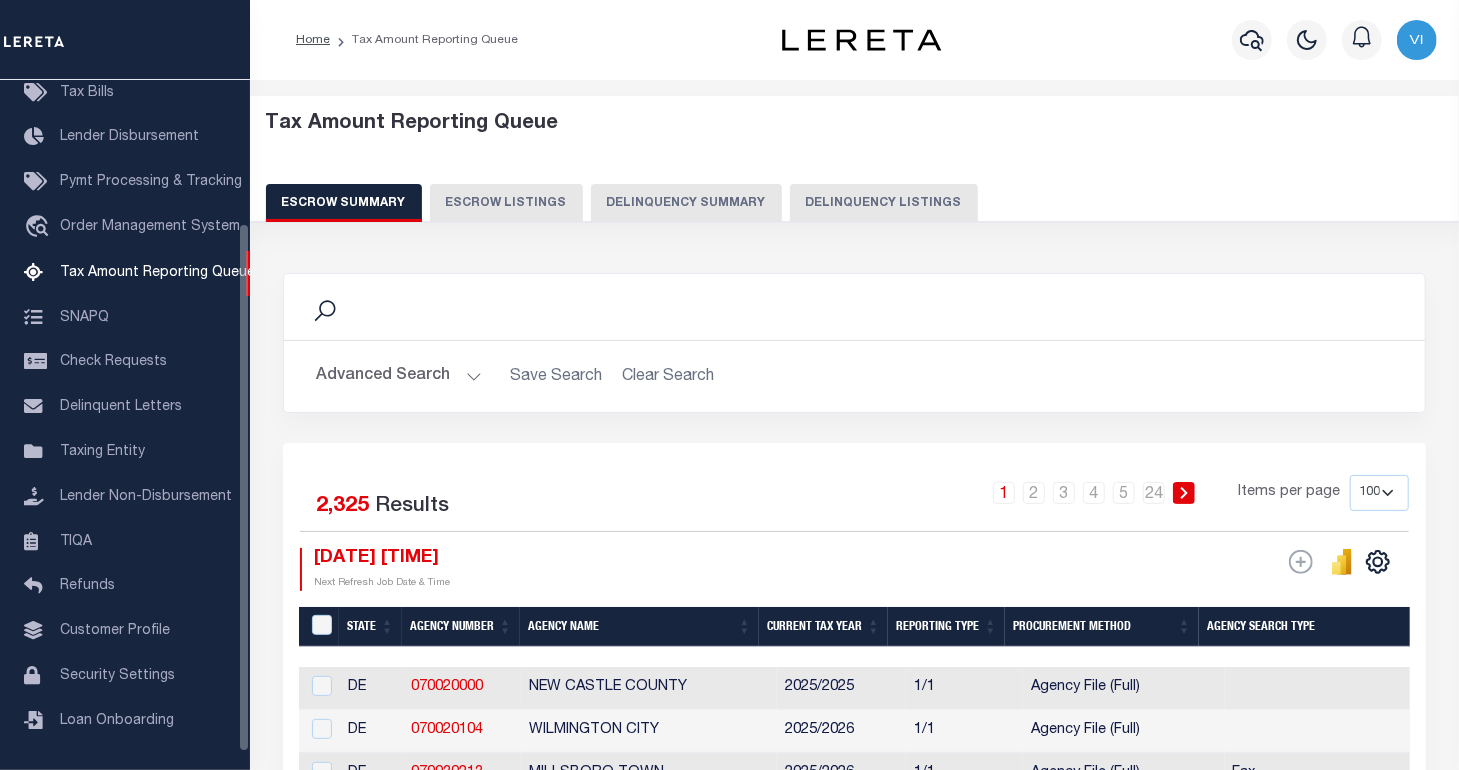 click on "Delinquency Summary" at bounding box center [686, 203] 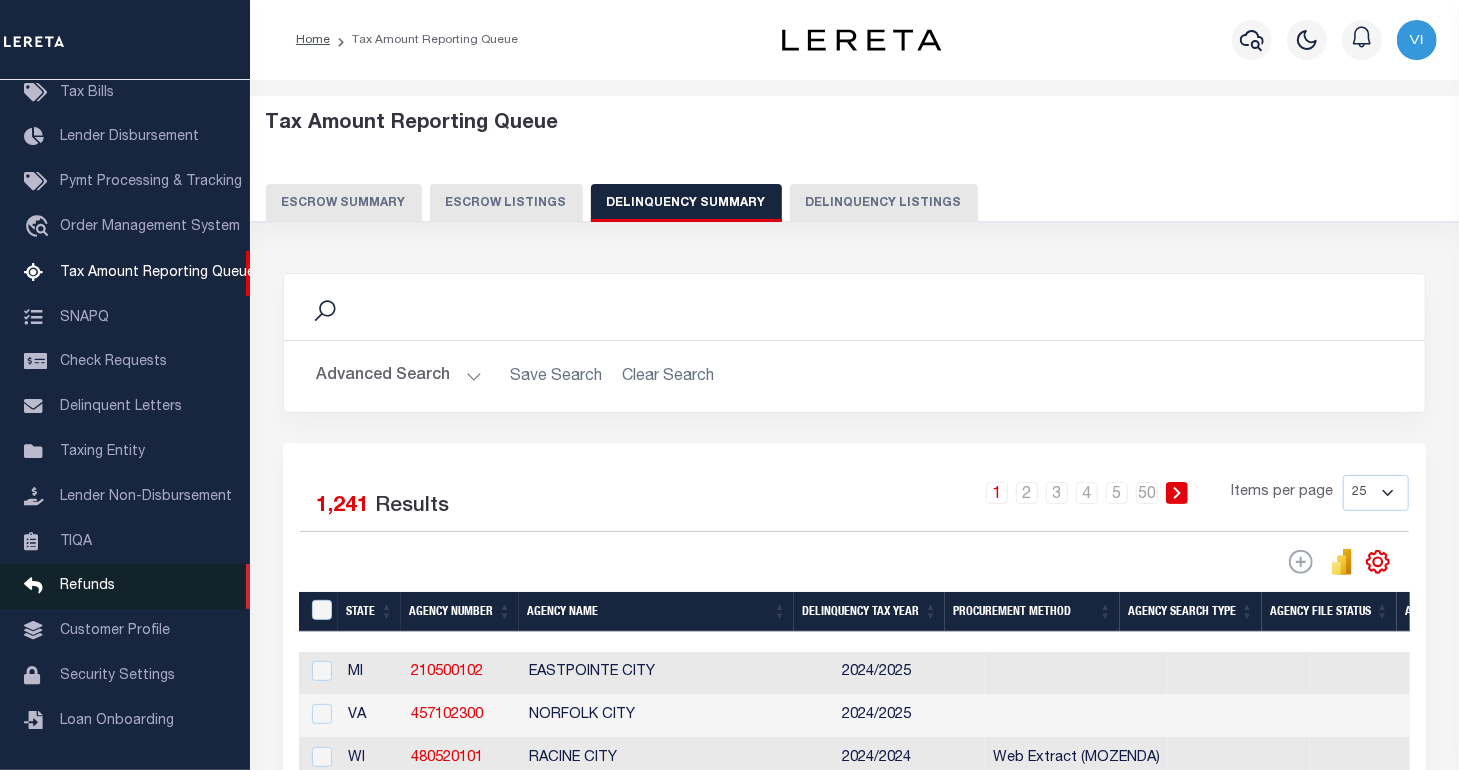 scroll, scrollTop: 210, scrollLeft: 0, axis: vertical 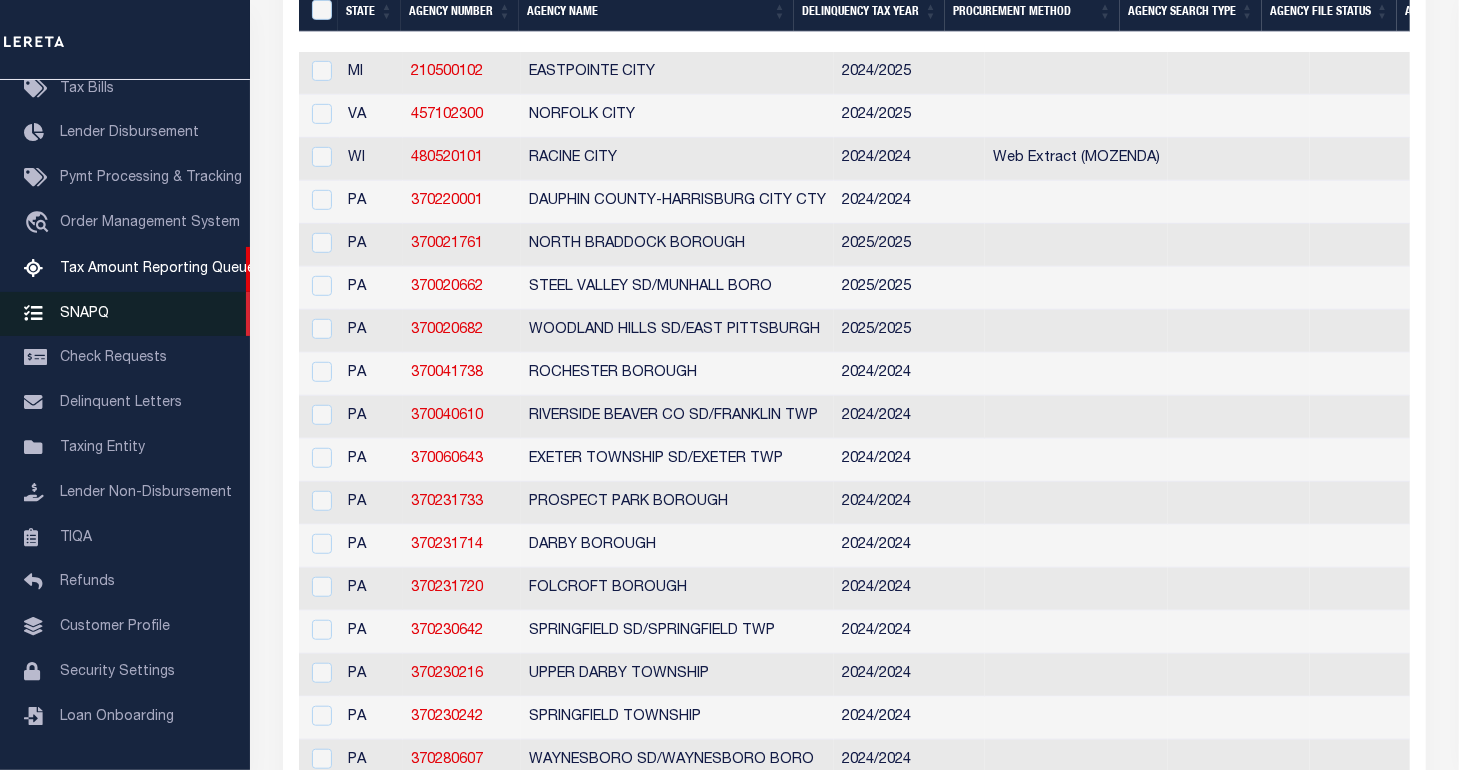 click on "SNAPQ" at bounding box center [125, 314] 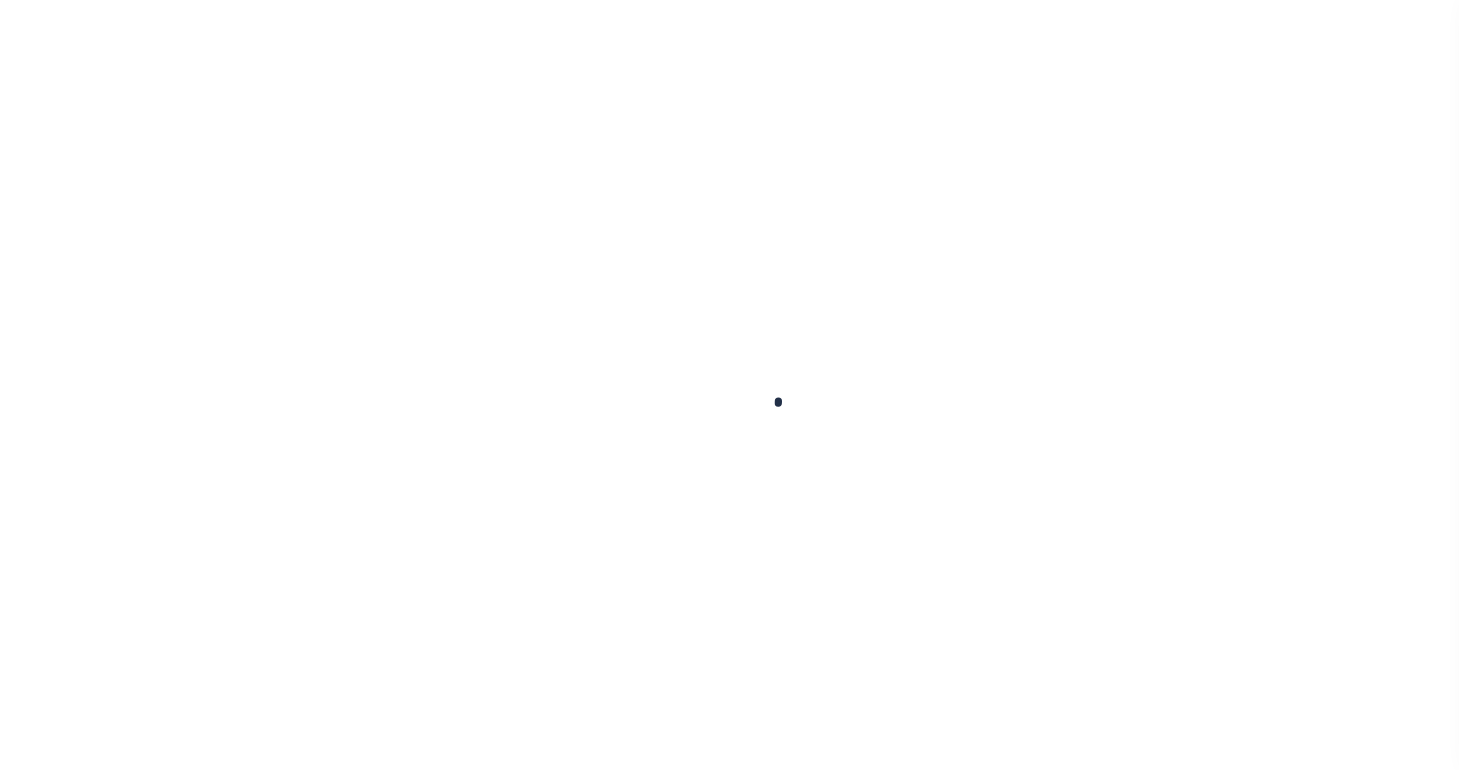 scroll, scrollTop: 0, scrollLeft: 0, axis: both 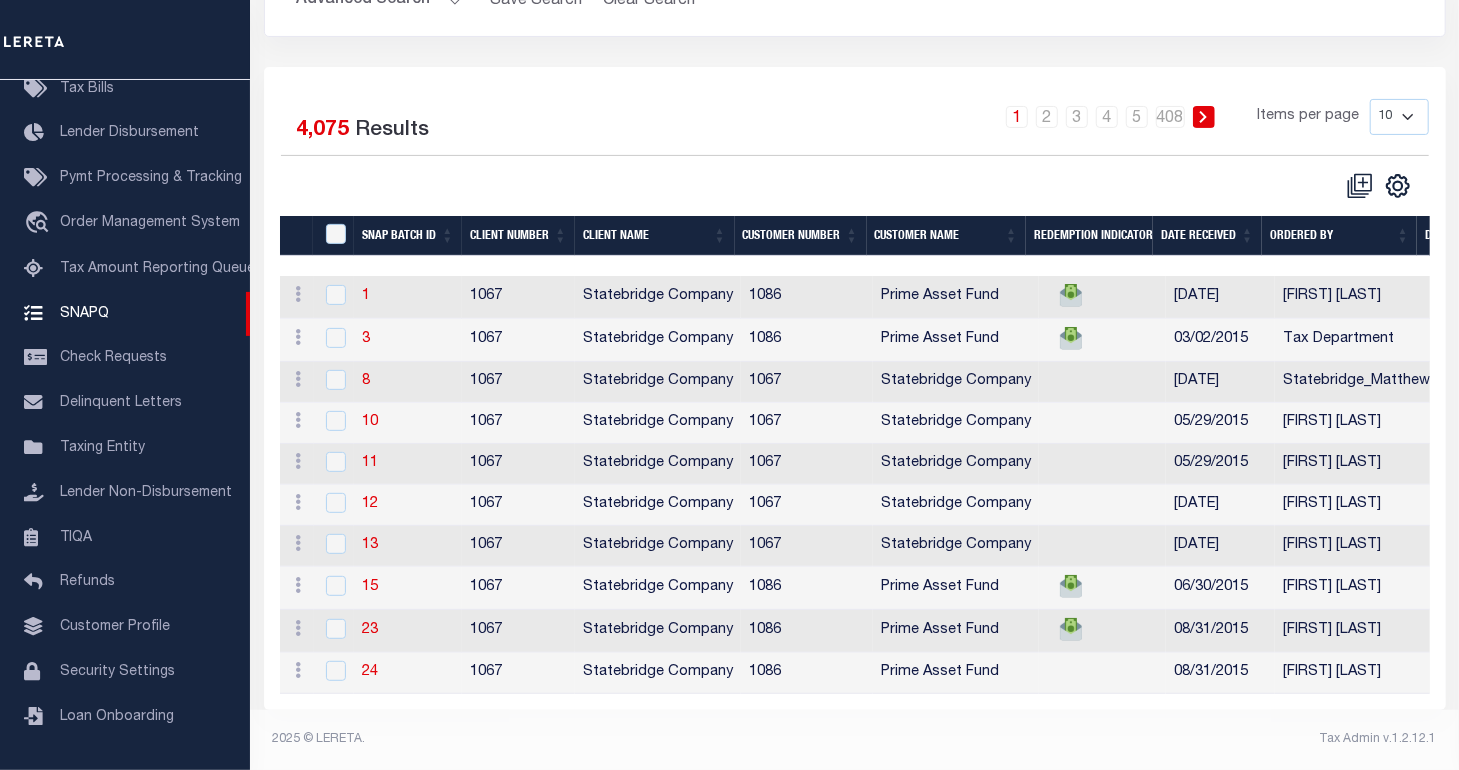 click on "SNAP BATCH ID" at bounding box center (408, 236) 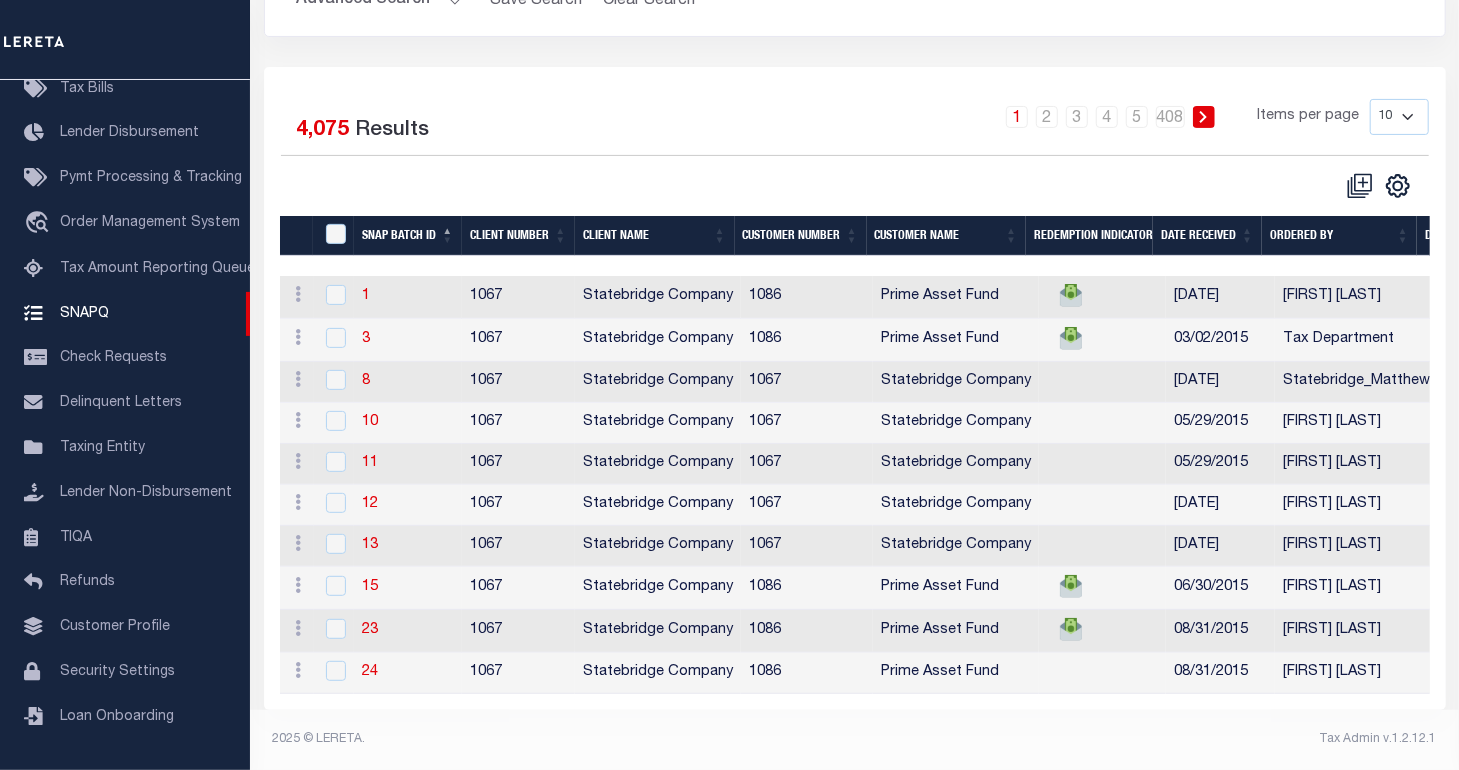 click on "SNAP BATCH ID" at bounding box center (408, 236) 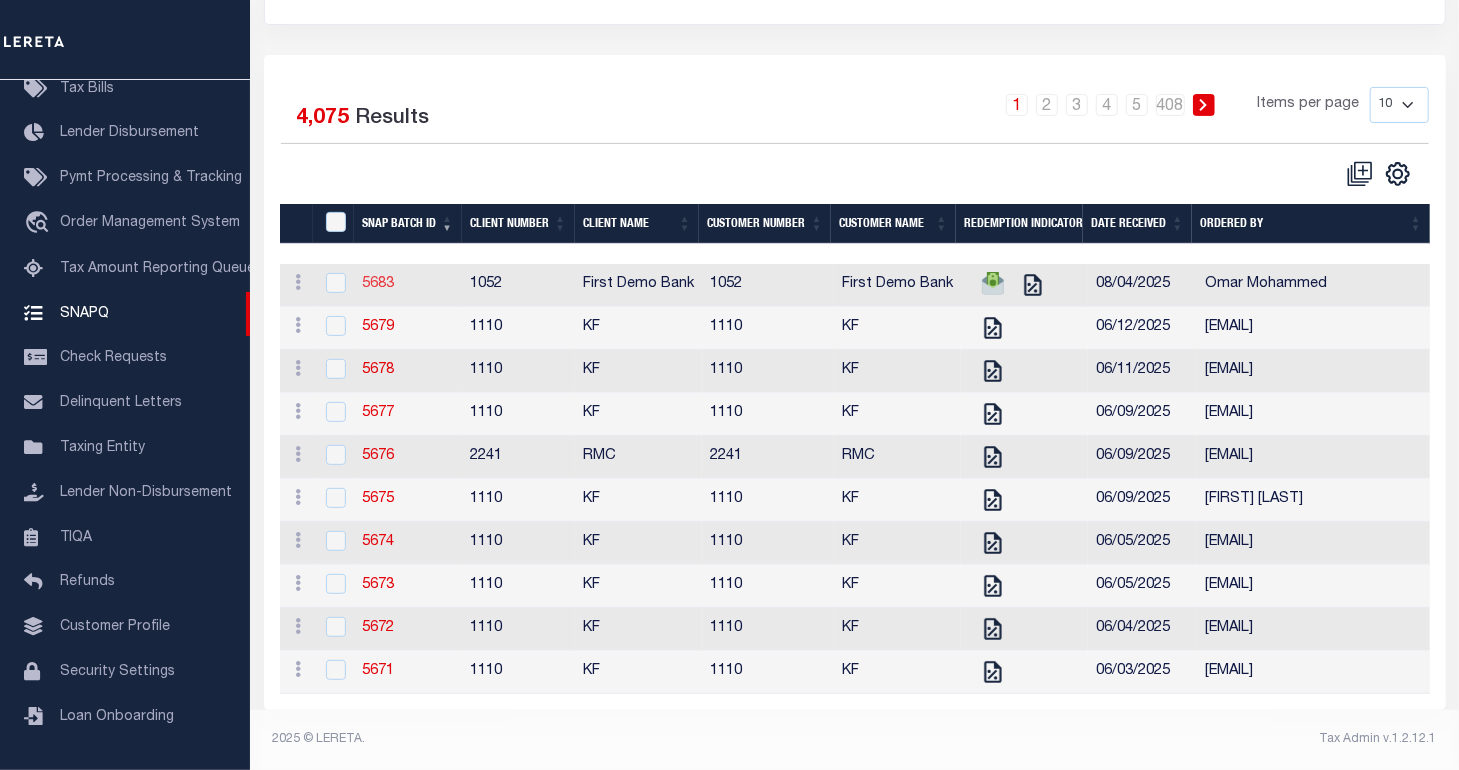 click on "5683" at bounding box center (378, 284) 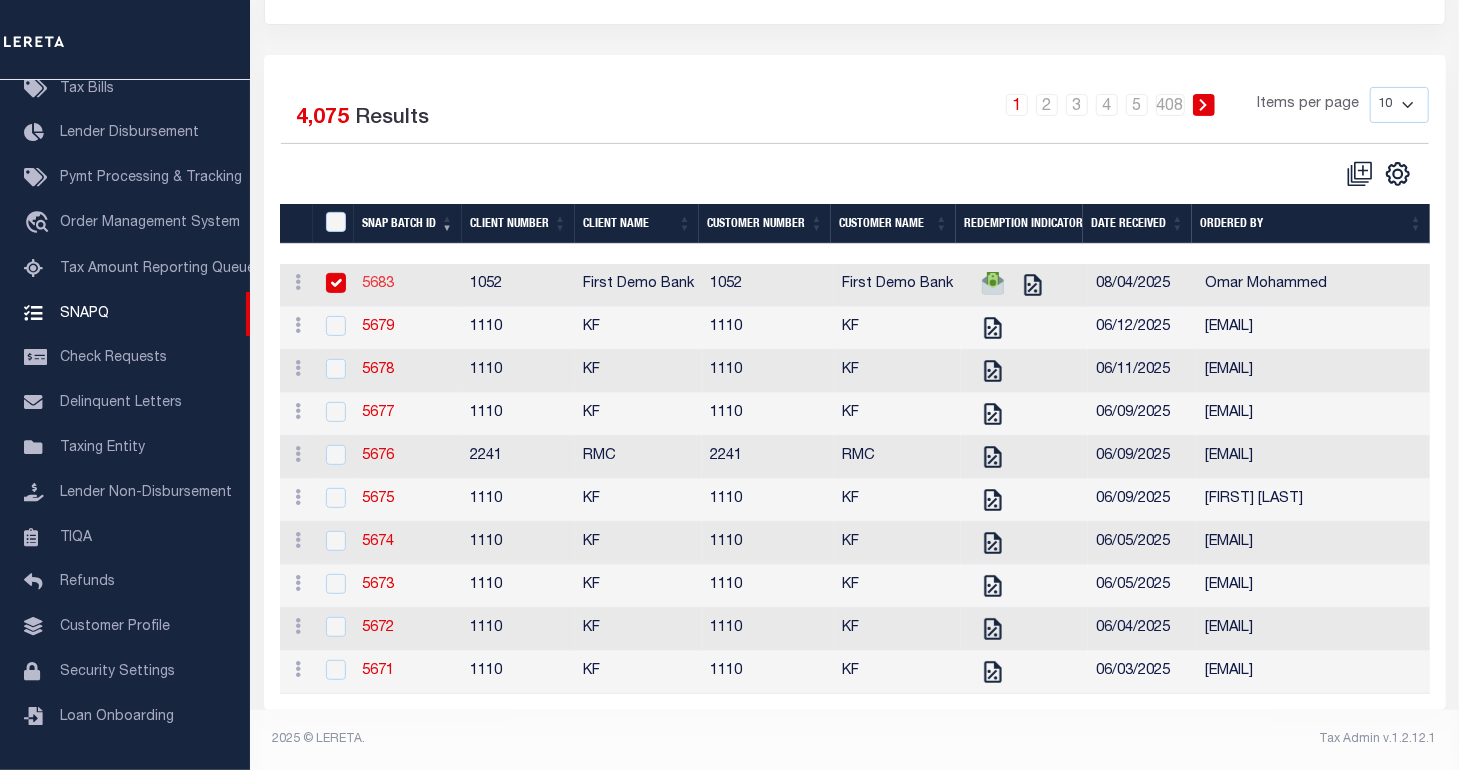 checkbox on "true" 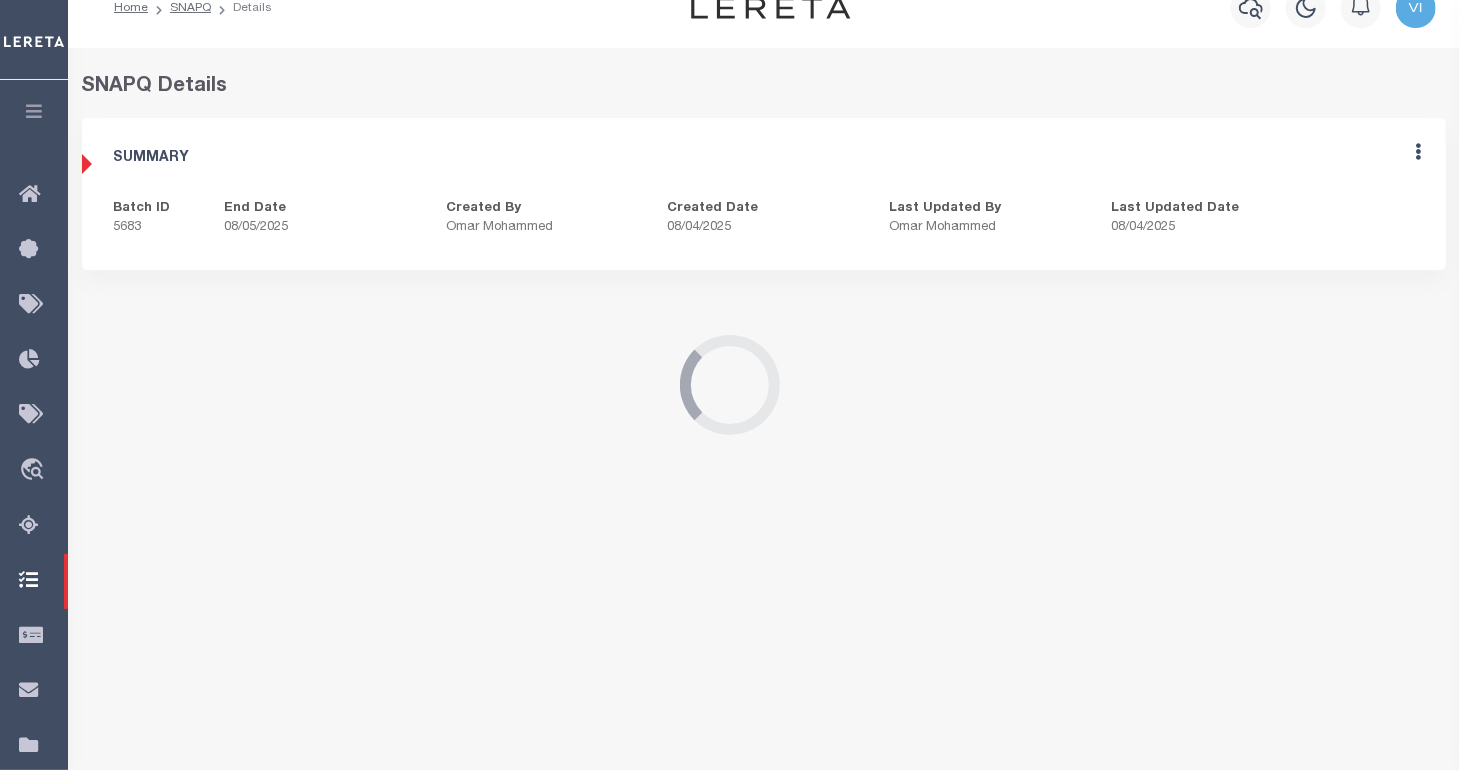 scroll, scrollTop: 0, scrollLeft: 0, axis: both 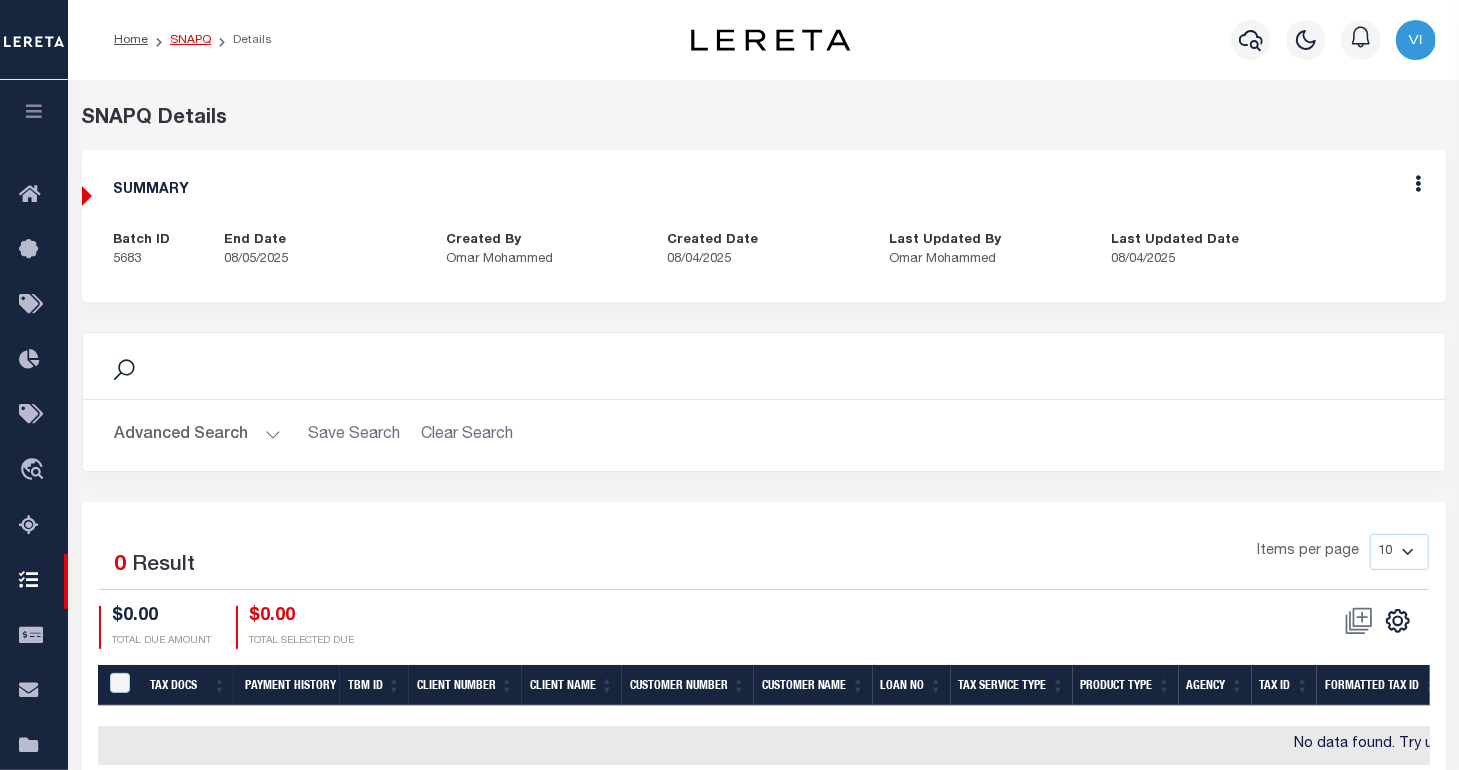 click on "SNAPQ" at bounding box center [190, 40] 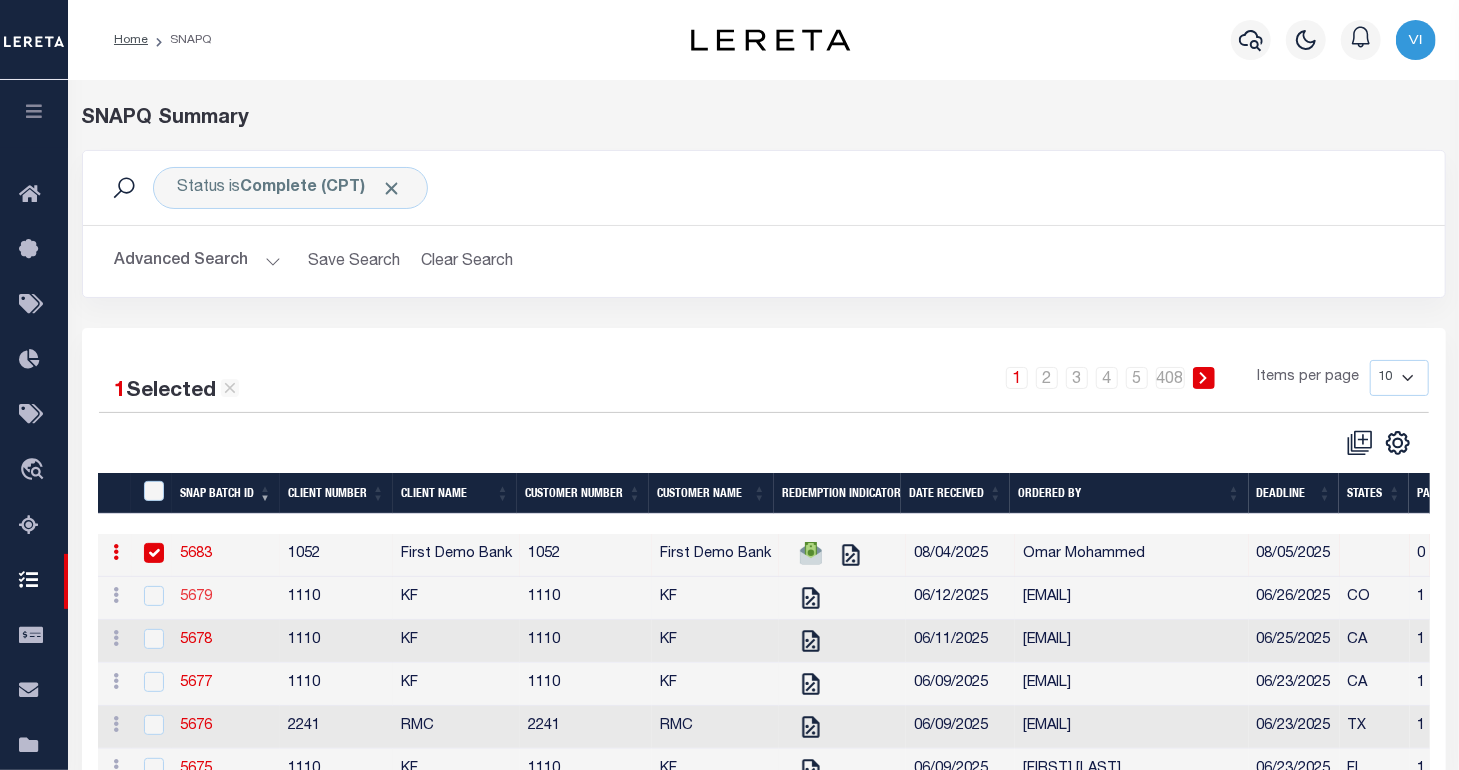 click on "5679" at bounding box center [196, 597] 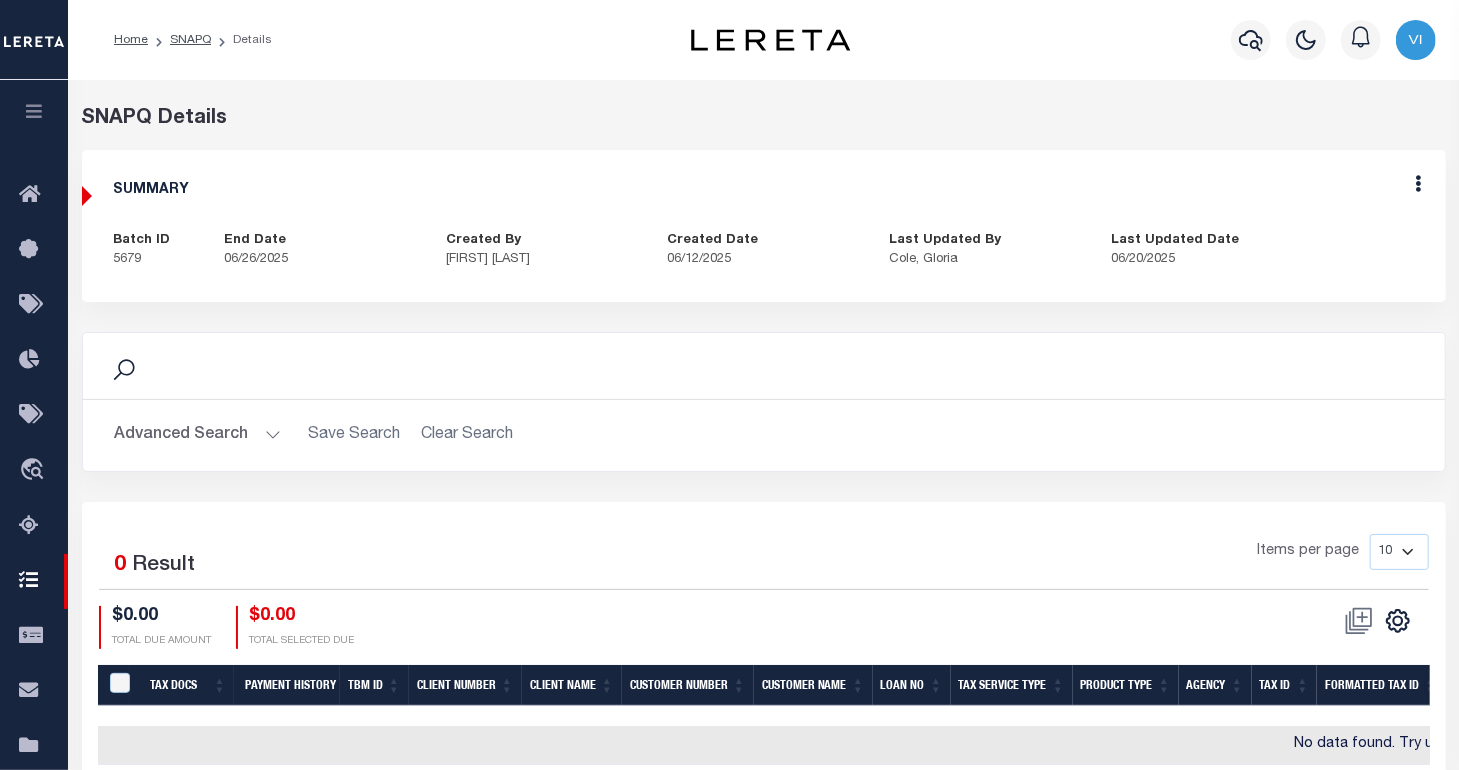 scroll, scrollTop: 290, scrollLeft: 0, axis: vertical 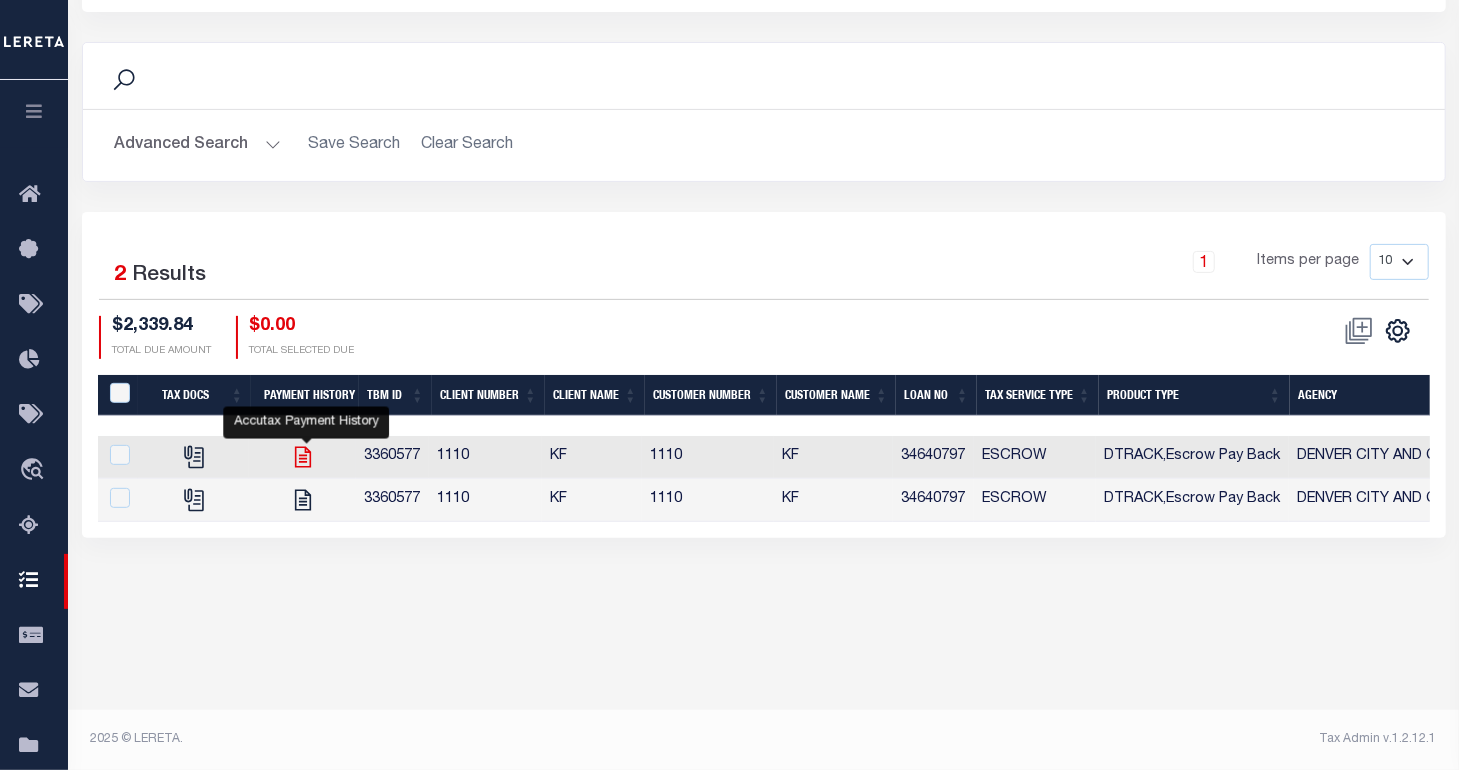 click 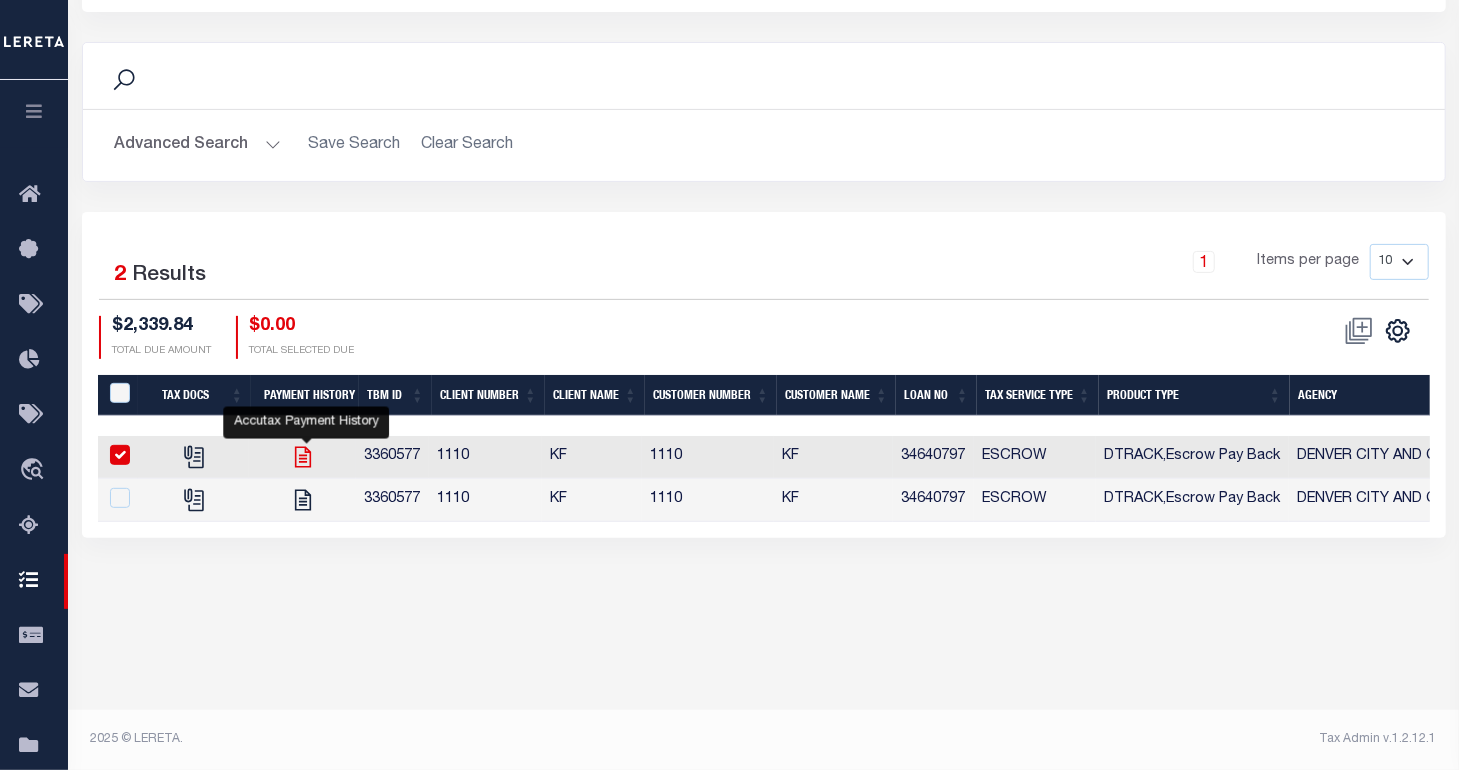 checkbox on "true" 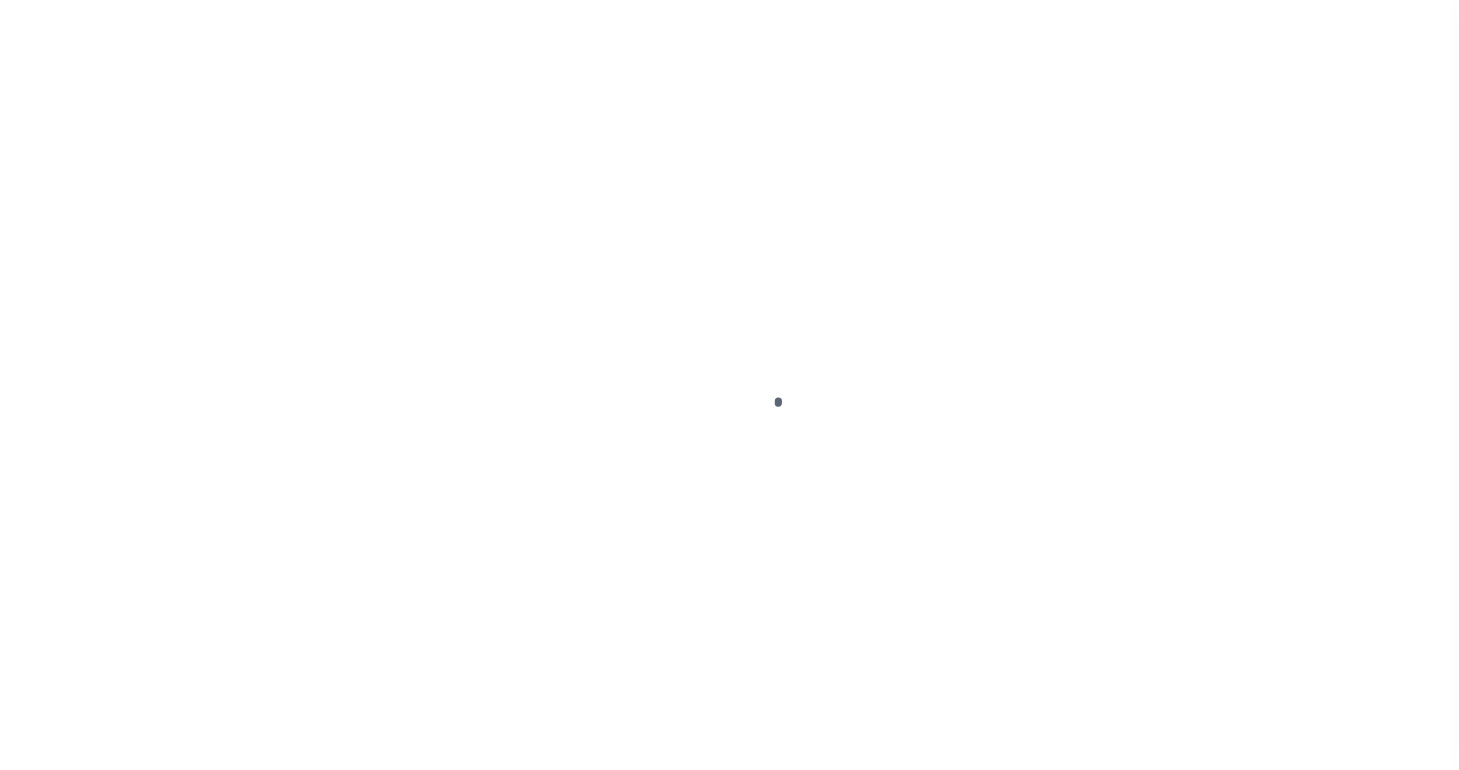 scroll, scrollTop: 0, scrollLeft: 0, axis: both 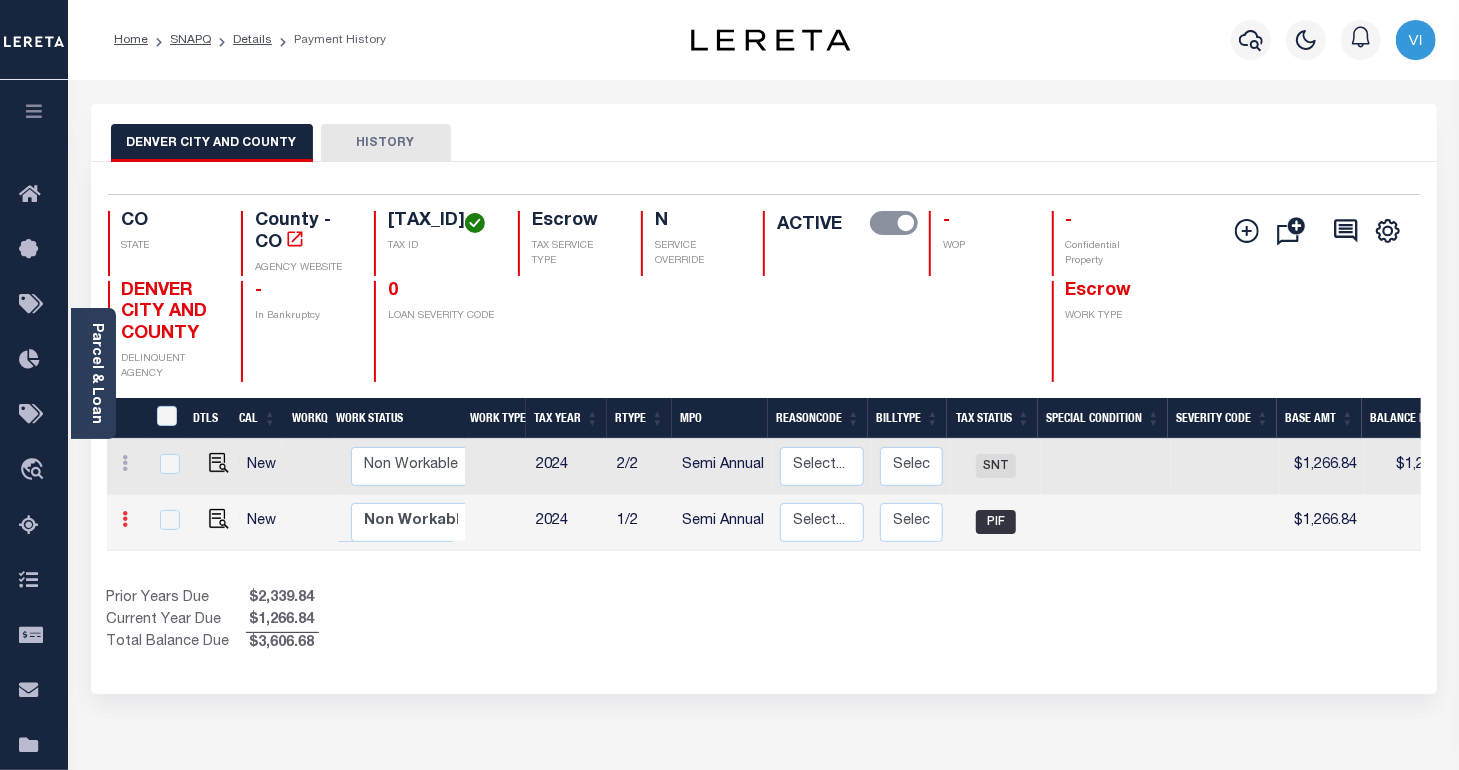 click at bounding box center [126, 519] 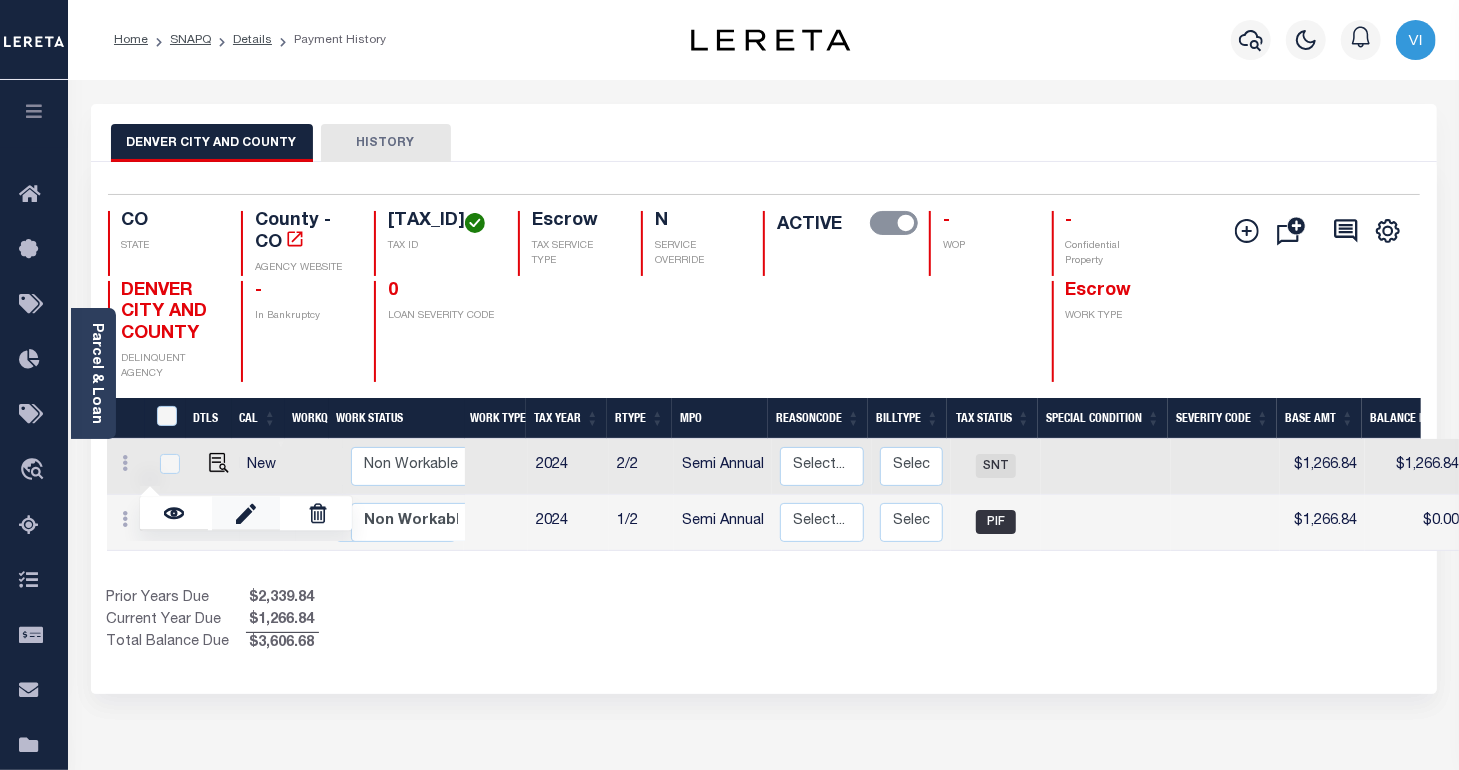 click at bounding box center (246, 513) 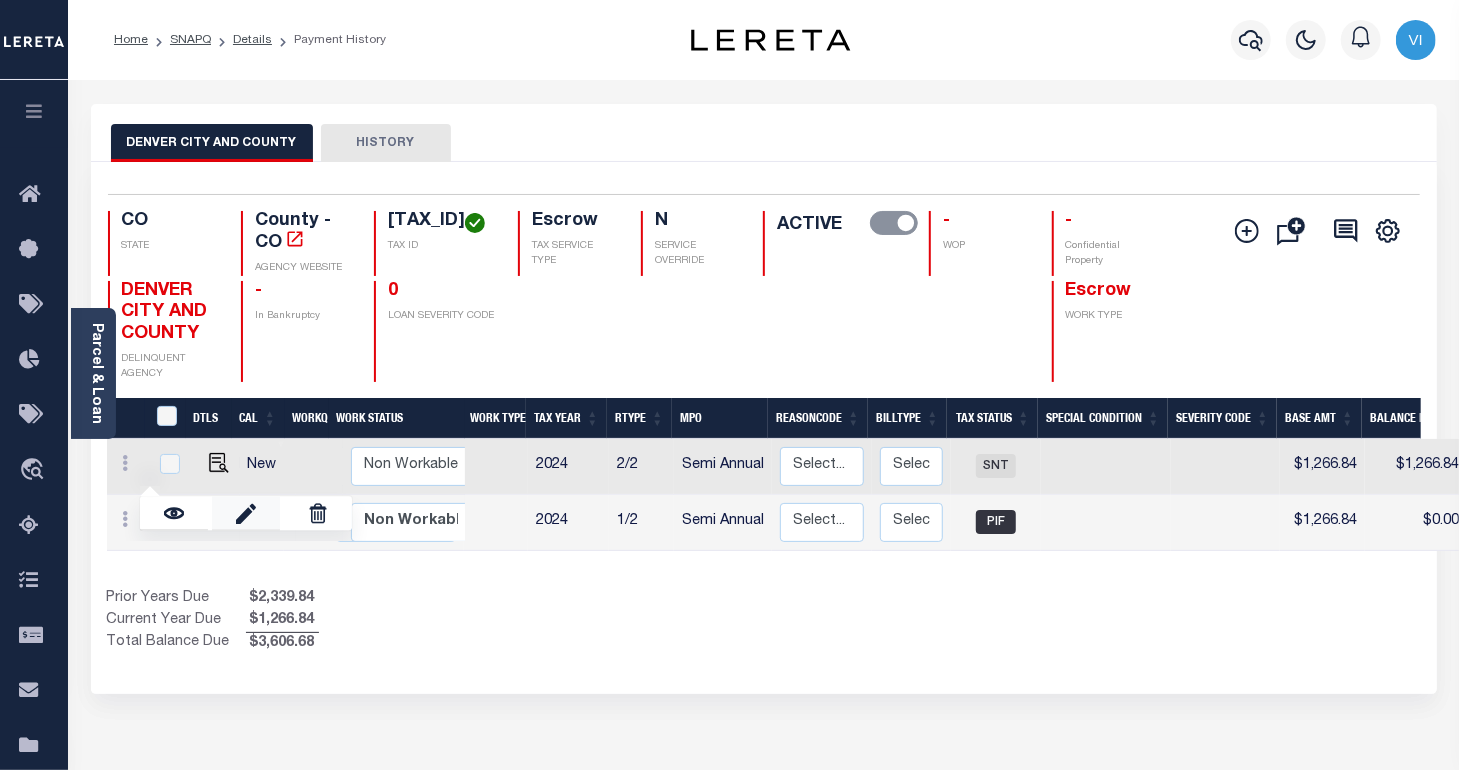 type on "$1,266.84" 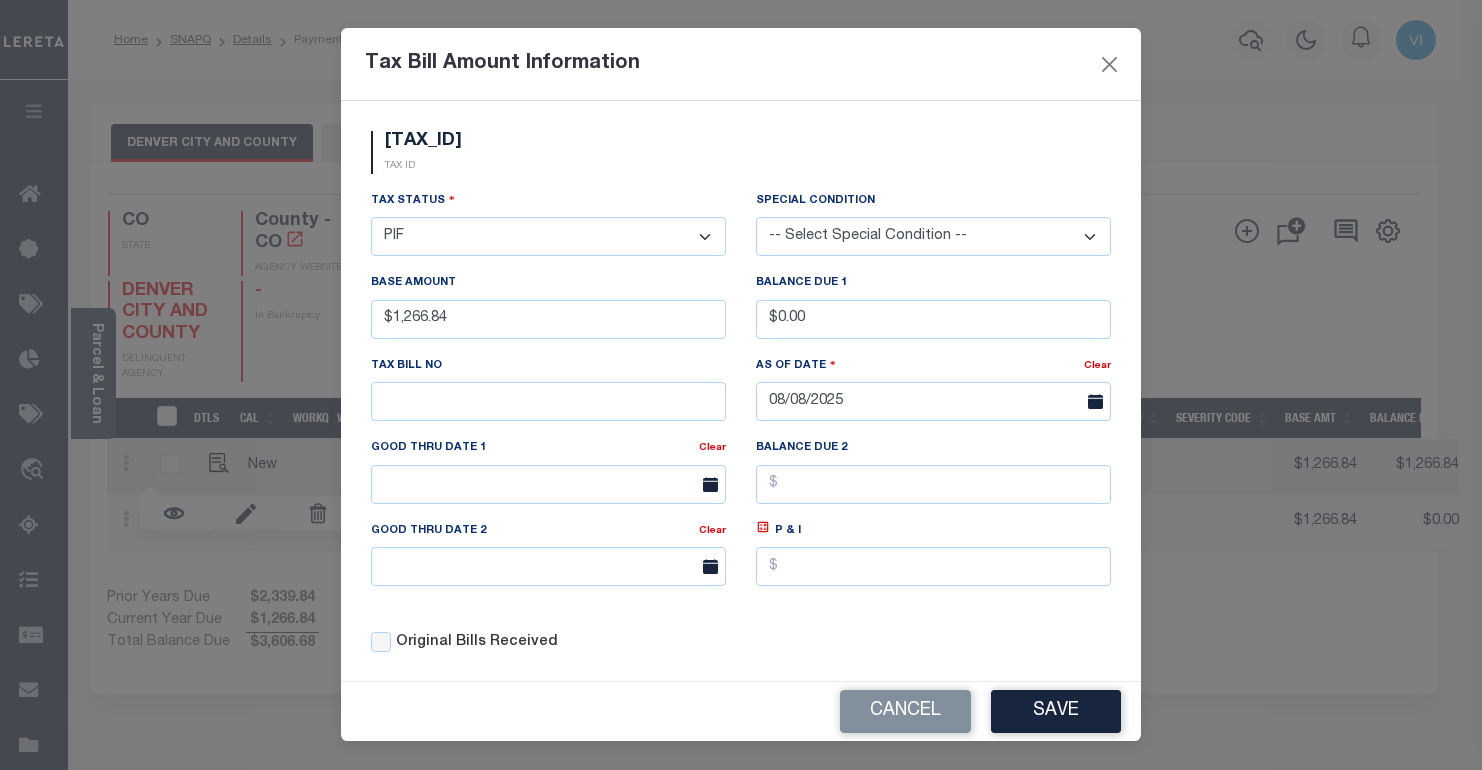 click on "Tax Status
- Select Status -
Open
Due/Unpaid
Paid
Incomplete
No Tax Due
Internal Refund Processed
New
PIF" at bounding box center [548, 231] 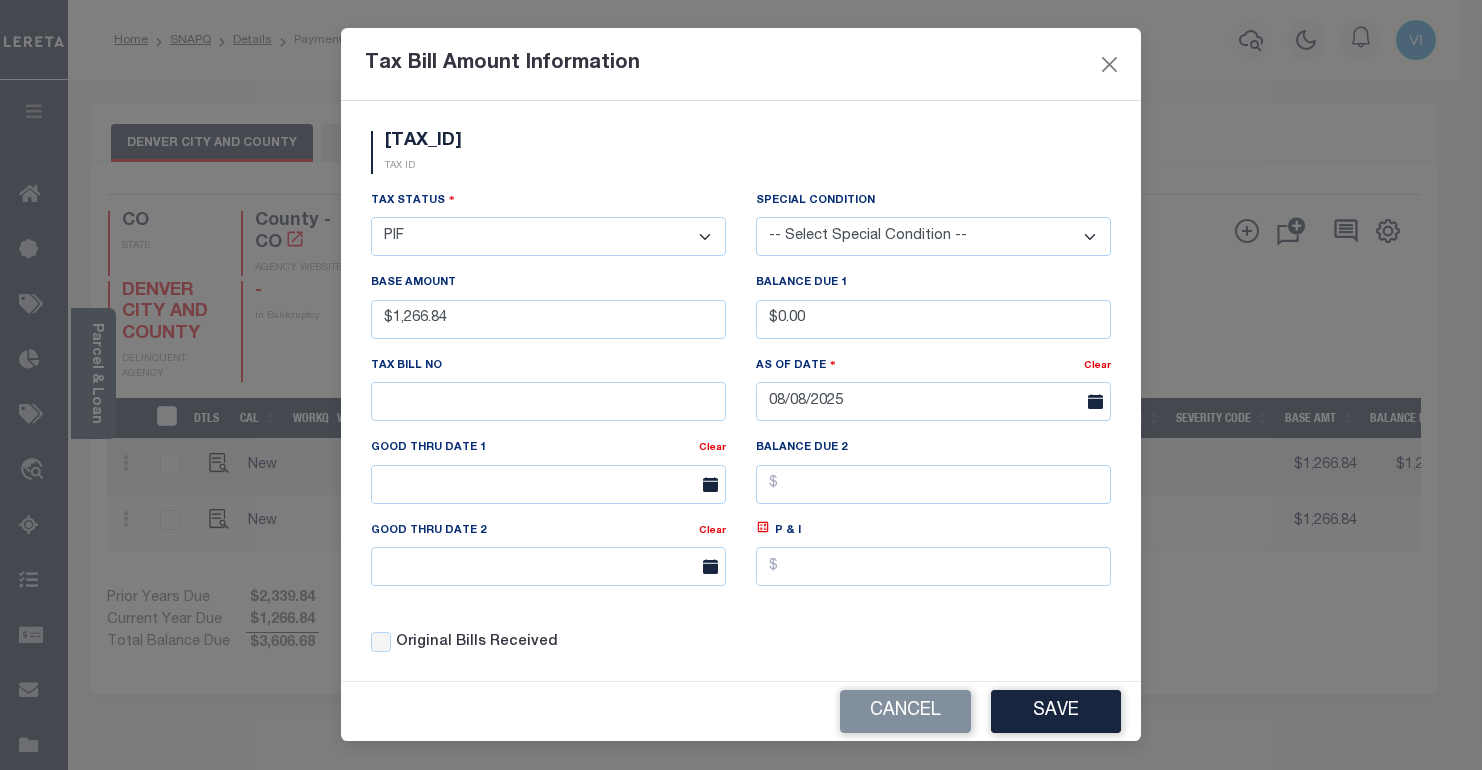 click on "- Select Status -
Open
Due/Unpaid
Paid
Incomplete
No Tax Due
Internal Refund Processed
New
PIF" at bounding box center [548, 236] 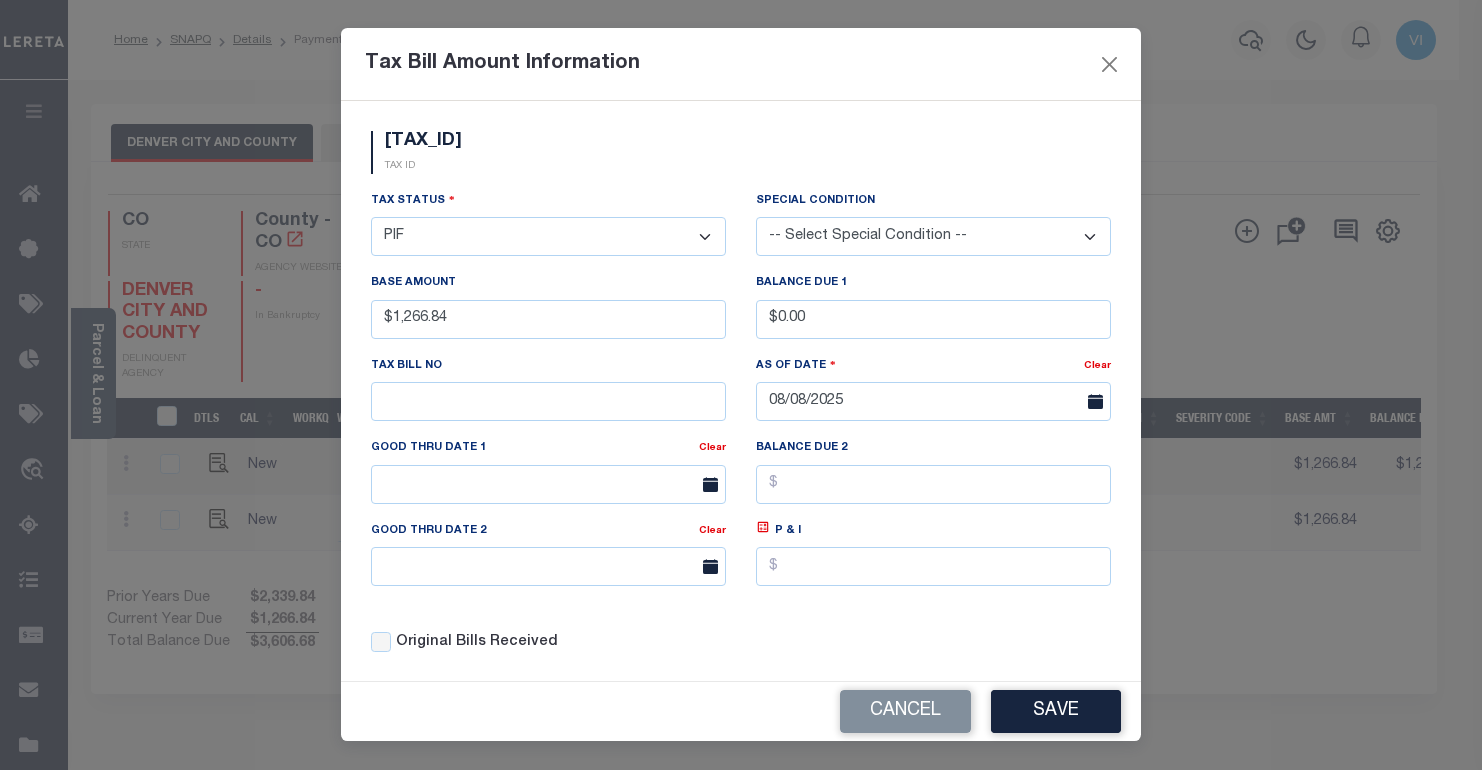select on "OP2" 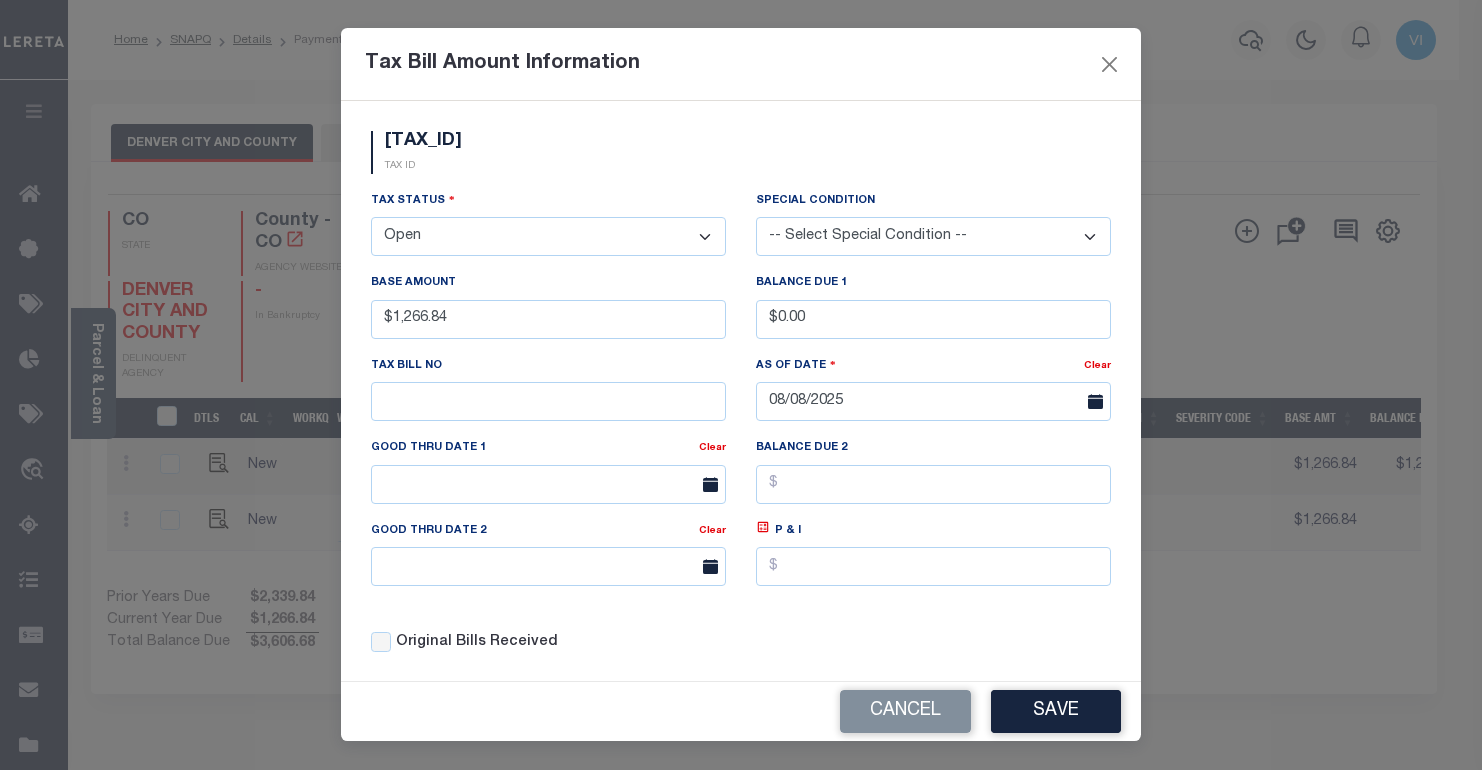 click on "- Select Status -
Open
Due/Unpaid
Paid
Incomplete
No Tax Due
Internal Refund Processed
New
PIF" at bounding box center (548, 236) 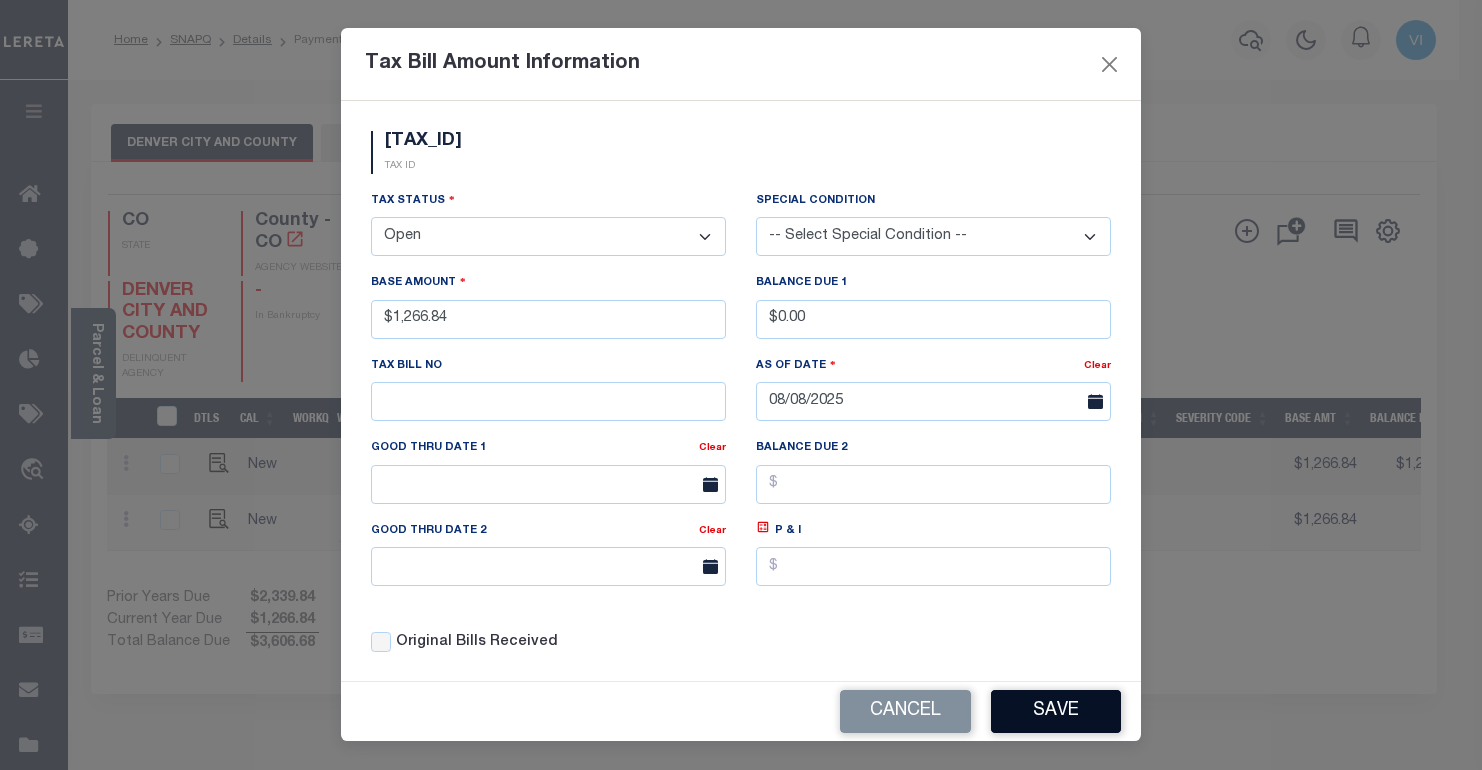 click on "Save" at bounding box center [1056, 711] 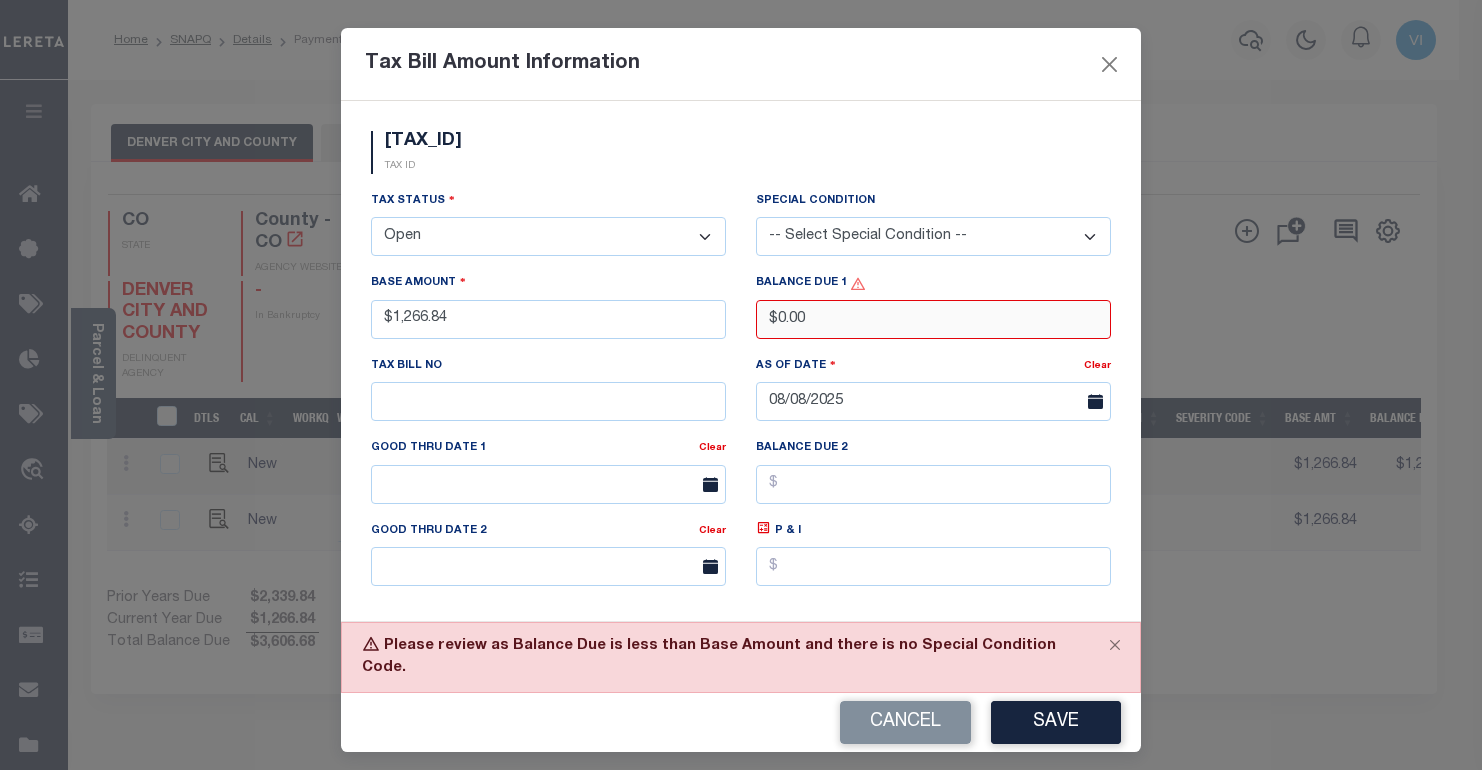 click on "$0.00" at bounding box center [933, 319] 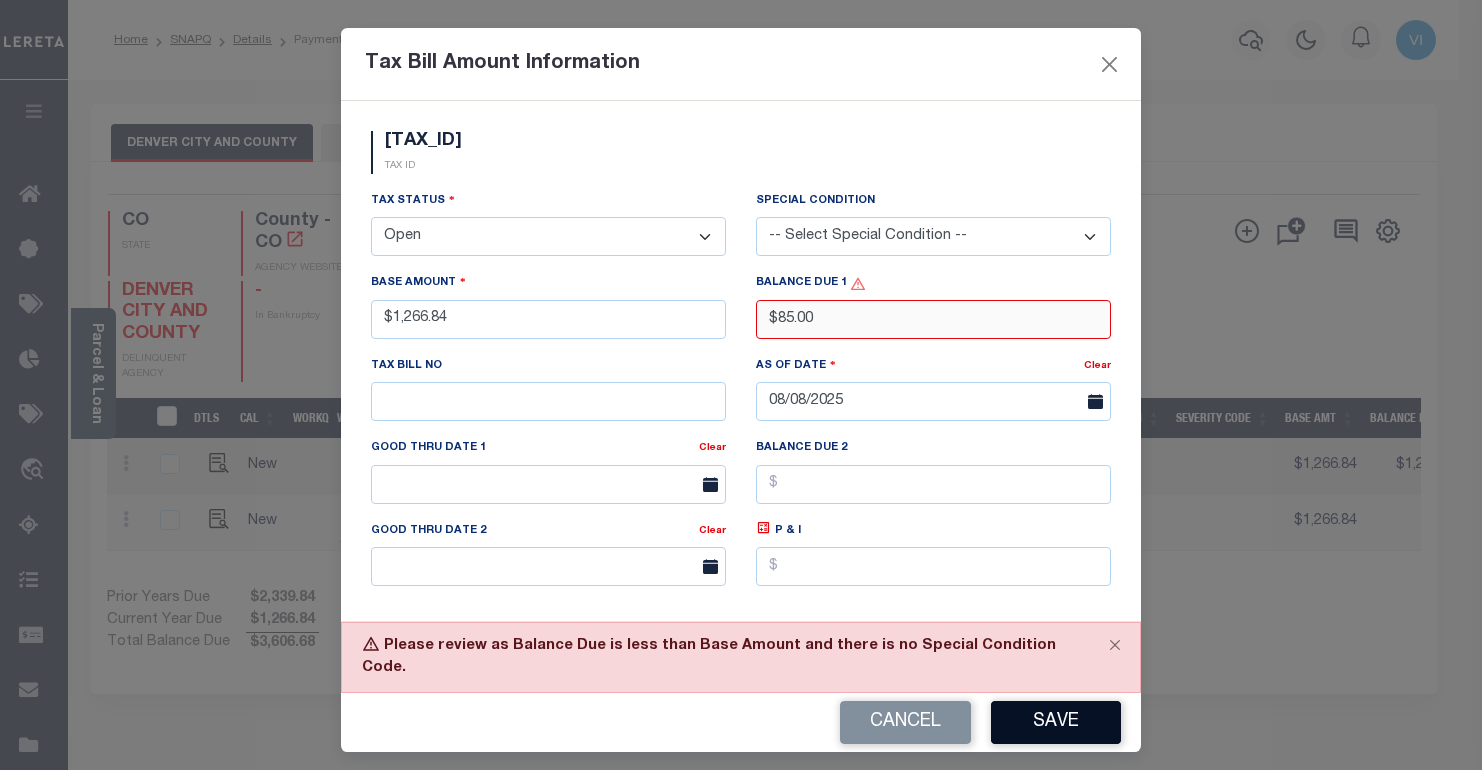 type on "$85.00" 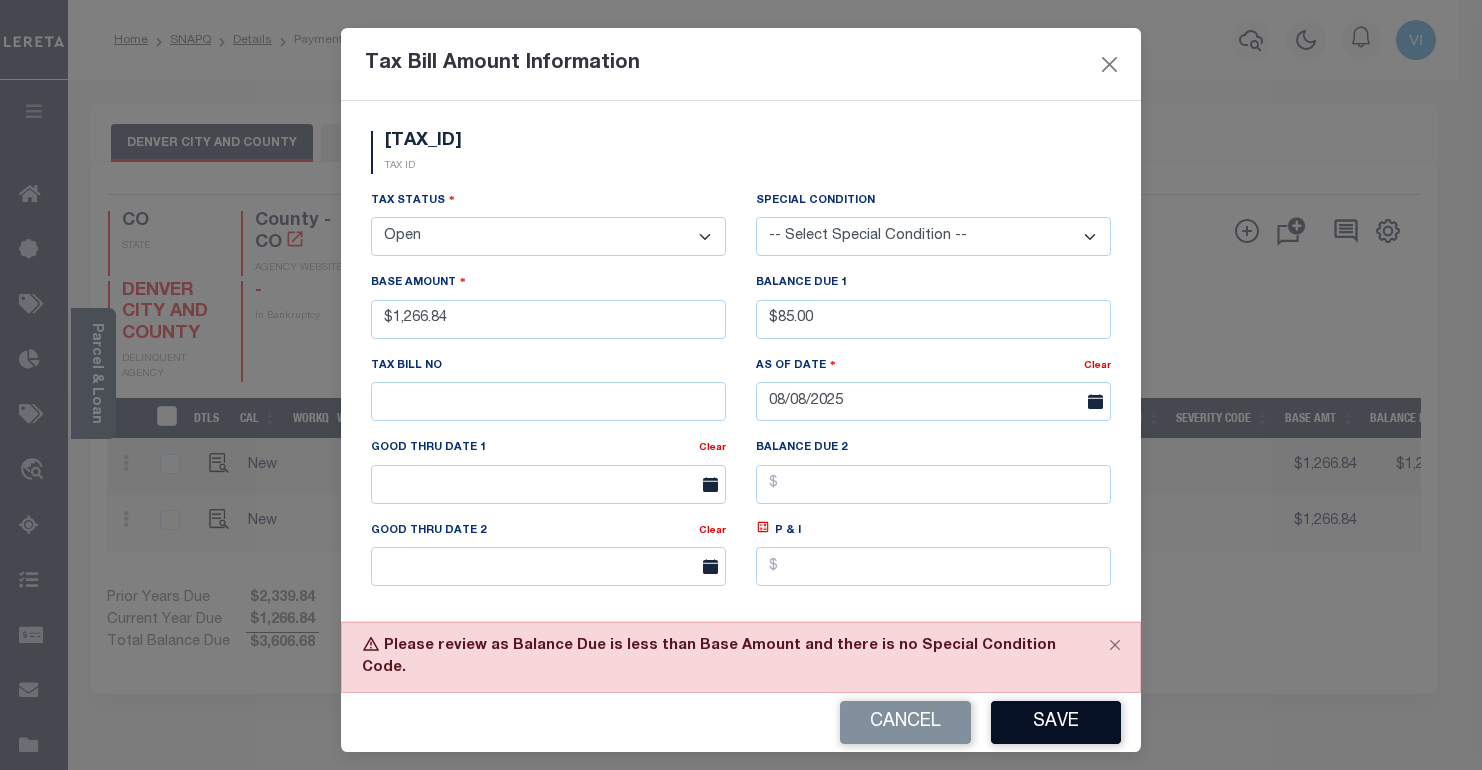 click on "Save" at bounding box center [1056, 722] 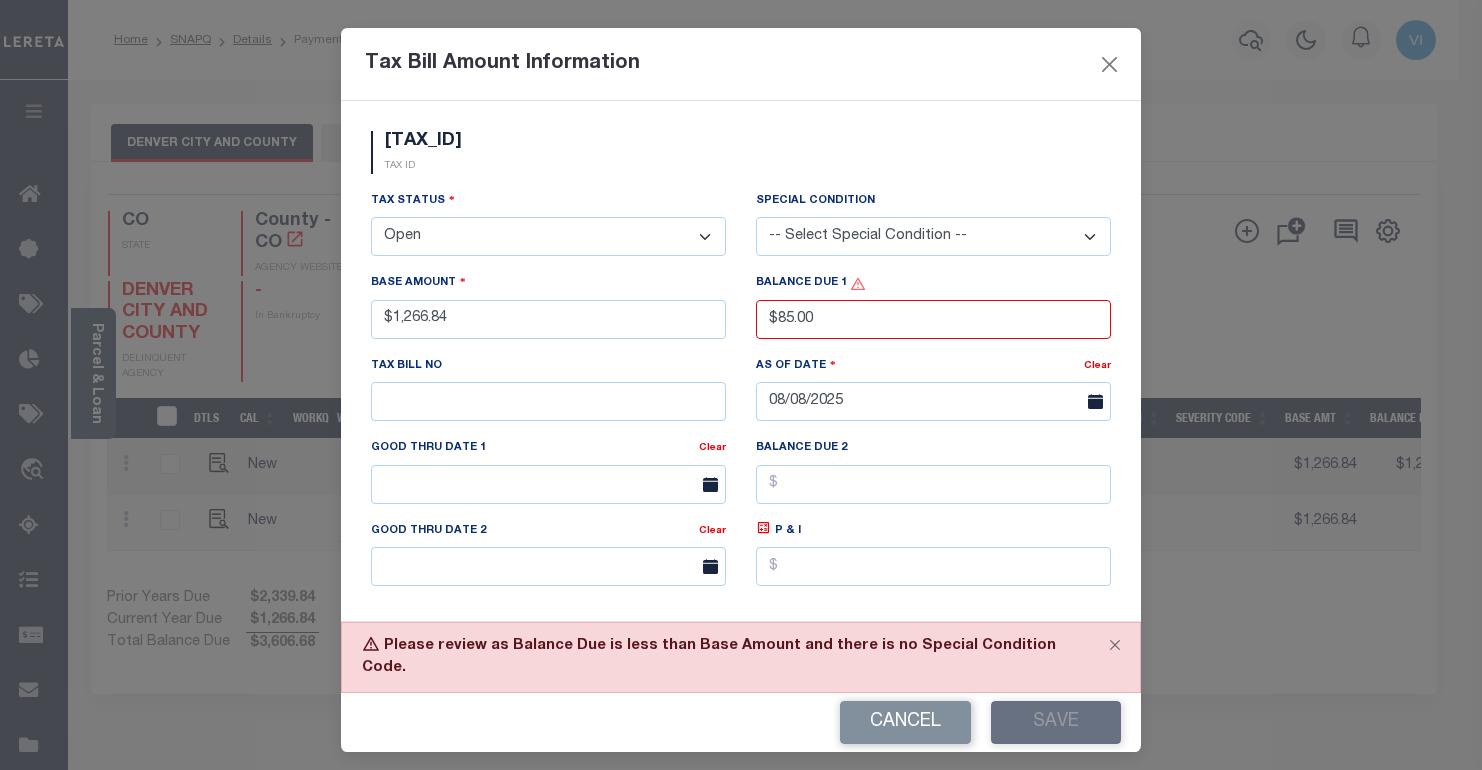 click on "Cancel
Save" at bounding box center [741, 722] 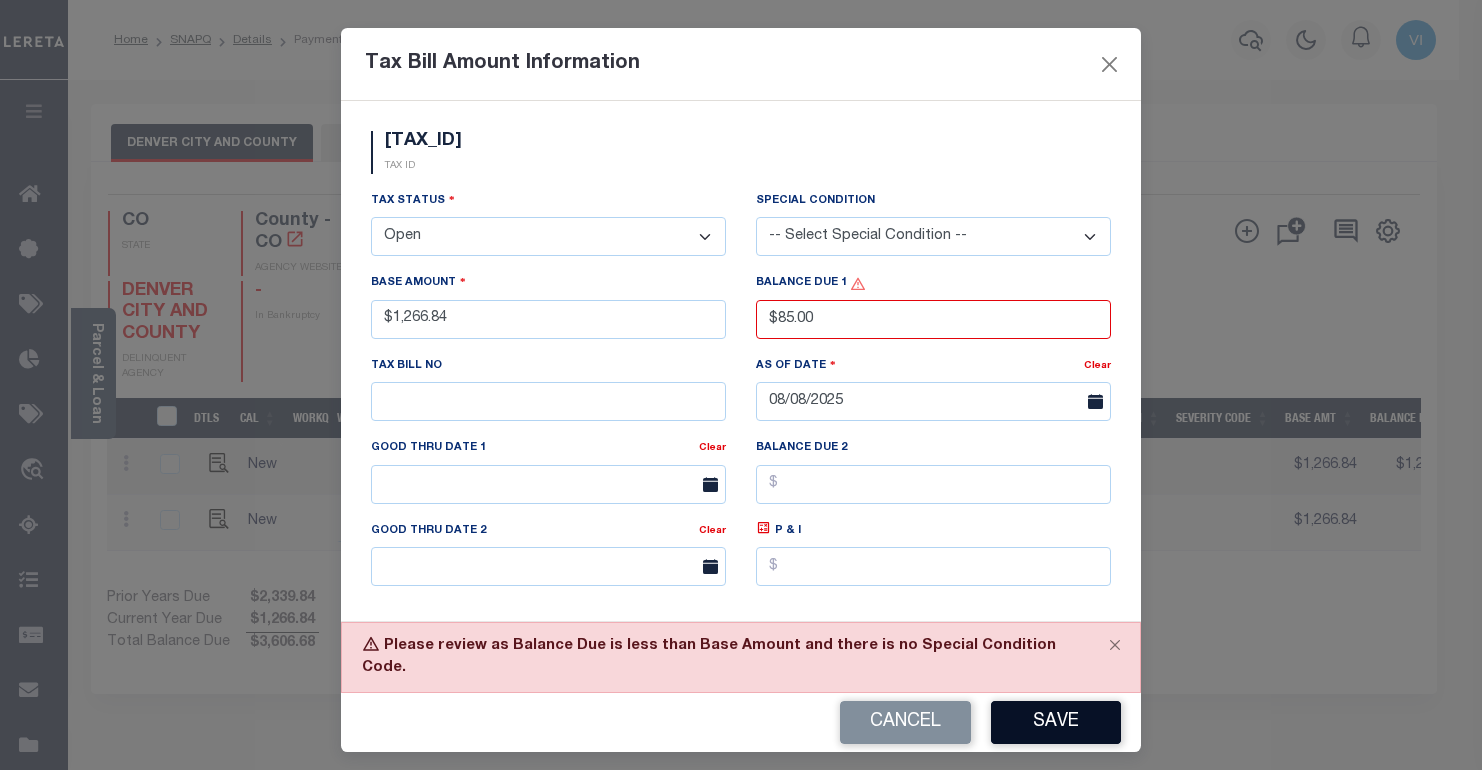 click on "Save" at bounding box center [1056, 722] 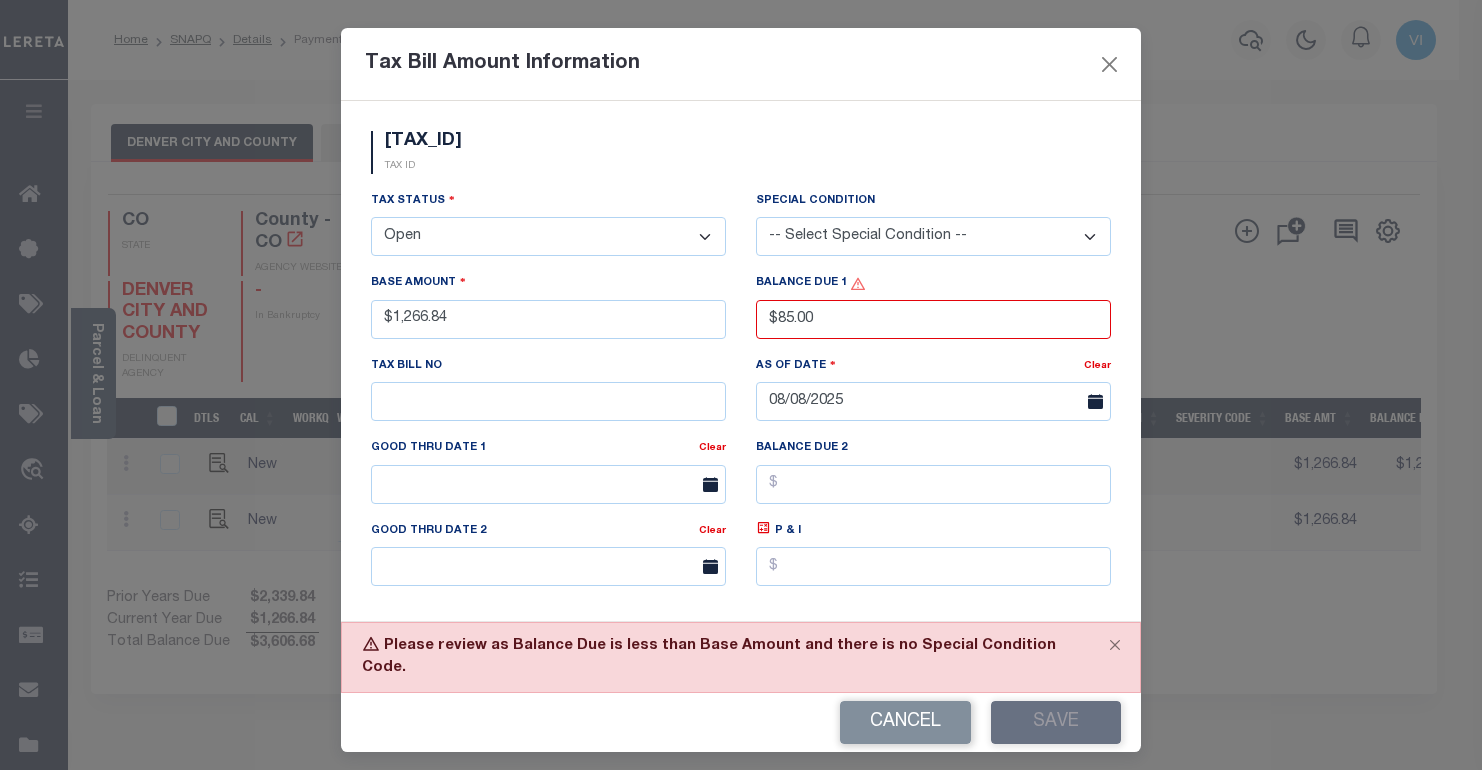 click on "-- Select Special Condition --
3RD PARTY TAX LIEN
AGENCY TAX LIEN (A.K.A Inside Lien)
BALANCE FORWARD
BANKRUPTCY
BILL W/ OTHER PARCEL
CONFIDENTIAL ACCOUNT
DEFERRED
DELAYED BILLING
DELQ CURRENT TAX YEAR INSTALLMENT(S) EXIST
DELQ PRIOR YEAR(S) EXIST
EXEMPT
HOMEOWNER AUTHORIZATION
IN DISPUTE/UNDER PROTEST
INCLUDES PRIOR UNPAID
INCLUDES RE-LEVIED TAX
INSTALLMENT PLAN
LITIGATION
LOST PROPERTY (FORECLOSED/DEEDED)
LOW ASSESSMENT
LOW TAX THRESHOLD
MULTIPLE TAXIDS
NEW PROPERTY
NOT ASSESSED
NOT CERTIFIED
OTHER FEES INVOLVED
OVERPAYMENT - POSSIBLE REFUND DUE
PARTIAL PAYMENT MAY EXIST
Pay Plan
RE-LEVIED TO ANOTHER AGENCY
REDEMP AMTS NOT AVAILABLE
REPORTED ON LEGACY RTYPE
SUBJECT TO FORECLOSURE
TAX LIEN RELEASED
TAX SALE-SUBJECT TO POWER TO SELL" at bounding box center [933, 236] 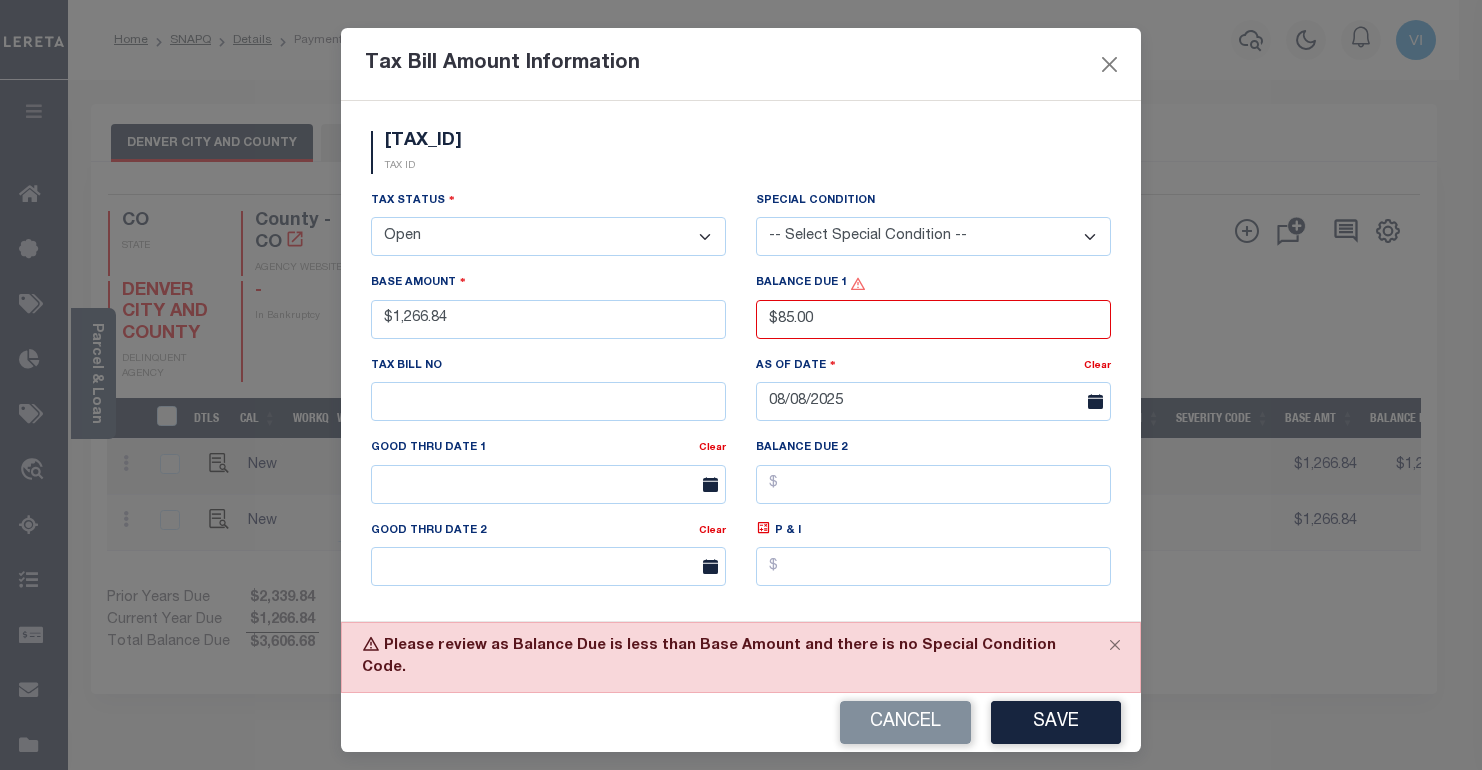select on "6" 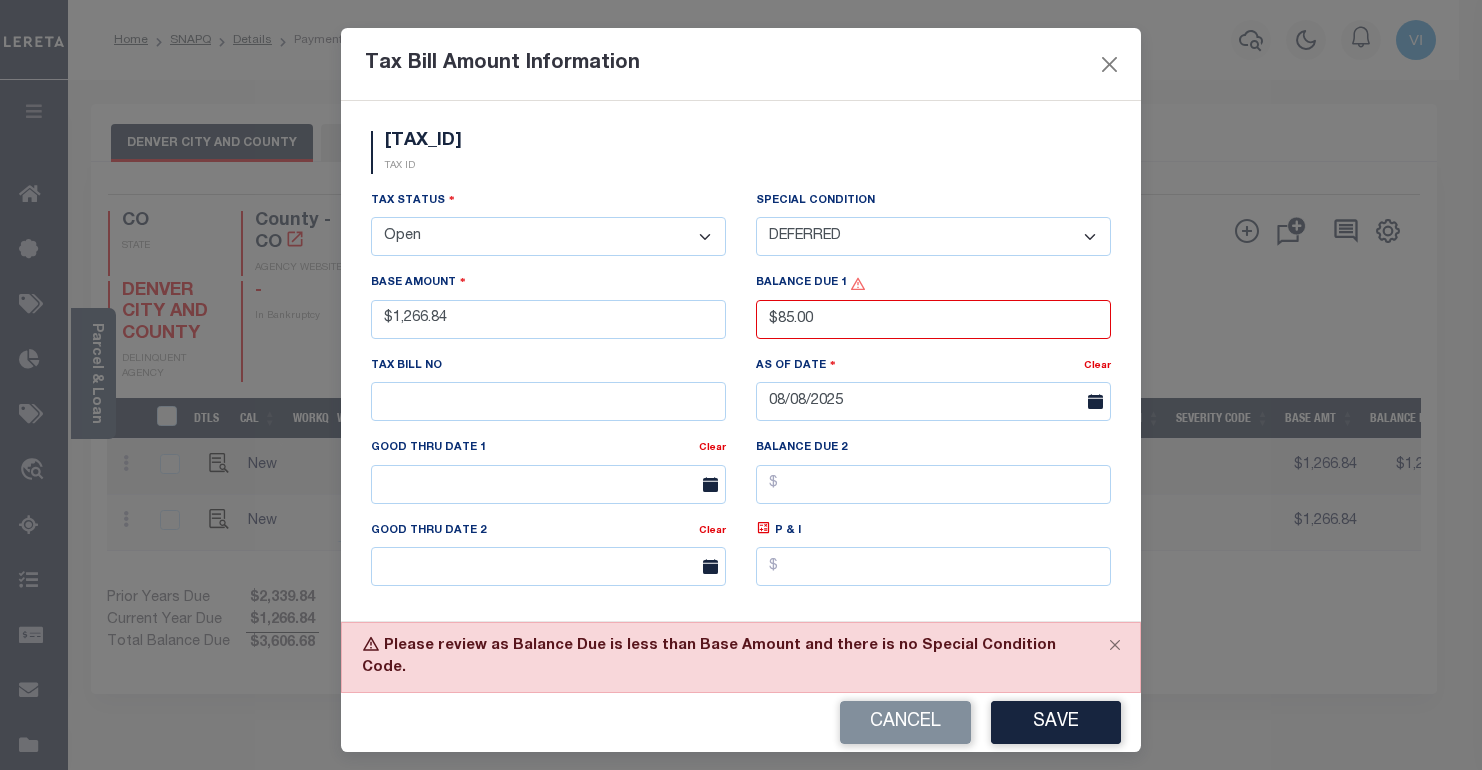 click on "-- Select Special Condition --
3RD PARTY TAX LIEN
AGENCY TAX LIEN (A.K.A Inside Lien)
BALANCE FORWARD
BANKRUPTCY
BILL W/ OTHER PARCEL
CONFIDENTIAL ACCOUNT
DEFERRED
DELAYED BILLING
DELQ CURRENT TAX YEAR INSTALLMENT(S) EXIST
DELQ PRIOR YEAR(S) EXIST
EXEMPT
HOMEOWNER AUTHORIZATION
IN DISPUTE/UNDER PROTEST
INCLUDES PRIOR UNPAID
INCLUDES RE-LEVIED TAX
INSTALLMENT PLAN
LITIGATION
LOST PROPERTY (FORECLOSED/DEEDED)
LOW ASSESSMENT
LOW TAX THRESHOLD
MULTIPLE TAXIDS
NEW PROPERTY
NOT ASSESSED
NOT CERTIFIED
OTHER FEES INVOLVED
OVERPAYMENT - POSSIBLE REFUND DUE
PARTIAL PAYMENT MAY EXIST
Pay Plan
RE-LEVIED TO ANOTHER AGENCY
REDEMP AMTS NOT AVAILABLE
REPORTED ON LEGACY RTYPE
SUBJECT TO FORECLOSURE
TAX LIEN RELEASED
TAX SALE-SUBJECT TO POWER TO SELL" at bounding box center (933, 236) 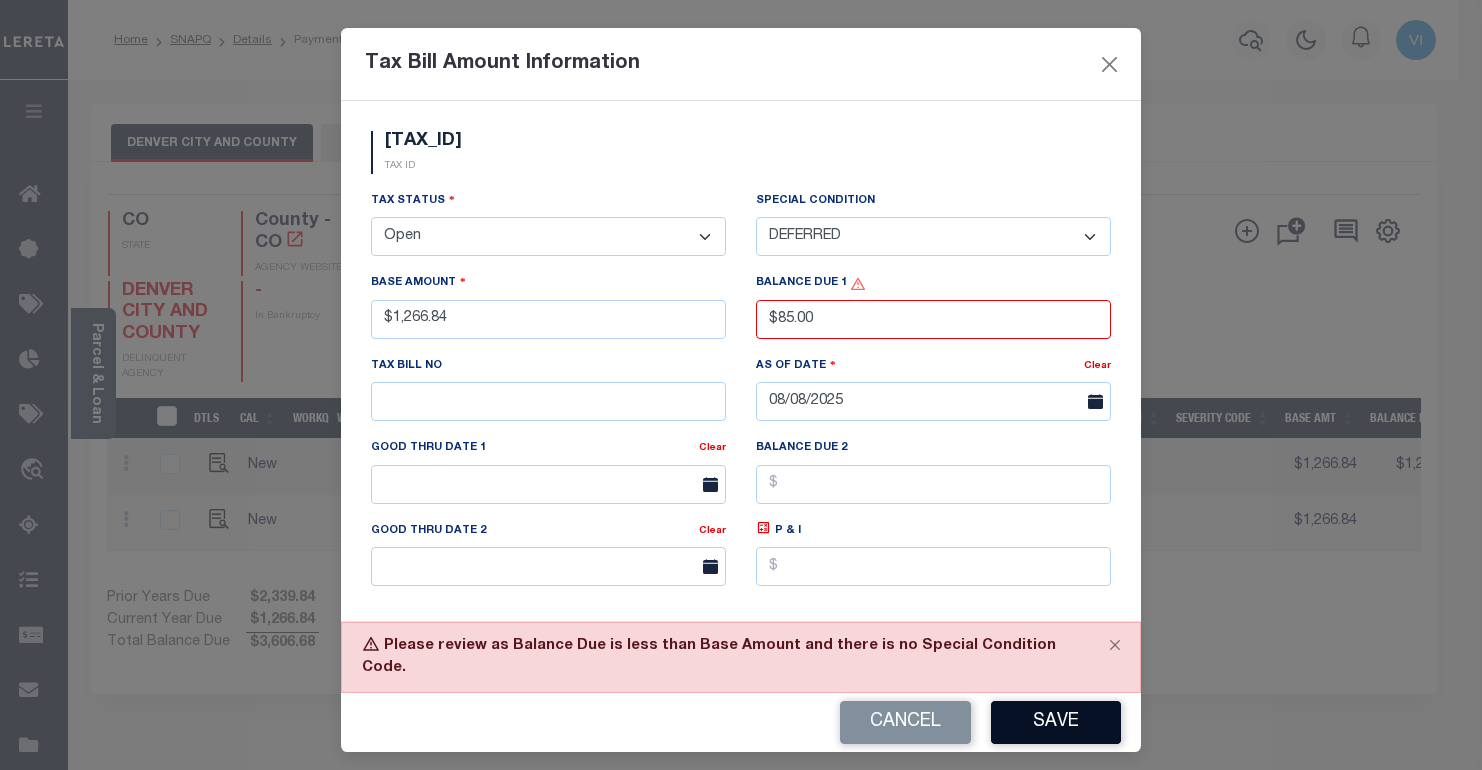click on "Save" at bounding box center [1056, 722] 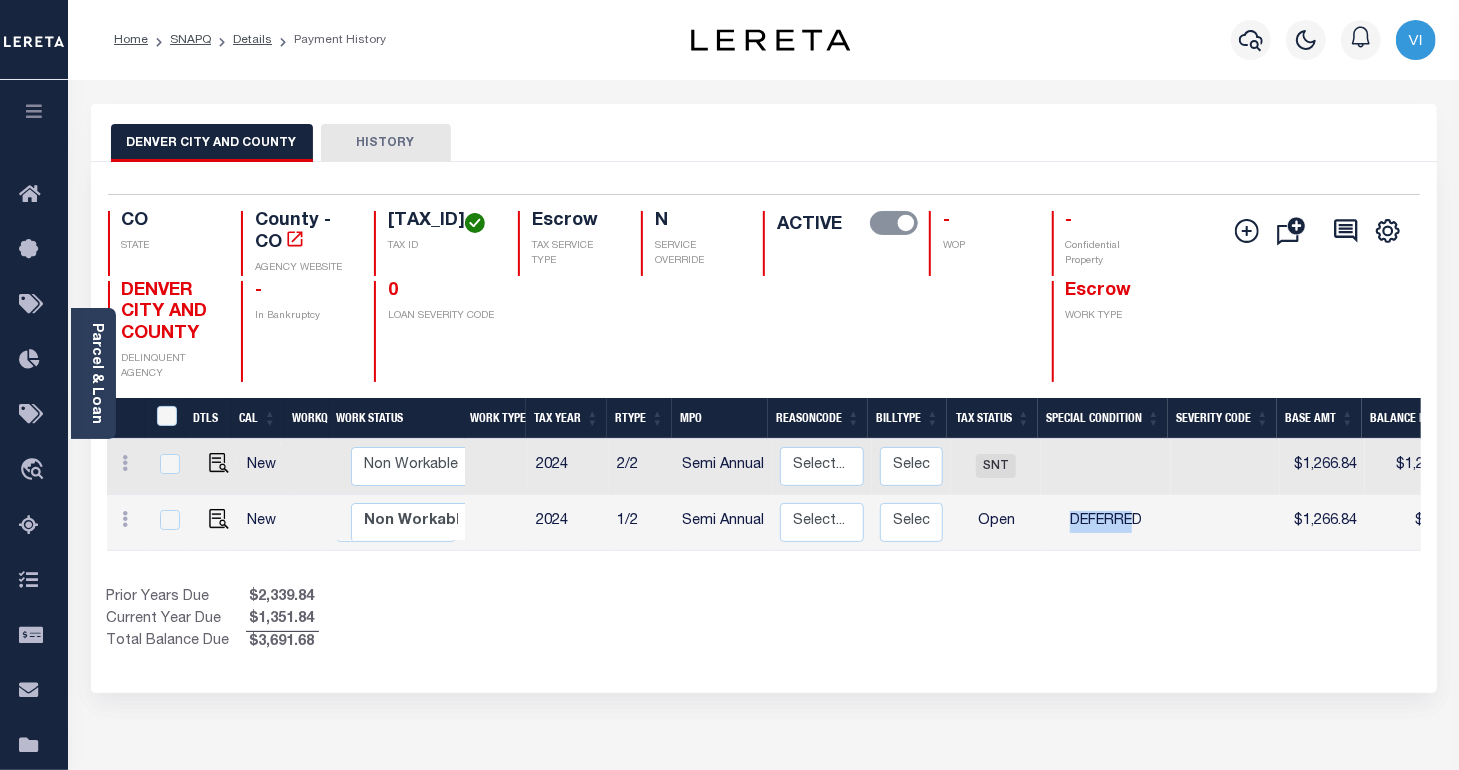 drag, startPoint x: 1136, startPoint y: 525, endPoint x: 1030, endPoint y: 519, distance: 106.16968 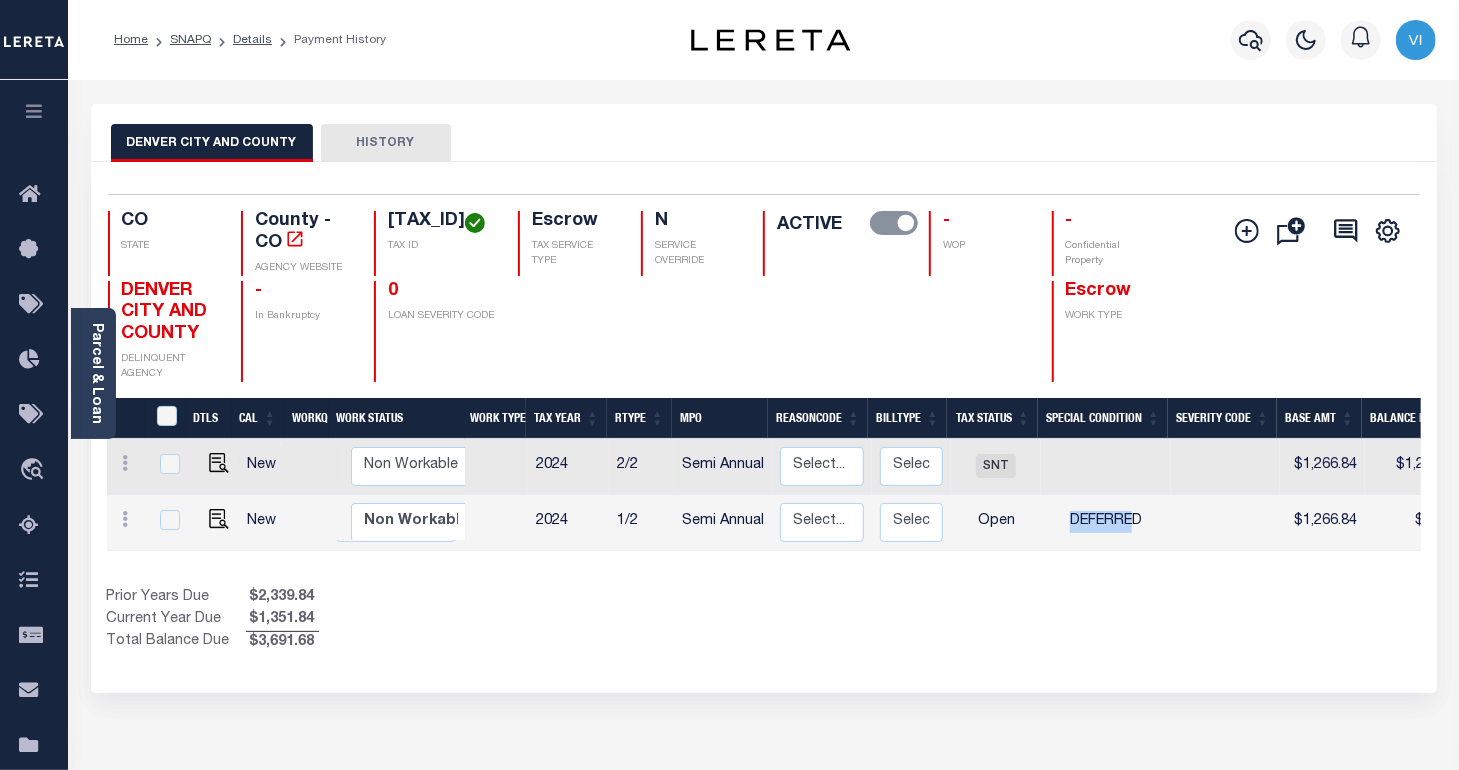 click on "New
Non Workable
Workable
2024 1/2 Semi Annual Select... Payment Reversal Taxable Value Change Assessment Change Occupancy Tax Rate Change Billing Change Exemption Change Added/Omitted Tax Tax Correction Data Conversion Error Data Entry Error Back Applied Payment Select... Regular Delinquent Supplemental Corrected/Adjusted Bill - Re-Report Corrected/Adjusted Bill - Balance Due Open DEFERRED $1,266.84 $85.00 08/08/2025 02/28/2025 02/28/2025 REC CAC" at bounding box center [1125, 523] 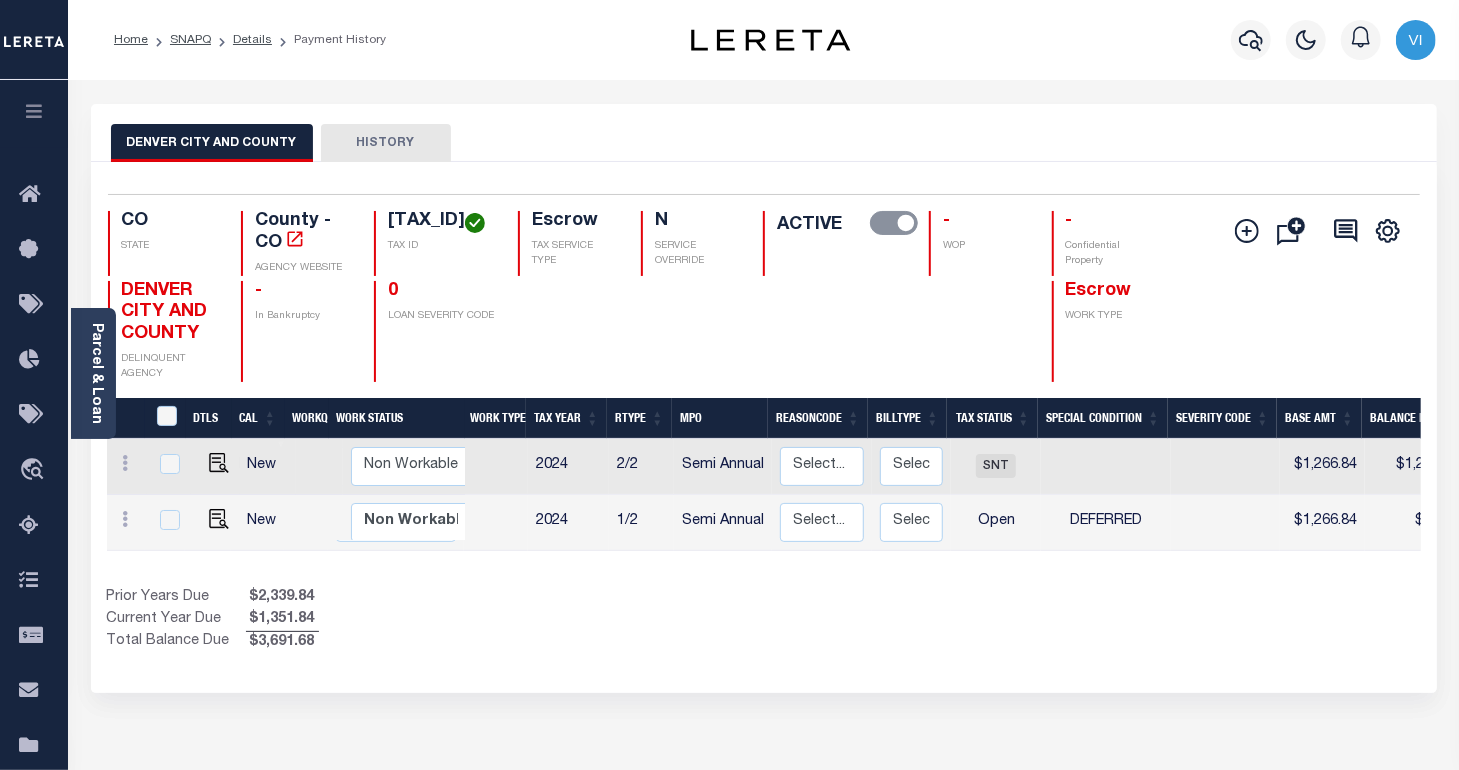 click on "Prior Years Due
$2,339.84
Current Year Due
$1,351.84
Total Balance Due
$3,691.68" at bounding box center (435, 620) 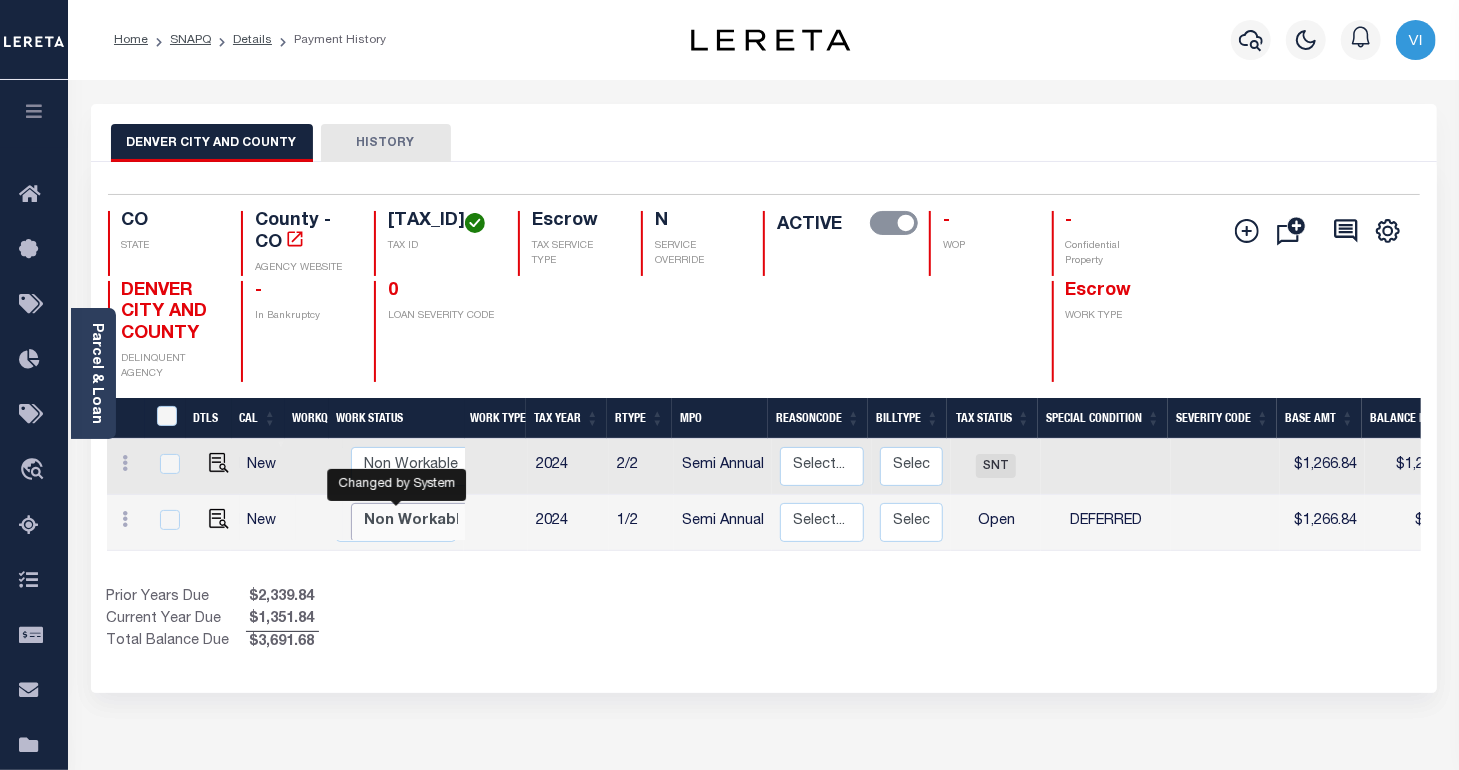 scroll, scrollTop: 2, scrollLeft: 0, axis: vertical 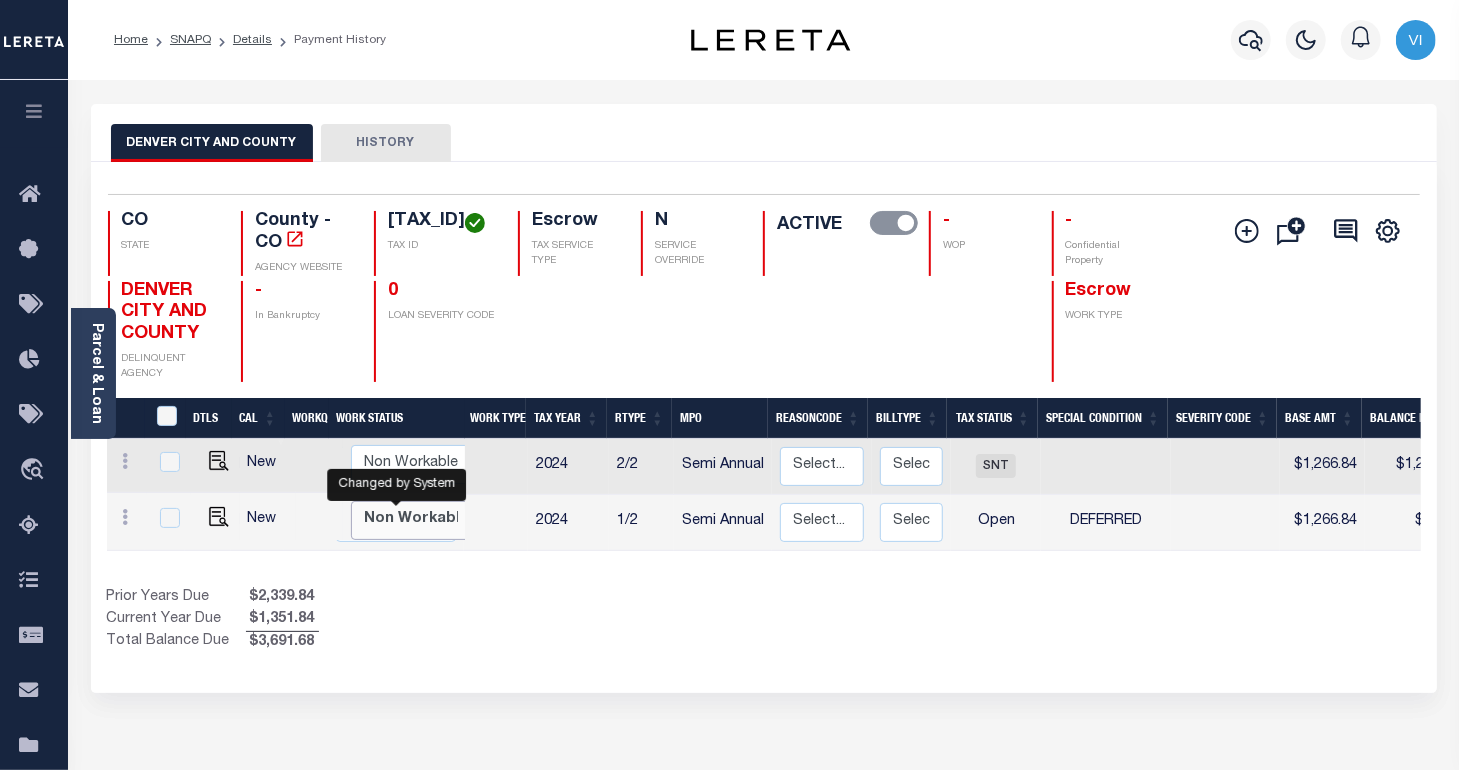 click on "Non Workable
Workable" at bounding box center (411, 520) 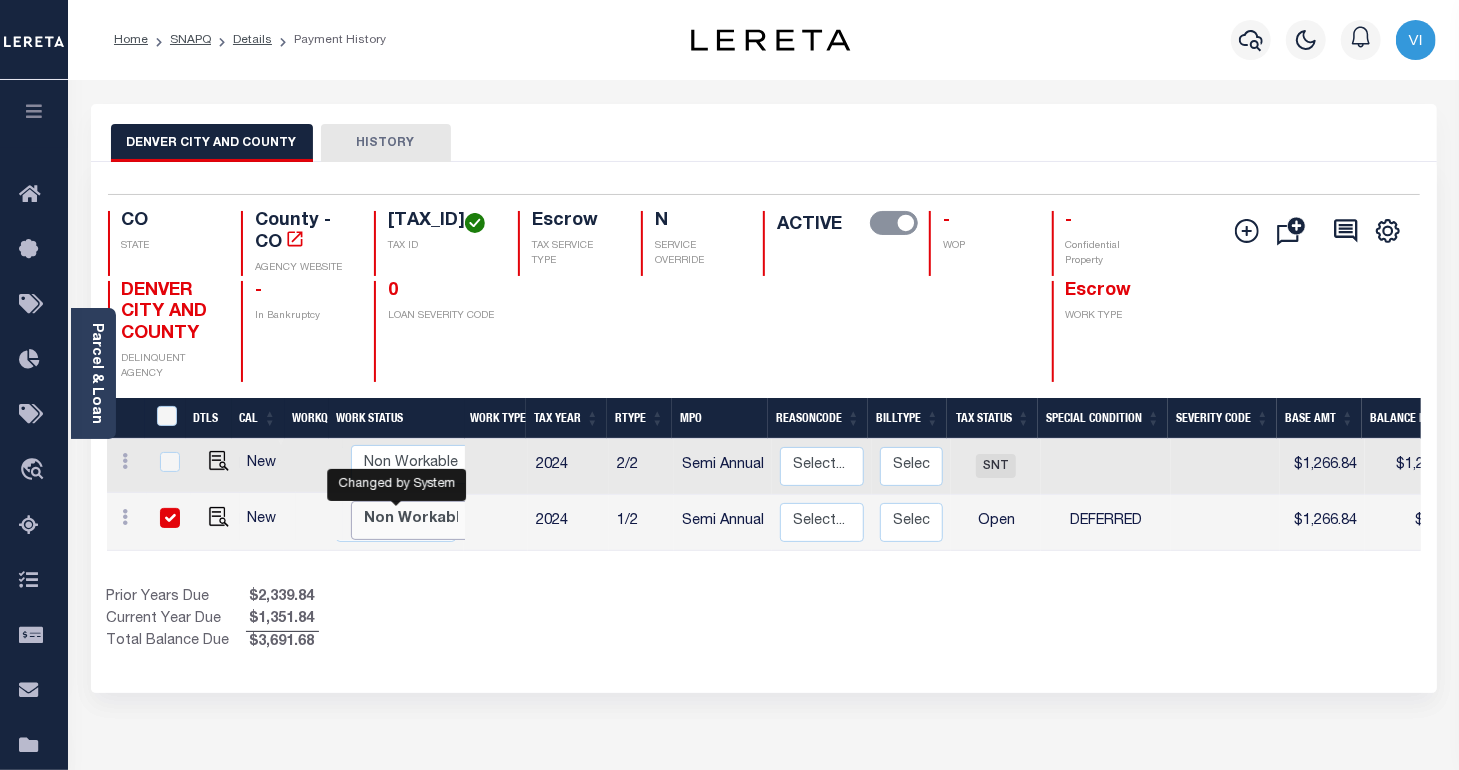 checkbox on "true" 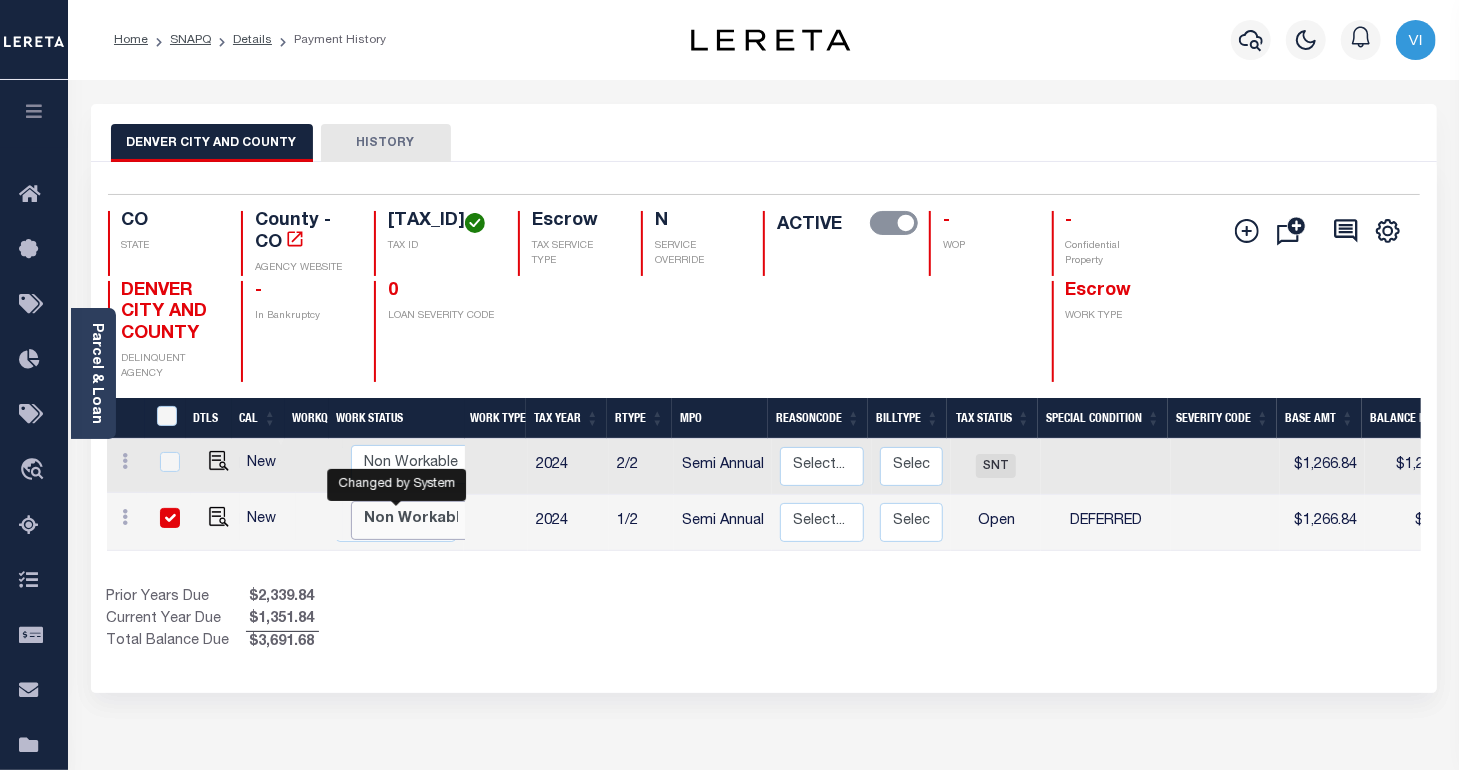 checkbox on "true" 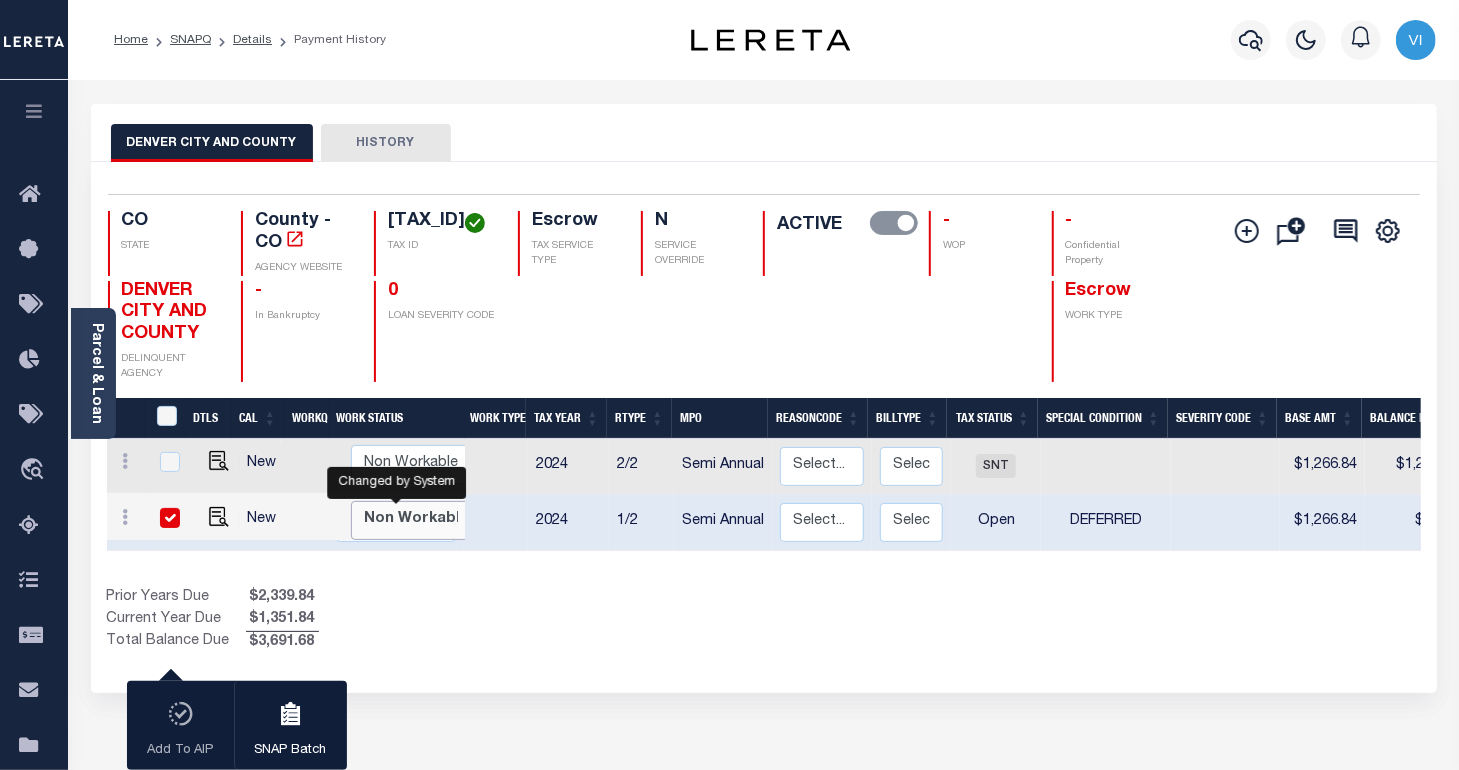 click on "Non Workable
Workable" at bounding box center (411, 520) 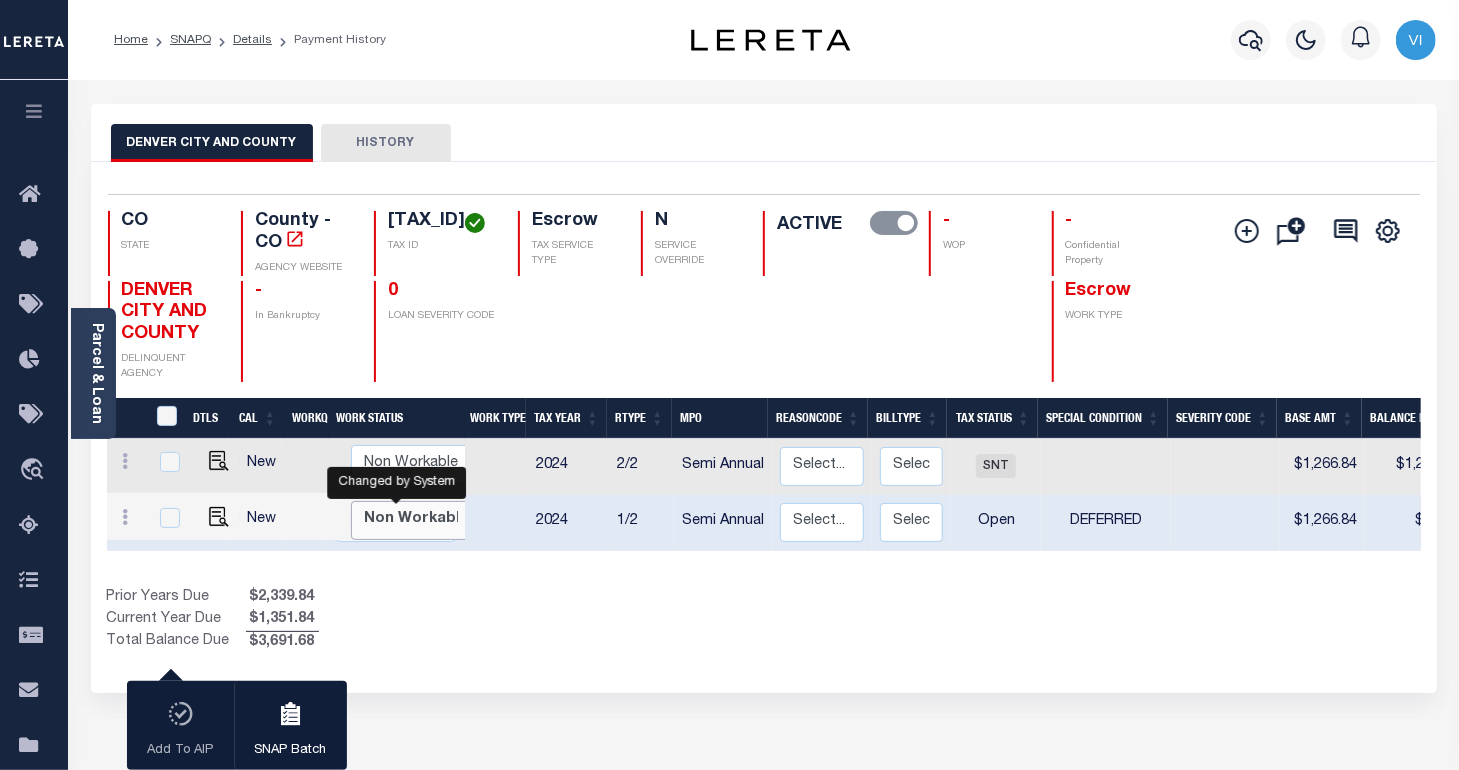 checkbox on "false" 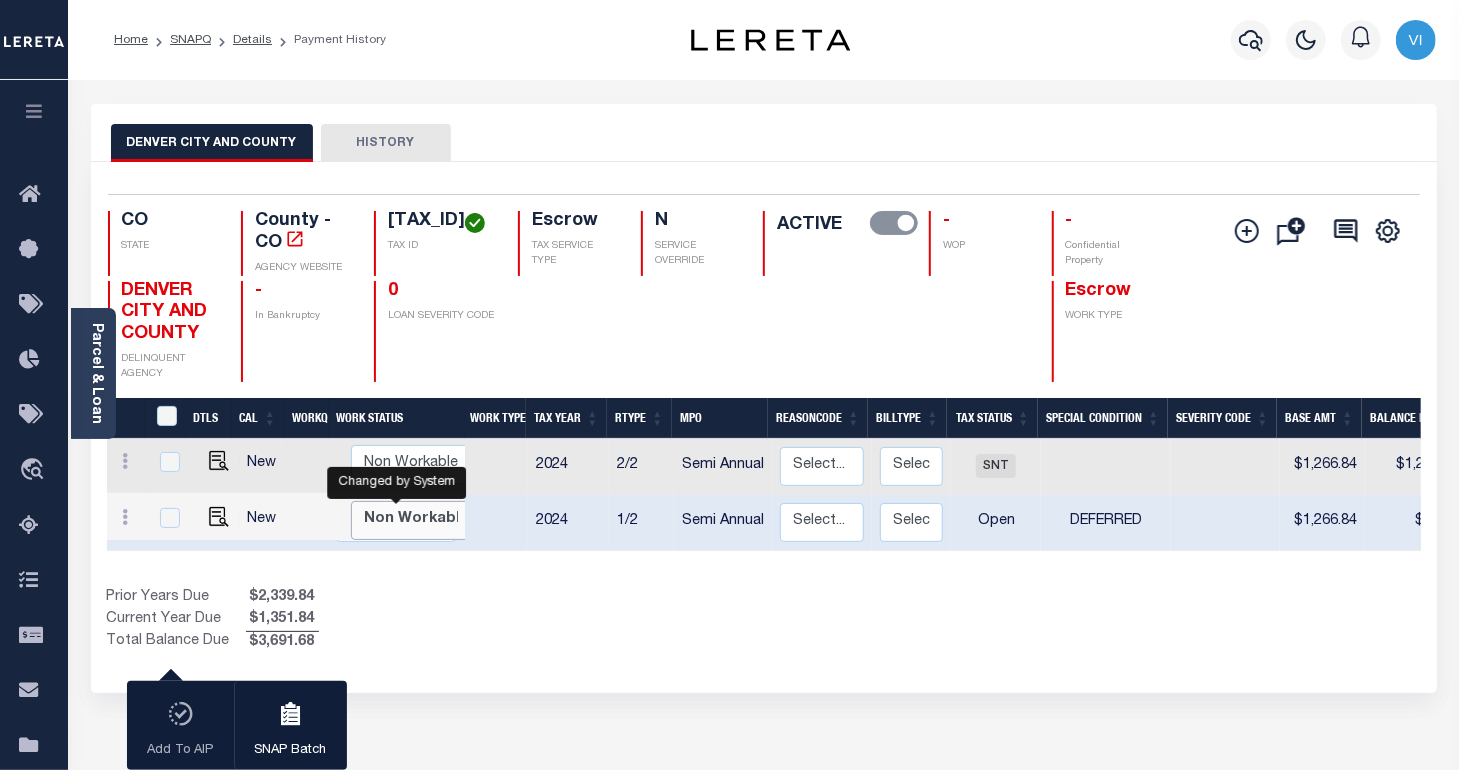 checkbox on "false" 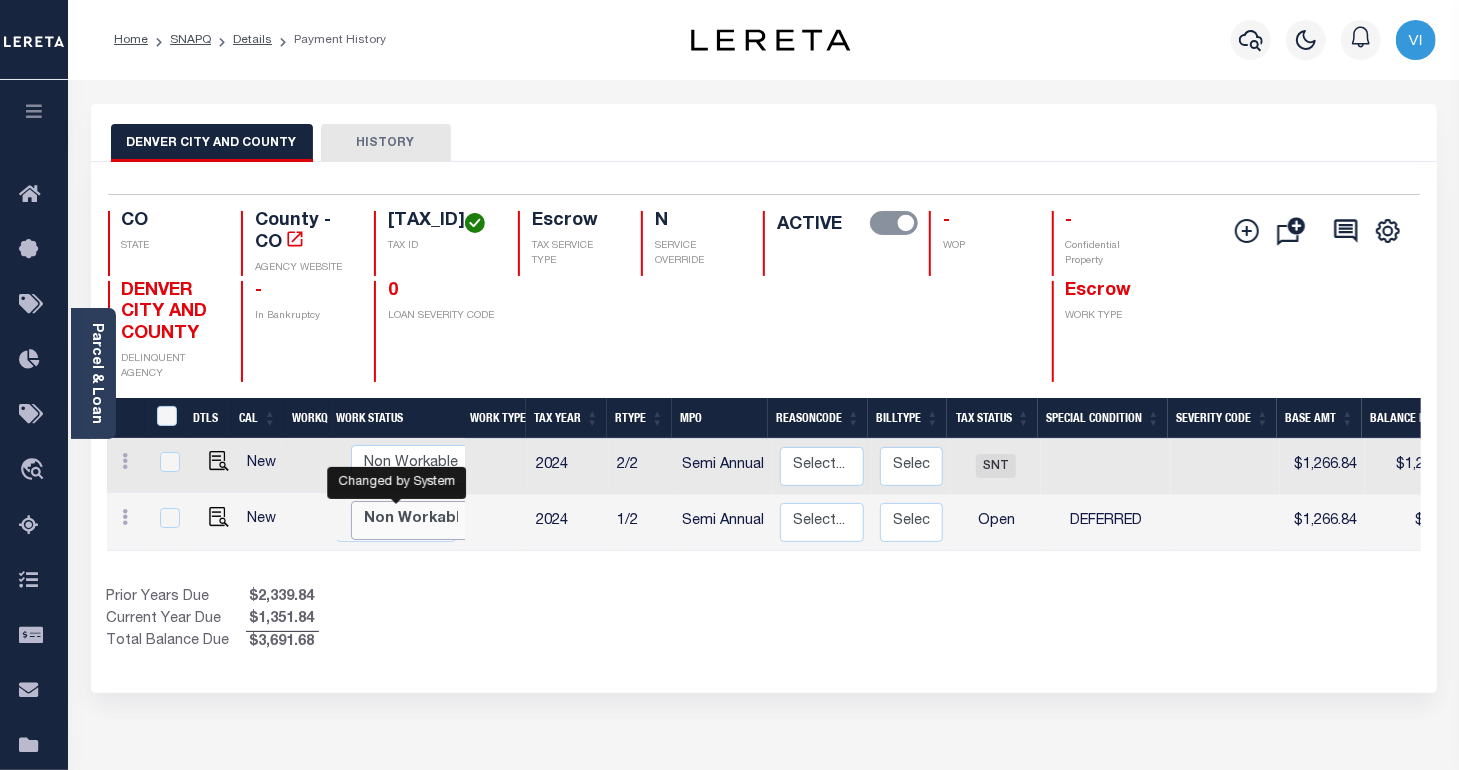 scroll, scrollTop: 0, scrollLeft: 14, axis: horizontal 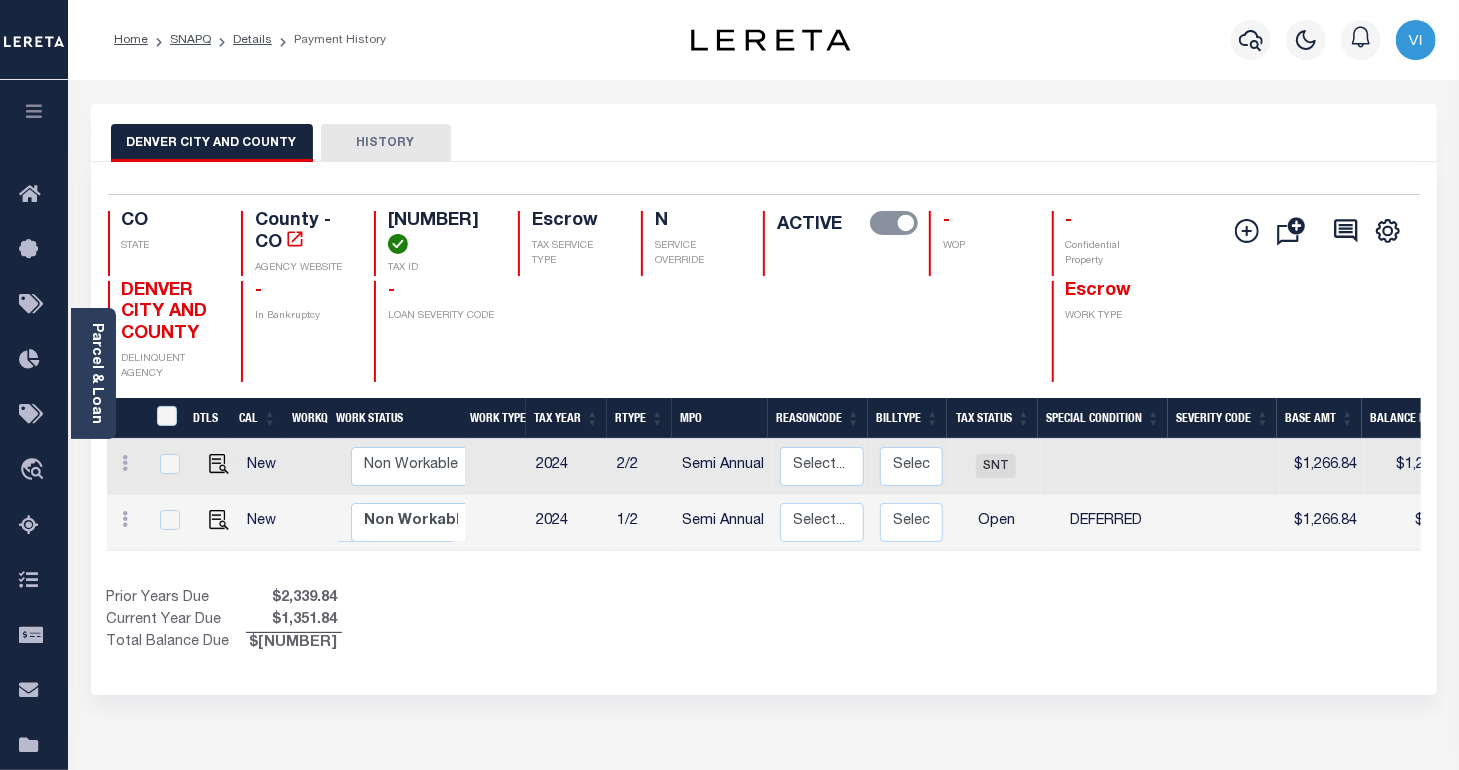 click on "Show Tax Lines before Bill Release Date
Prior Years Due
$[NUMBER]
Current Year Due
$[NUMBER]
Total Balance Due
$[NUMBER]" at bounding box center (764, 621) 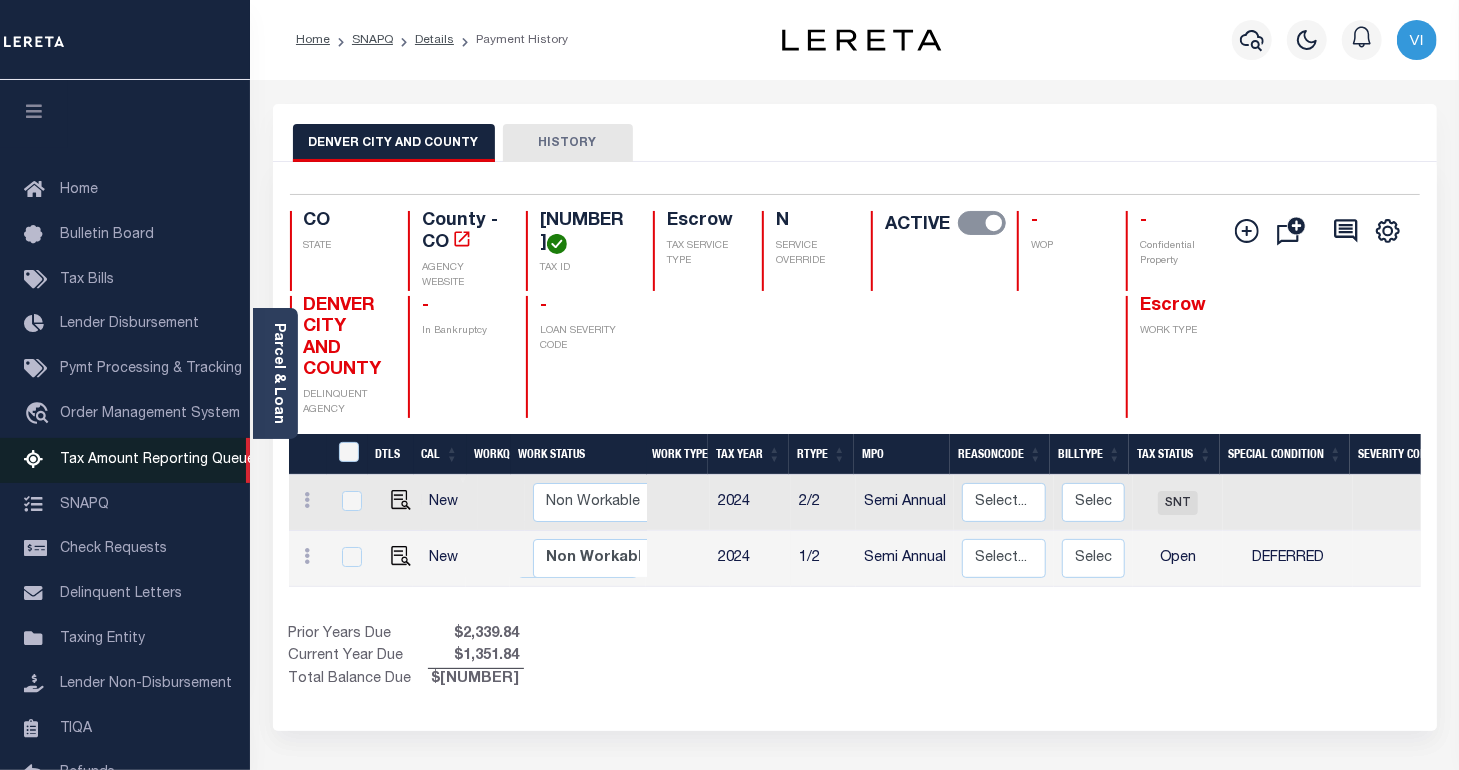 click on "Tax Amount Reporting Queue" at bounding box center [157, 460] 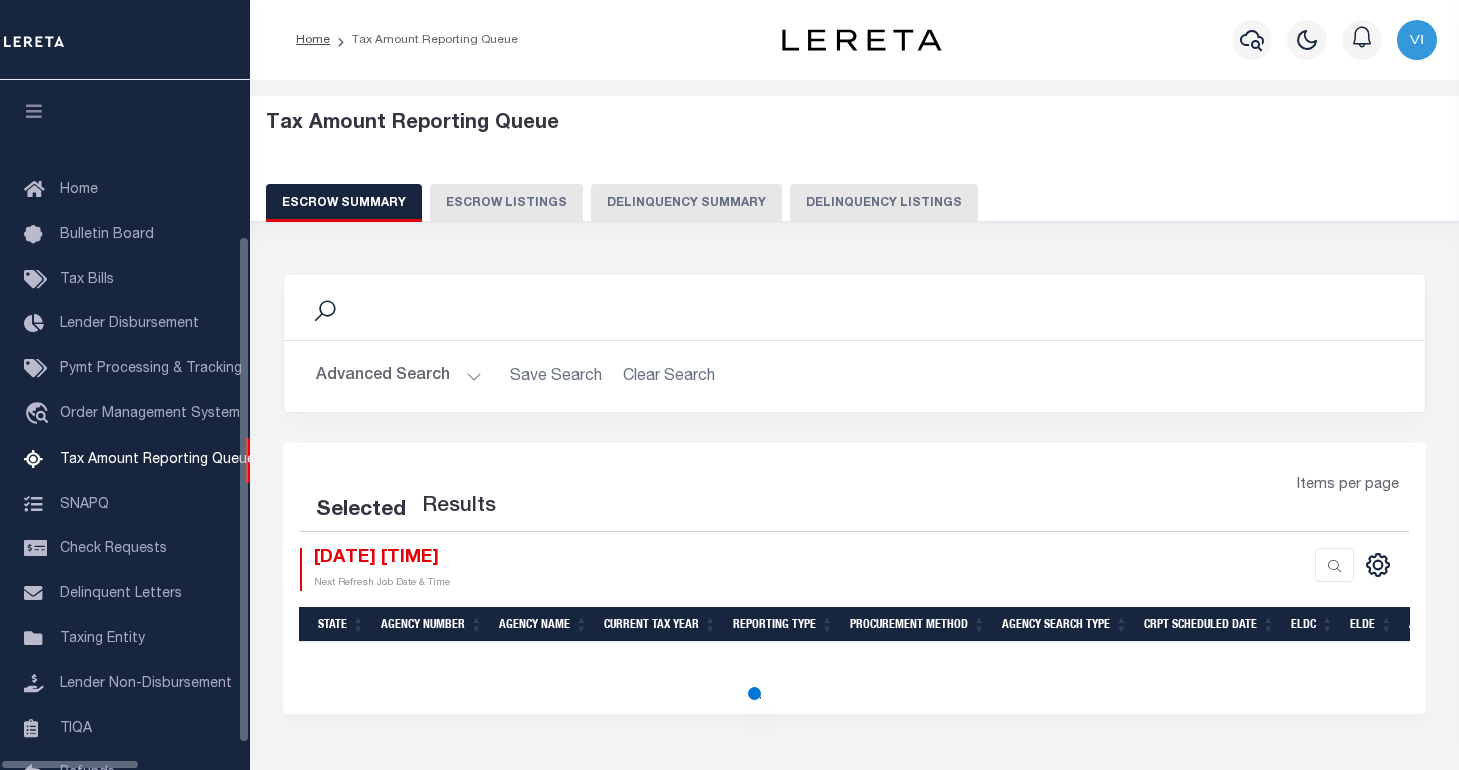 scroll, scrollTop: 0, scrollLeft: 0, axis: both 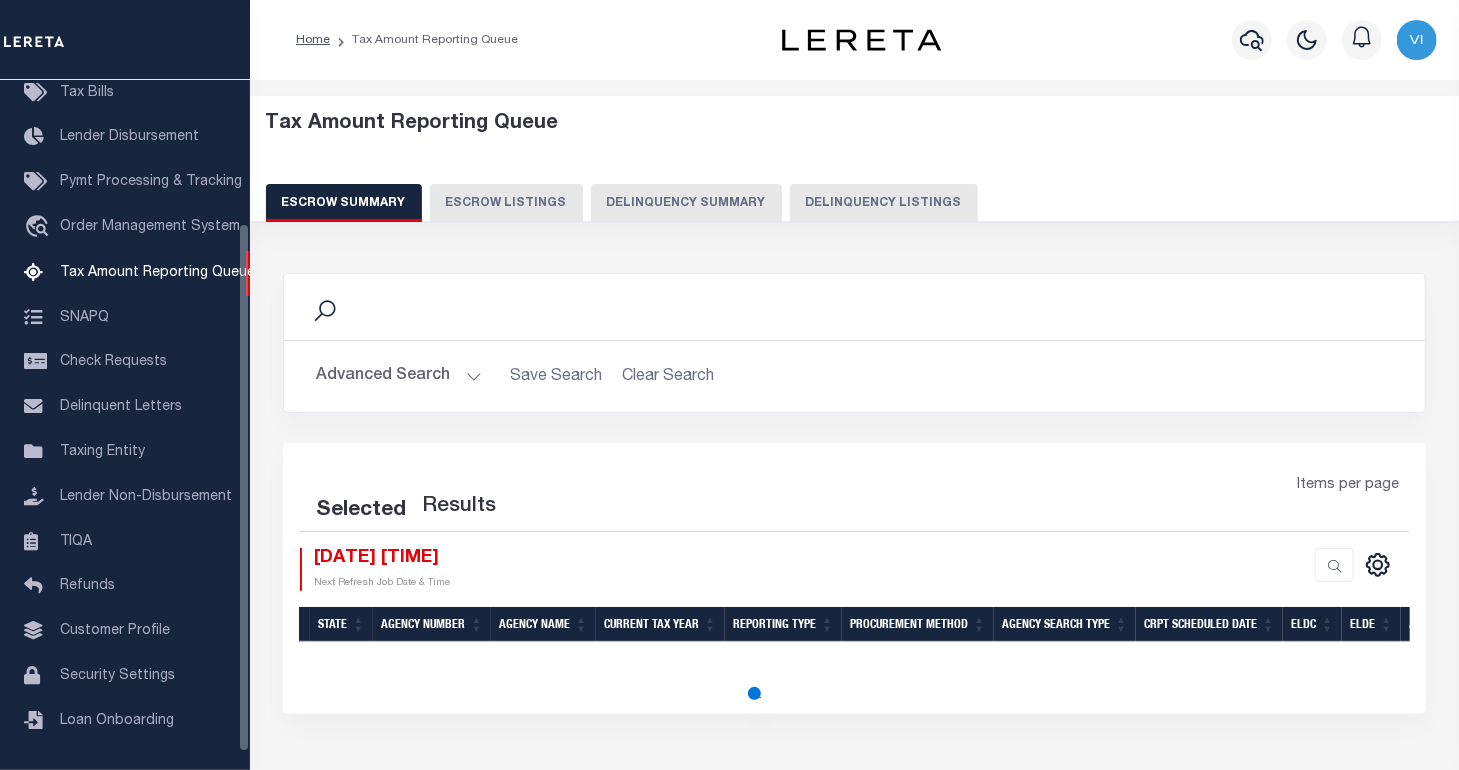 click on "Delinquency Summary" at bounding box center [686, 203] 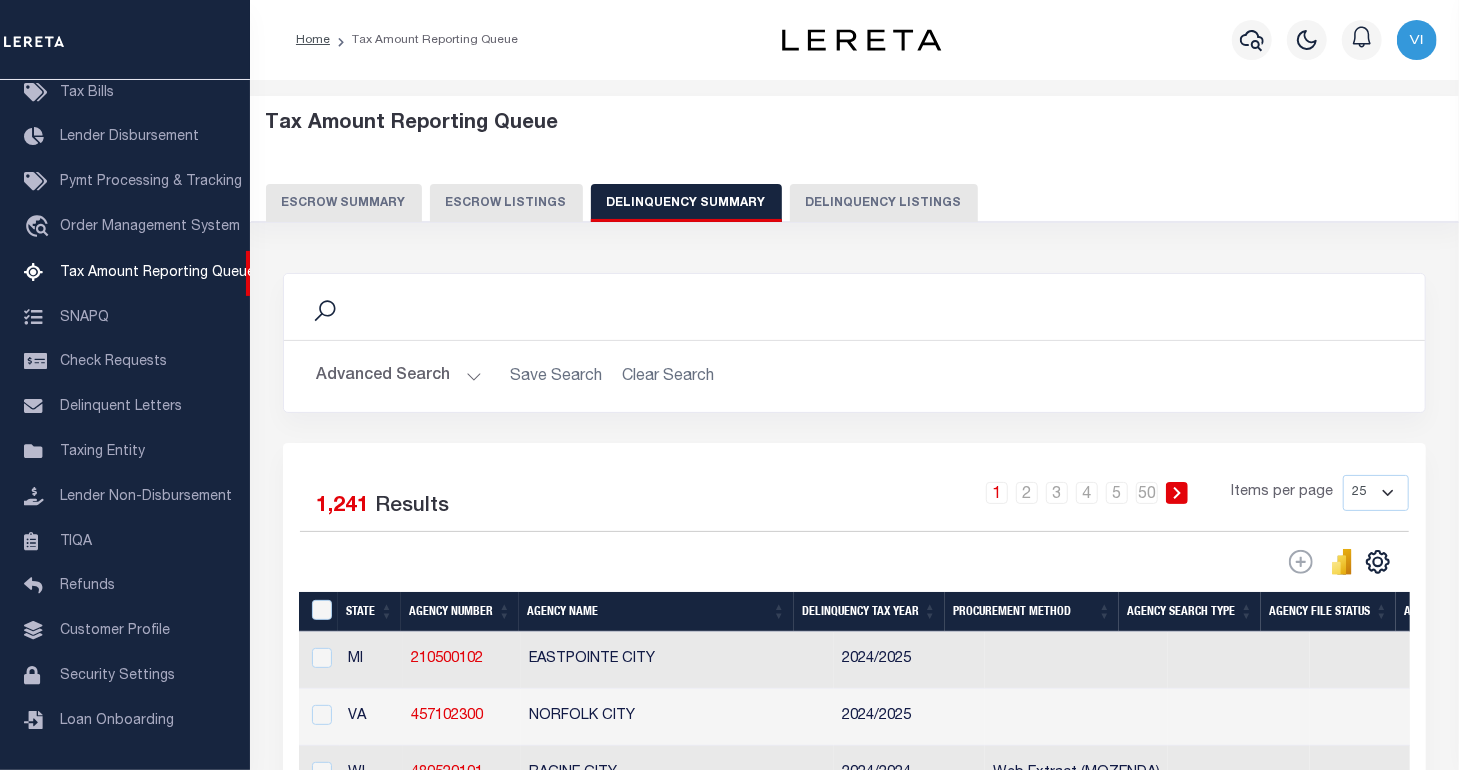 click on "Delinquency Summary" at bounding box center [686, 203] 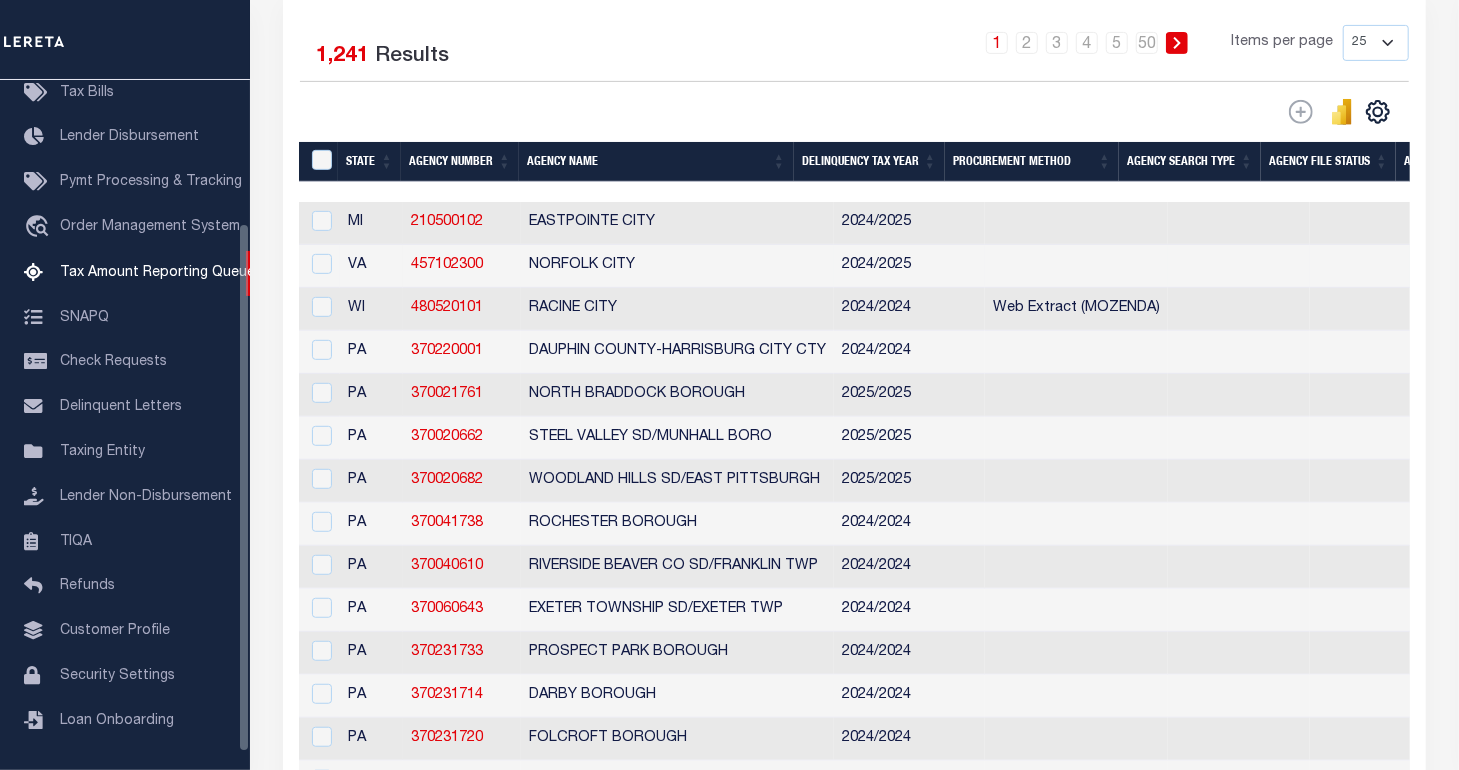 scroll, scrollTop: 600, scrollLeft: 0, axis: vertical 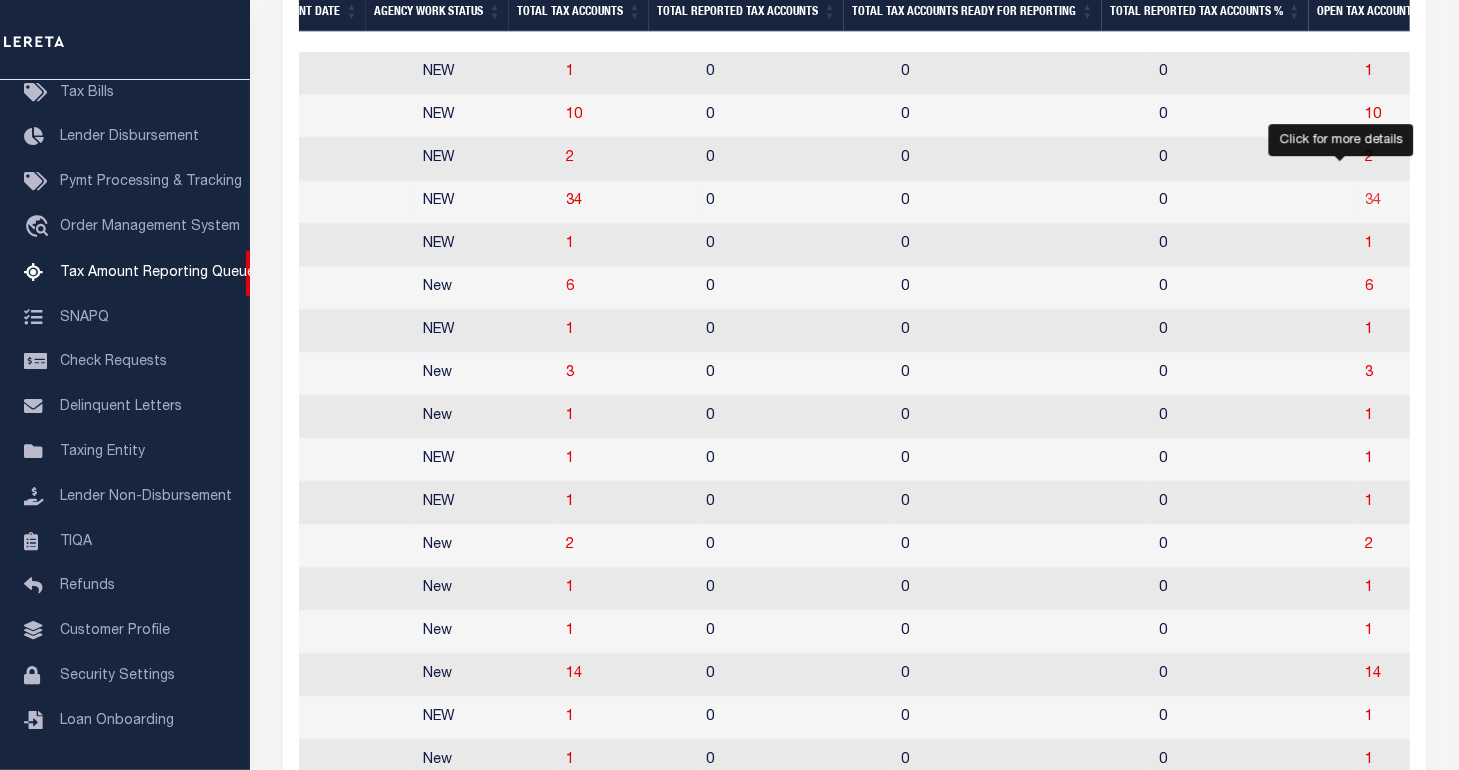 click on "34" at bounding box center [1374, 201] 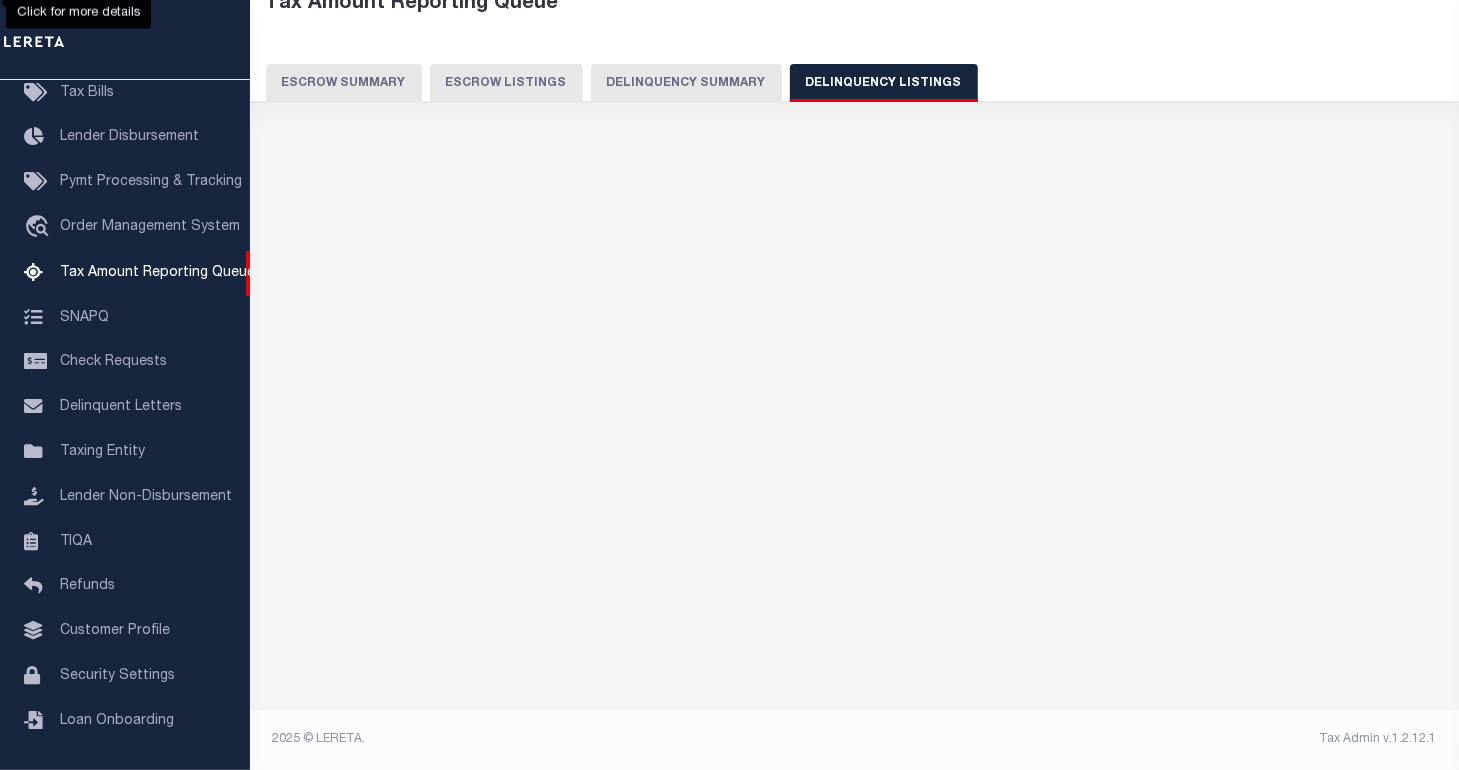 scroll, scrollTop: 116, scrollLeft: 0, axis: vertical 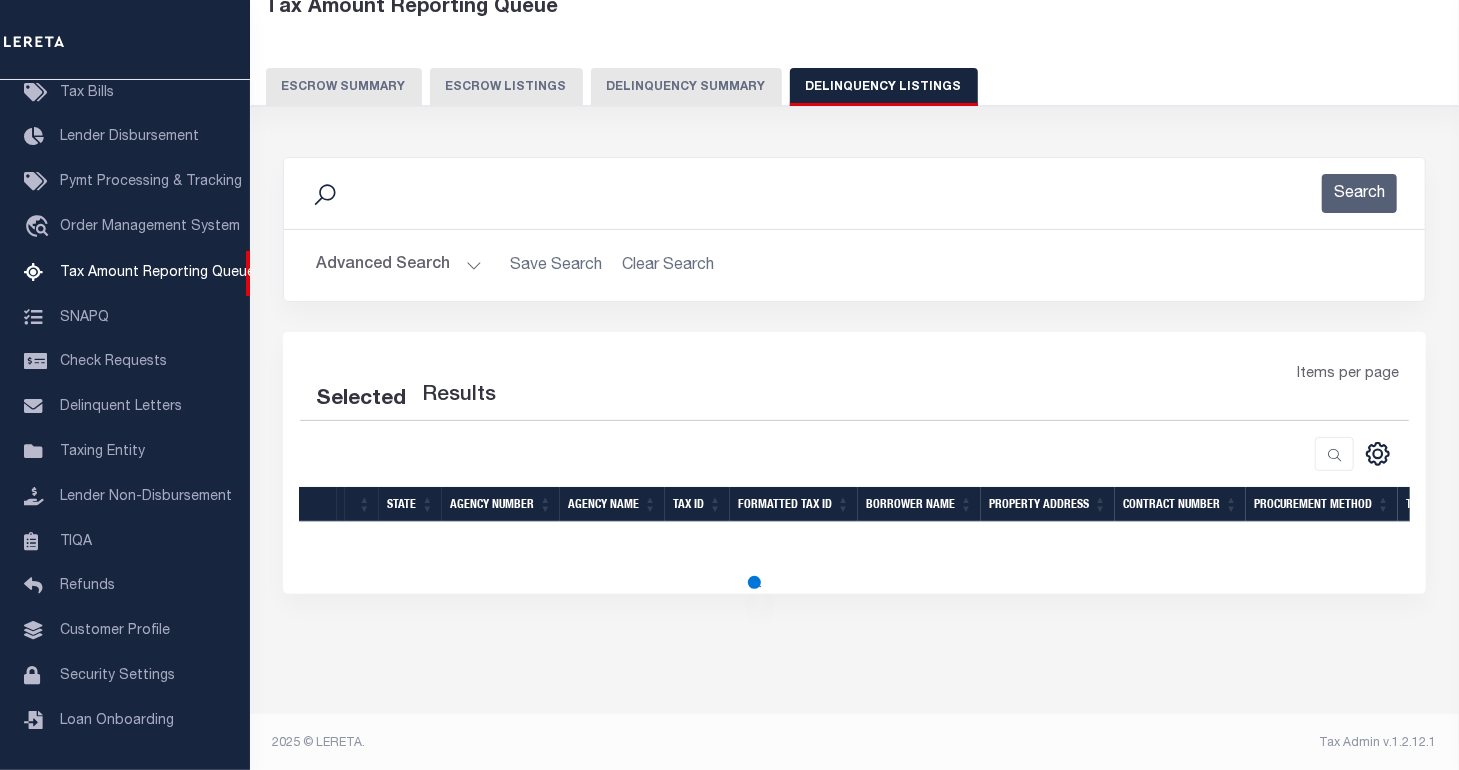 select on "100" 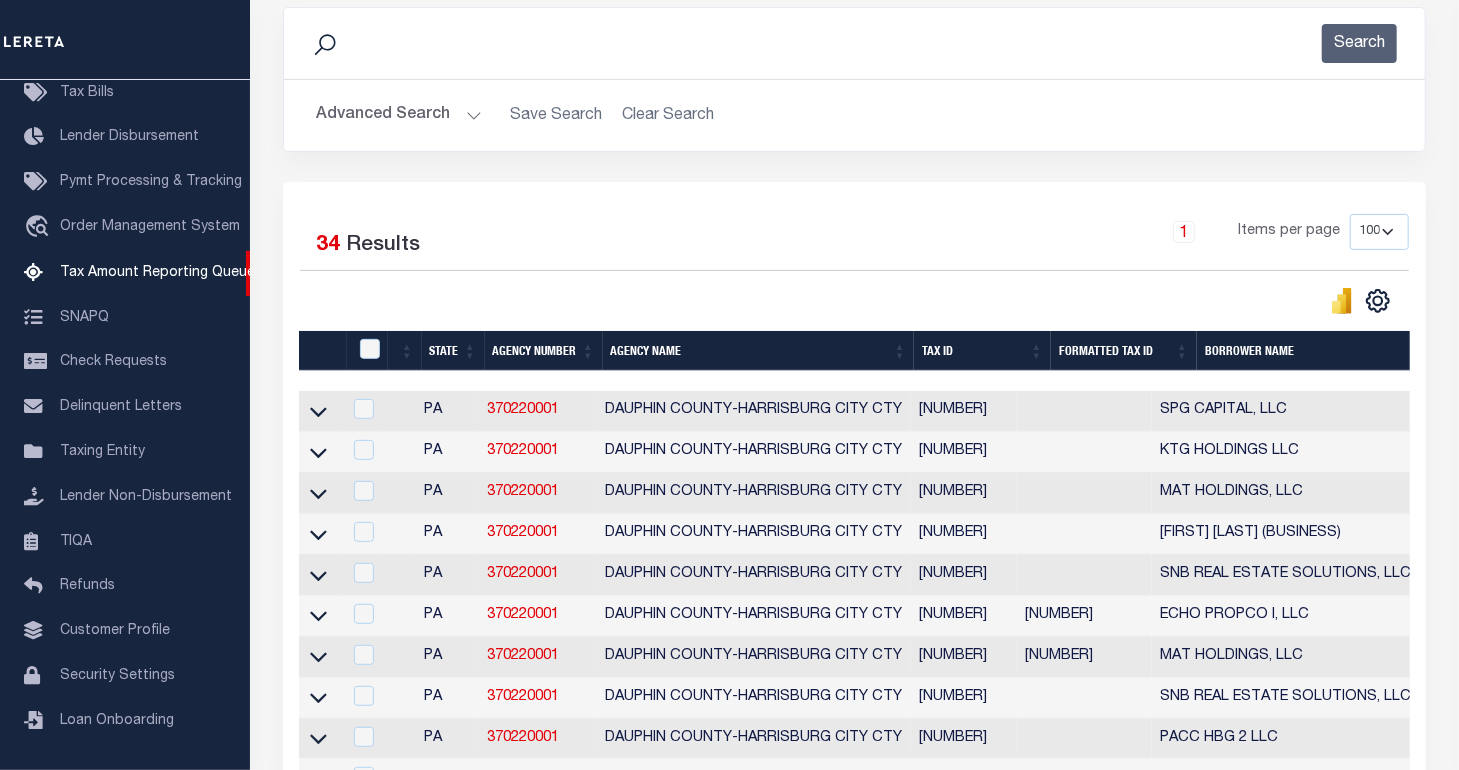 scroll, scrollTop: 566, scrollLeft: 0, axis: vertical 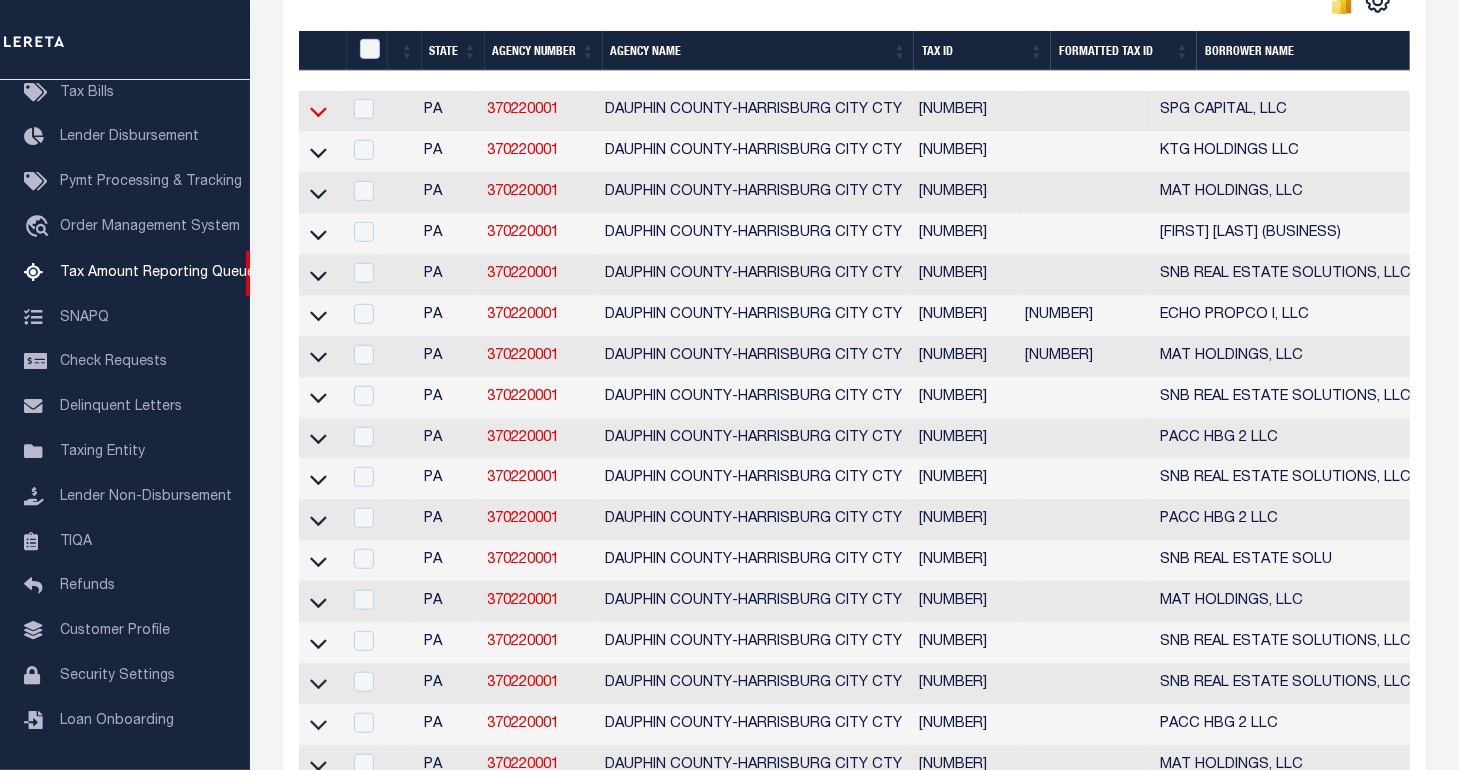 click 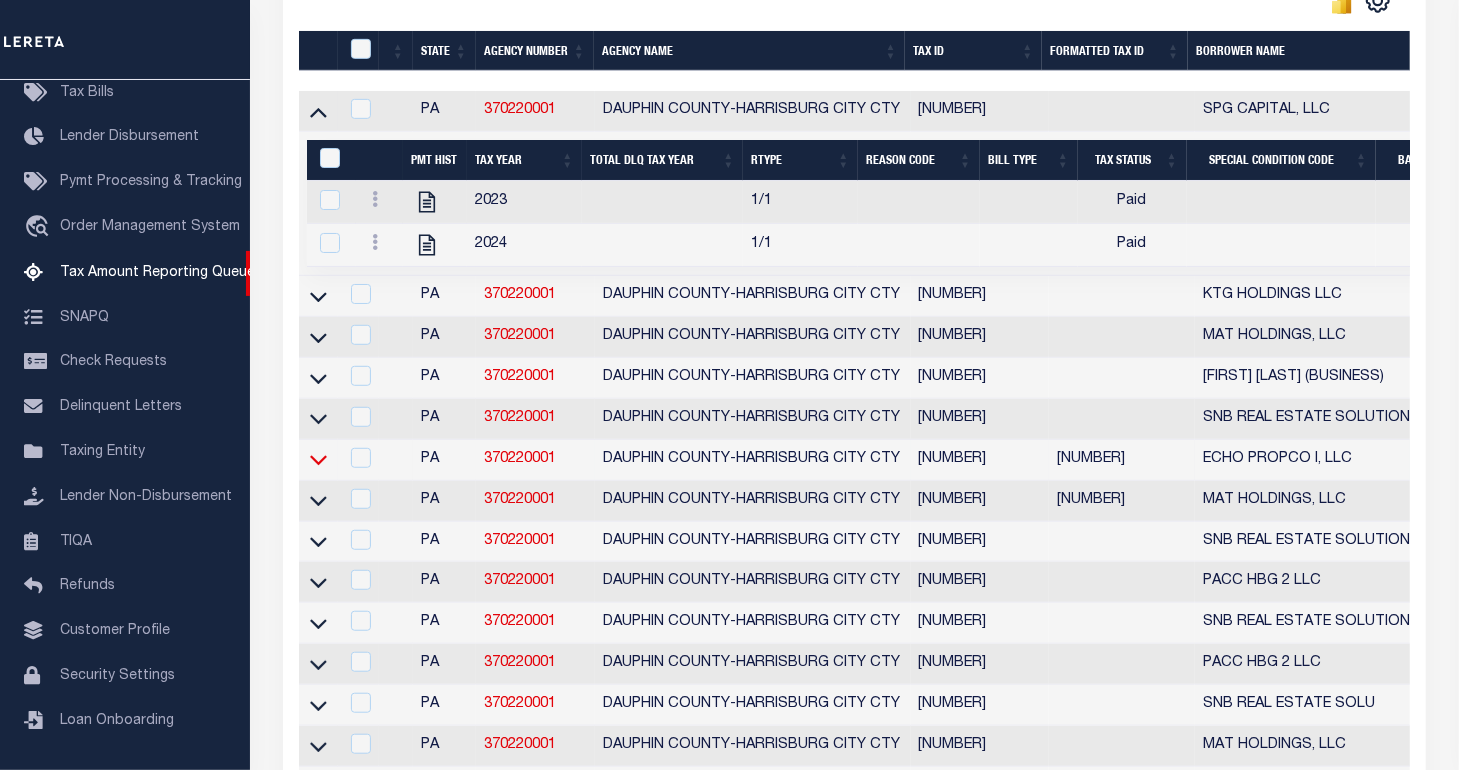 click 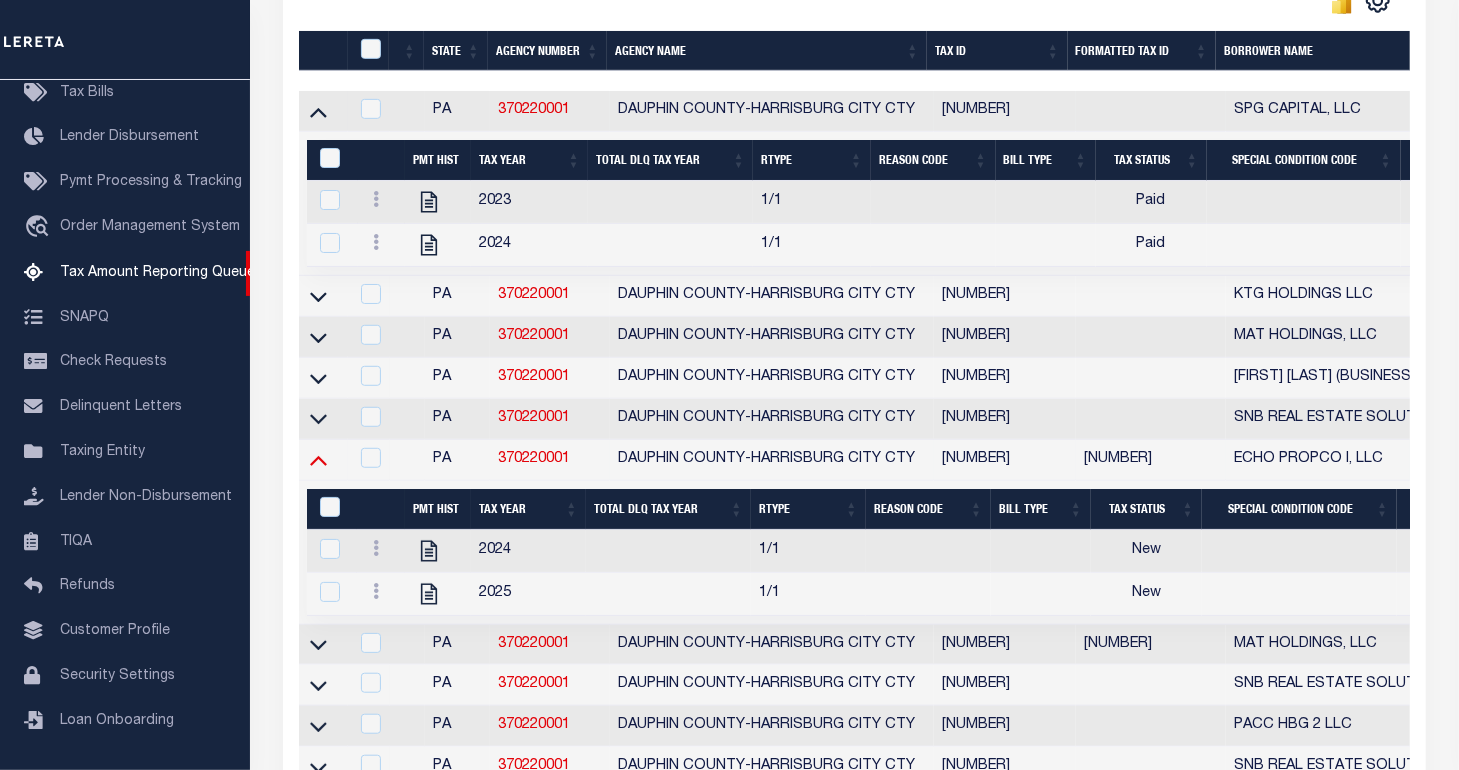 click 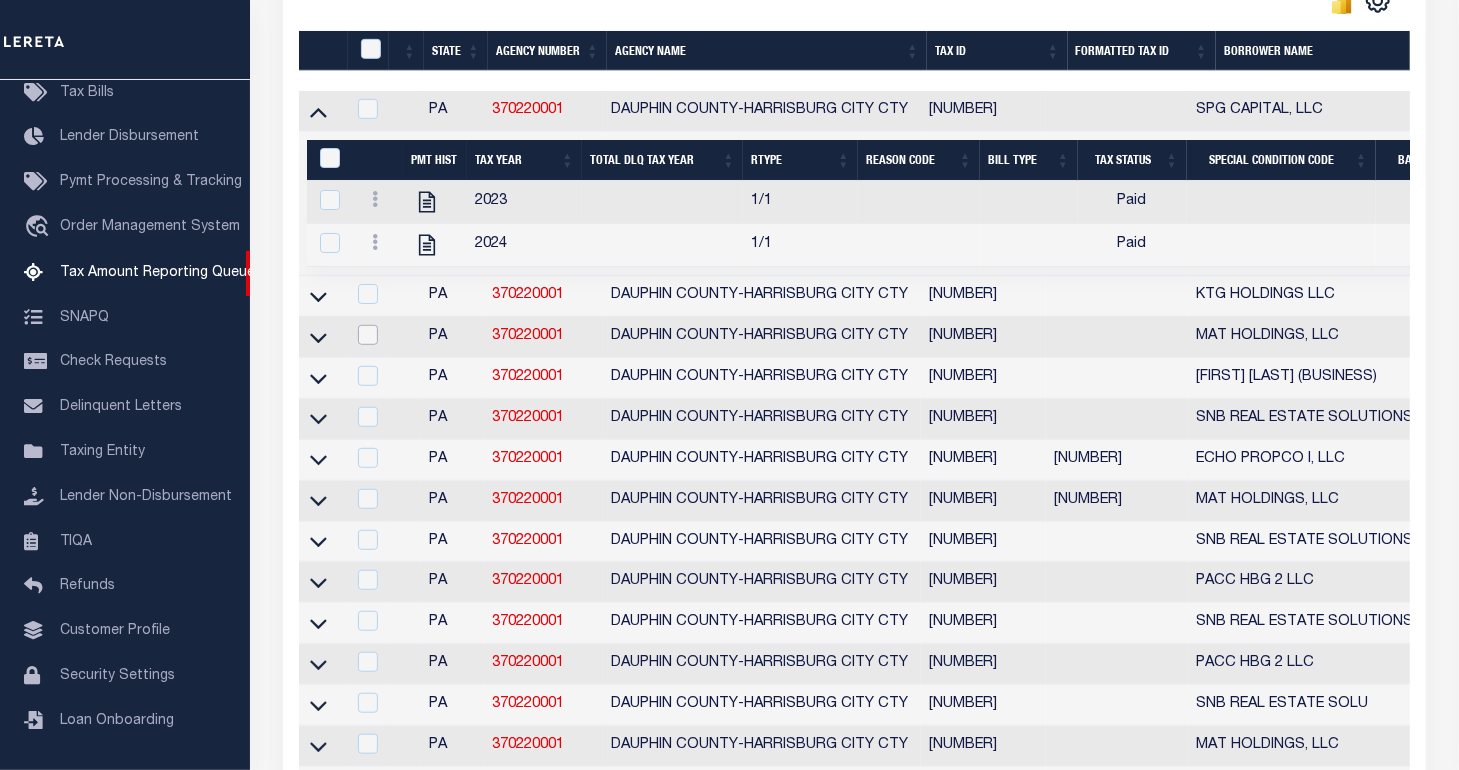 click at bounding box center [368, 335] 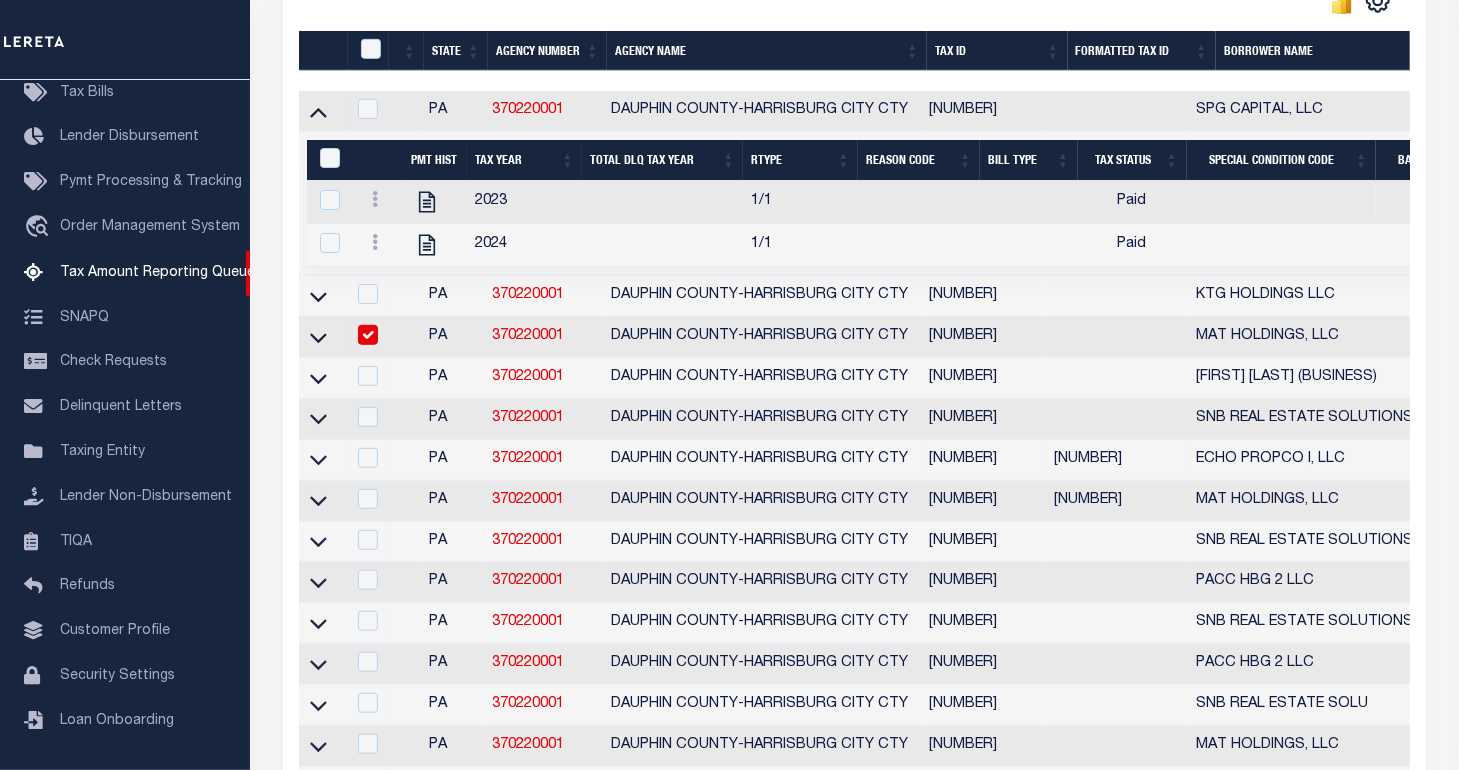 checkbox on "true" 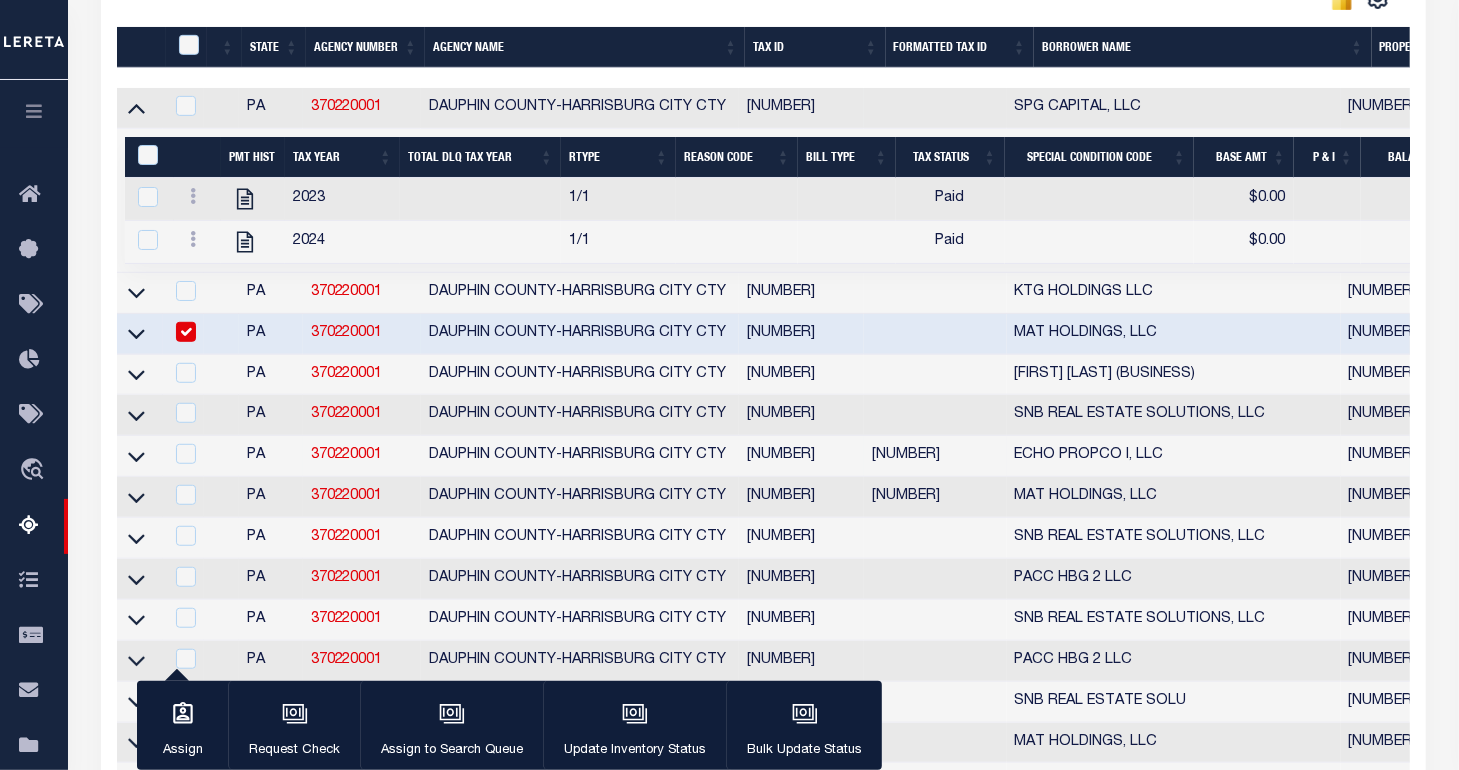 scroll, scrollTop: 563, scrollLeft: 0, axis: vertical 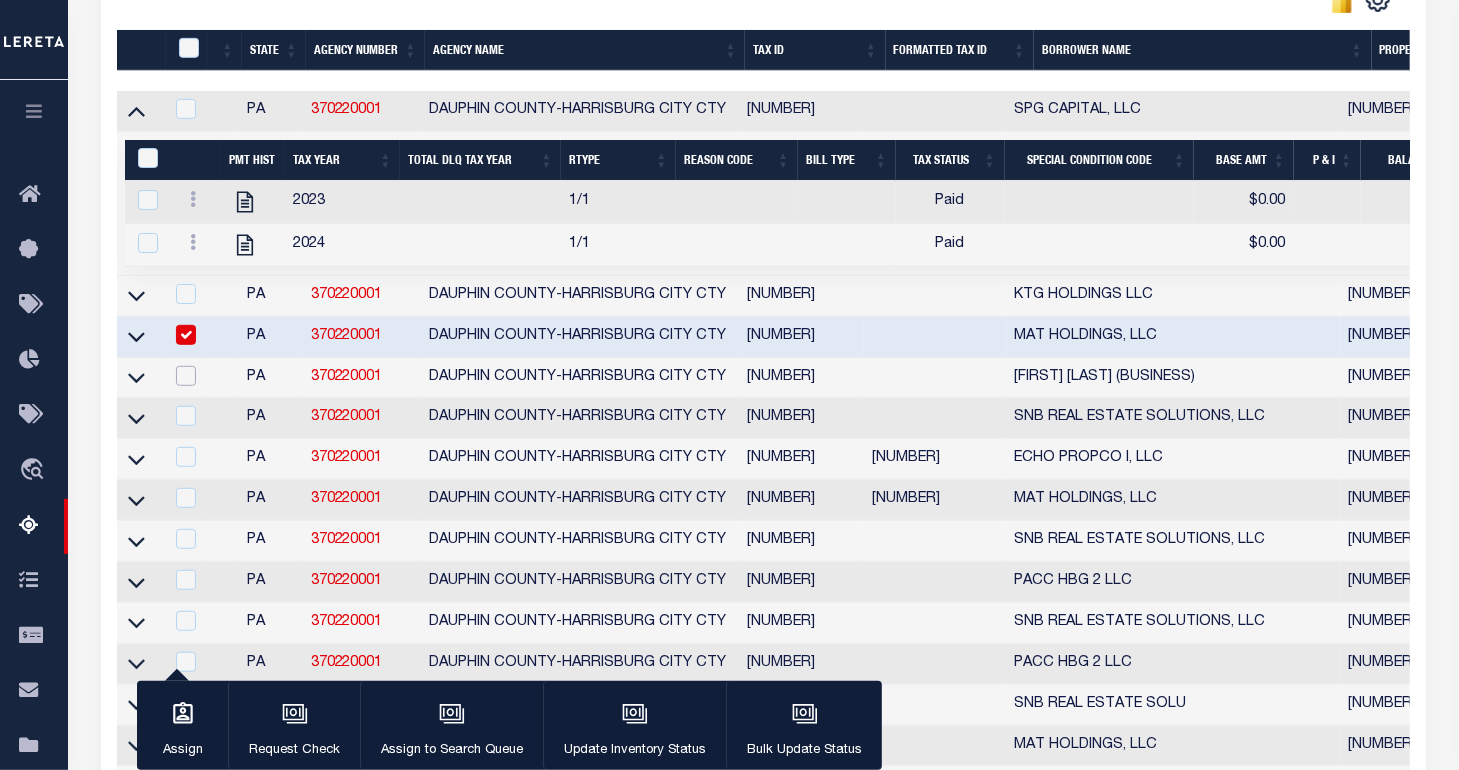 click at bounding box center [186, 376] 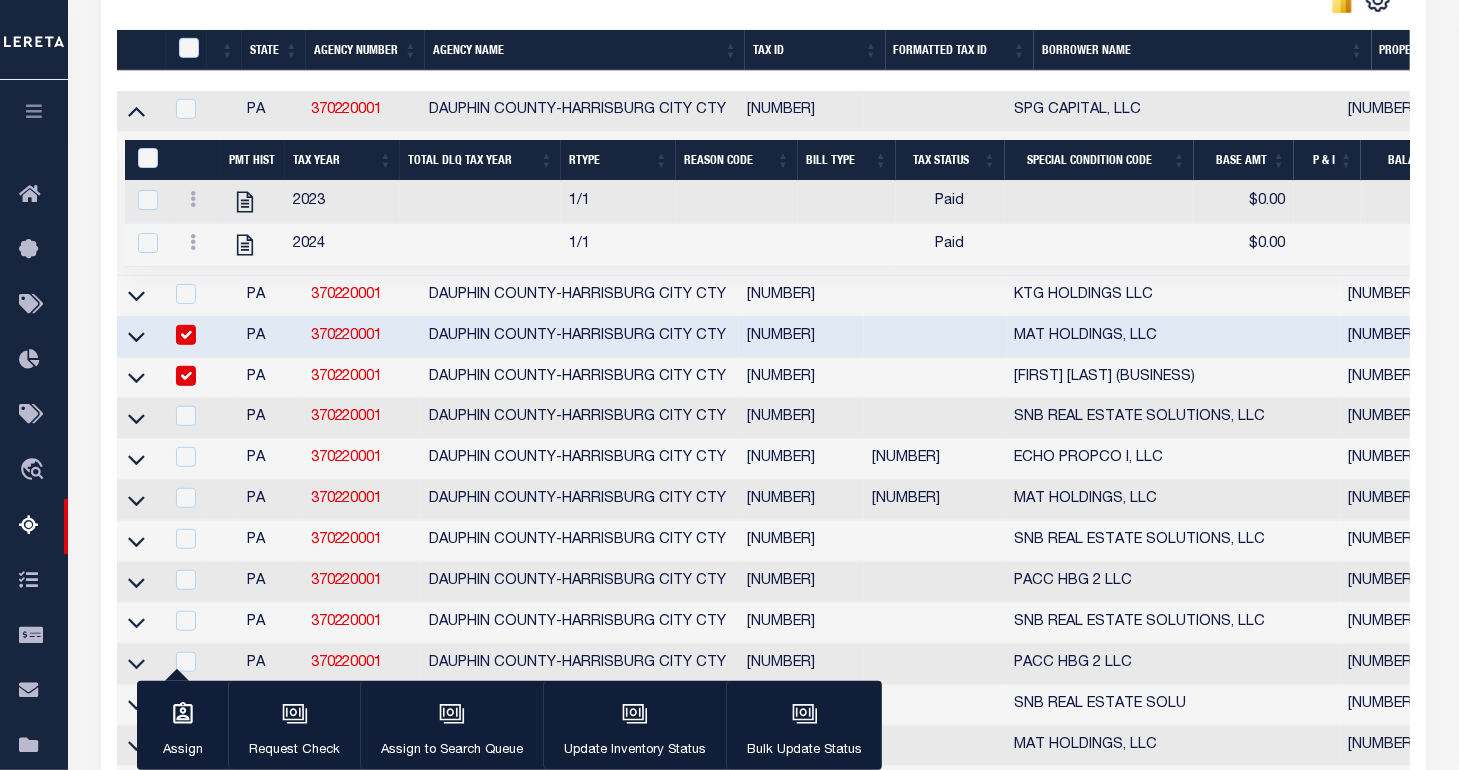 checkbox on "true" 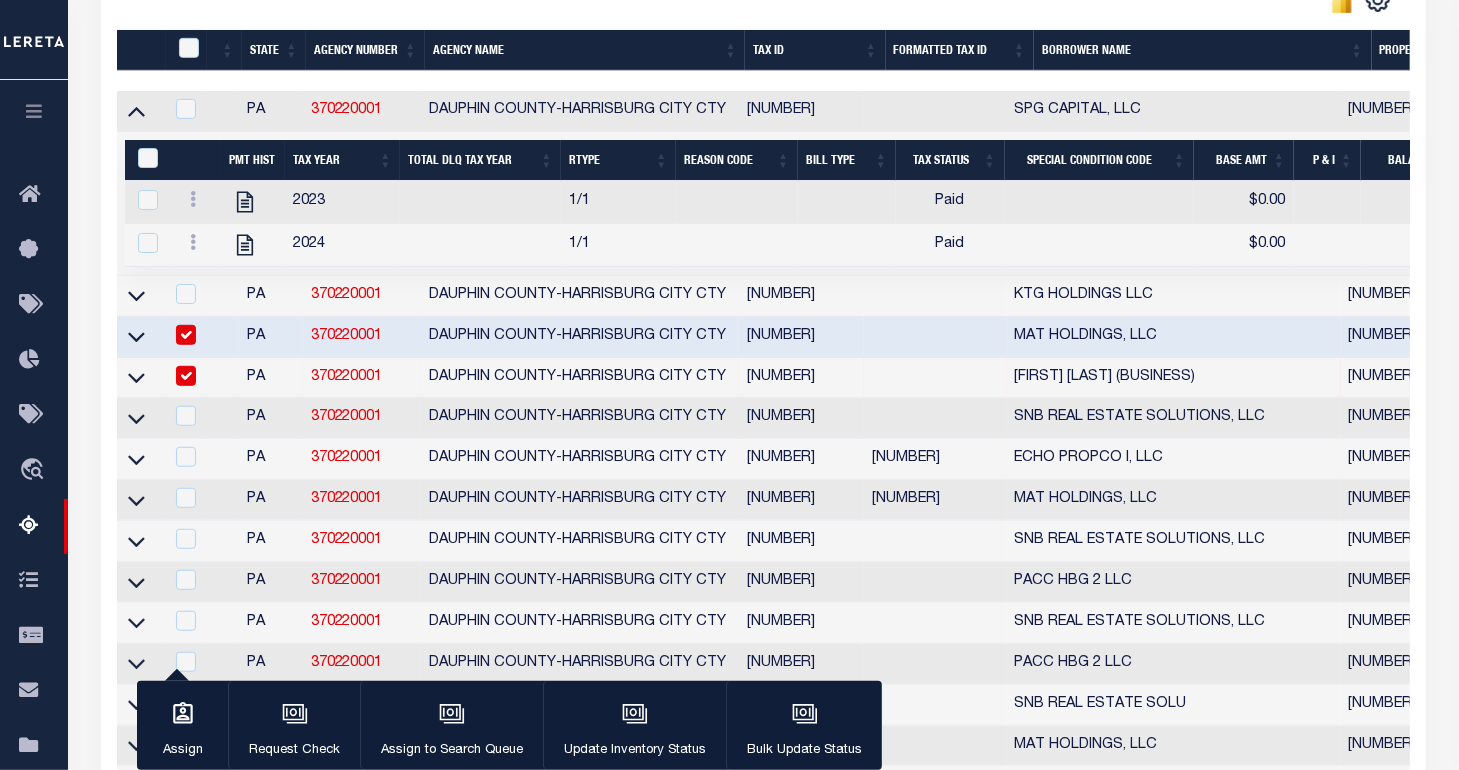 scroll, scrollTop: 263, scrollLeft: 0, axis: vertical 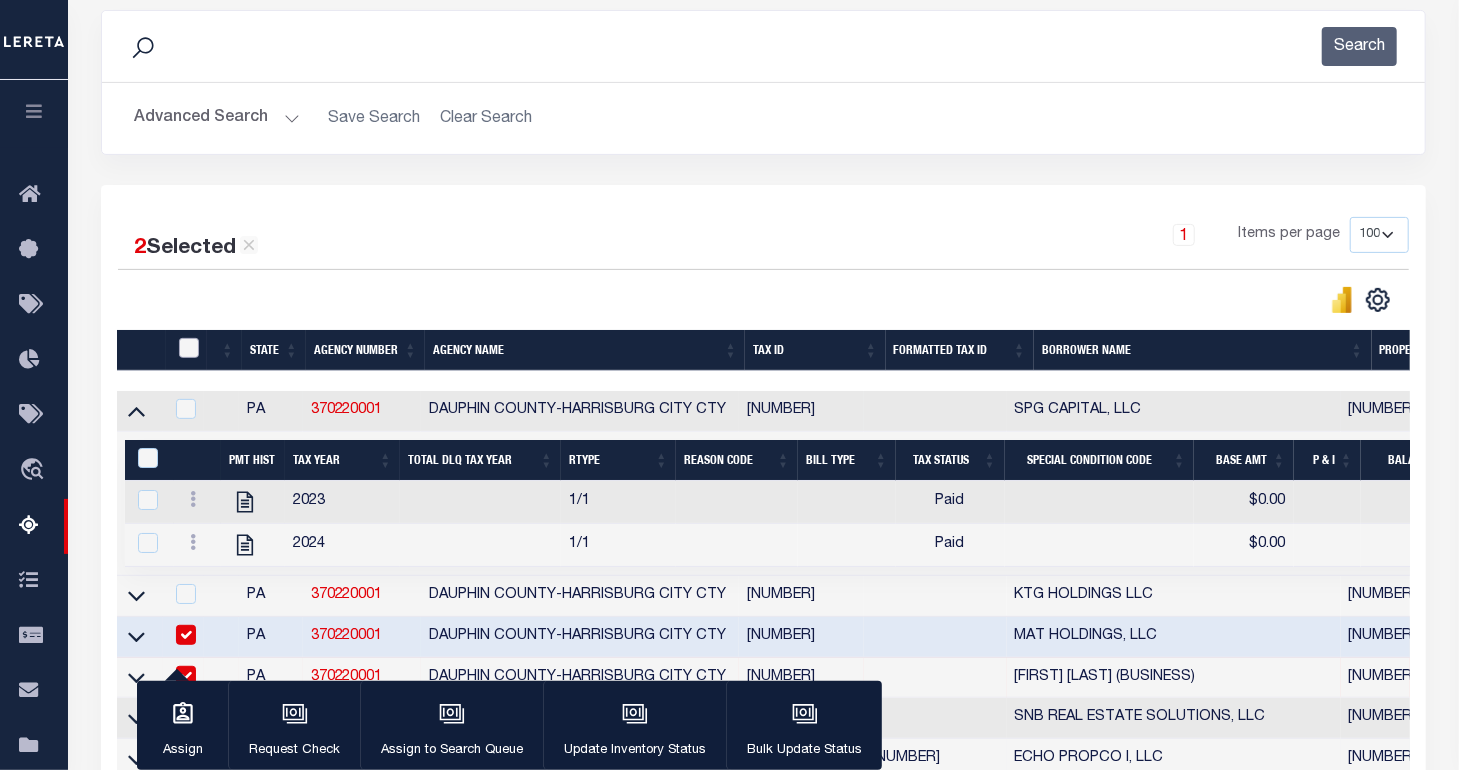 click at bounding box center [189, 348] 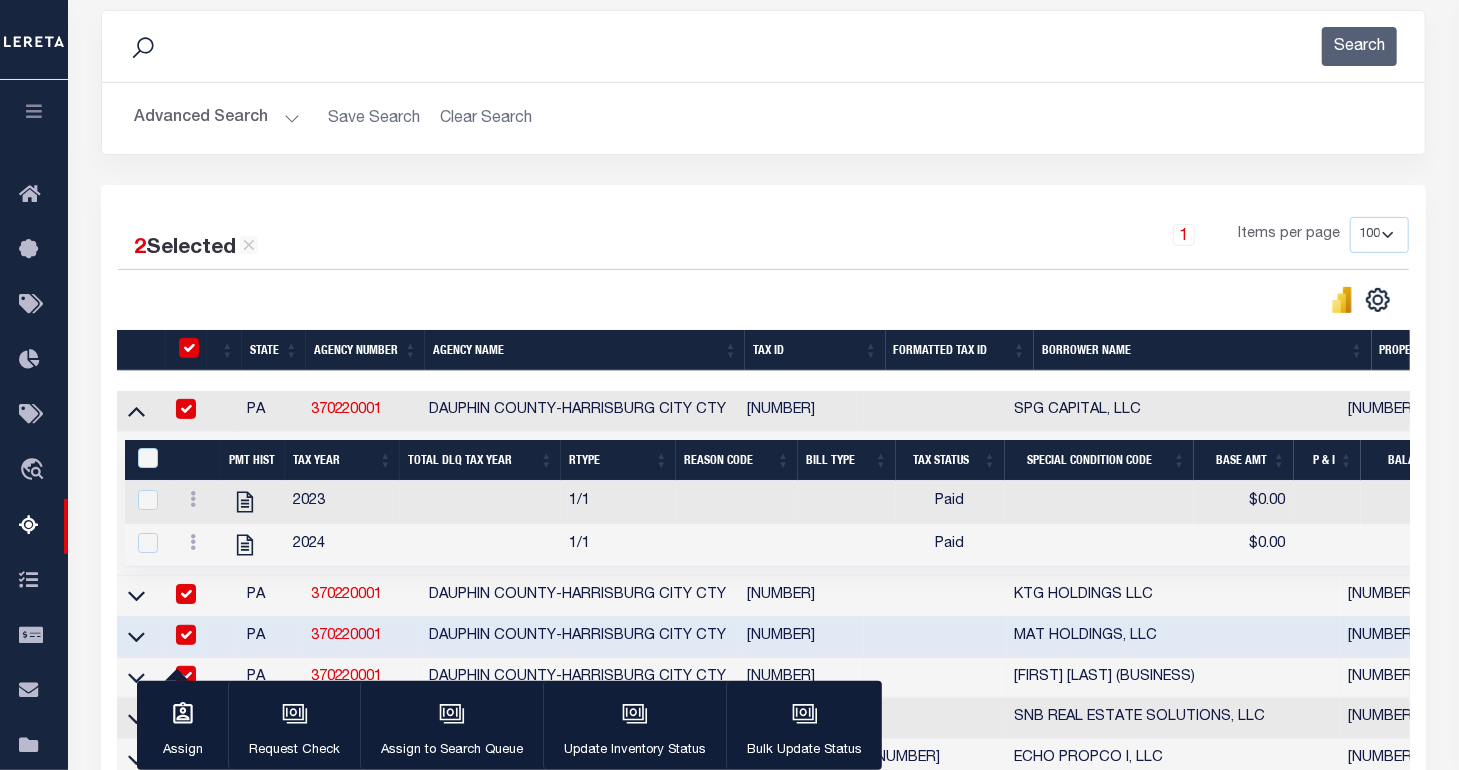 checkbox on "true" 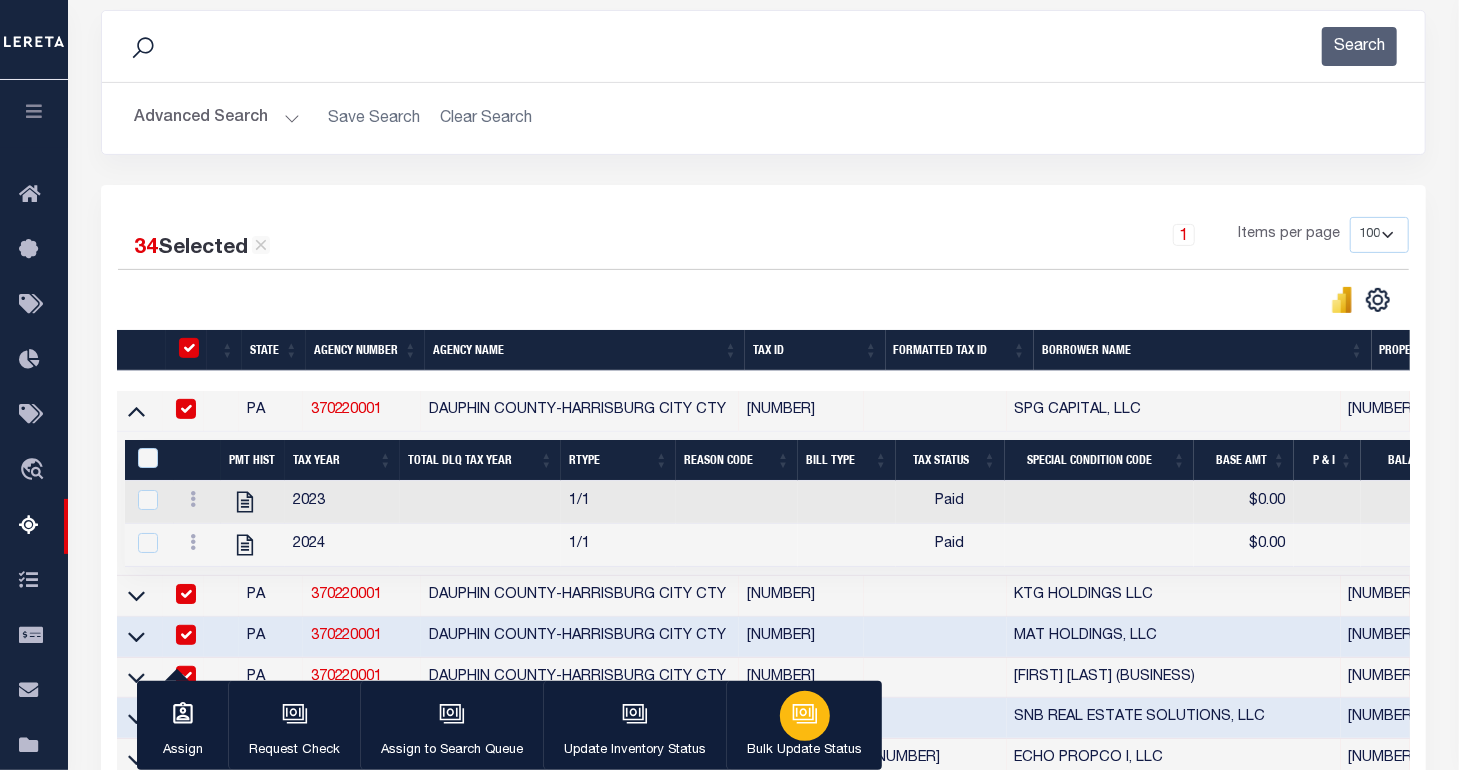 click at bounding box center [805, 716] 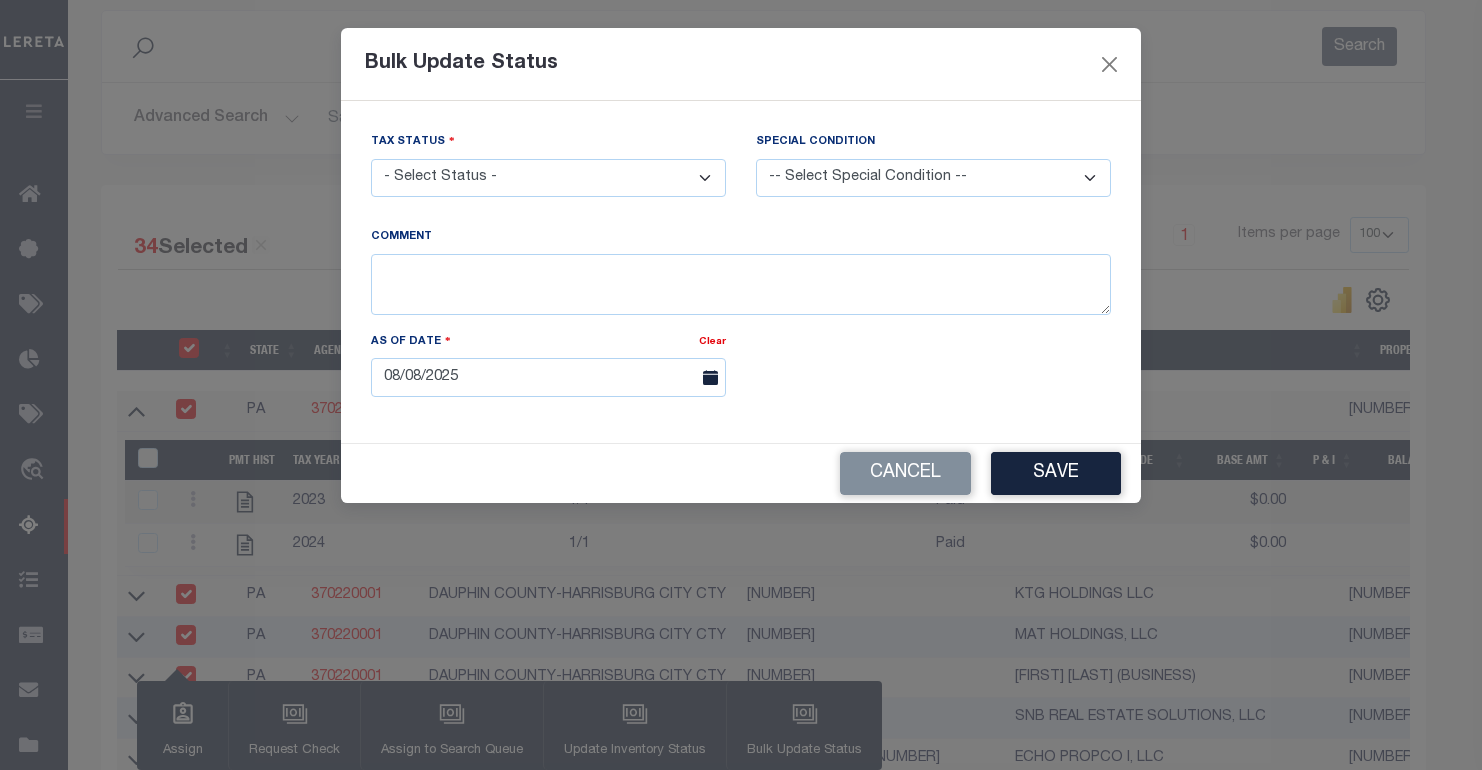 click on "Payment Status
Tax Status
- Select Status -
Paid
No Tax Due" at bounding box center [548, 164] 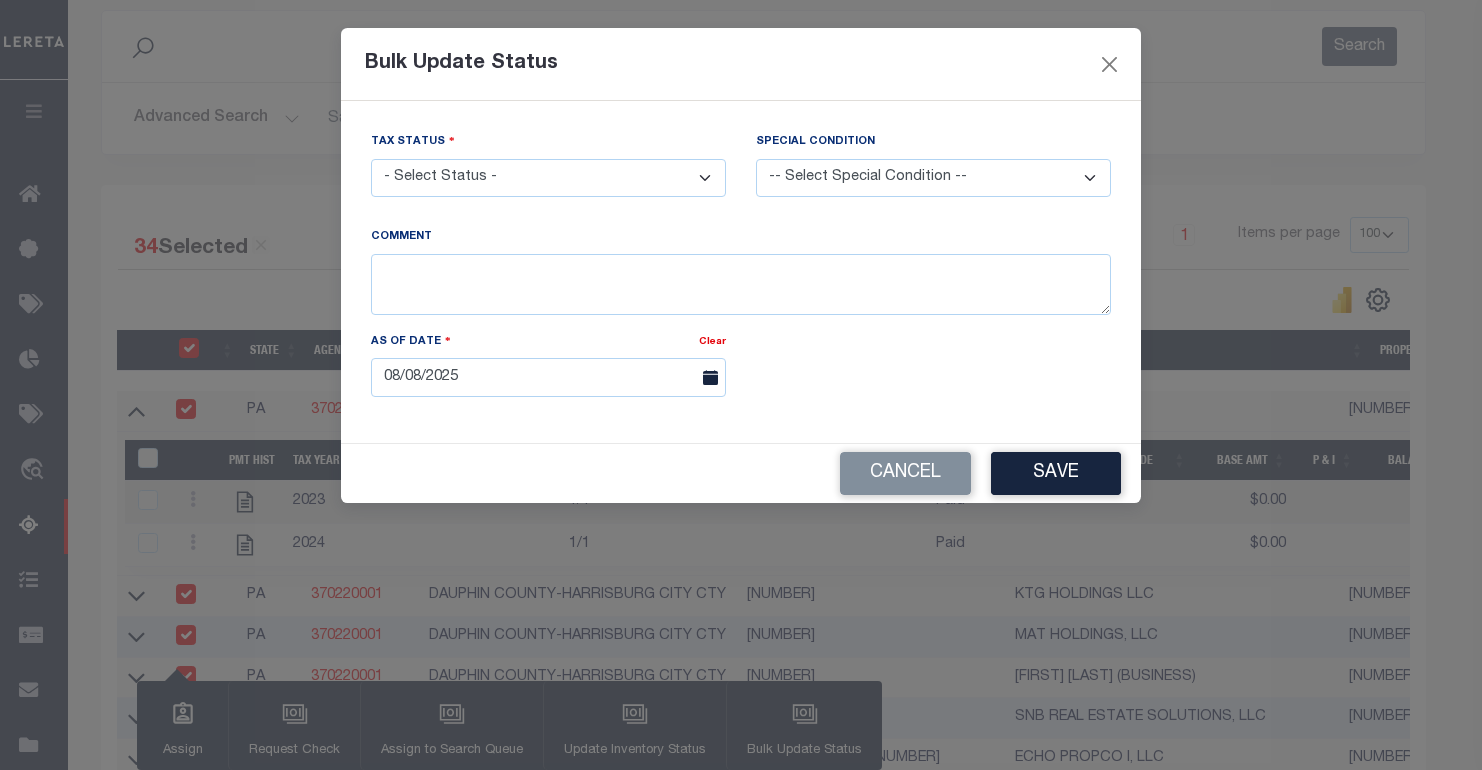 click on "- Select Status -
Paid
No Tax Due" at bounding box center (548, 178) 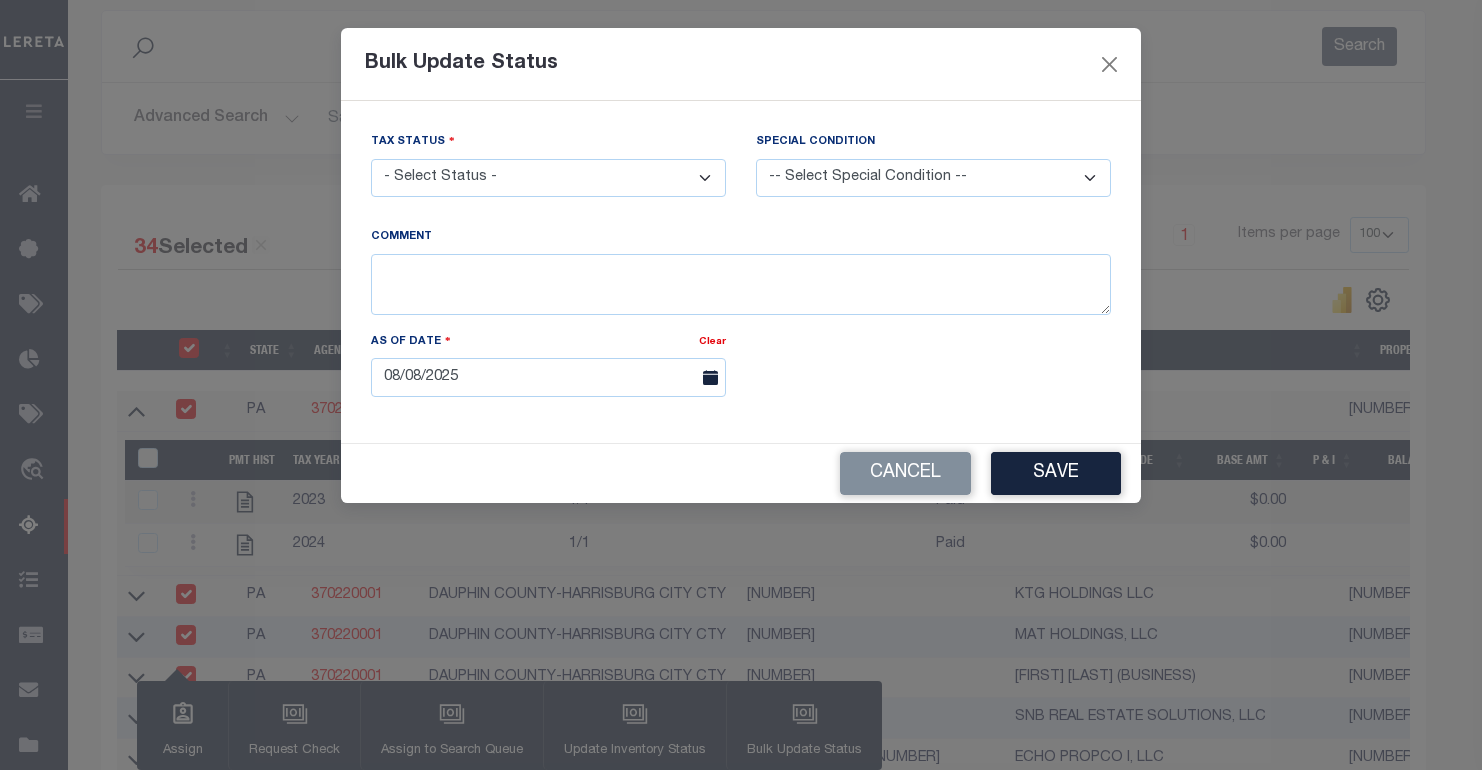 select on "NTX" 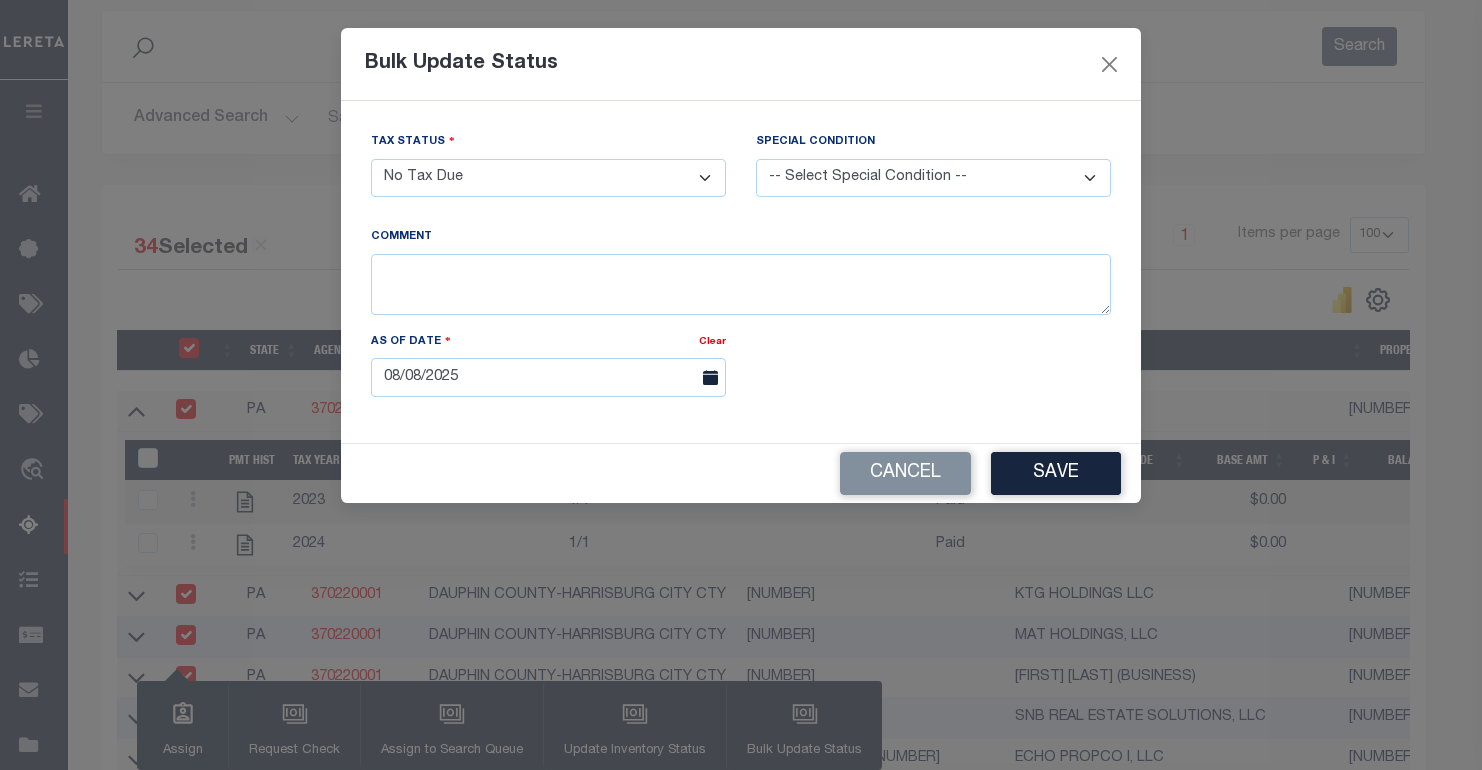 click on "- Select Status -
Paid
No Tax Due" at bounding box center (548, 178) 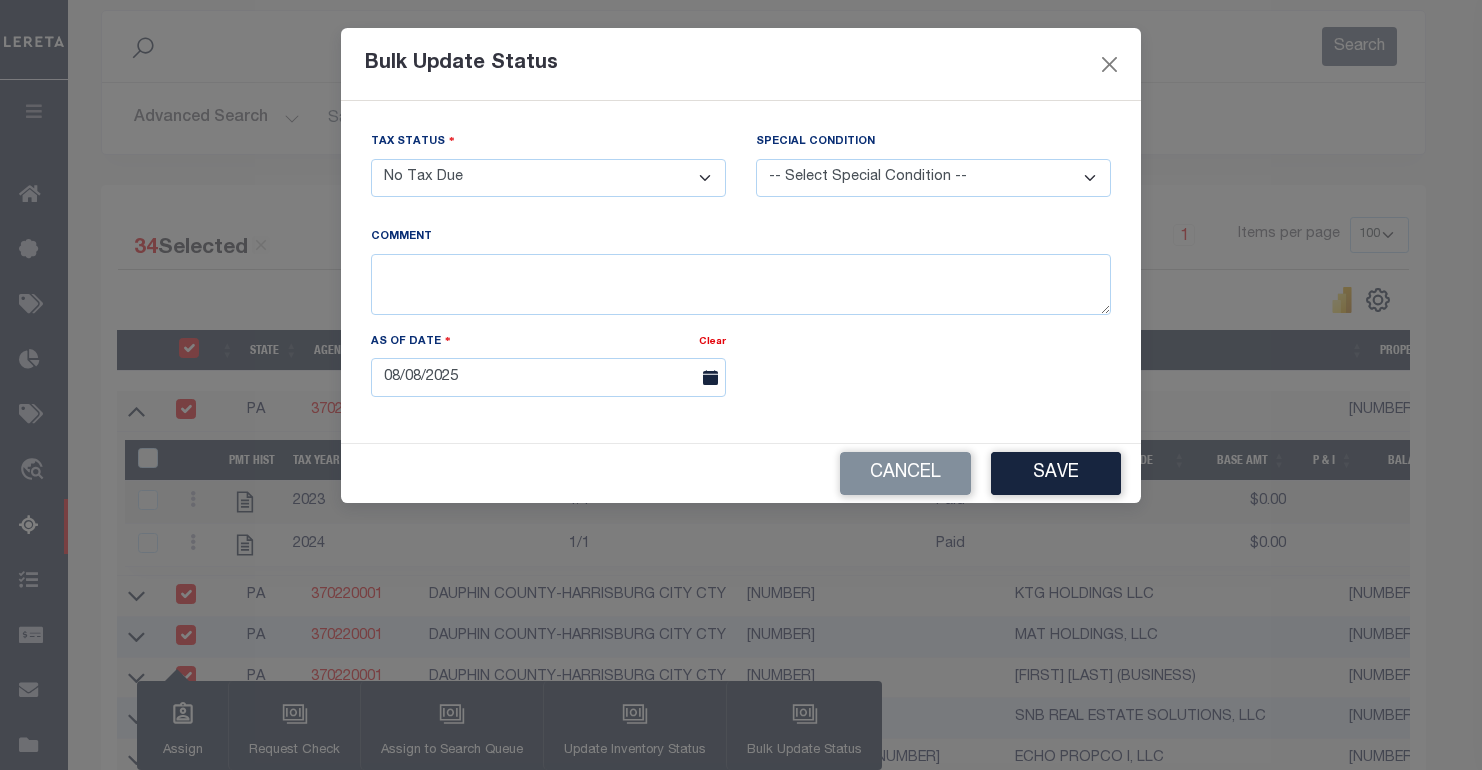 click on "-- Select Special Condition --
3RD PARTY TAX LIEN
AGENCY TAX LIEN (A.K.A Inside Lien)
BALANCE FORWARD
BANKRUPTCY
BILL W/ OTHER PARCEL
CONFIDENTIAL ACCOUNT
DEFERRED
DELAYED BILLING
DELQ CURRENT TAX YEAR INSTALLMENT(S) EXIST
DELQ PRIOR YEAR(S) EXIST
EXEMPT
HOMEOWNER AUTHORIZATION
IN DISPUTE/UNDER PROTEST
INCLUDES PRIOR UNPAID
INCLUDES RE-LEVIED TAX
INSTALLMENT PLAN
LITIGATION
LOST PROPERTY (FORECLOSED/DEEDED)
LOW ASSESSMENT
LOW TAX THRESHOLD
MULTIPLE TAXIDS
NEW PROPERTY
NOT ASSESSED
NOT CERTIFIED
OTHER FEES INVOLVED
OVERPAYMENT - POSSIBLE REFUND DUE
PARTIAL PAYMENT MAY EXIST
Pay Plan
RE-LEVIED TO ANOTHER AGENCY
REDEMP AMTS NOT AVAILABLE
REPORTED ON LEGACY RTYPE
SUBJECT TO FORECLOSURE
TAX LIEN RELEASED
TAX SALE-SUBJECT TO POWER TO SELL" at bounding box center [933, 178] 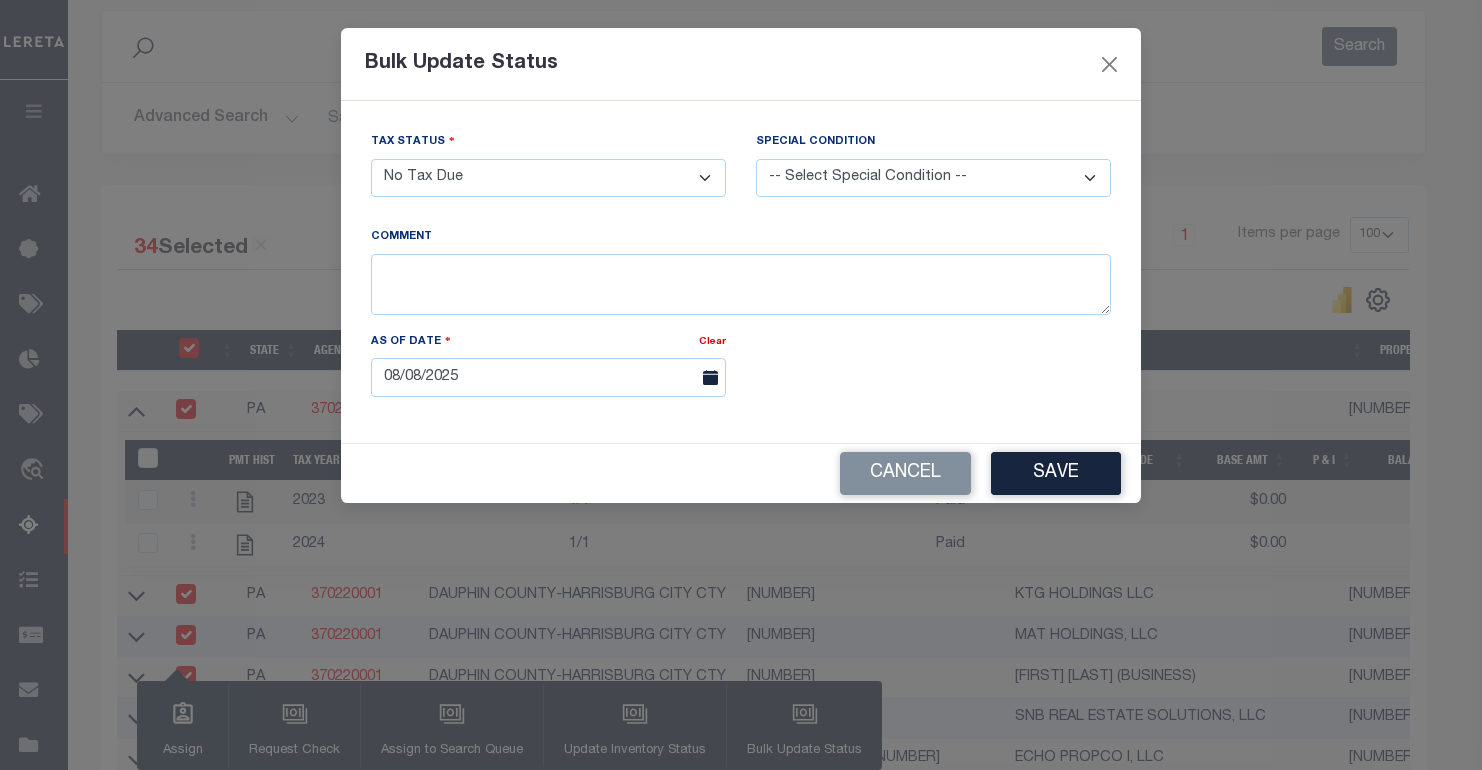select on "6" 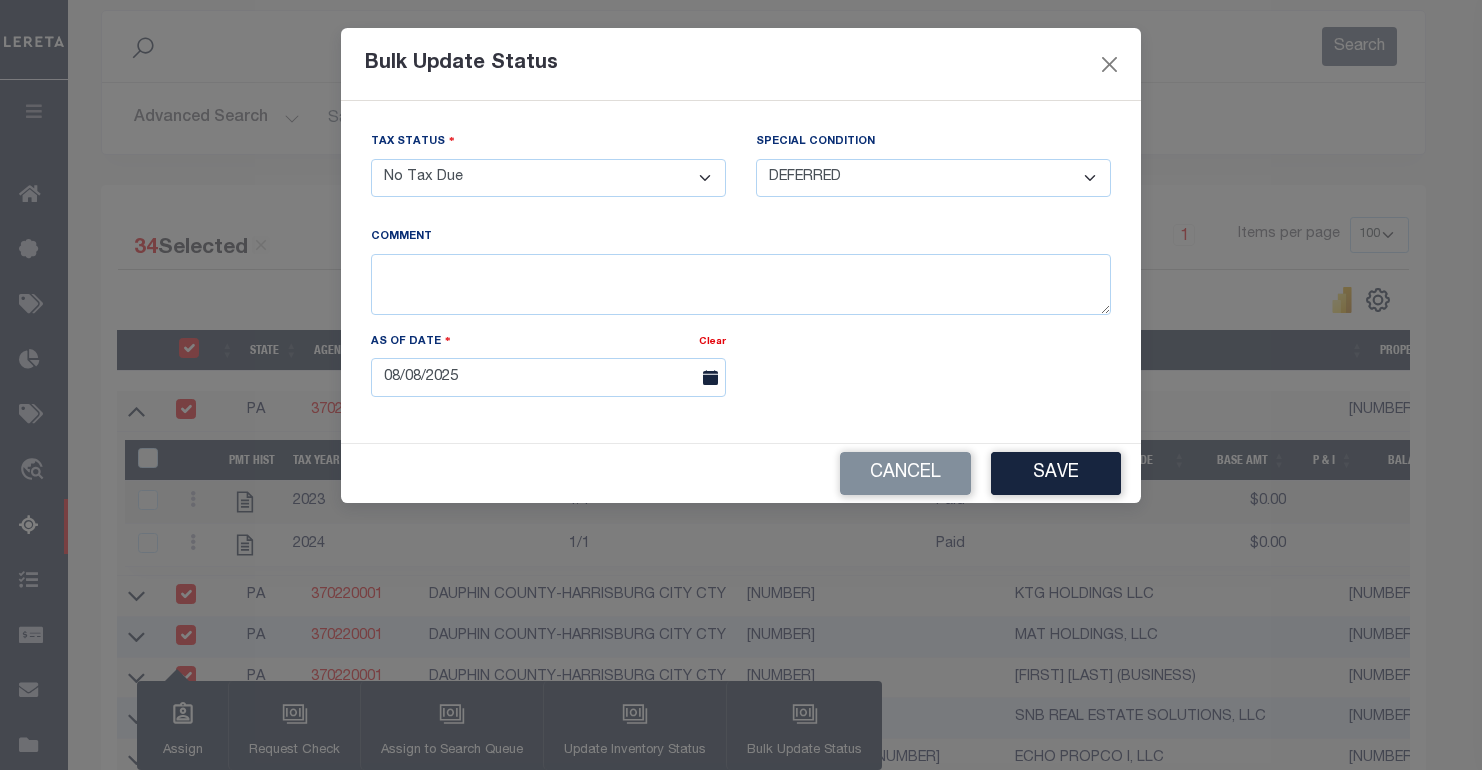 click on "-- Select Special Condition --
3RD PARTY TAX LIEN
AGENCY TAX LIEN (A.K.A Inside Lien)
BALANCE FORWARD
BANKRUPTCY
BILL W/ OTHER PARCEL
CONFIDENTIAL ACCOUNT
DEFERRED
DELAYED BILLING
DELQ CURRENT TAX YEAR INSTALLMENT(S) EXIST
DELQ PRIOR YEAR(S) EXIST
EXEMPT
HOMEOWNER AUTHORIZATION
IN DISPUTE/UNDER PROTEST
INCLUDES PRIOR UNPAID
INCLUDES RE-LEVIED TAX
INSTALLMENT PLAN
LITIGATION
LOST PROPERTY (FORECLOSED/DEEDED)
LOW ASSESSMENT
LOW TAX THRESHOLD
MULTIPLE TAXIDS
NEW PROPERTY
NOT ASSESSED
NOT CERTIFIED
OTHER FEES INVOLVED
OVERPAYMENT - POSSIBLE REFUND DUE
PARTIAL PAYMENT MAY EXIST
Pay Plan
RE-LEVIED TO ANOTHER AGENCY
REDEMP AMTS NOT AVAILABLE
REPORTED ON LEGACY RTYPE
SUBJECT TO FORECLOSURE
TAX LIEN RELEASED
TAX SALE-SUBJECT TO POWER TO SELL" at bounding box center [933, 178] 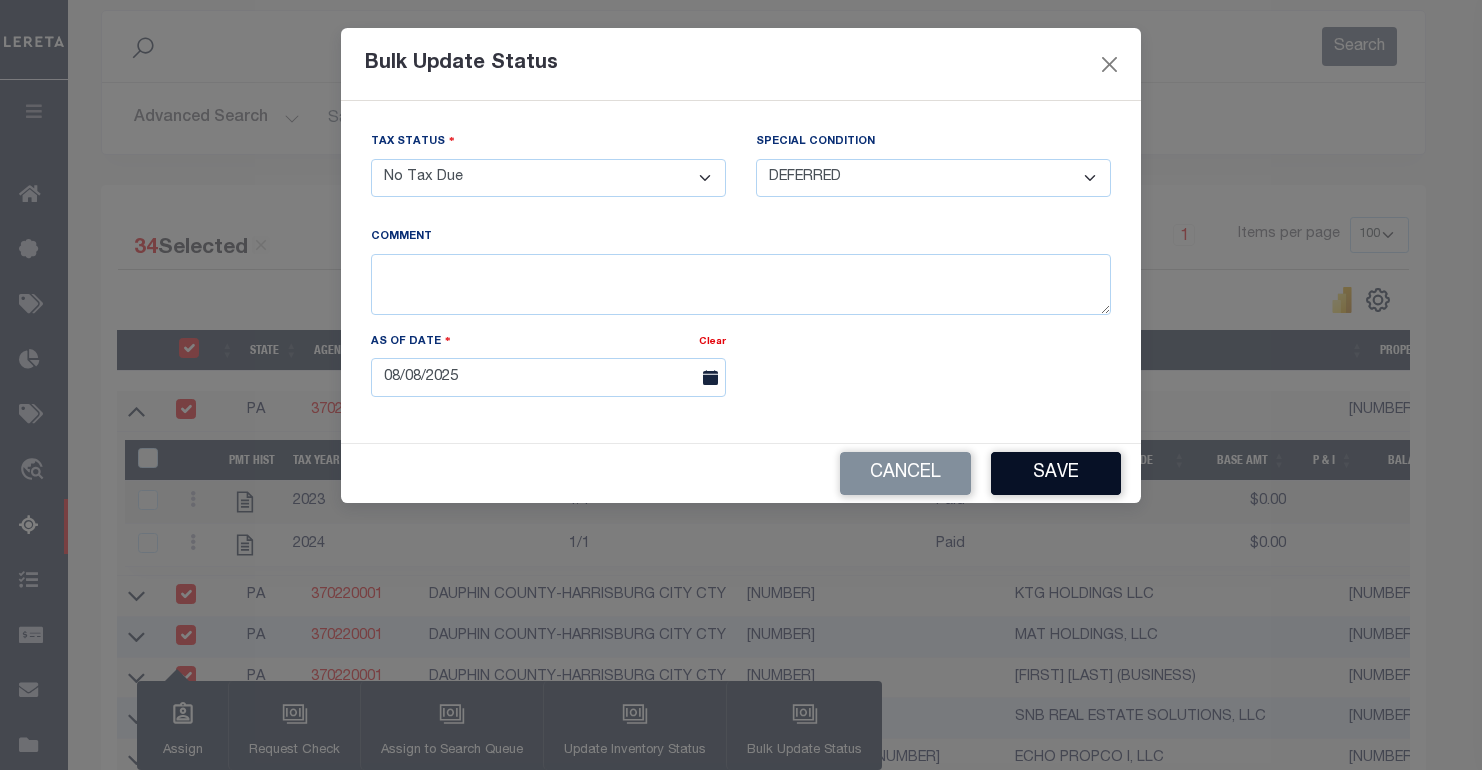 click on "Save" at bounding box center (1056, 473) 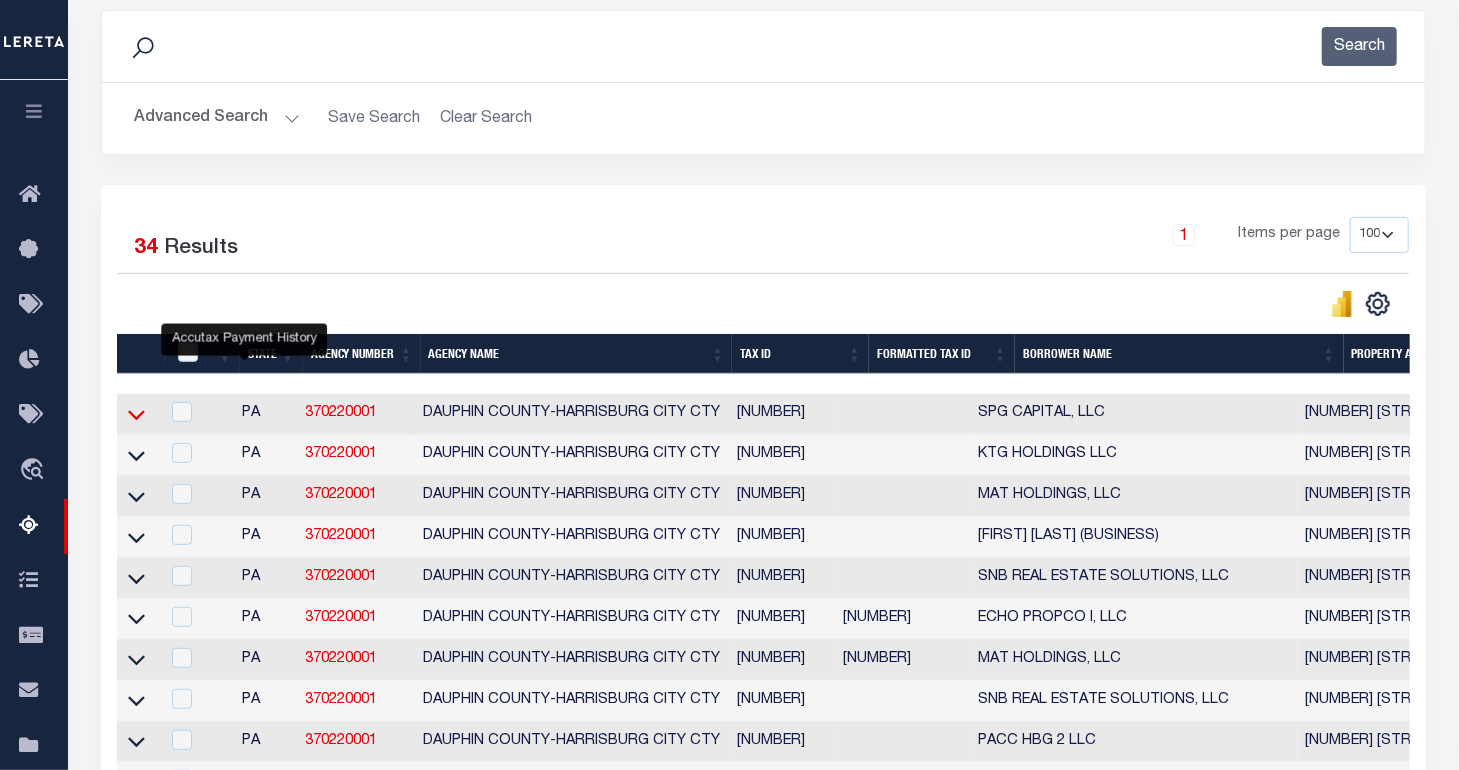 click 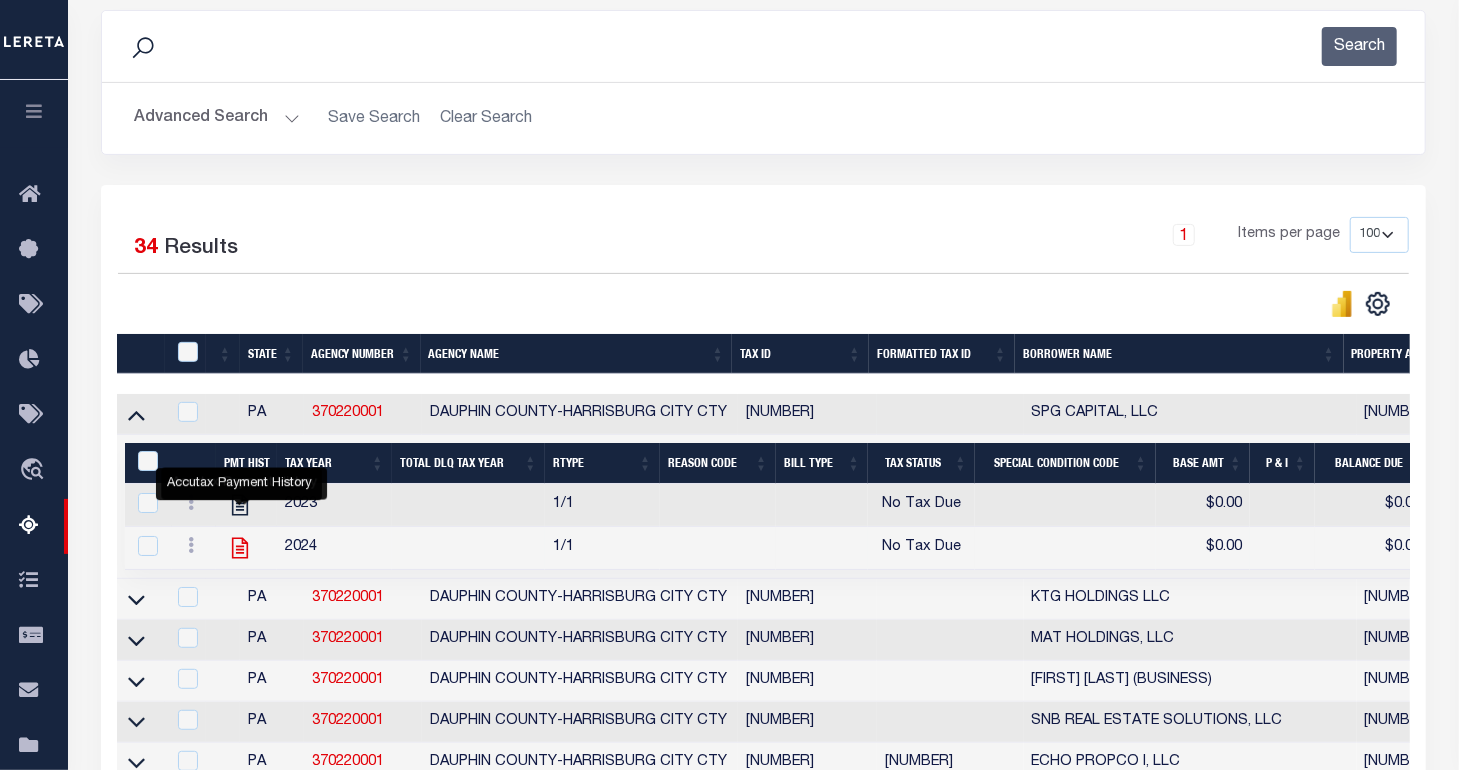 click 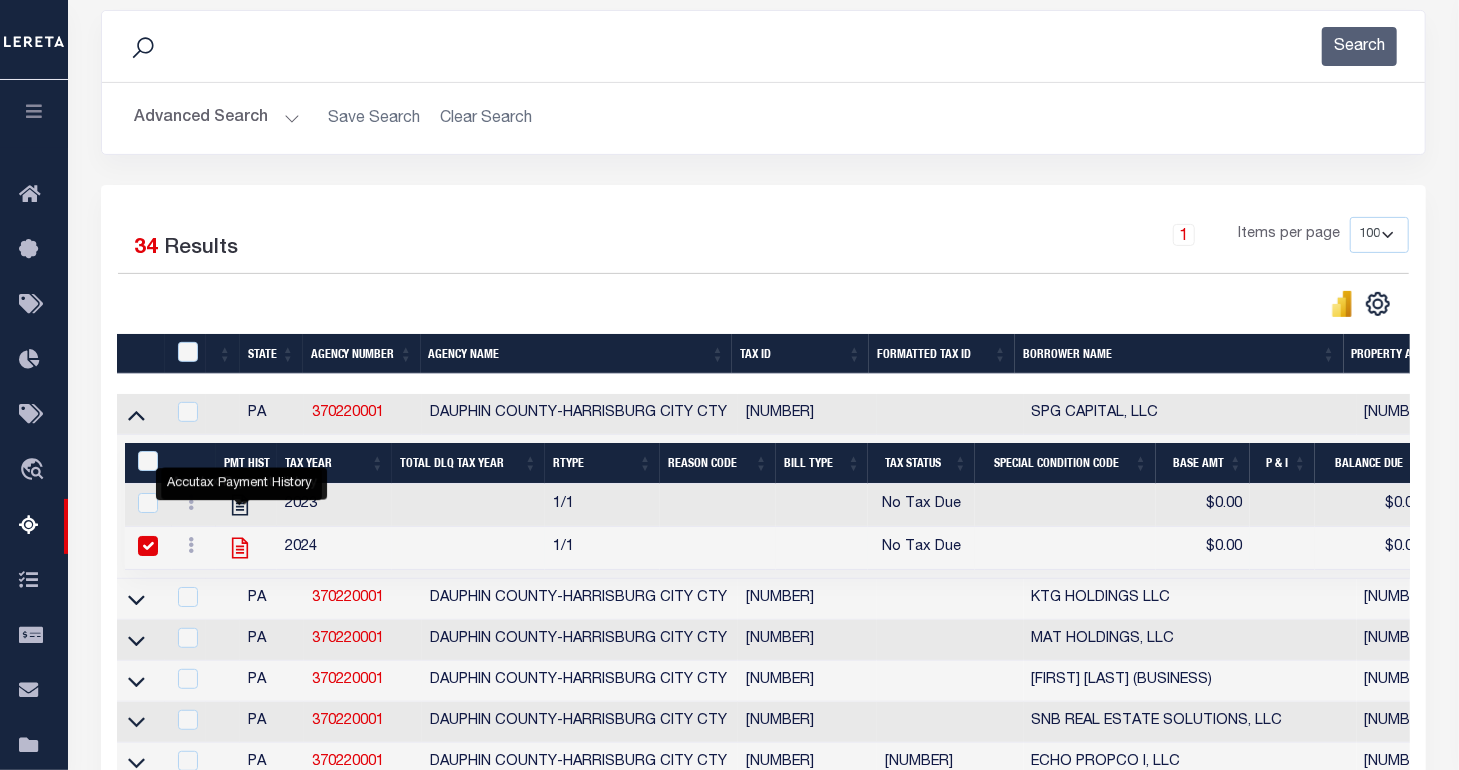 checkbox on "true" 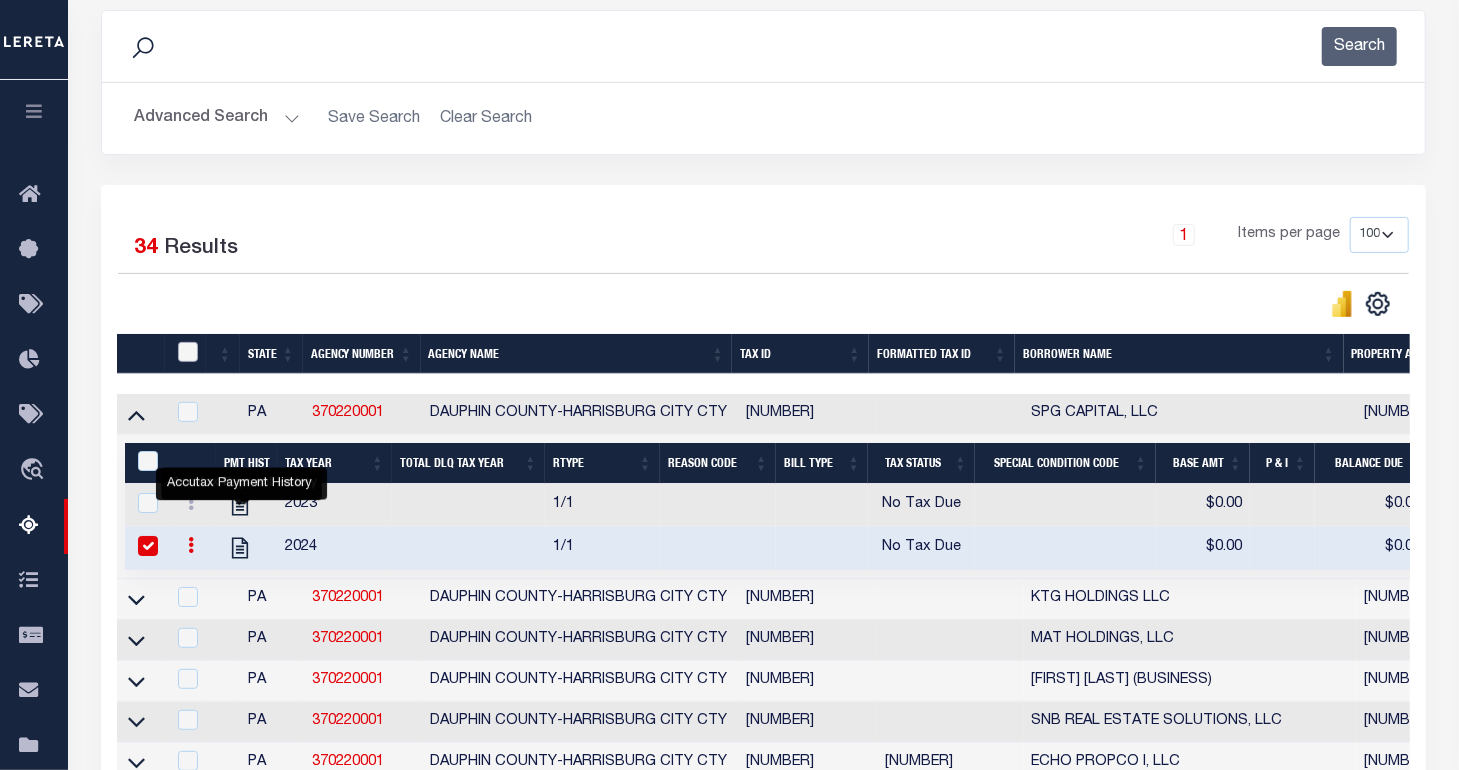 click at bounding box center [188, 352] 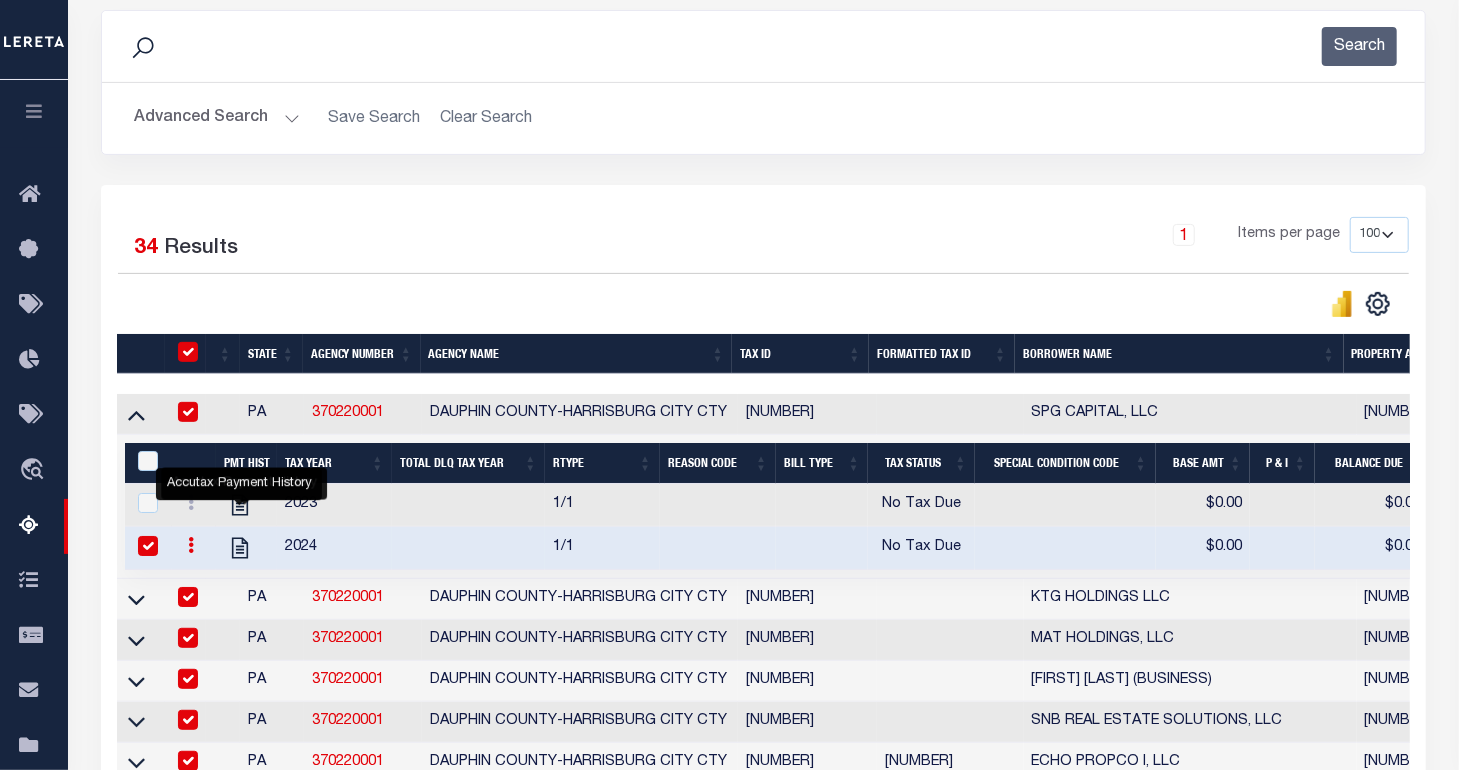 checkbox on "true" 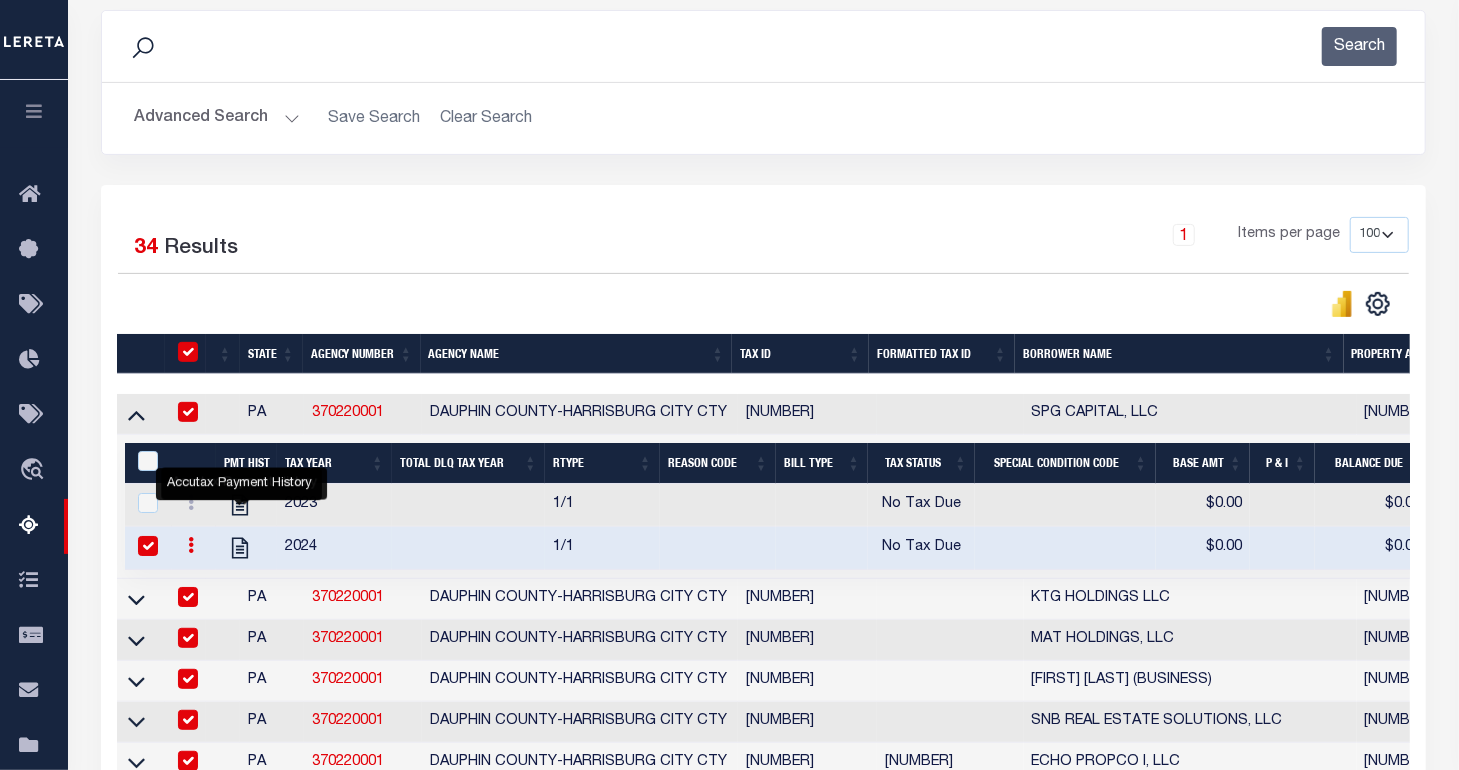 checkbox on "true" 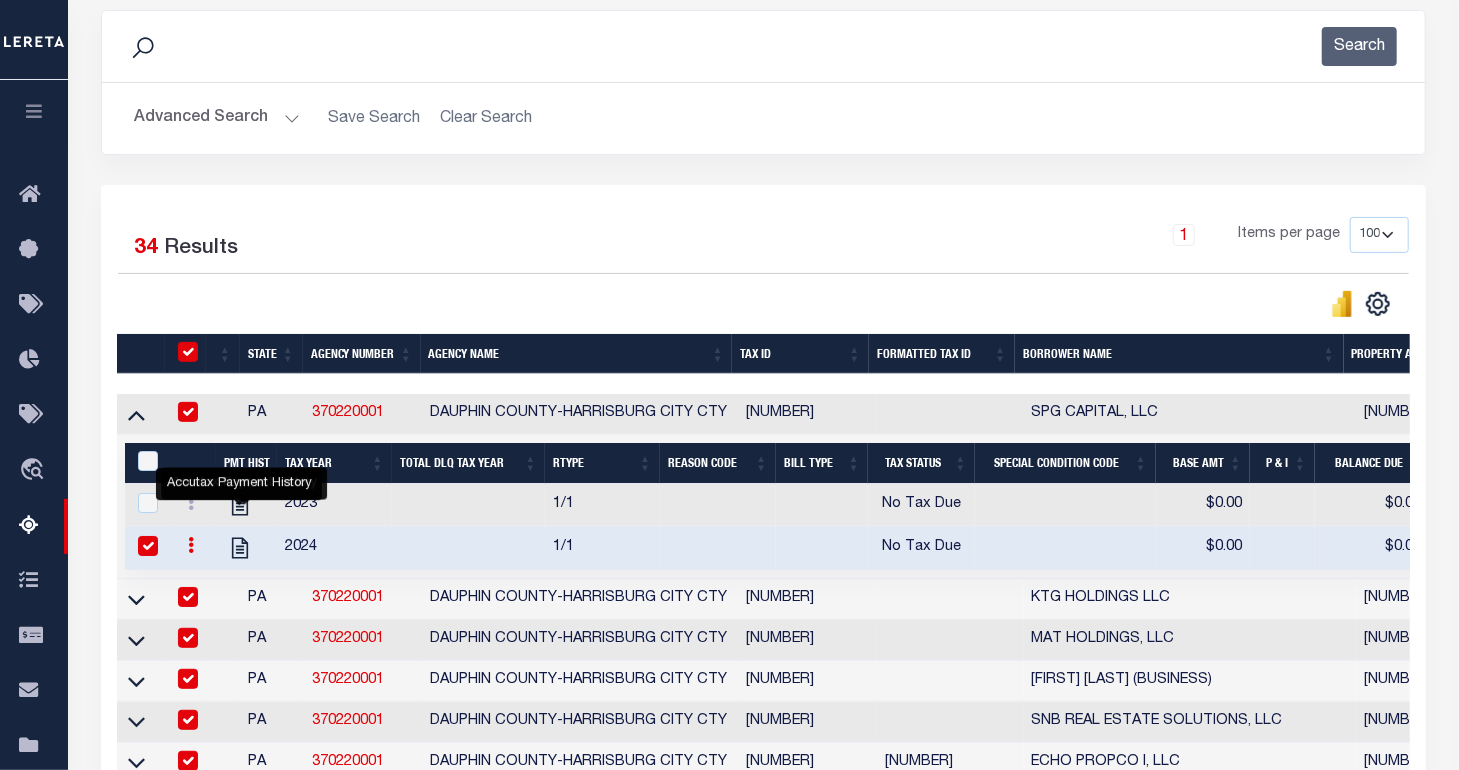 checkbox on "true" 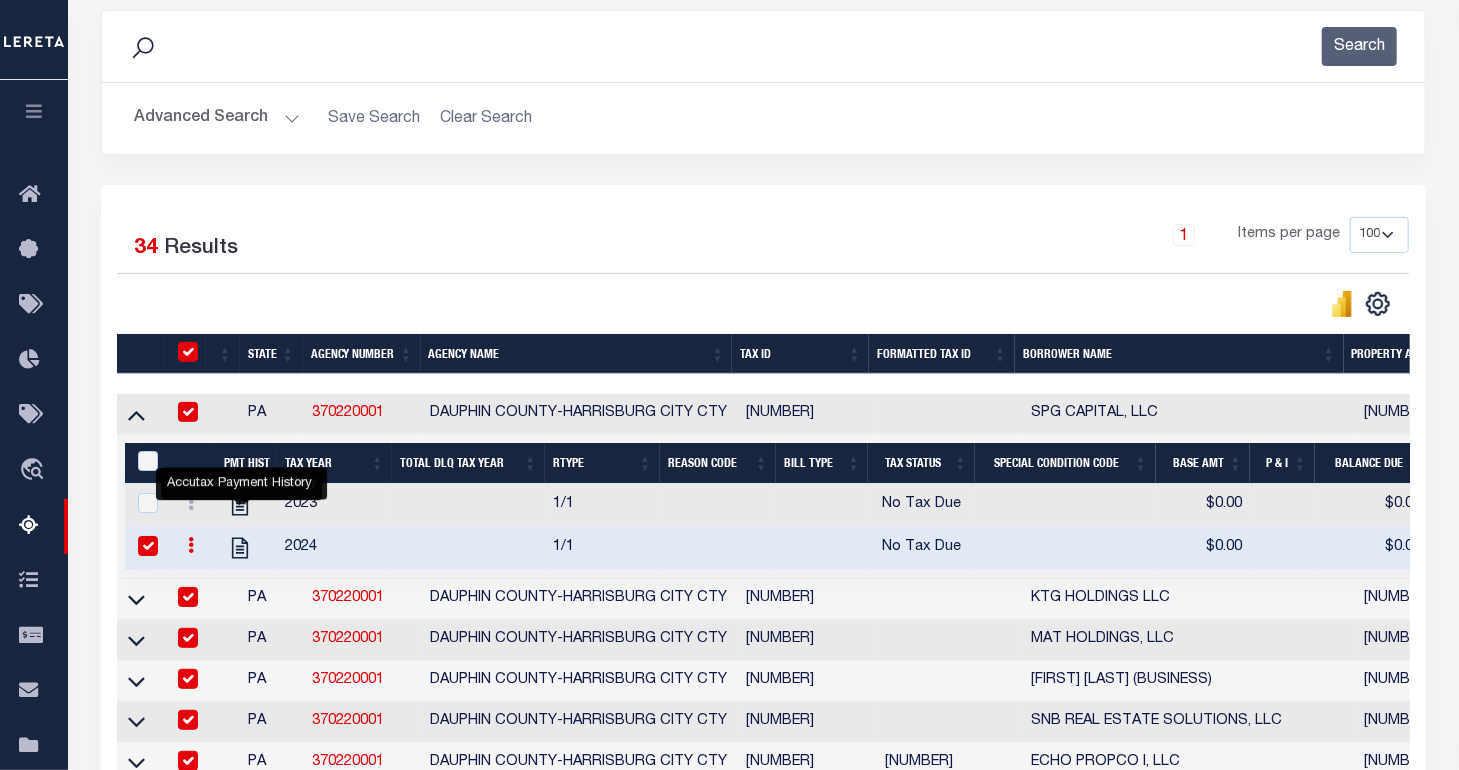 checkbox on "true" 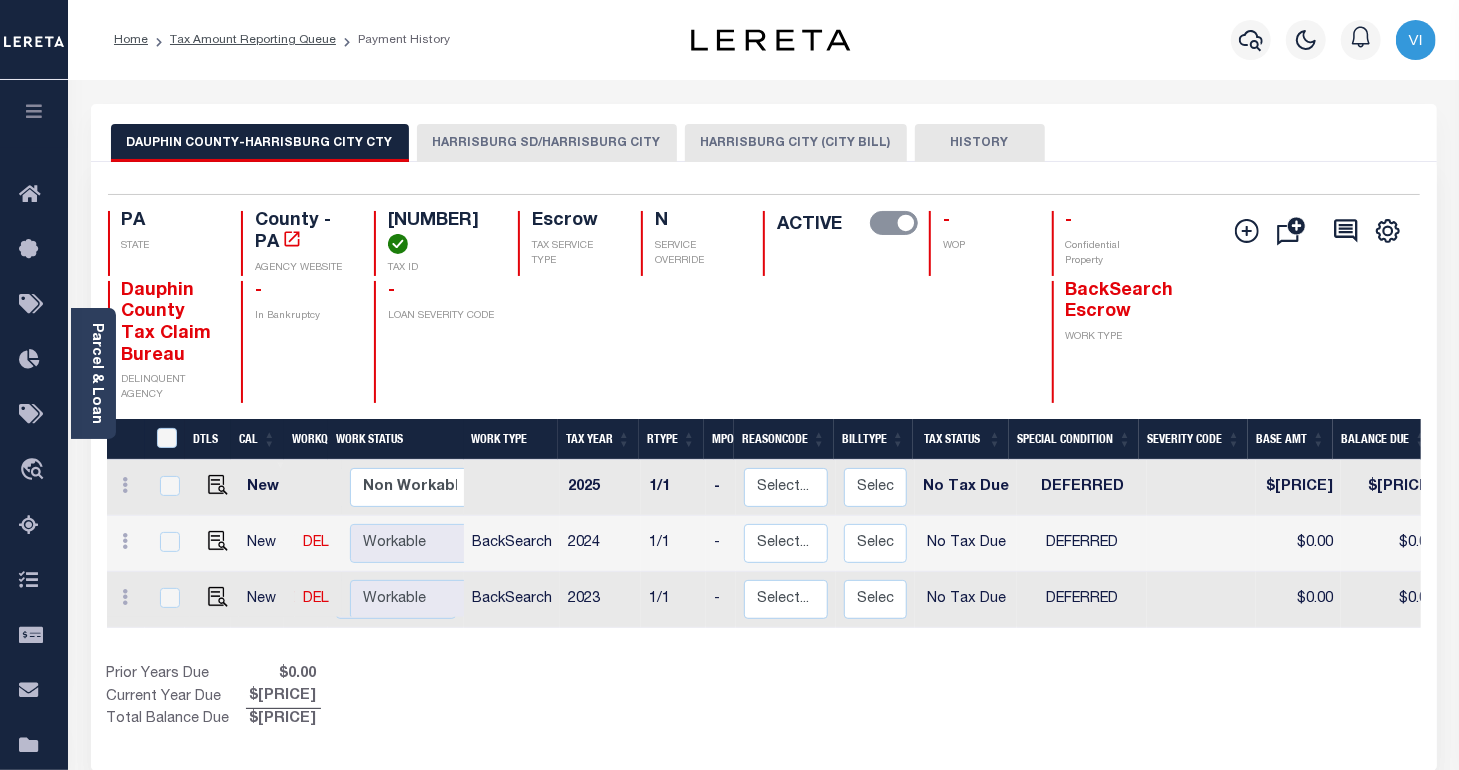 scroll, scrollTop: 150, scrollLeft: 0, axis: vertical 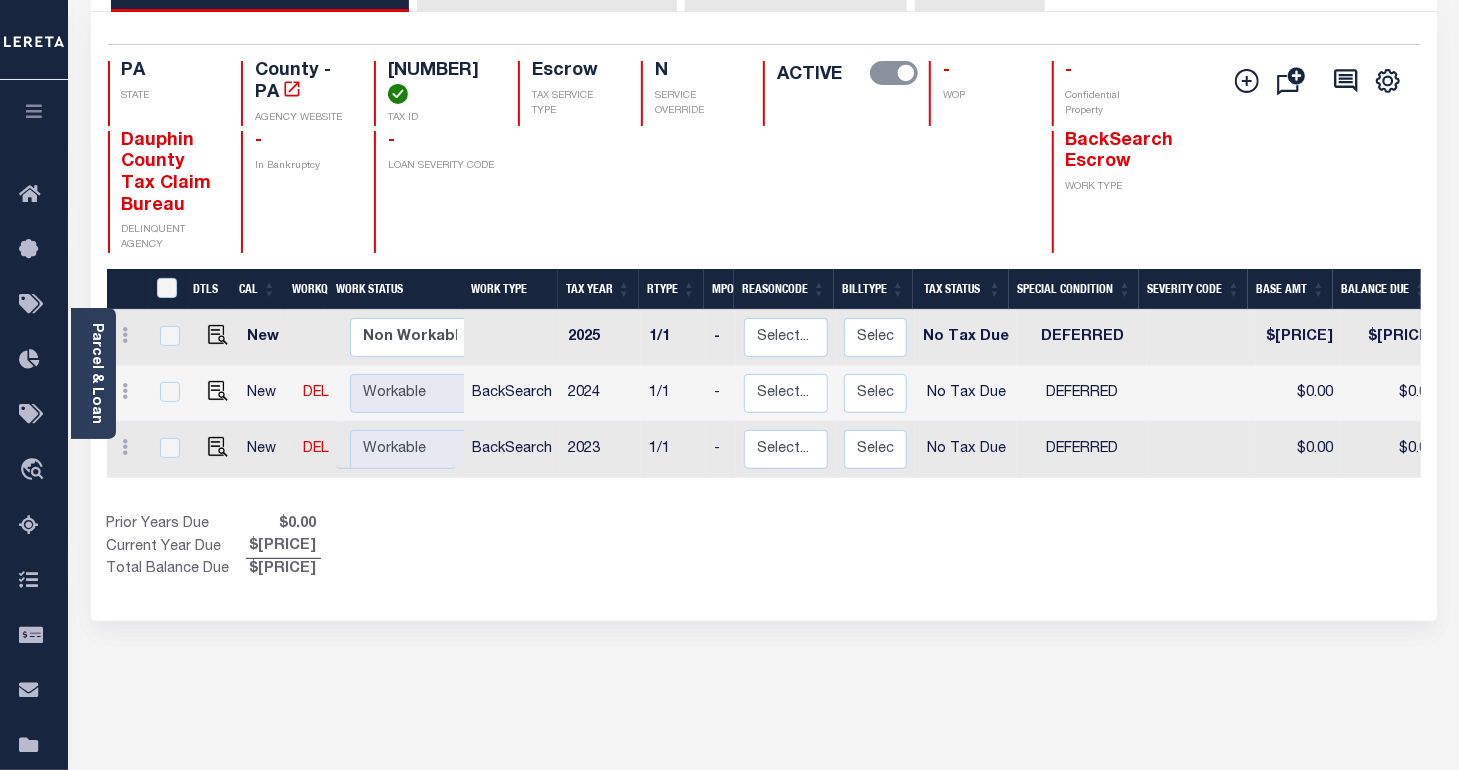 click on "Selected 3 Results 1 Items per page 25 50 100 [STATE] STATE [NUMBER]" at bounding box center (764, 316) 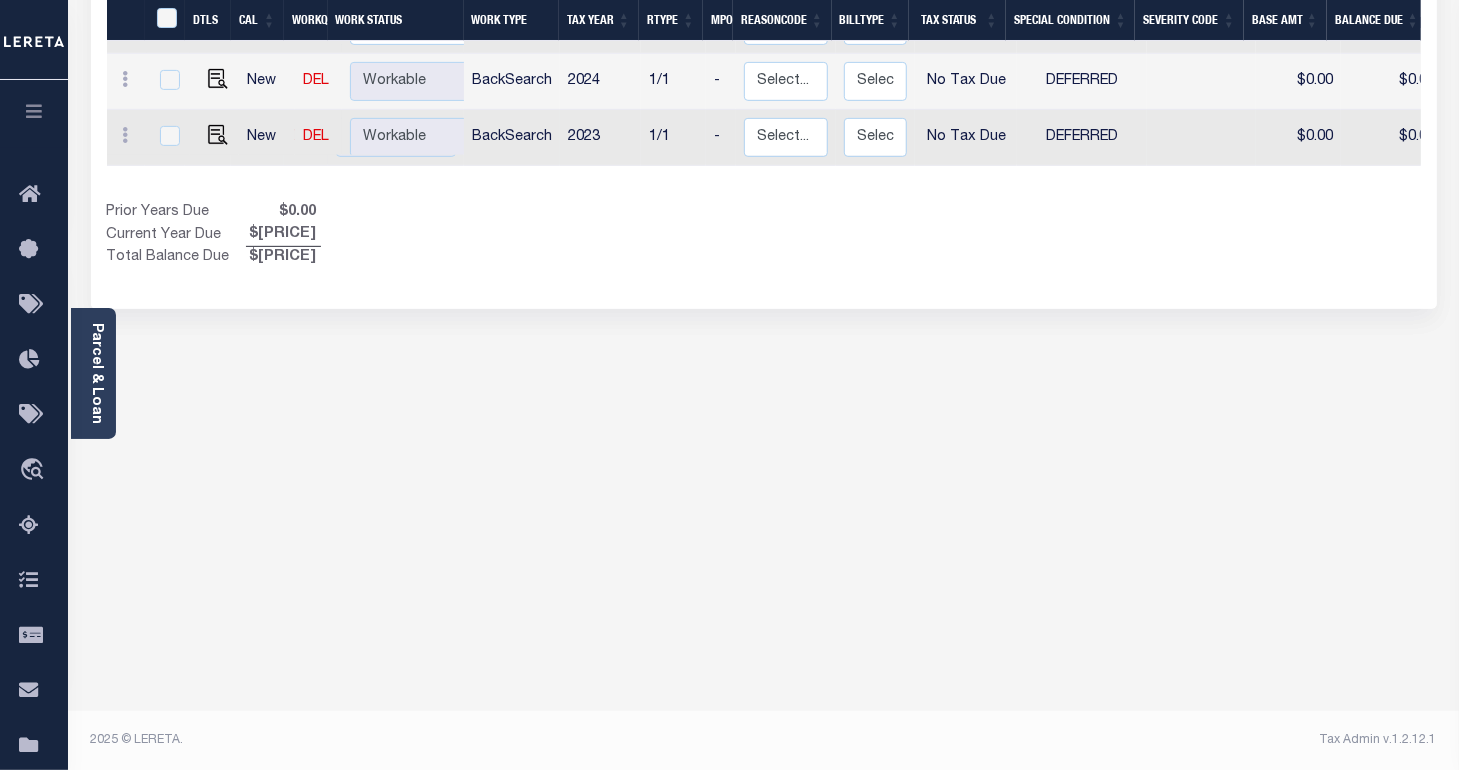 scroll, scrollTop: 12, scrollLeft: 0, axis: vertical 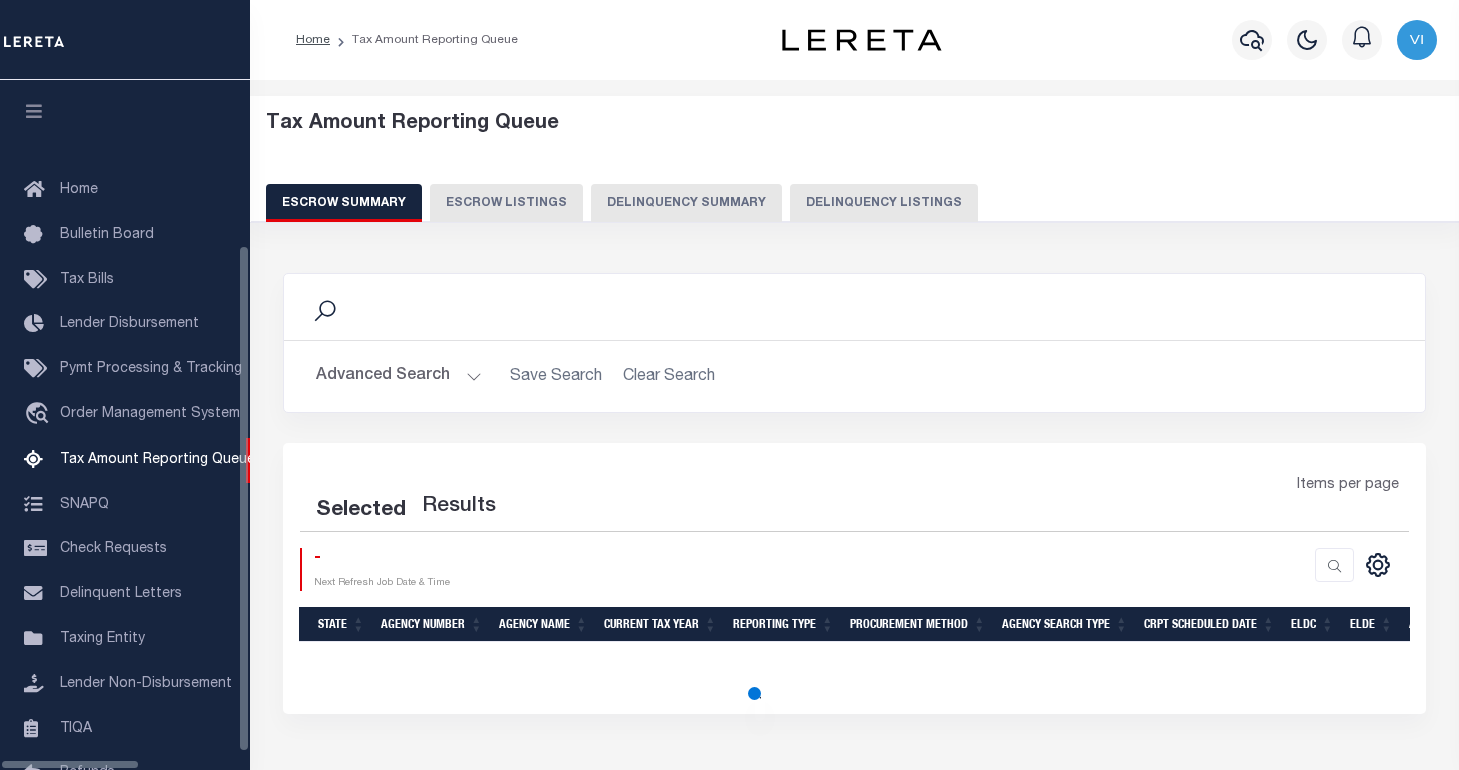 select on "100" 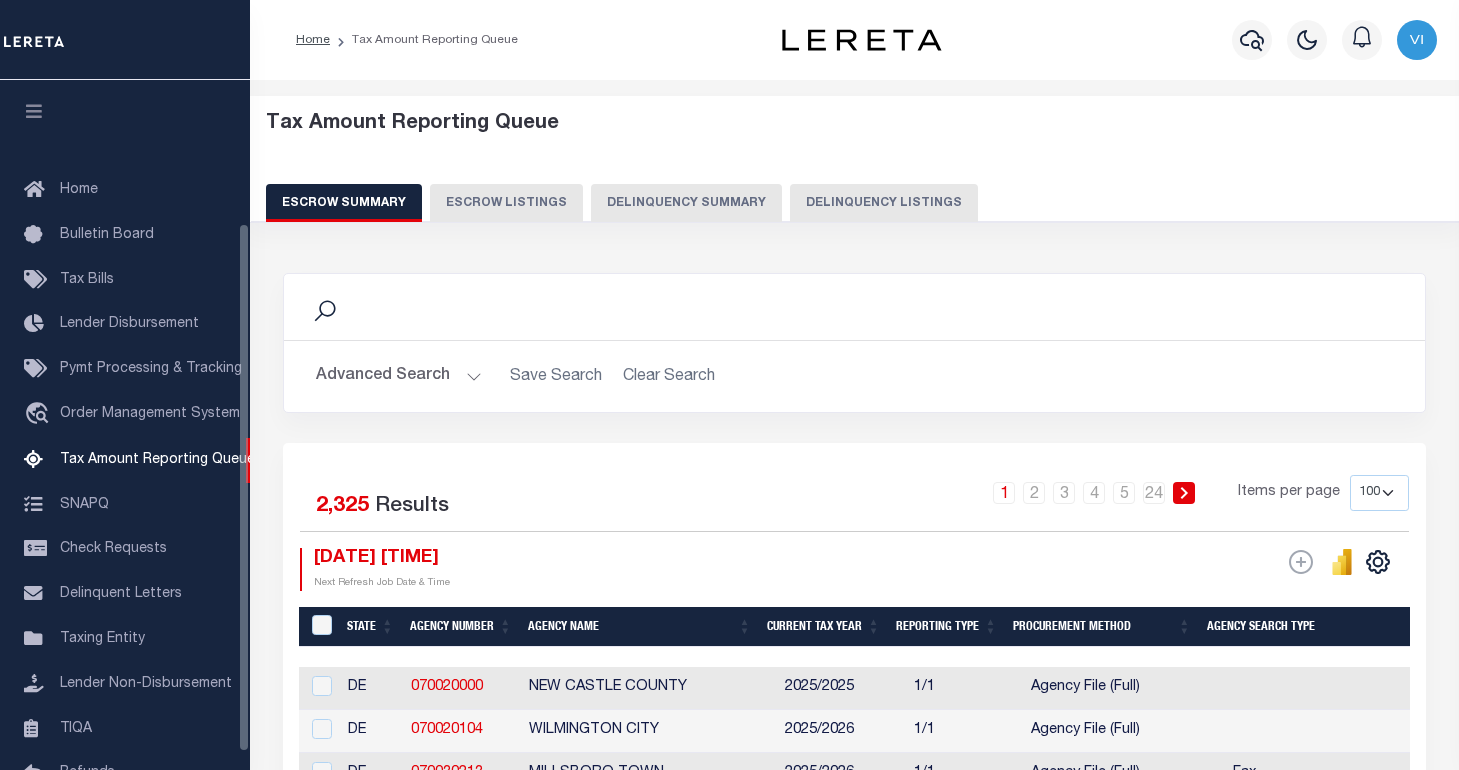 scroll, scrollTop: 121, scrollLeft: 0, axis: vertical 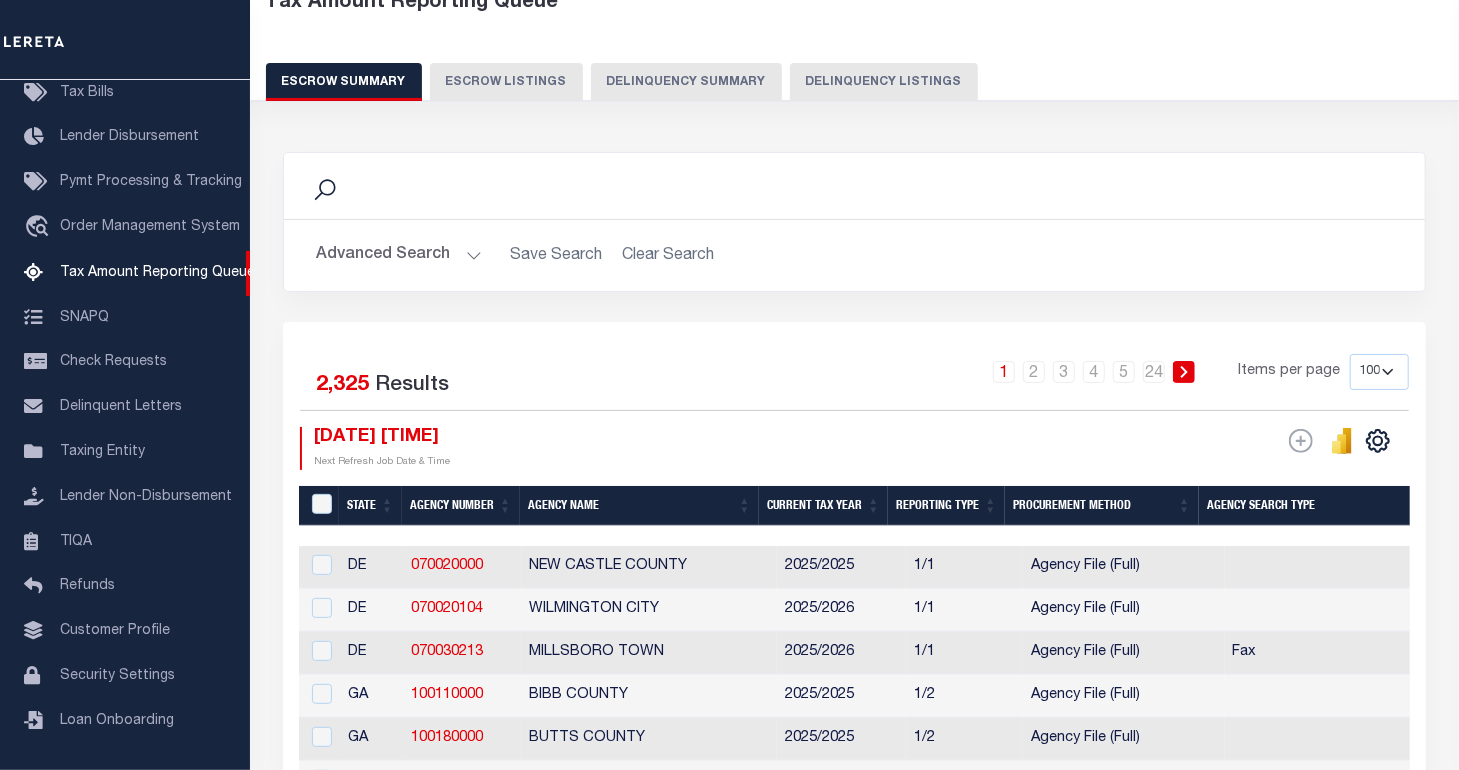 click on "Delinquency Summary" at bounding box center (686, 82) 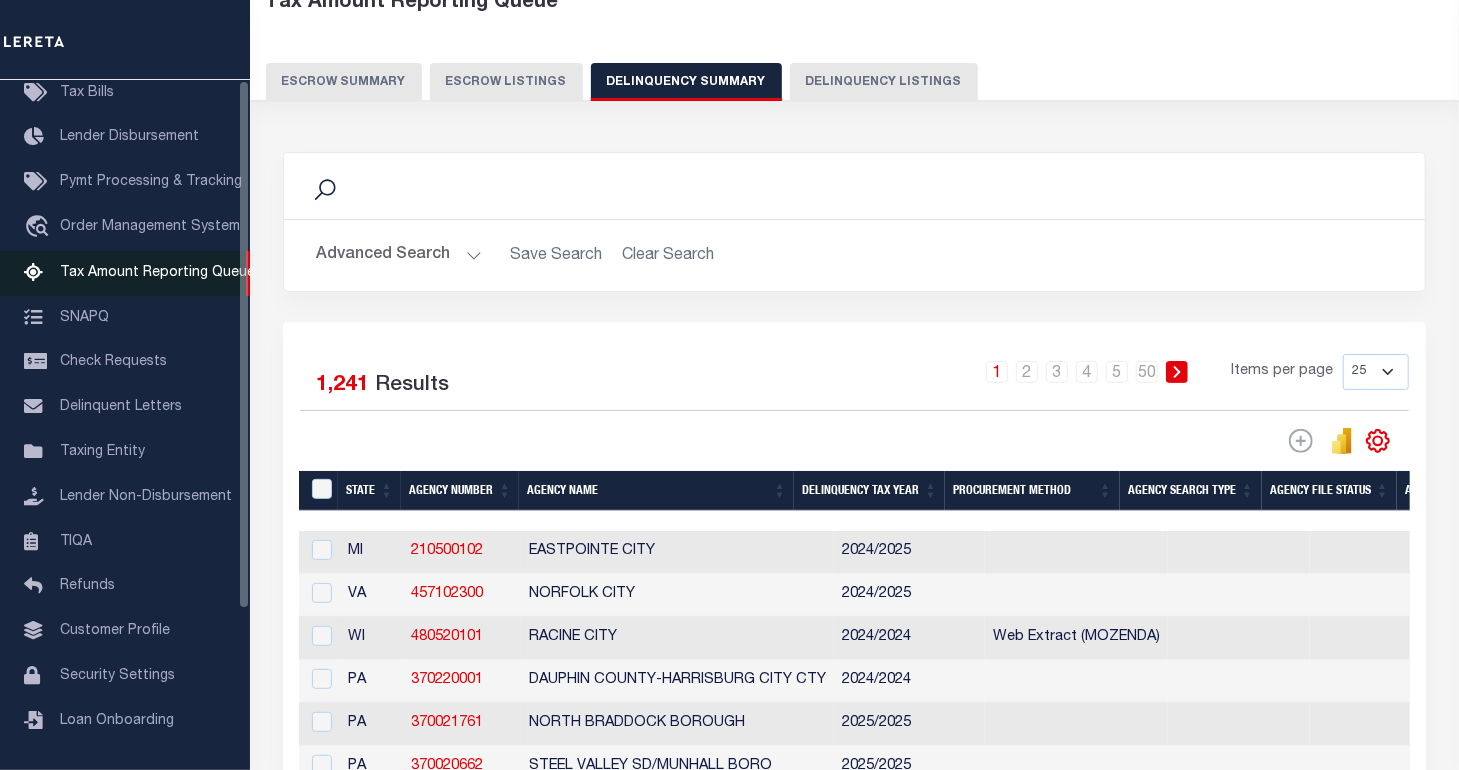 scroll, scrollTop: 0, scrollLeft: 0, axis: both 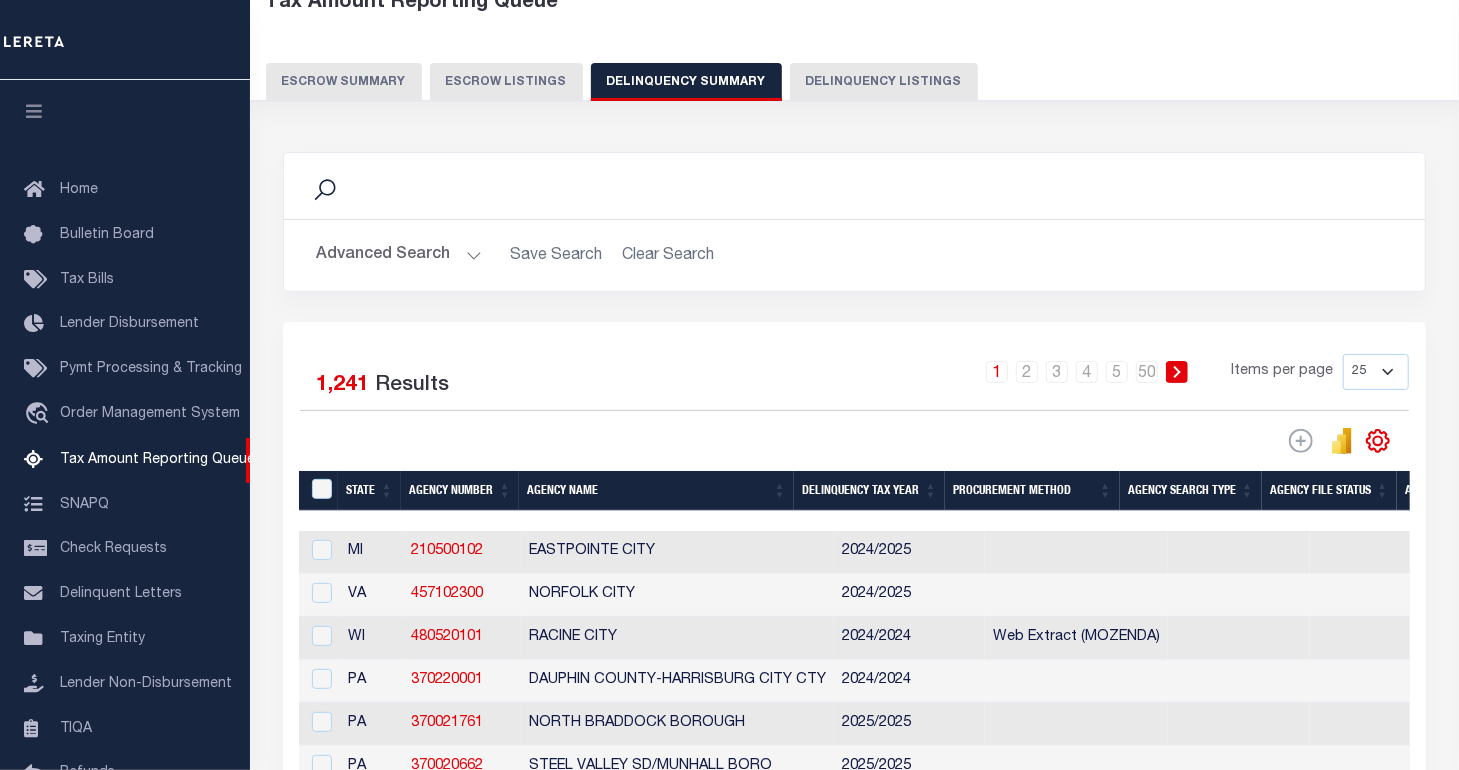 click at bounding box center [34, 111] 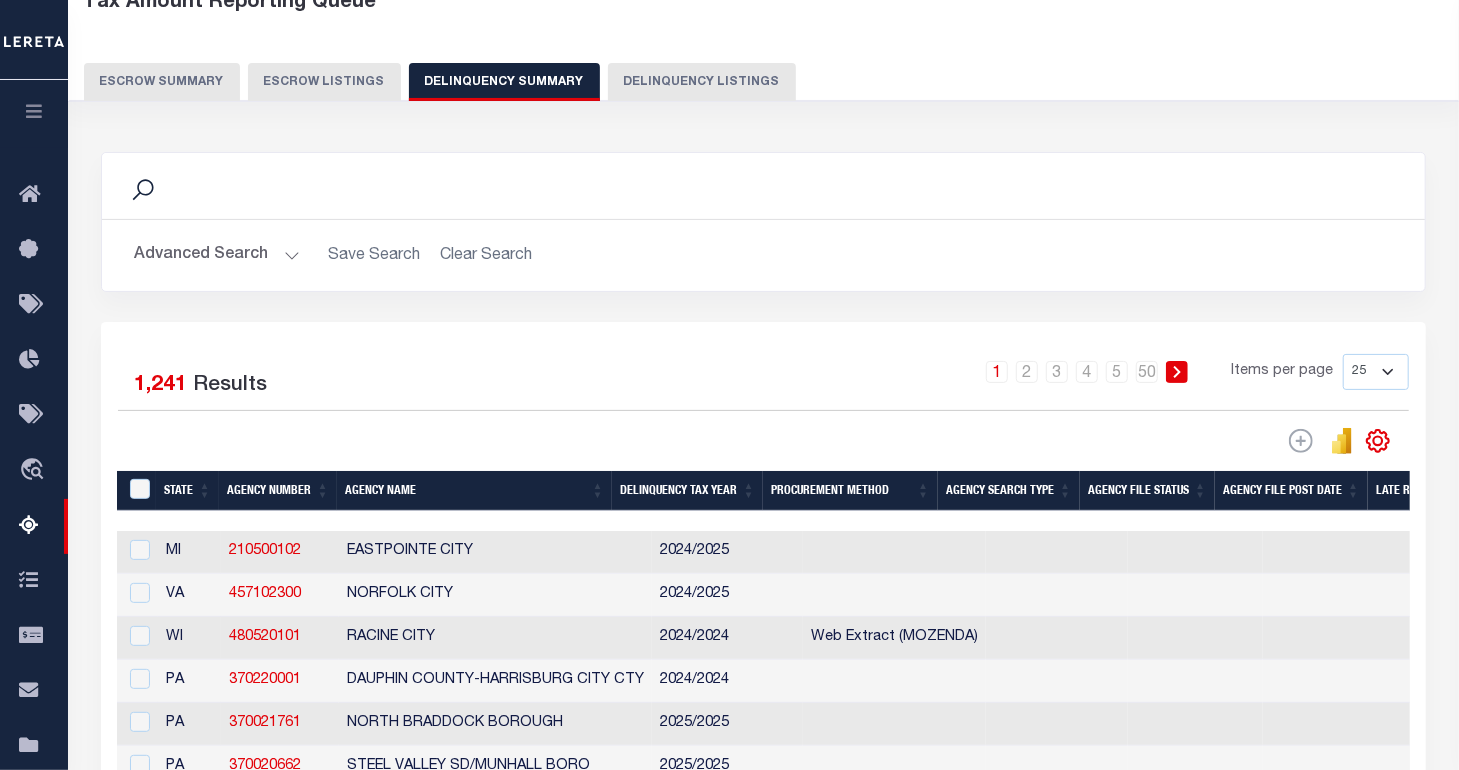 scroll, scrollTop: 721, scrollLeft: 0, axis: vertical 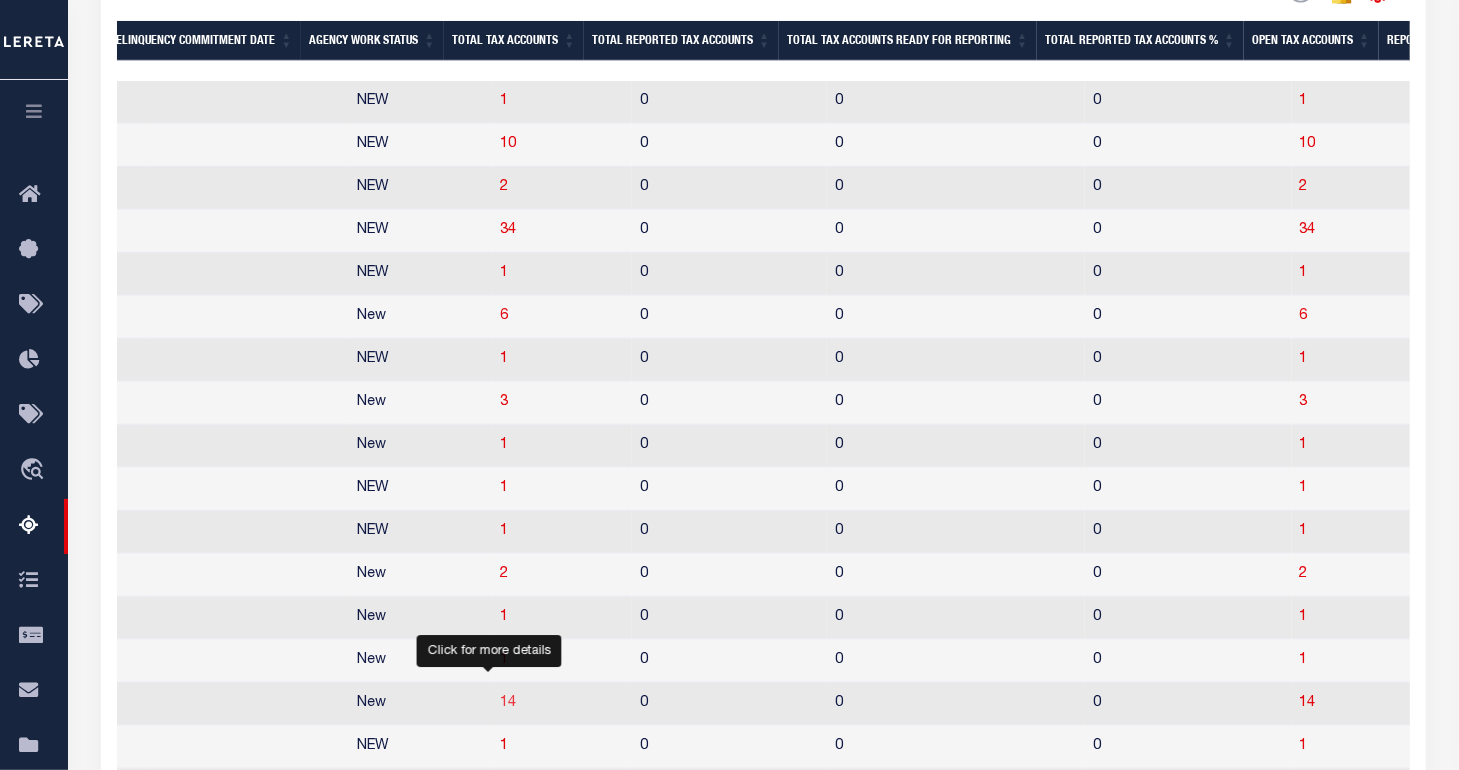 click on "14" at bounding box center [508, 703] 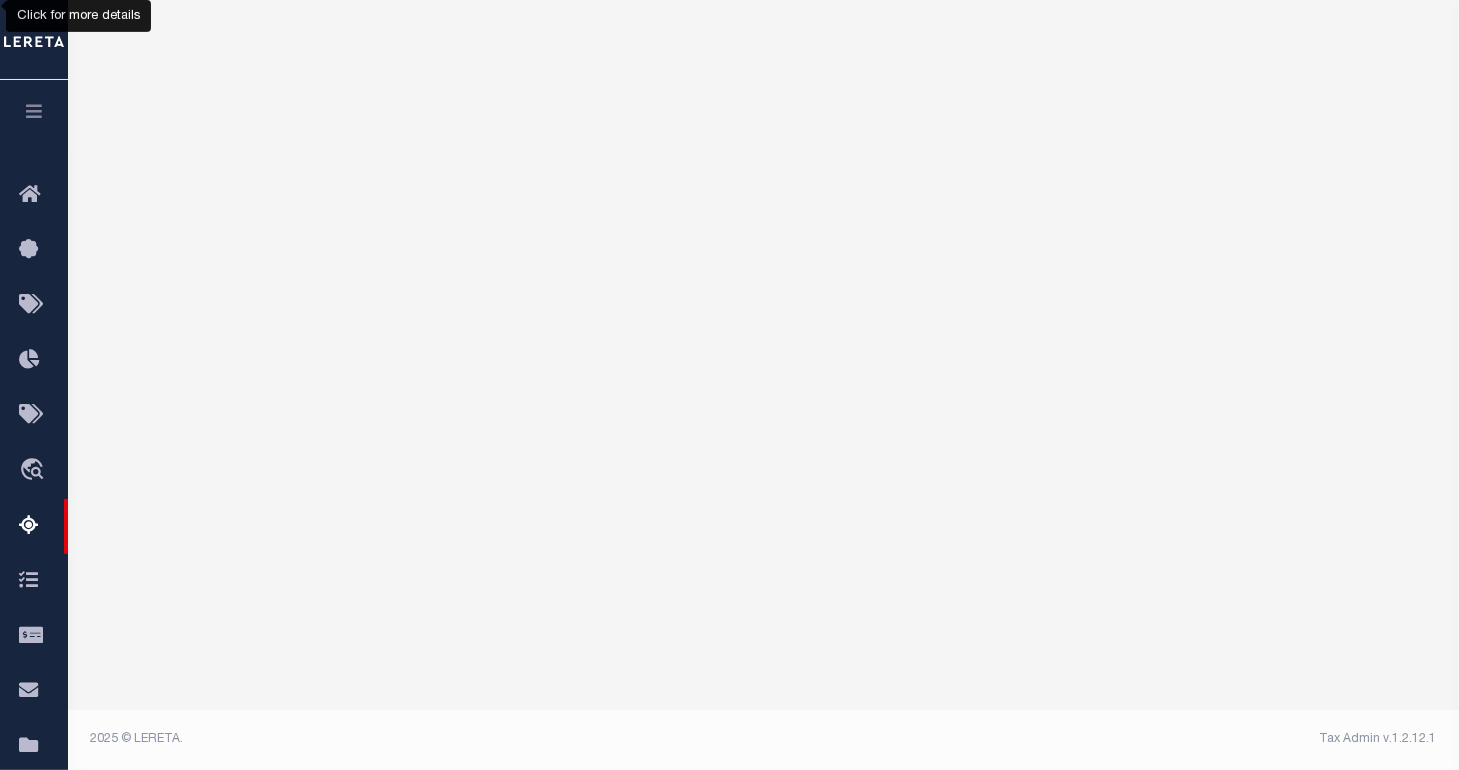 scroll, scrollTop: 290, scrollLeft: 0, axis: vertical 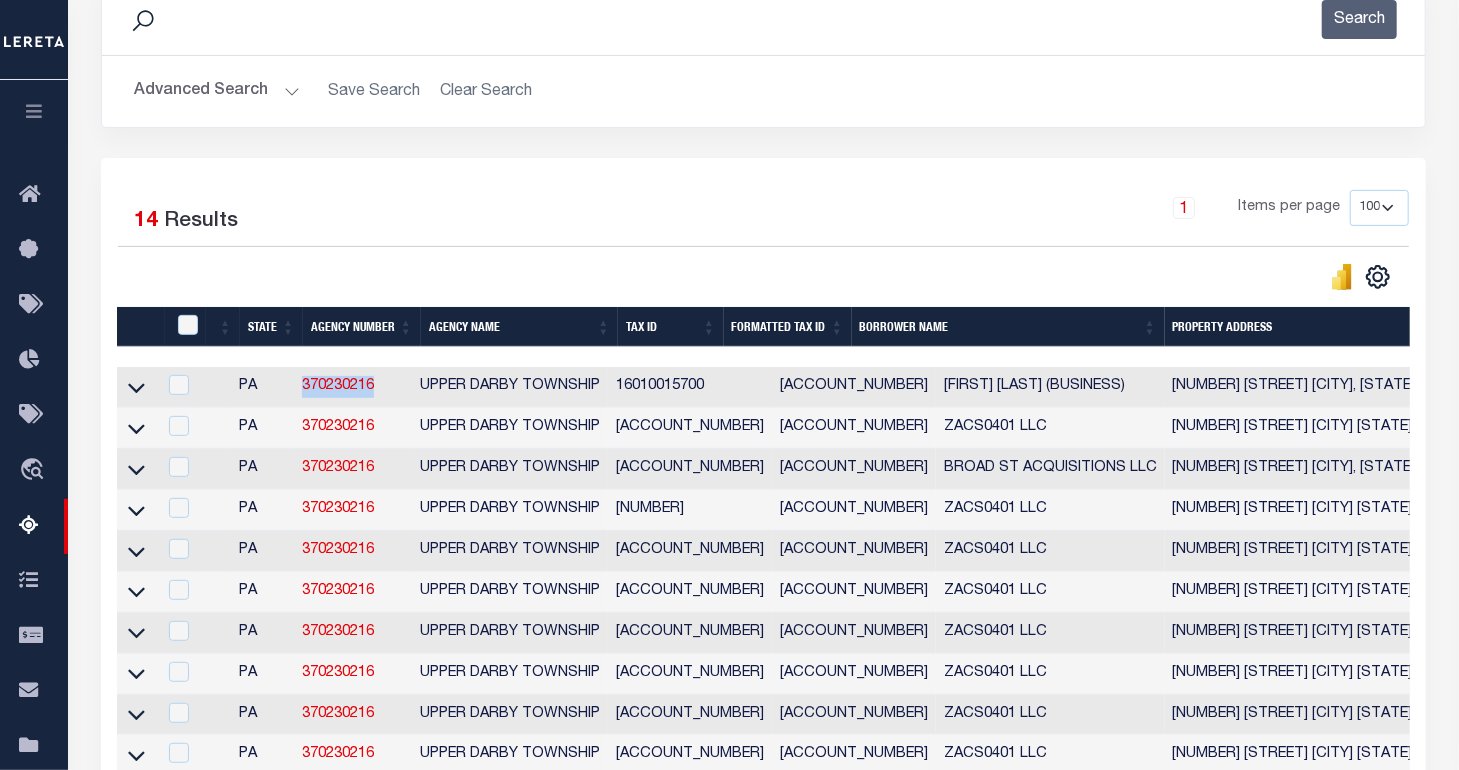 drag, startPoint x: 396, startPoint y: 381, endPoint x: 308, endPoint y: 386, distance: 88.14193 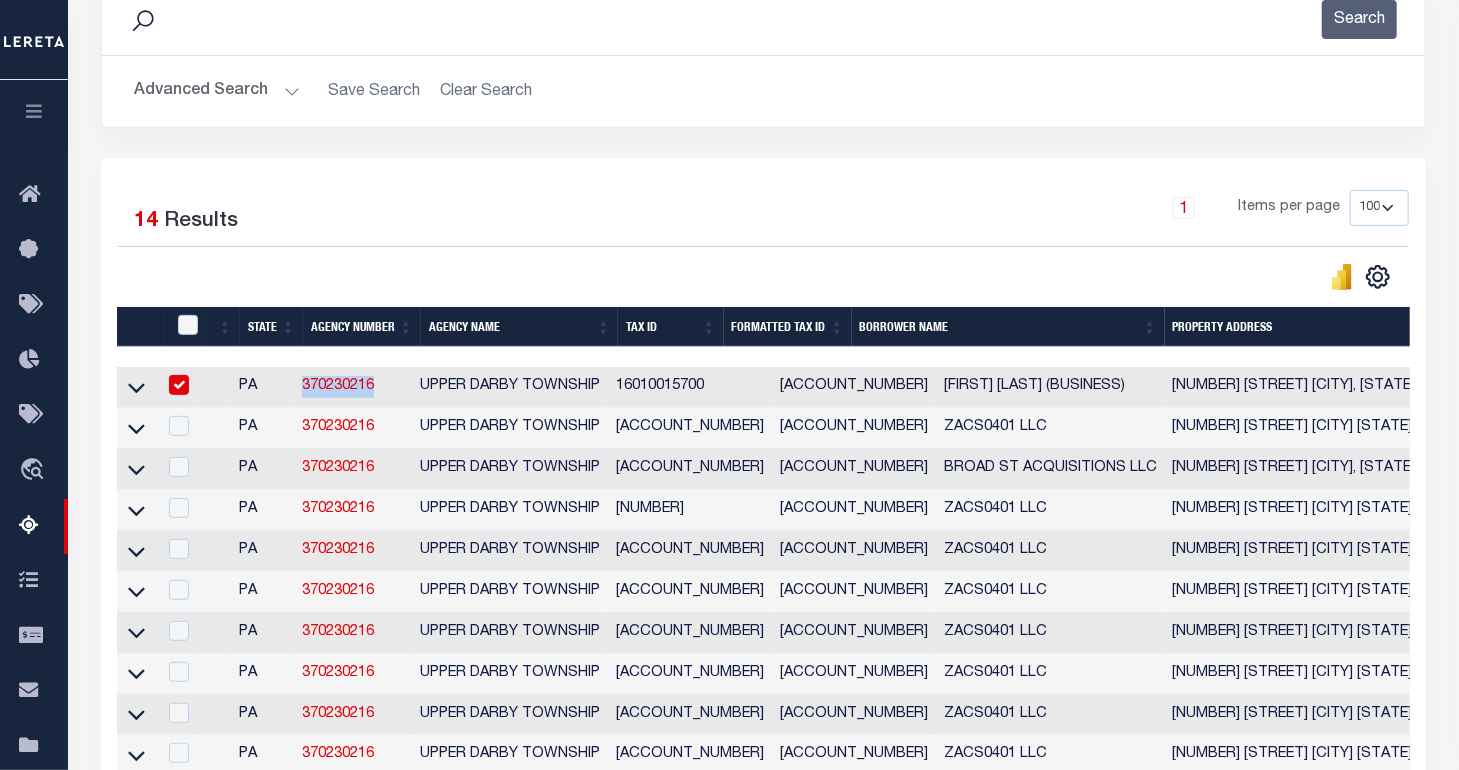 checkbox on "true" 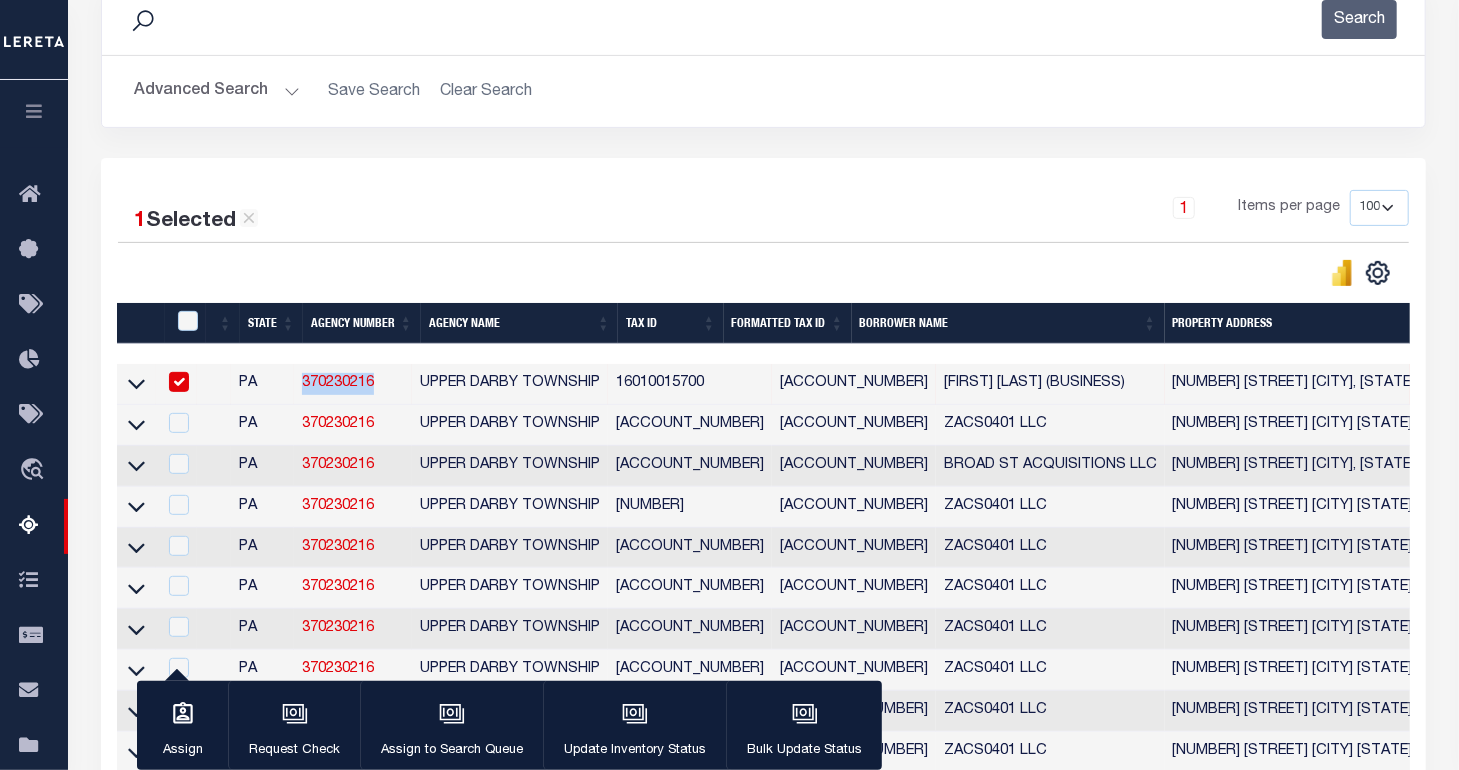 copy on "370230216" 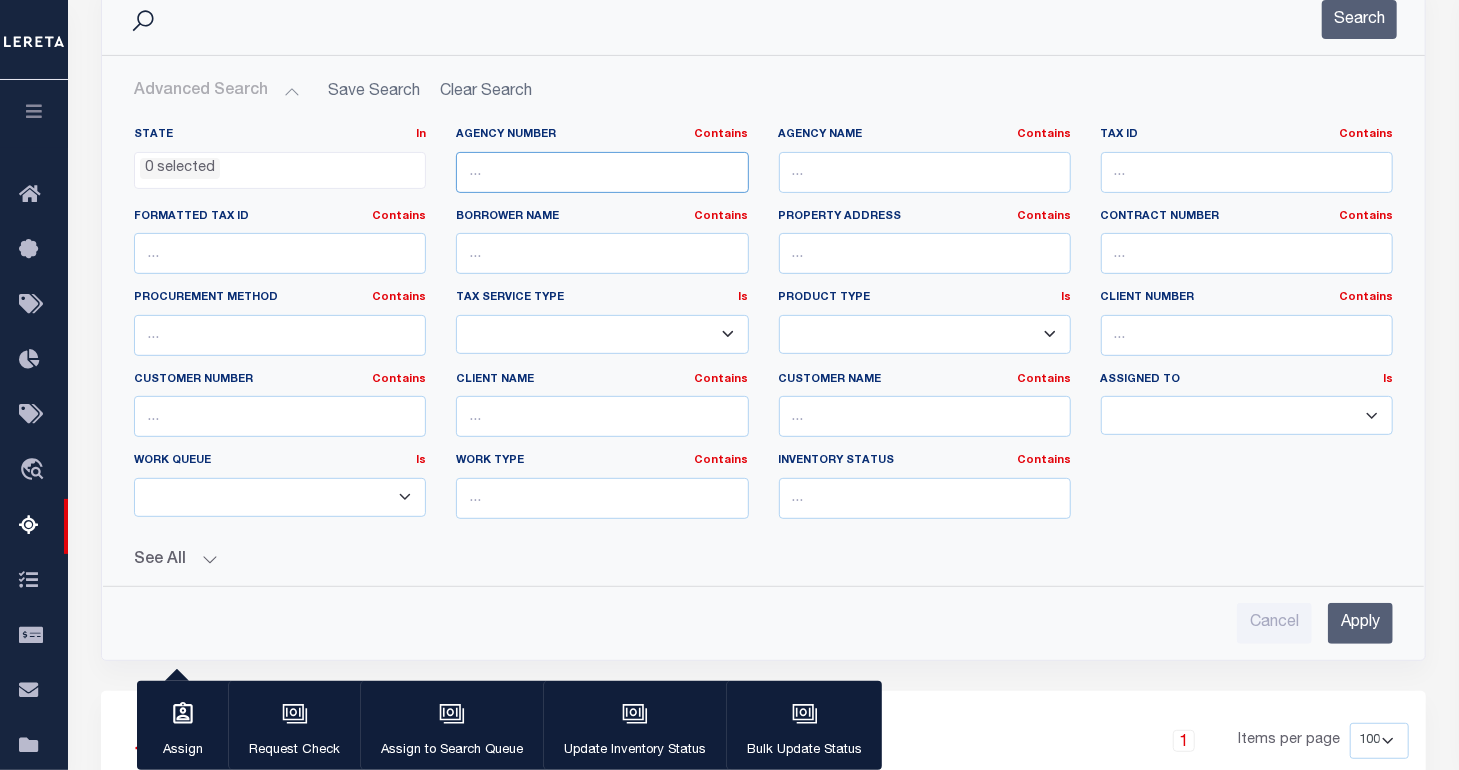 click at bounding box center (602, 172) 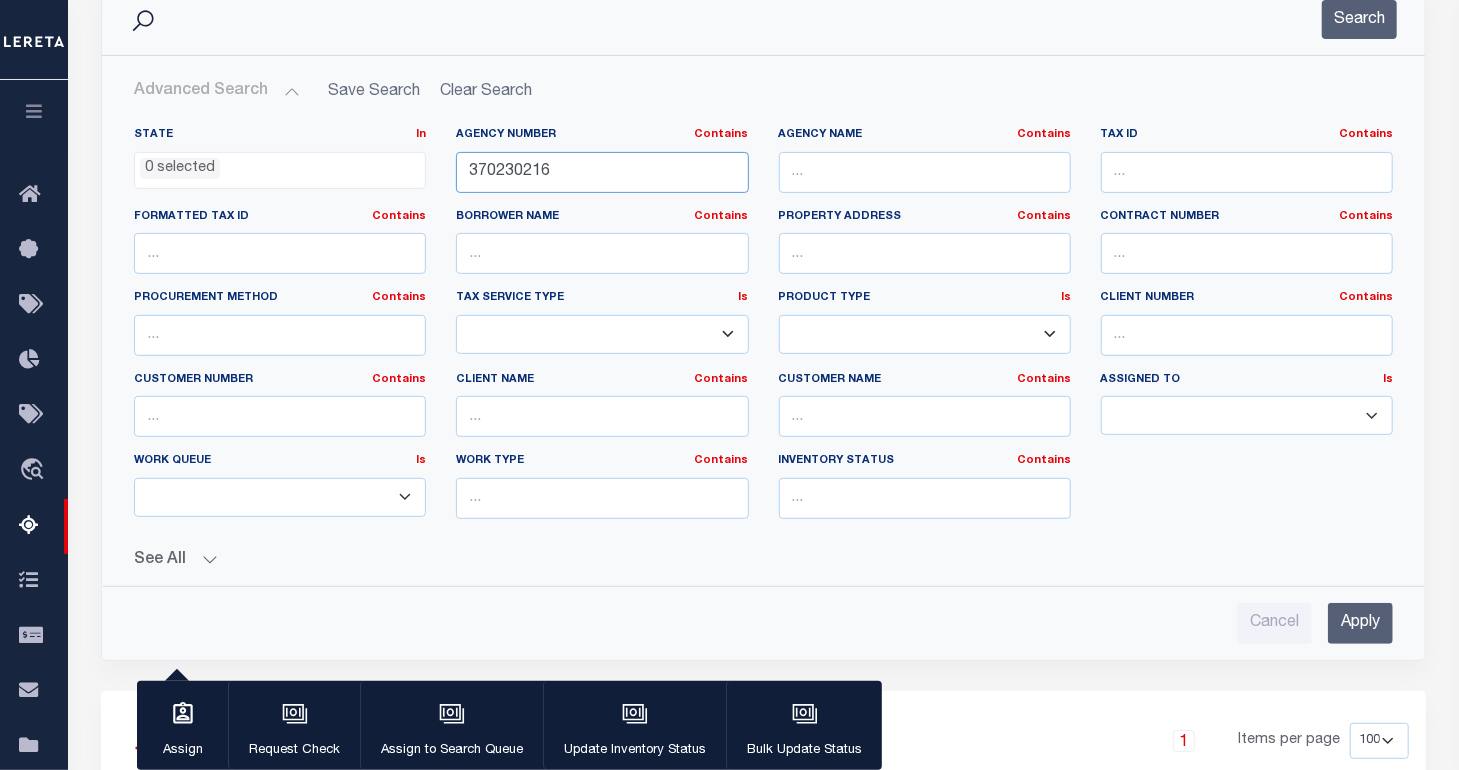 type on "370230216" 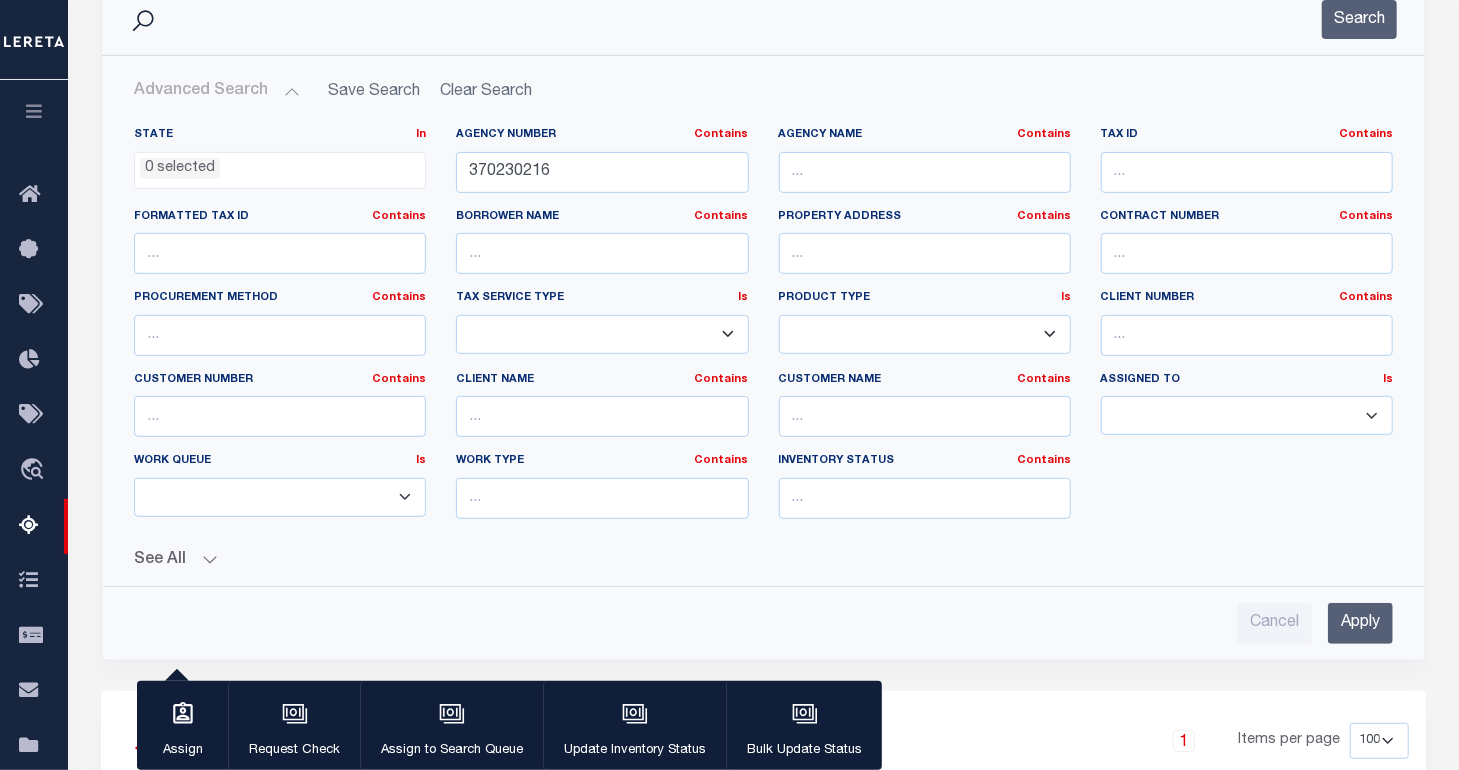 drag, startPoint x: 1370, startPoint y: 617, endPoint x: 1360, endPoint y: 602, distance: 18.027756 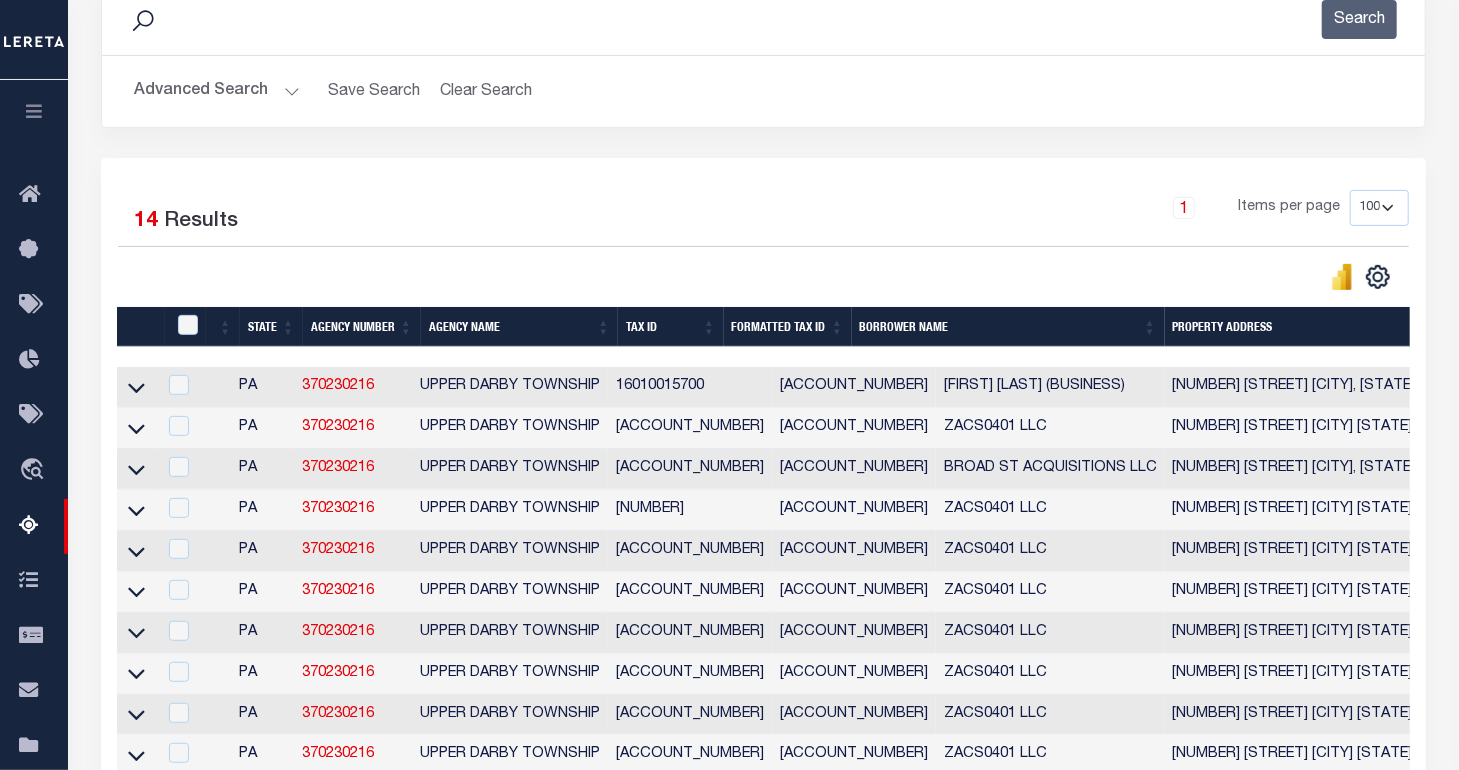 scroll, scrollTop: 0, scrollLeft: 0, axis: both 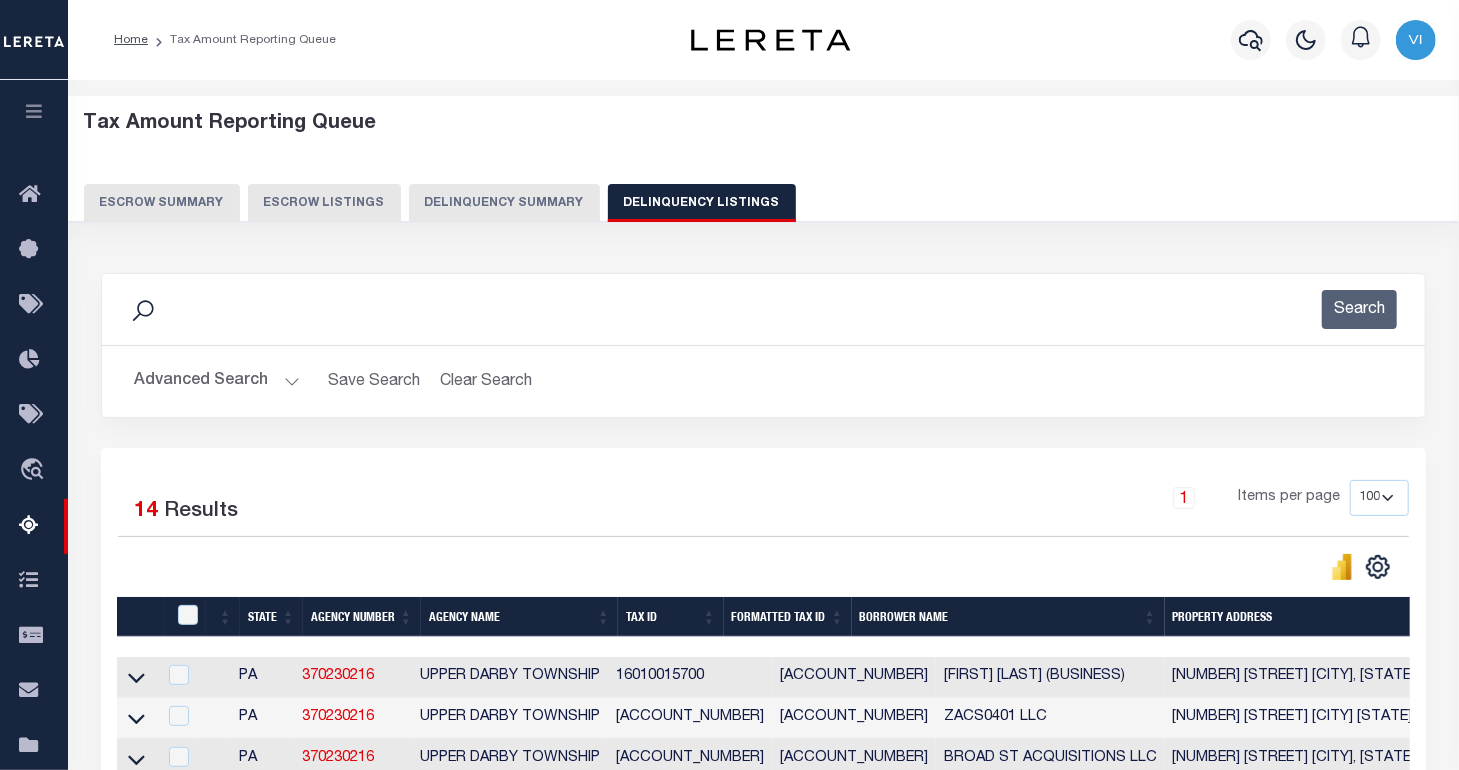 click on "Tax Amount Reporting Queue
Escrow Summary
Escrow Listings
Delinquency Summary" at bounding box center [764, 167] 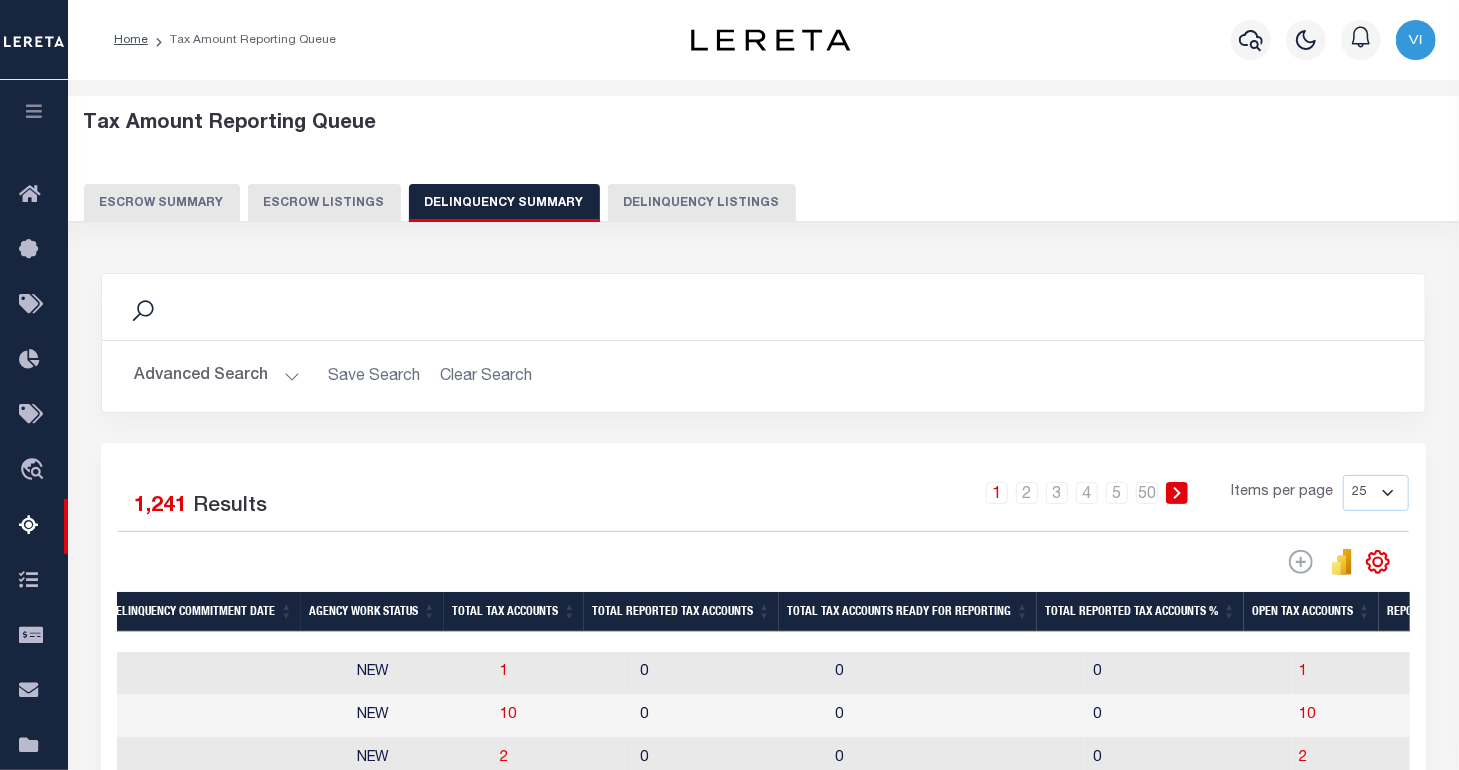 click on "Advanced Search" at bounding box center [217, 376] 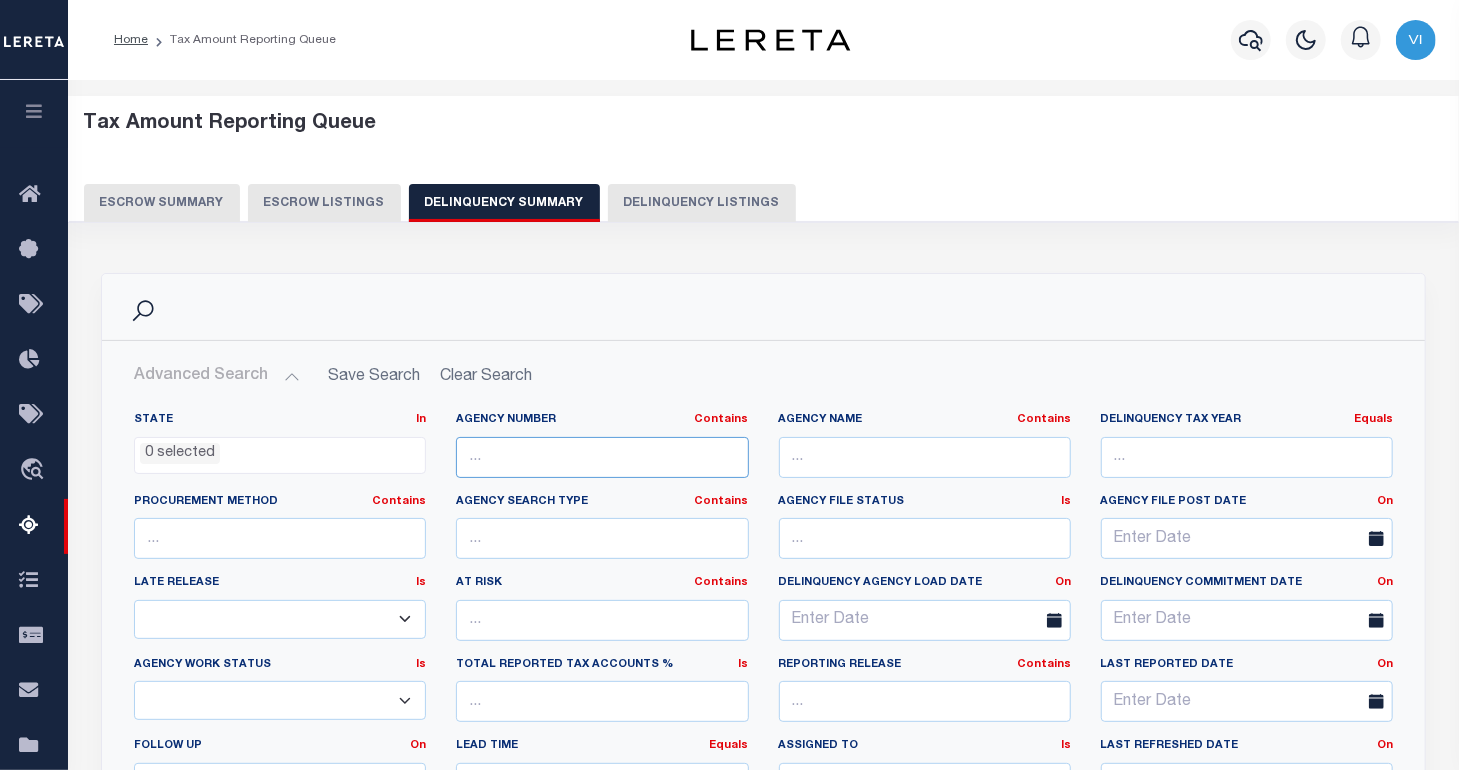 click at bounding box center [602, 457] 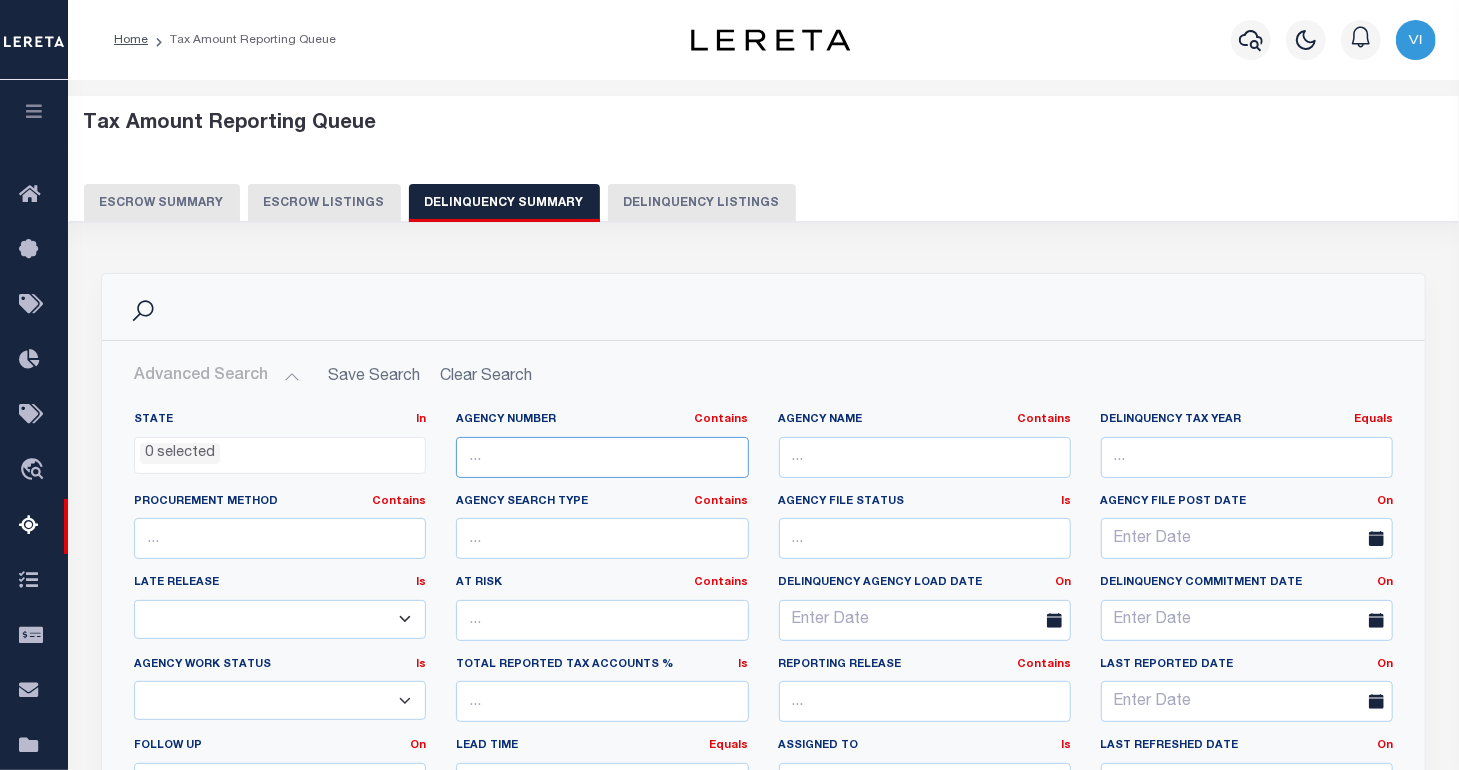 paste on "370230216" 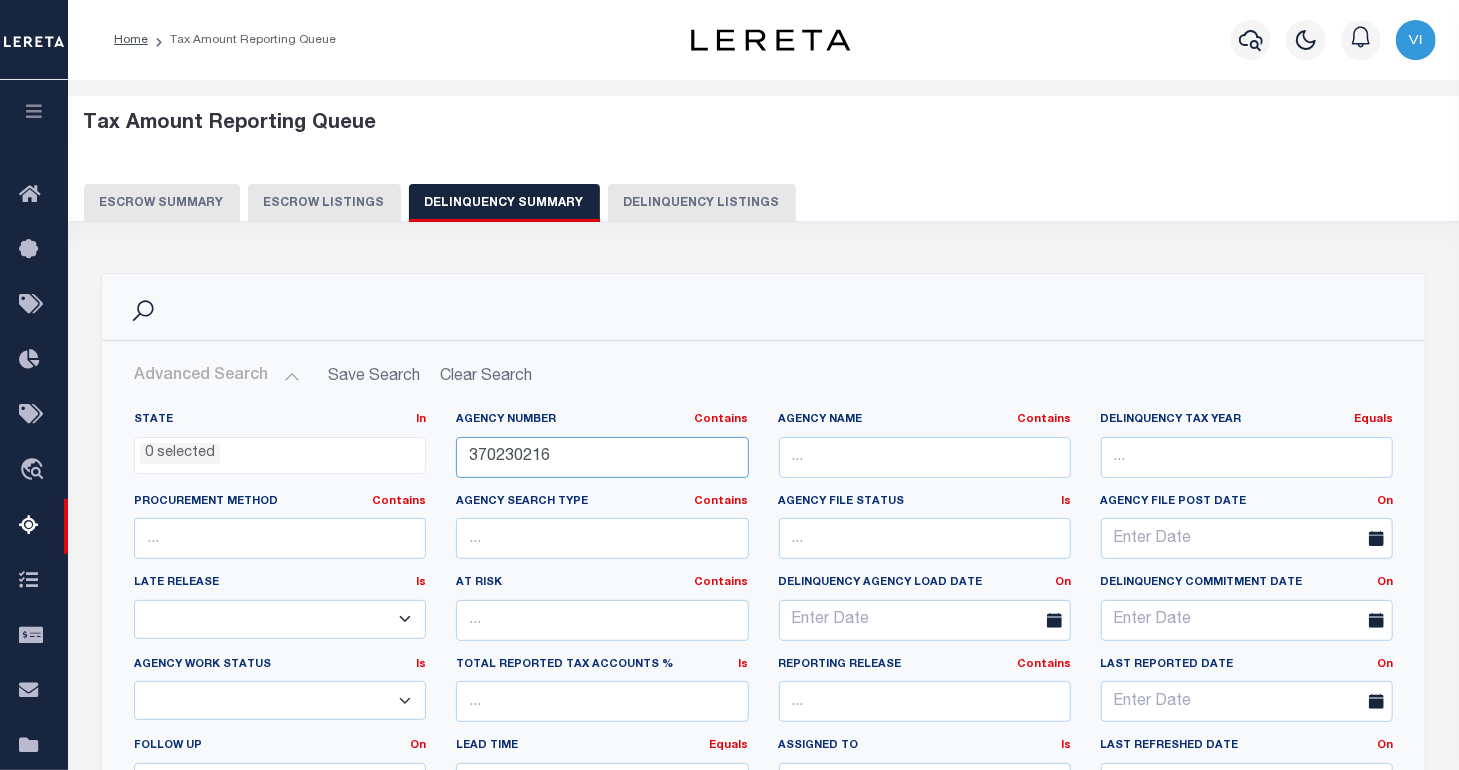 scroll, scrollTop: 300, scrollLeft: 0, axis: vertical 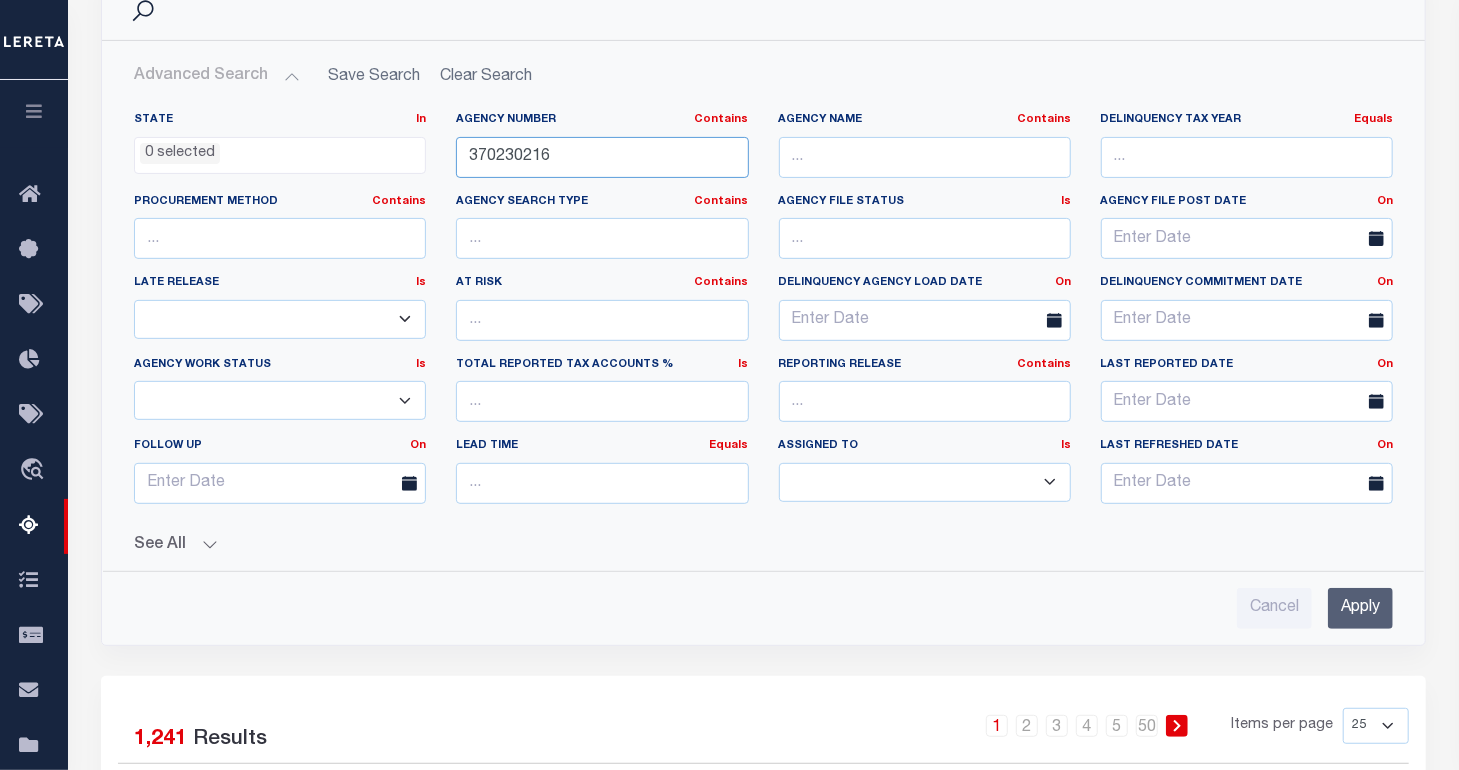 type on "370230216" 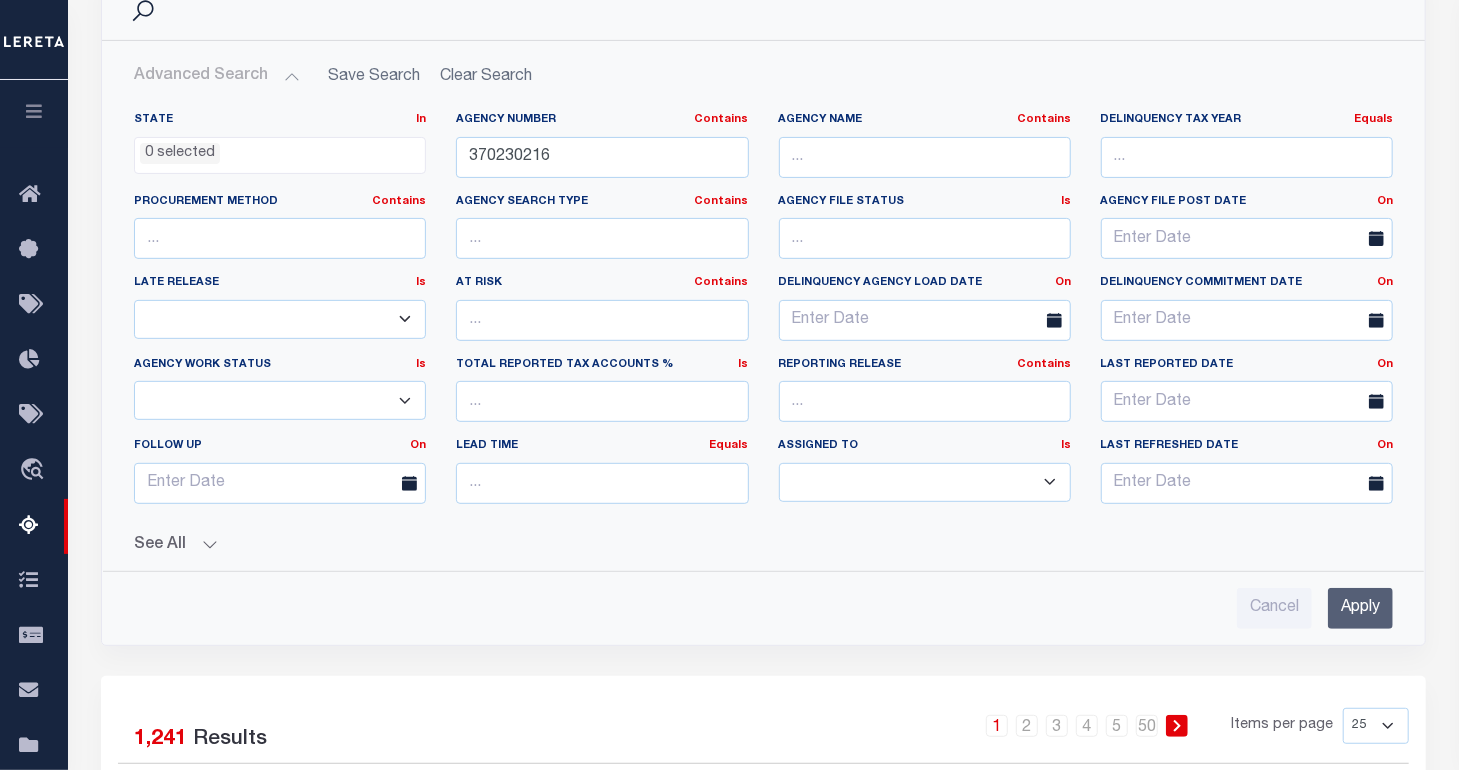 click on "Apply" at bounding box center (1360, 608) 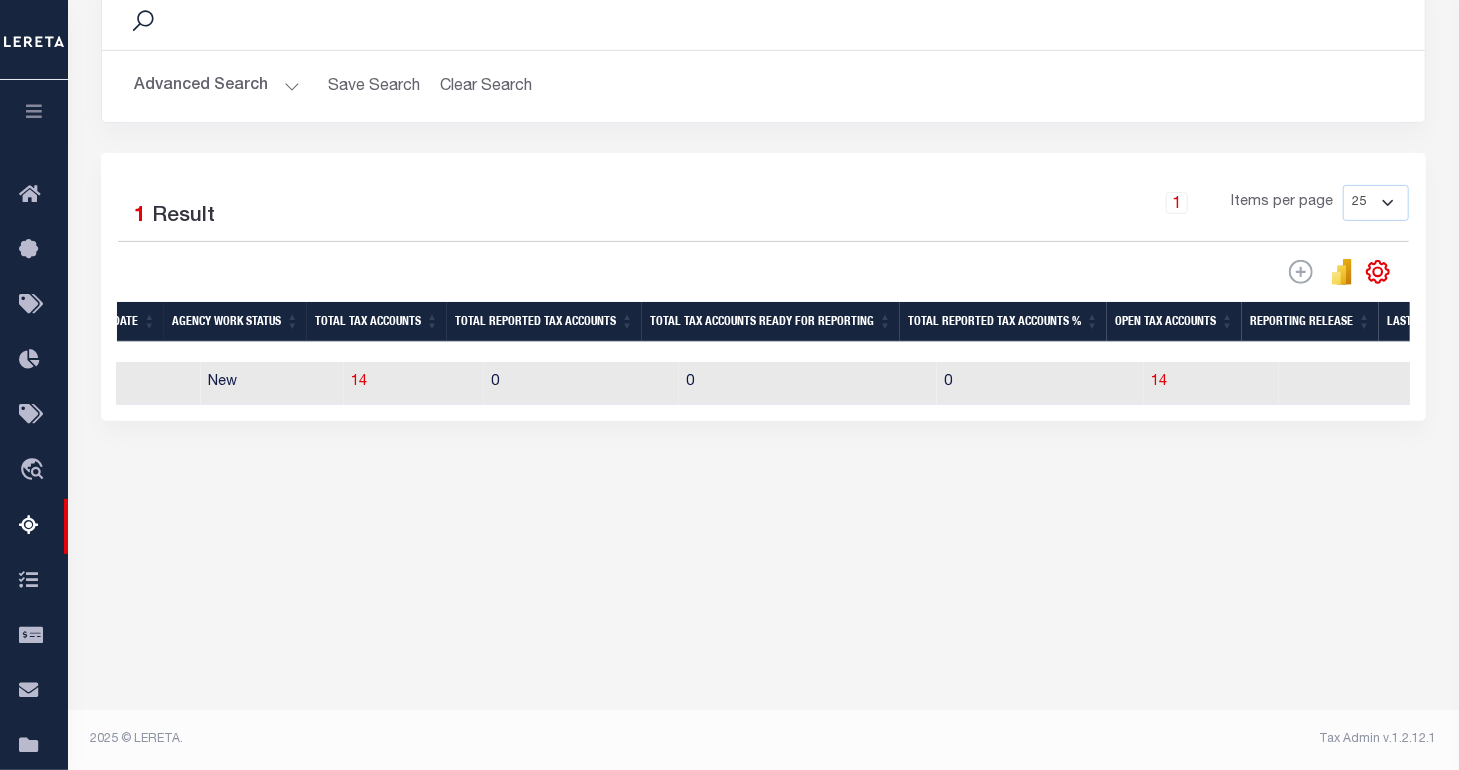 scroll, scrollTop: 290, scrollLeft: 0, axis: vertical 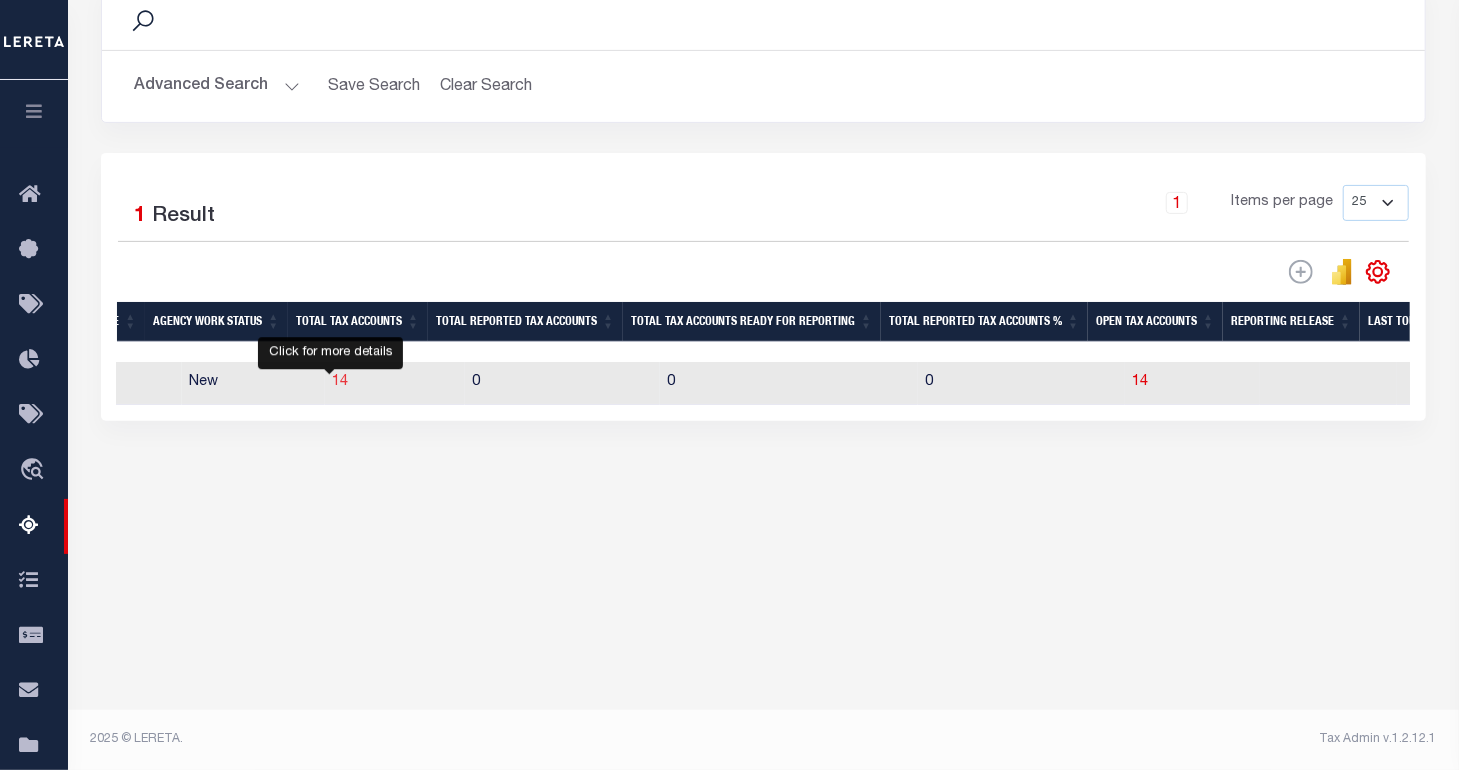 click on "14" at bounding box center [341, 382] 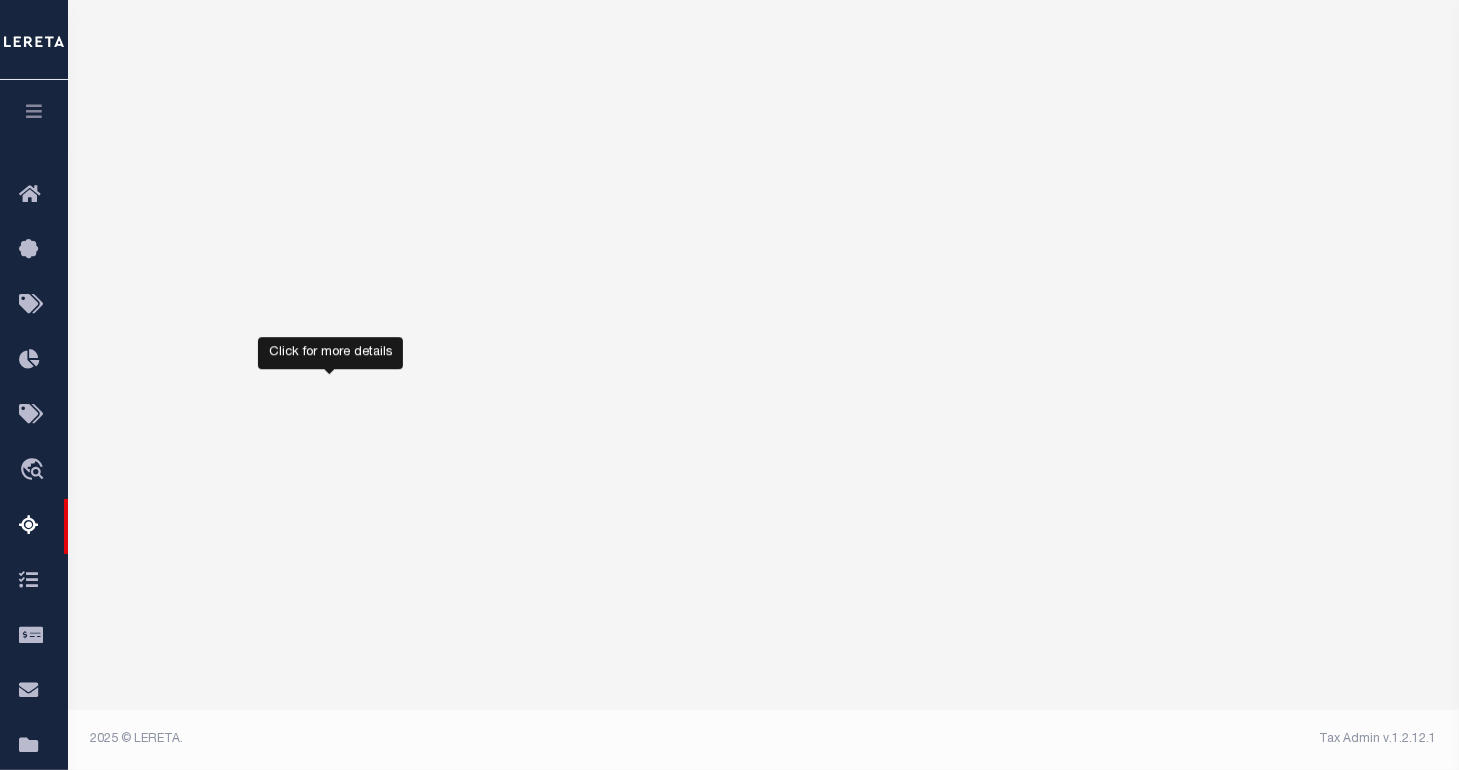select on "100" 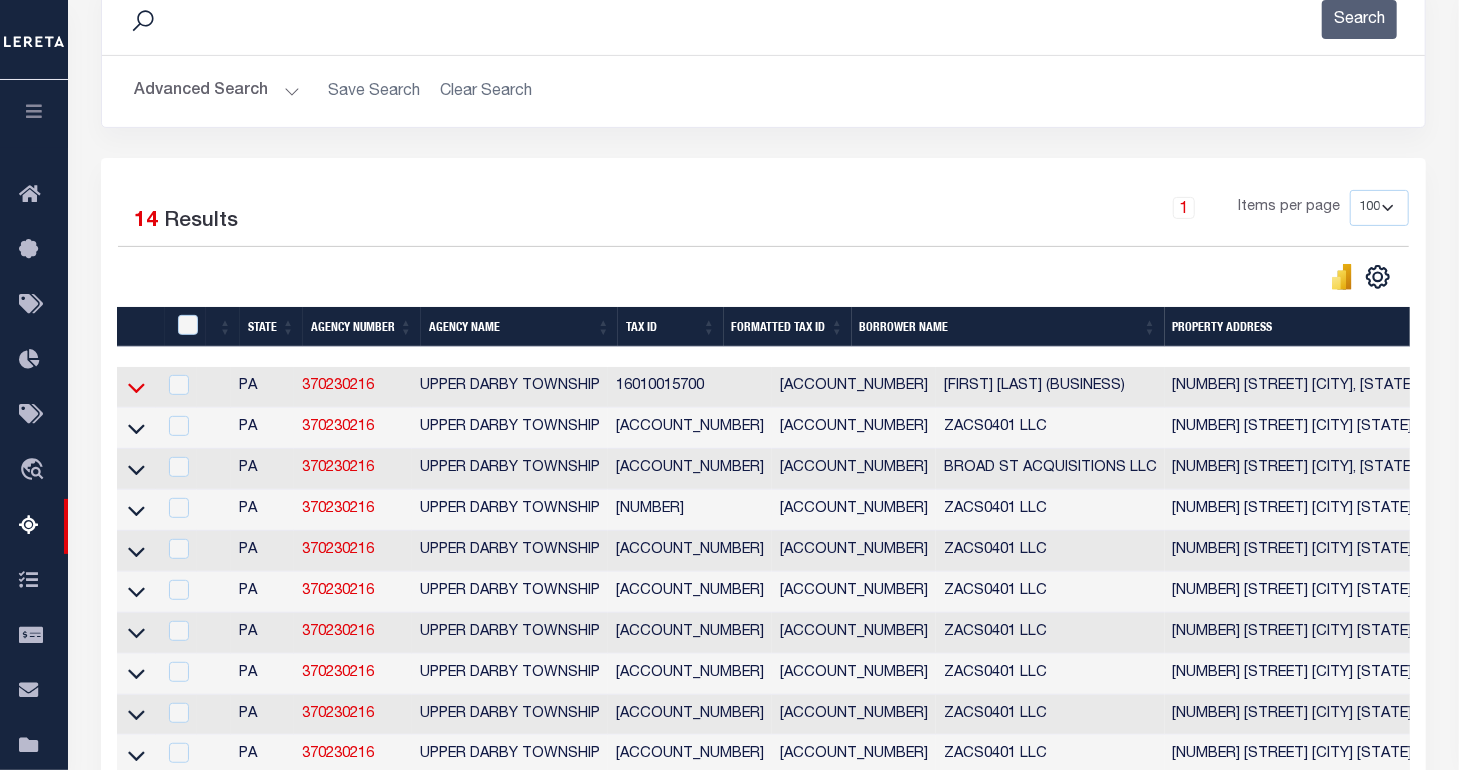 click 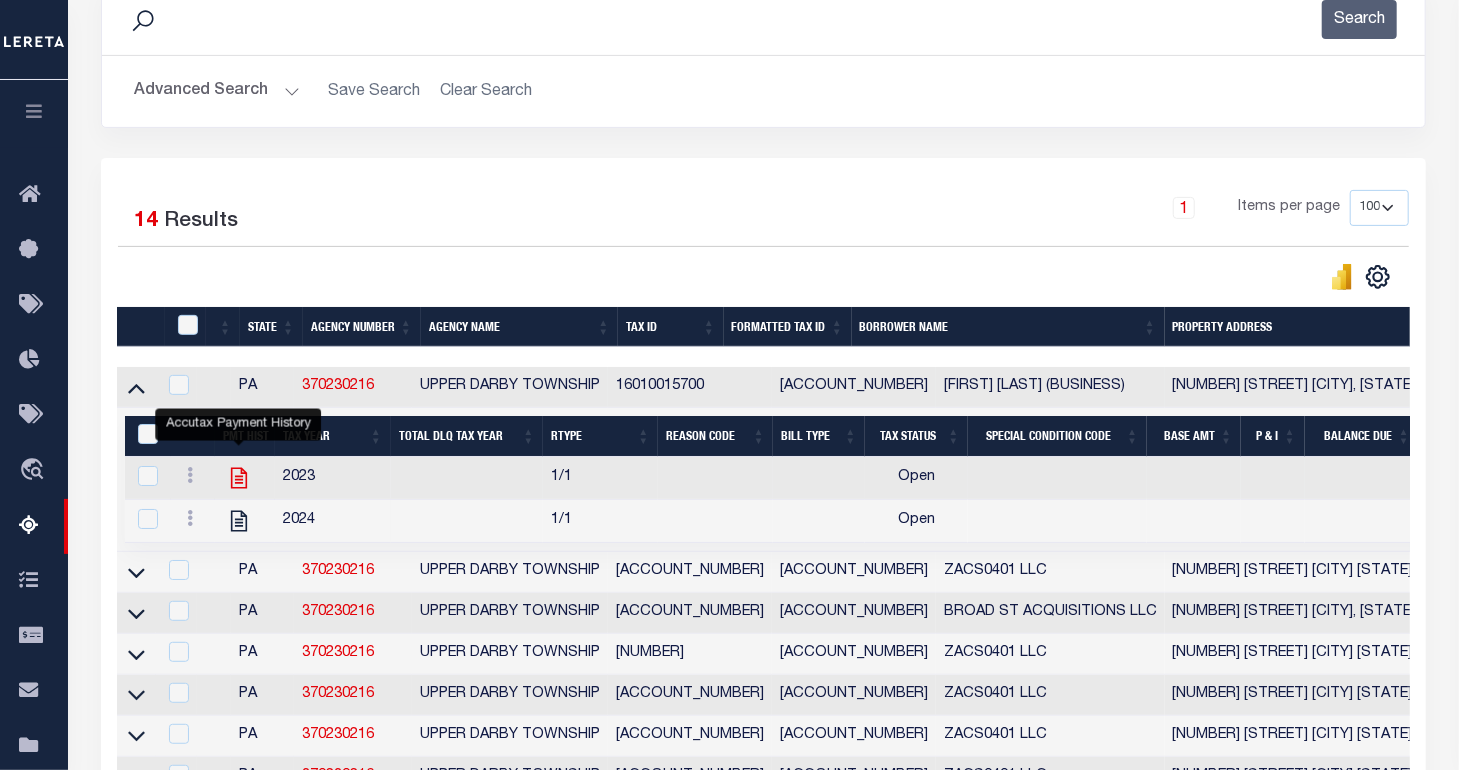 click 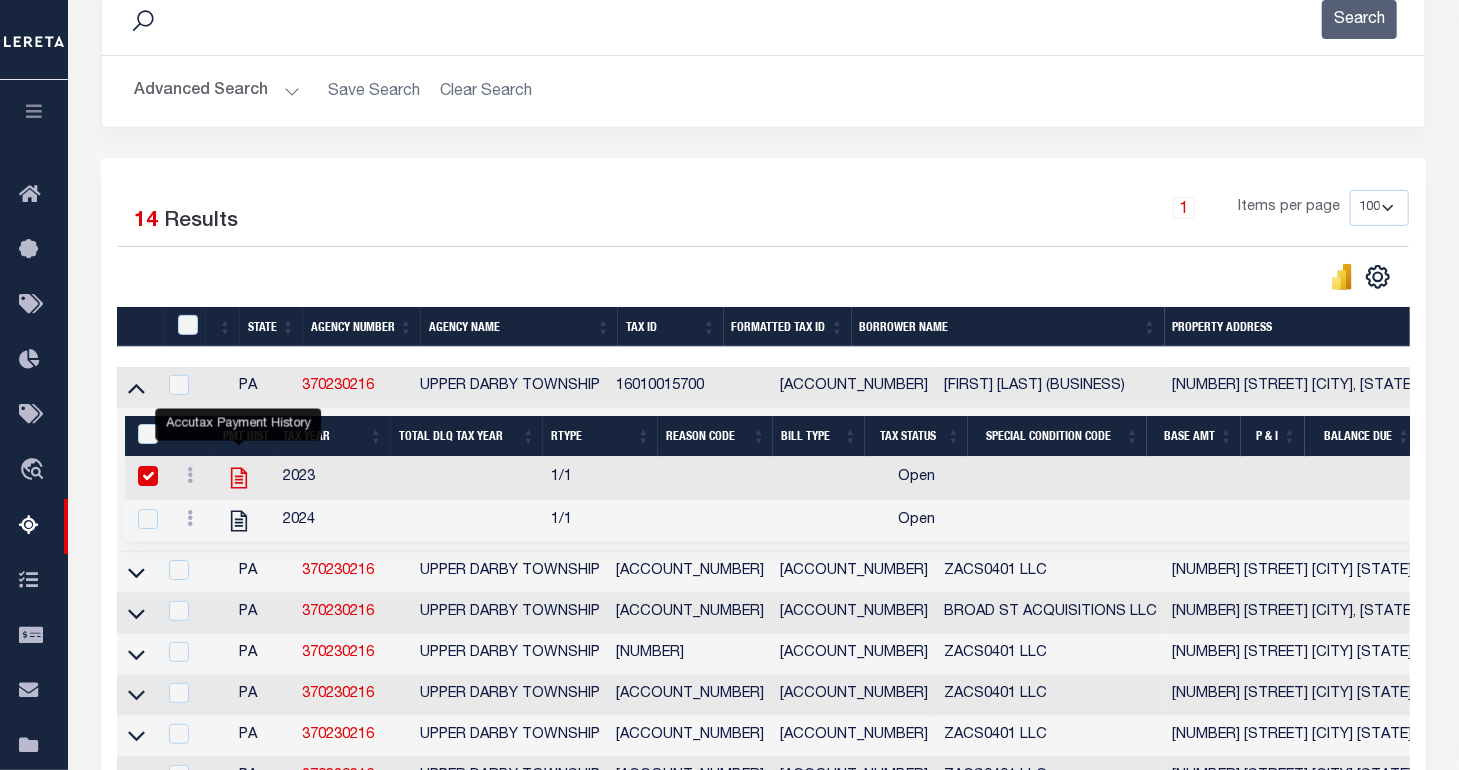 checkbox on "true" 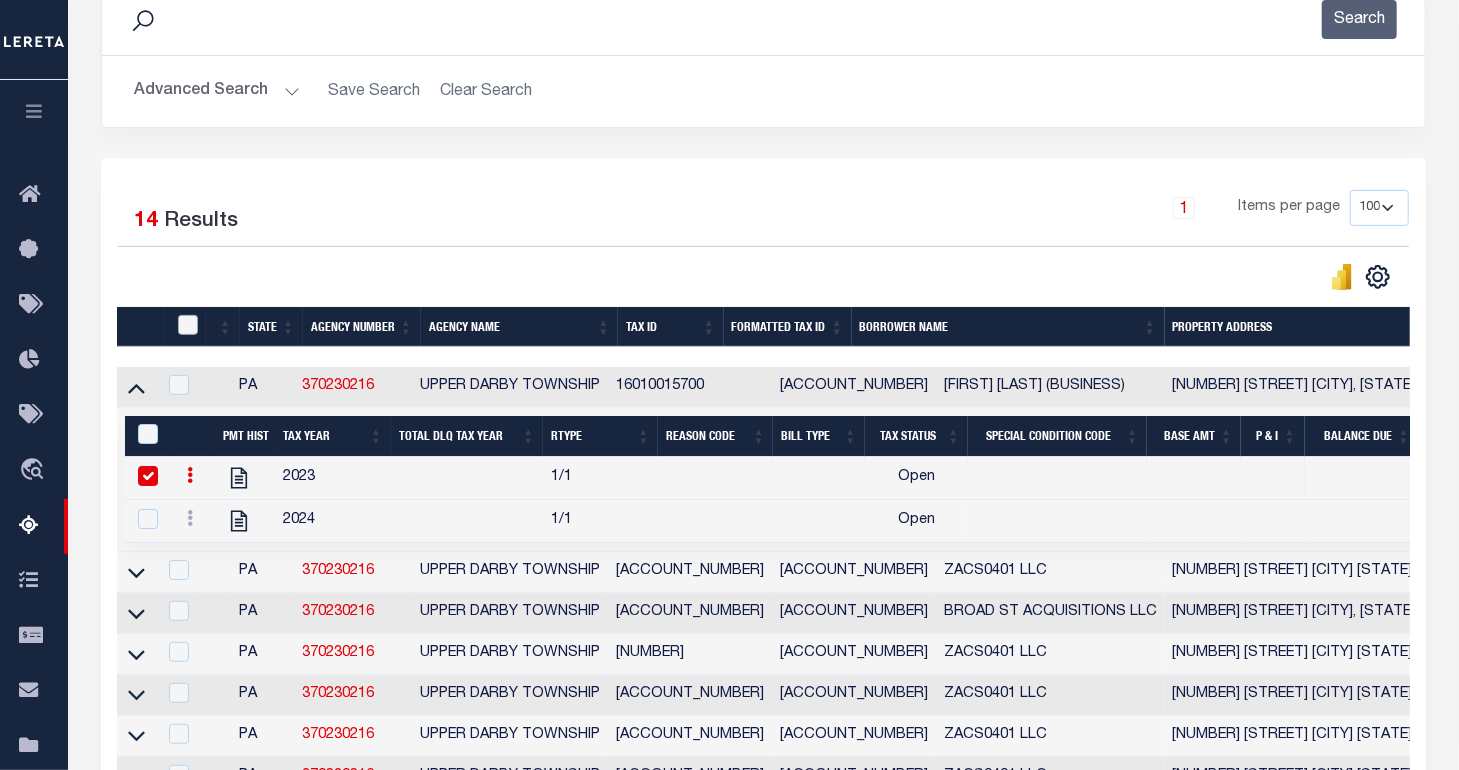 click at bounding box center [188, 325] 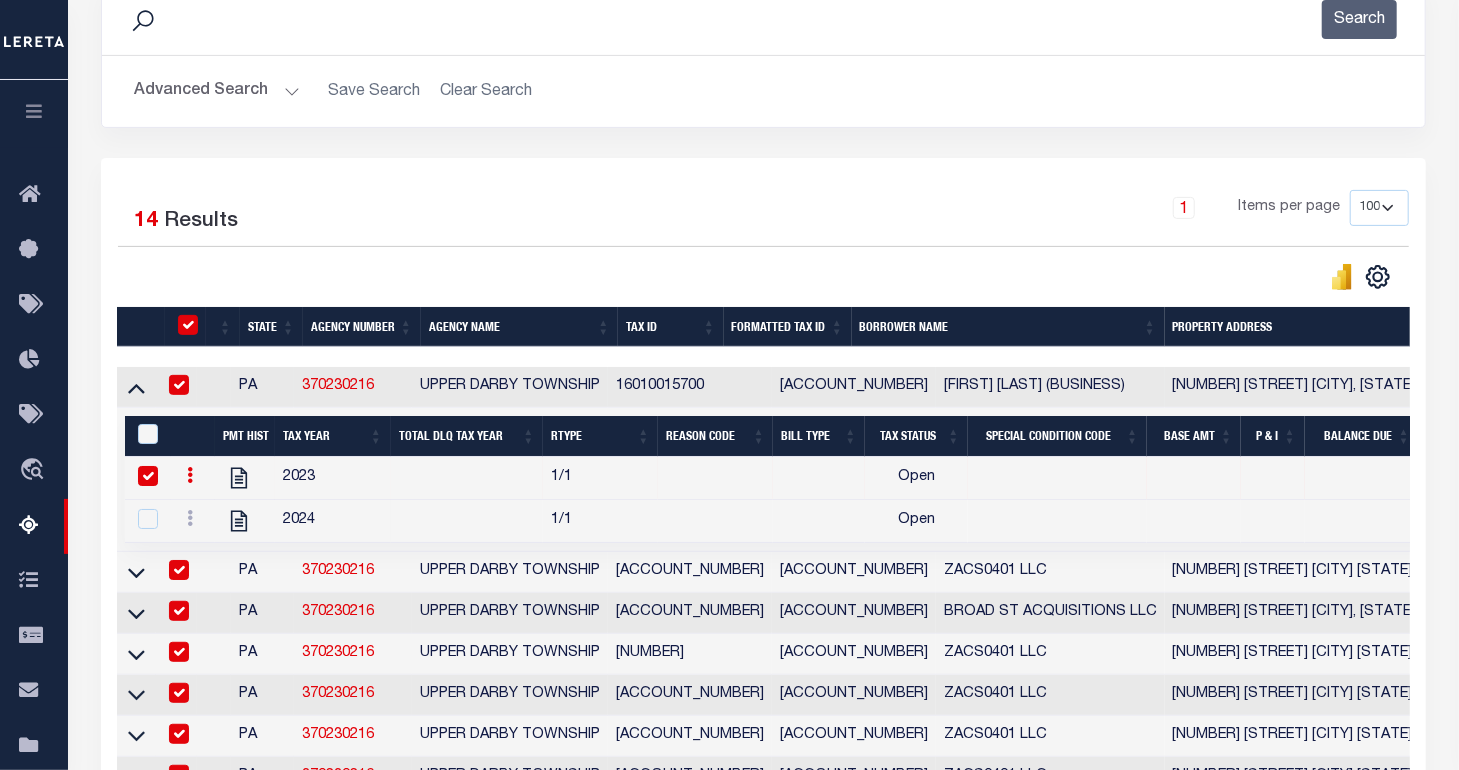 checkbox on "true" 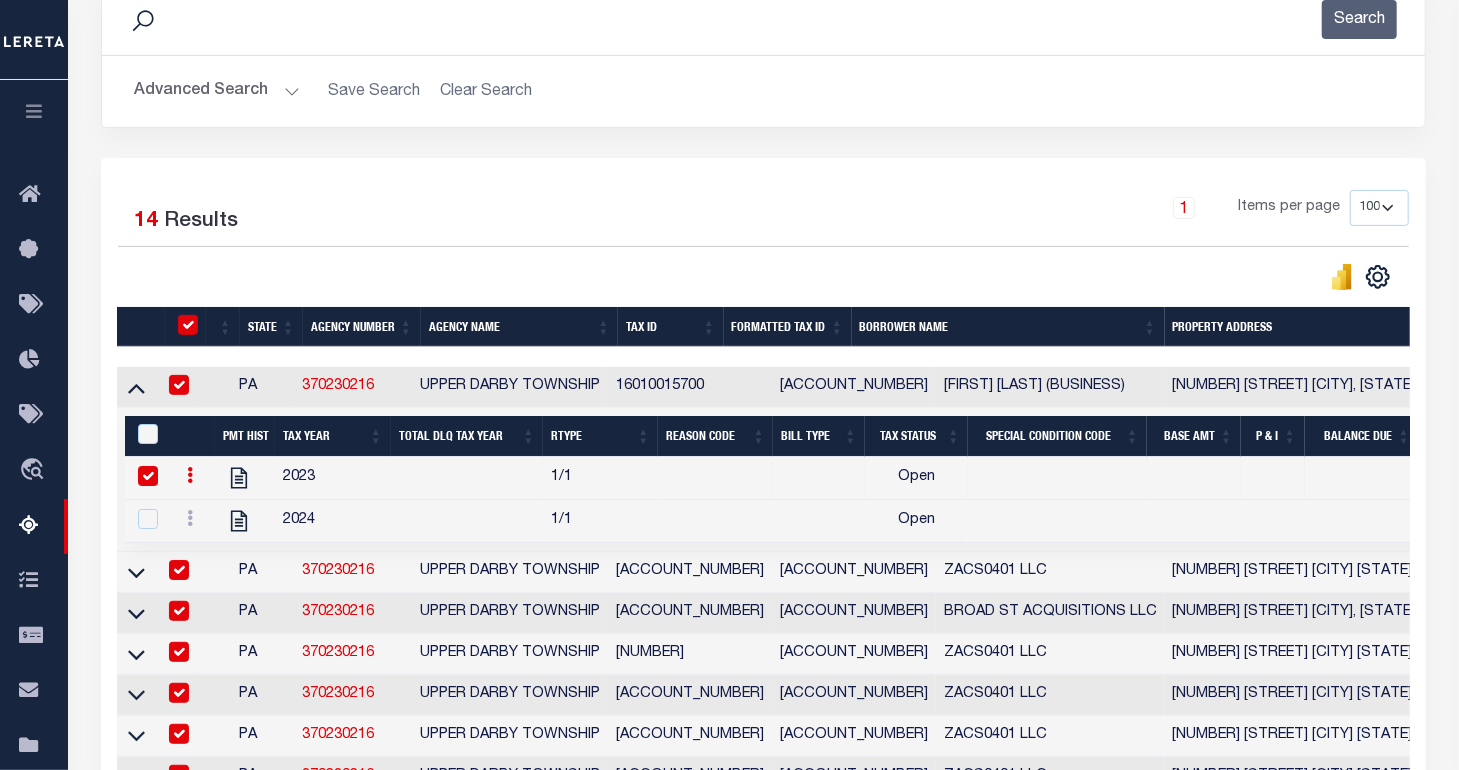 checkbox on "true" 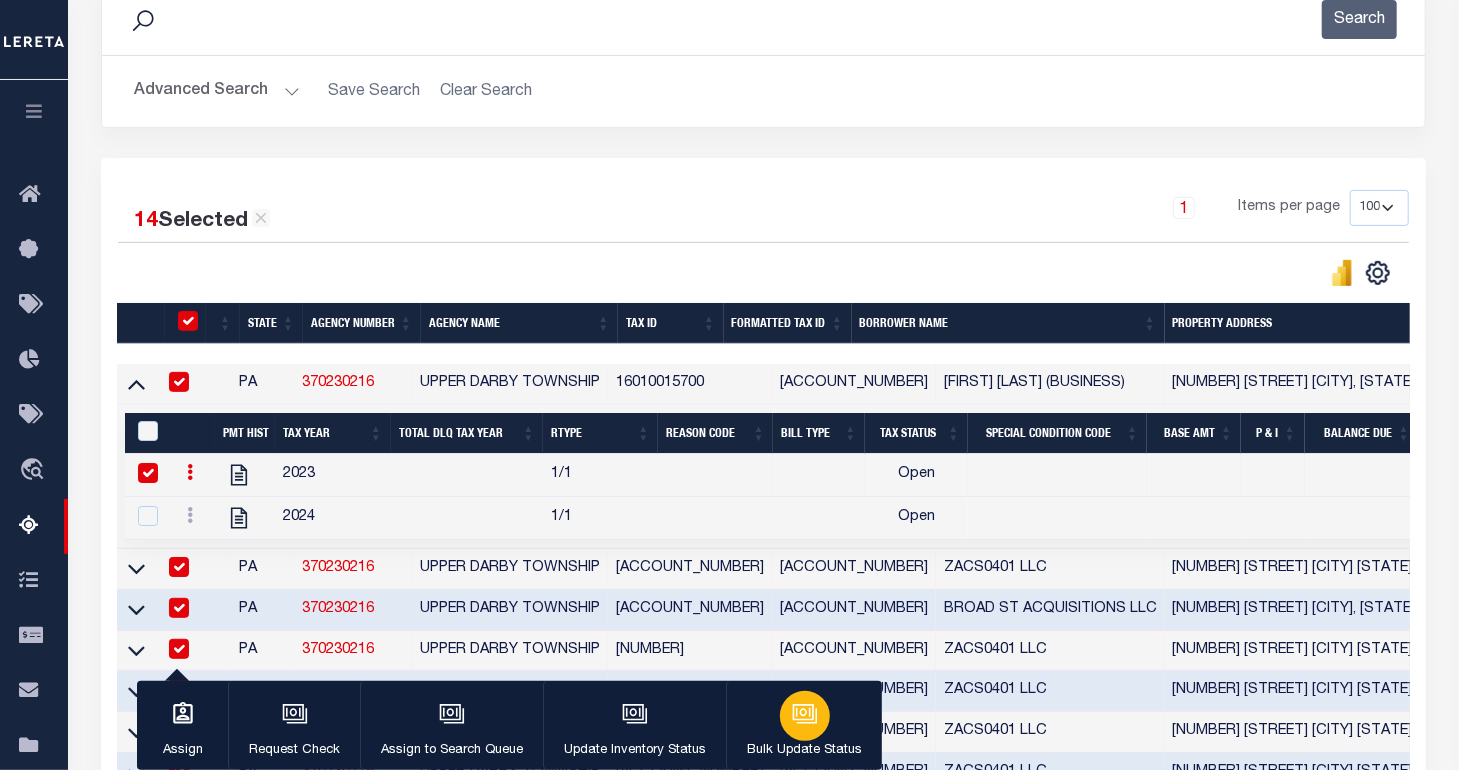 click at bounding box center [805, 716] 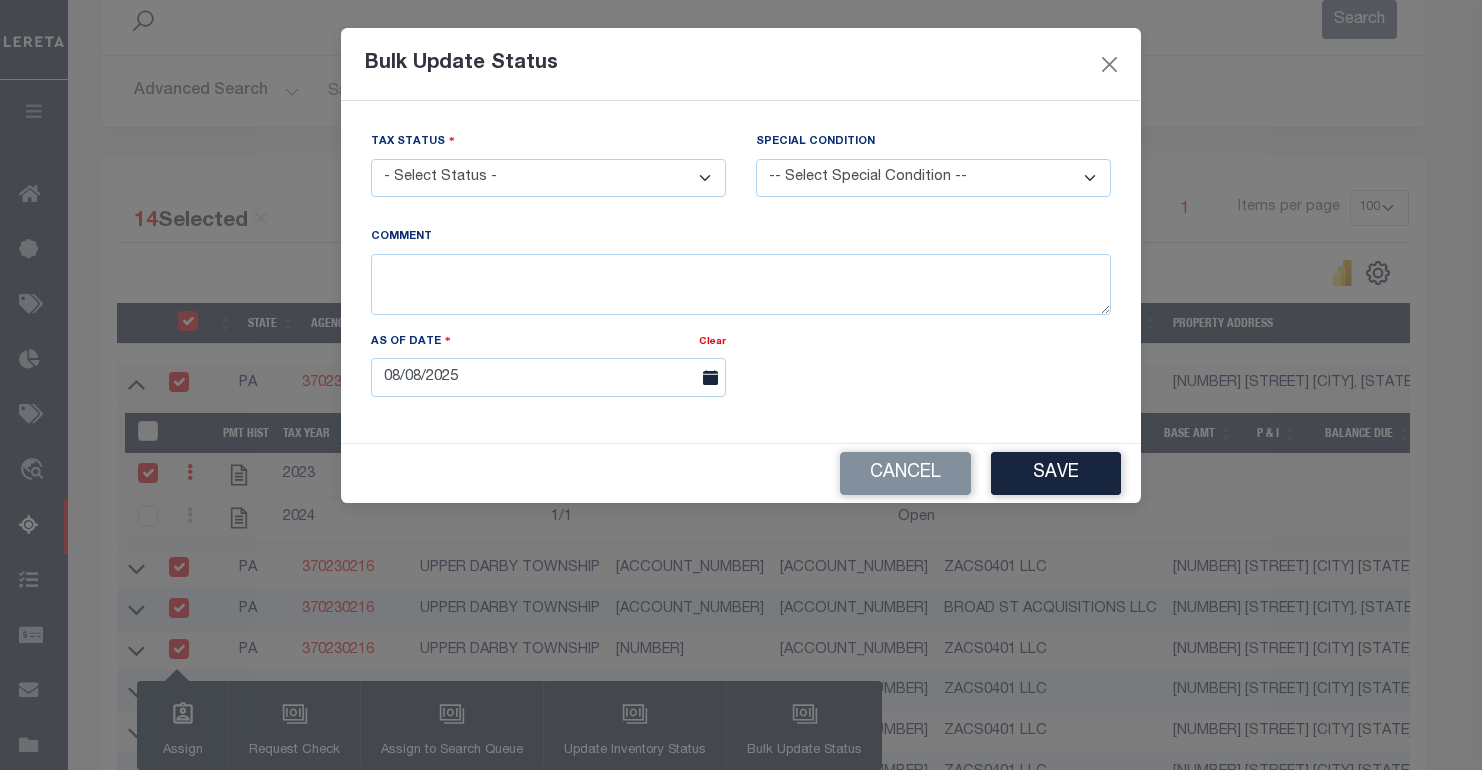 click on "-- Select Special Condition --
3RD PARTY TAX LIEN
AGENCY TAX LIEN (A.K.A Inside Lien)
BALANCE FORWARD
BANKRUPTCY
BILL W/ OTHER PARCEL
CONFIDENTIAL ACCOUNT
DEFERRED
DELAYED BILLING
DELQ CURRENT TAX YEAR INSTALLMENT(S) EXIST
DELQ PRIOR YEAR(S) EXIST
EXEMPT
HOMEOWNER AUTHORIZATION
IN DISPUTE/UNDER PROTEST
INCLUDES PRIOR UNPAID
INCLUDES RE-LEVIED TAX
INSTALLMENT PLAN
LITIGATION
LOST PROPERTY (FORECLOSED/DEEDED)
LOW ASSESSMENT
LOW TAX THRESHOLD
MULTIPLE TAXIDS
NEW PROPERTY
NOT ASSESSED
NOT CERTIFIED
OTHER FEES INVOLVED
OVERPAYMENT - POSSIBLE REFUND DUE
PARTIAL PAYMENT MAY EXIST
Pay Plan
RE-LEVIED TO ANOTHER AGENCY
REDEMP AMTS NOT AVAILABLE
REPORTED ON LEGACY RTYPE
SUBJECT TO FORECLOSURE
TAX LIEN RELEASED
TAX SALE-SUBJECT TO POWER TO SELL" at bounding box center [933, 178] 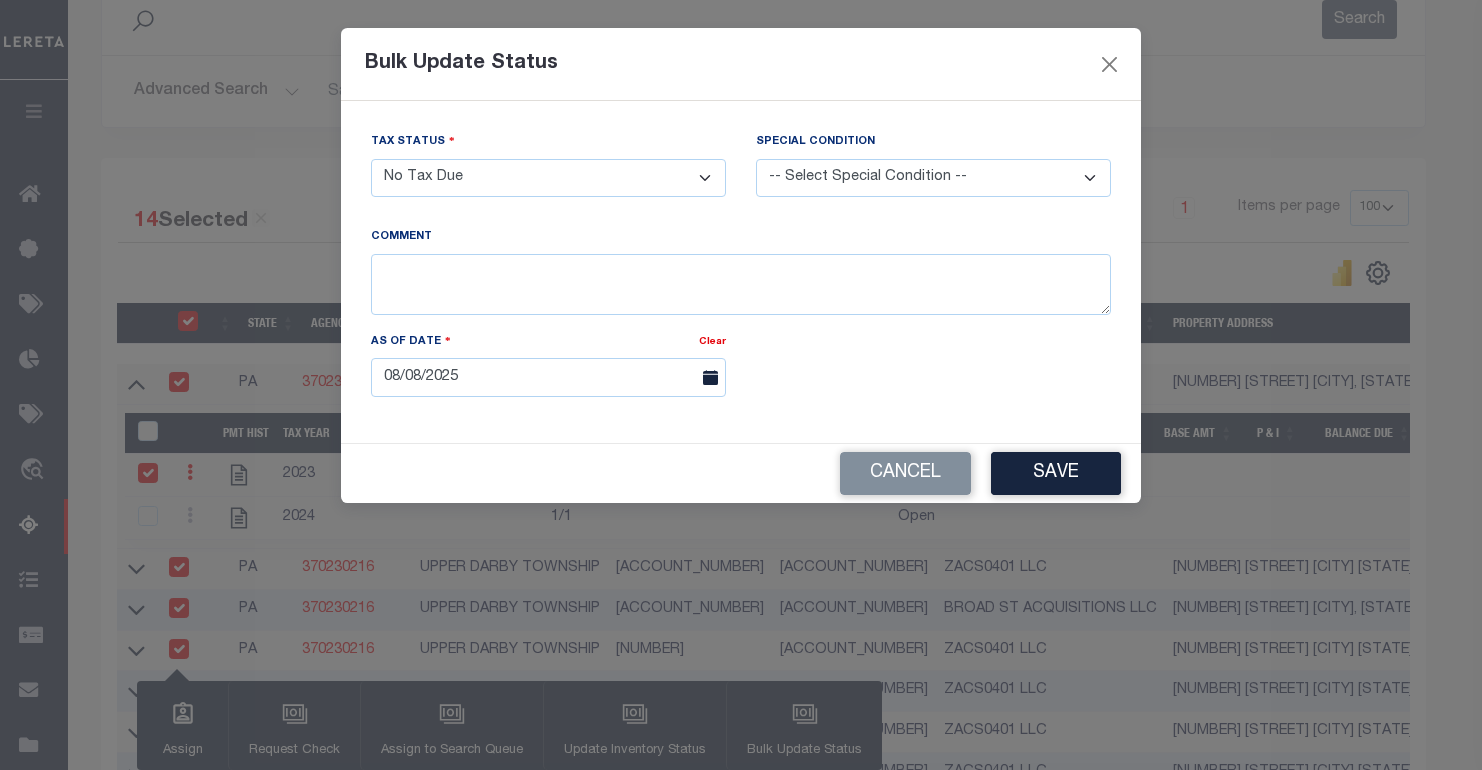 click on "- Select Status -
Paid
No Tax Due" at bounding box center (548, 178) 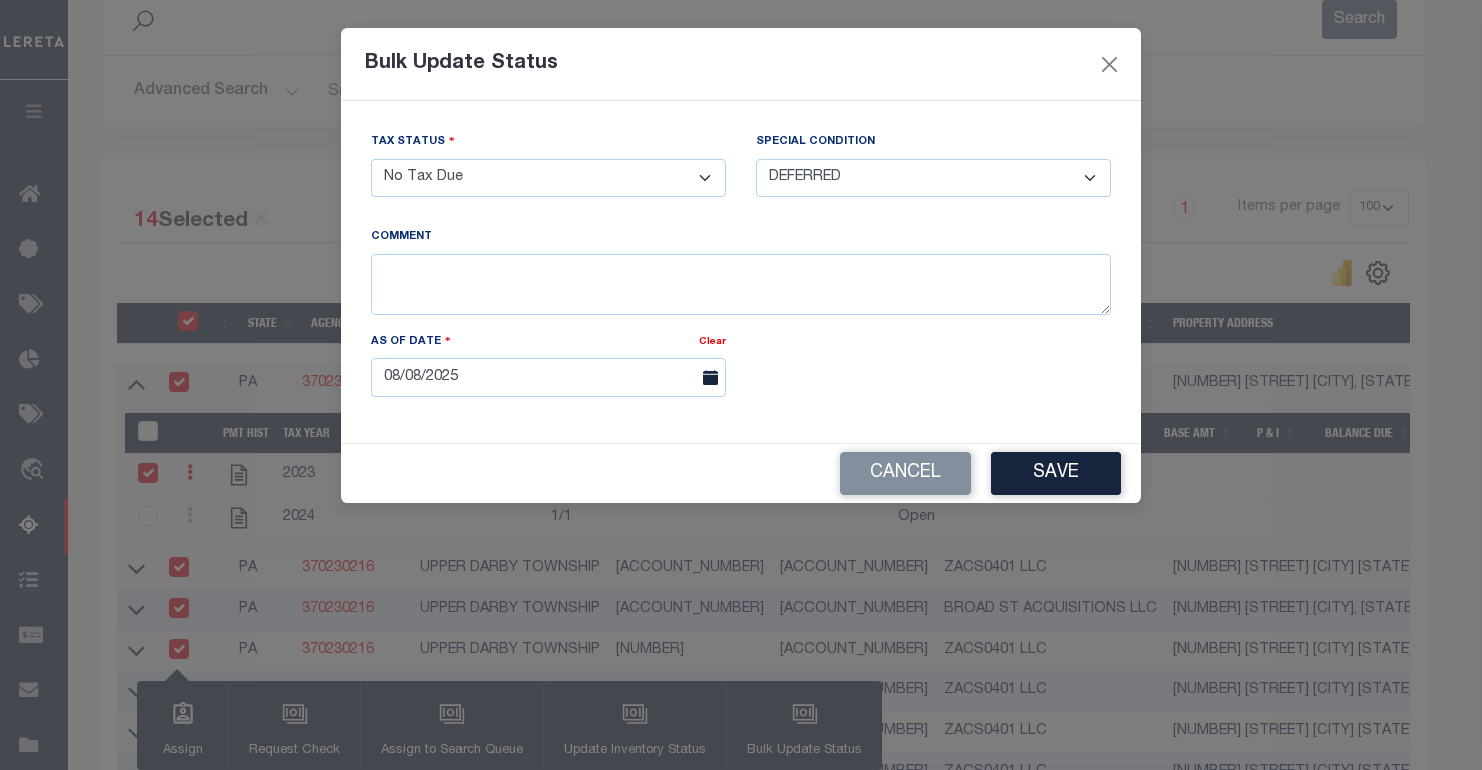 click on "-- Select Special Condition --
3RD PARTY TAX LIEN
AGENCY TAX LIEN (A.K.A Inside Lien)
BALANCE FORWARD
BANKRUPTCY
BILL W/ OTHER PARCEL
CONFIDENTIAL ACCOUNT
DEFERRED
DELAYED BILLING
DELQ CURRENT TAX YEAR INSTALLMENT(S) EXIST
DELQ PRIOR YEAR(S) EXIST
EXEMPT
HOMEOWNER AUTHORIZATION
IN DISPUTE/UNDER PROTEST
INCLUDES PRIOR UNPAID
INCLUDES RE-LEVIED TAX
INSTALLMENT PLAN
LITIGATION
LOST PROPERTY (FORECLOSED/DEEDED)
LOW ASSESSMENT
LOW TAX THRESHOLD
MULTIPLE TAXIDS
NEW PROPERTY
NOT ASSESSED
NOT CERTIFIED
OTHER FEES INVOLVED
OVERPAYMENT - POSSIBLE REFUND DUE
PARTIAL PAYMENT MAY EXIST
Pay Plan
RE-LEVIED TO ANOTHER AGENCY
REDEMP AMTS NOT AVAILABLE
REPORTED ON LEGACY RTYPE
SUBJECT TO FORECLOSURE
TAX LIEN RELEASED
TAX SALE-SUBJECT TO POWER TO SELL" at bounding box center [933, 178] 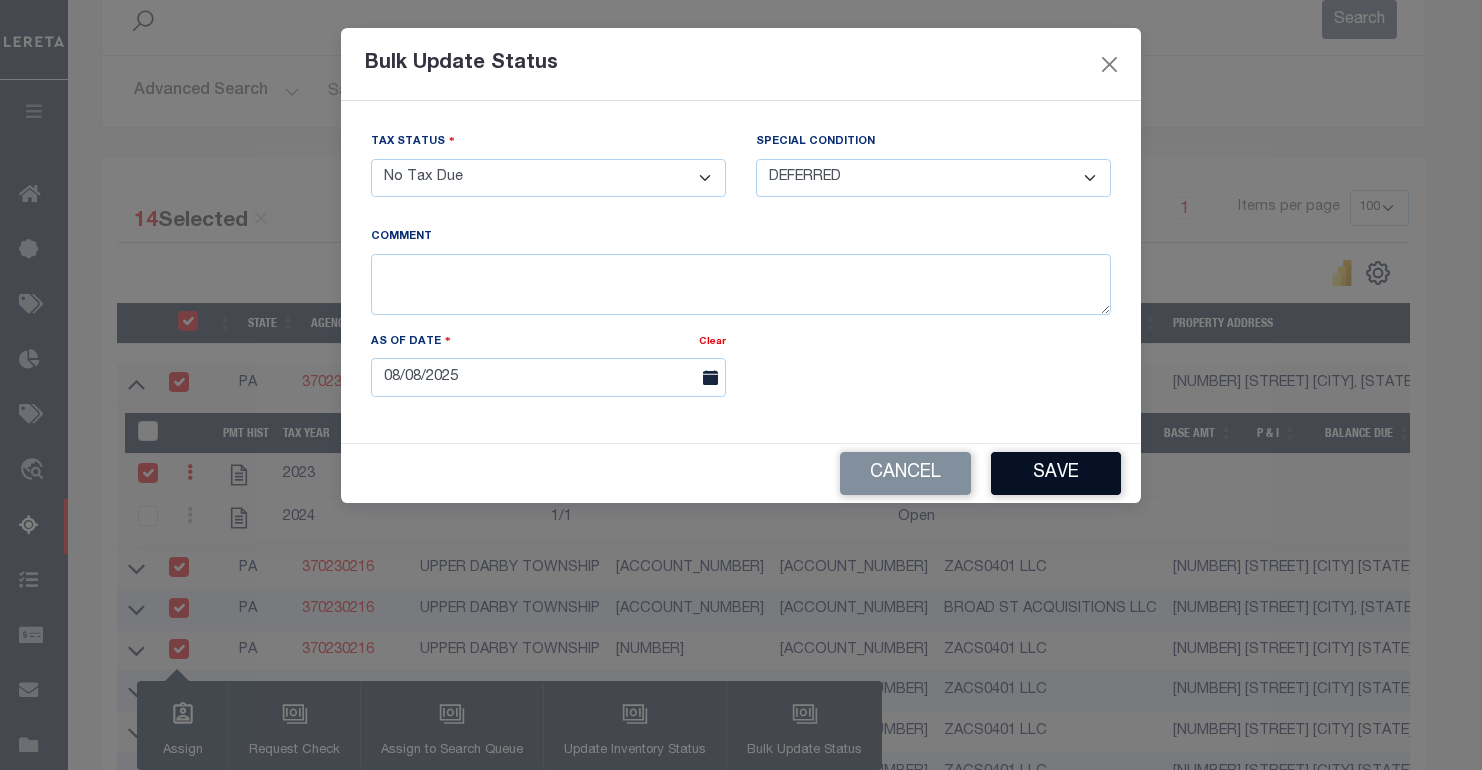 click on "Save" at bounding box center [1056, 473] 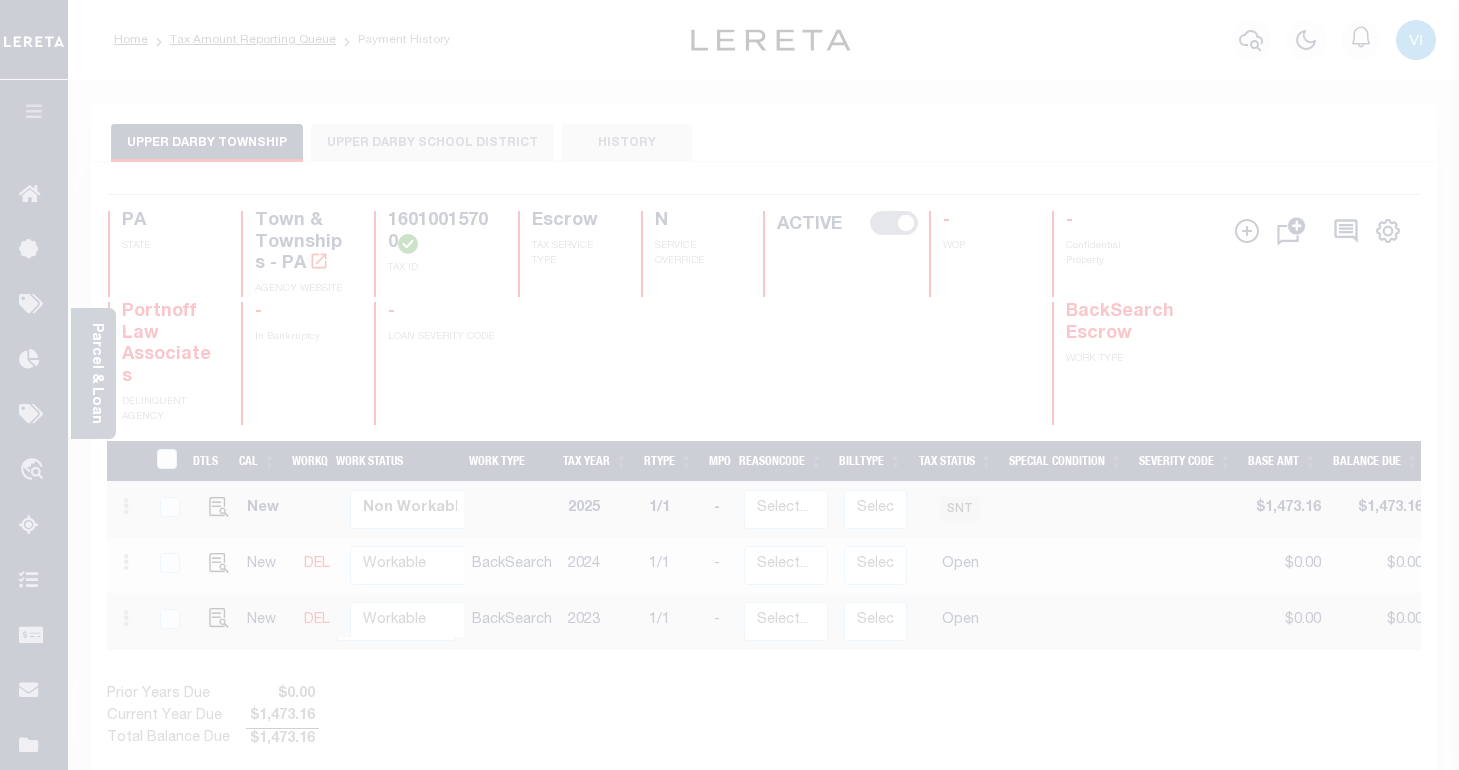 scroll, scrollTop: 0, scrollLeft: 0, axis: both 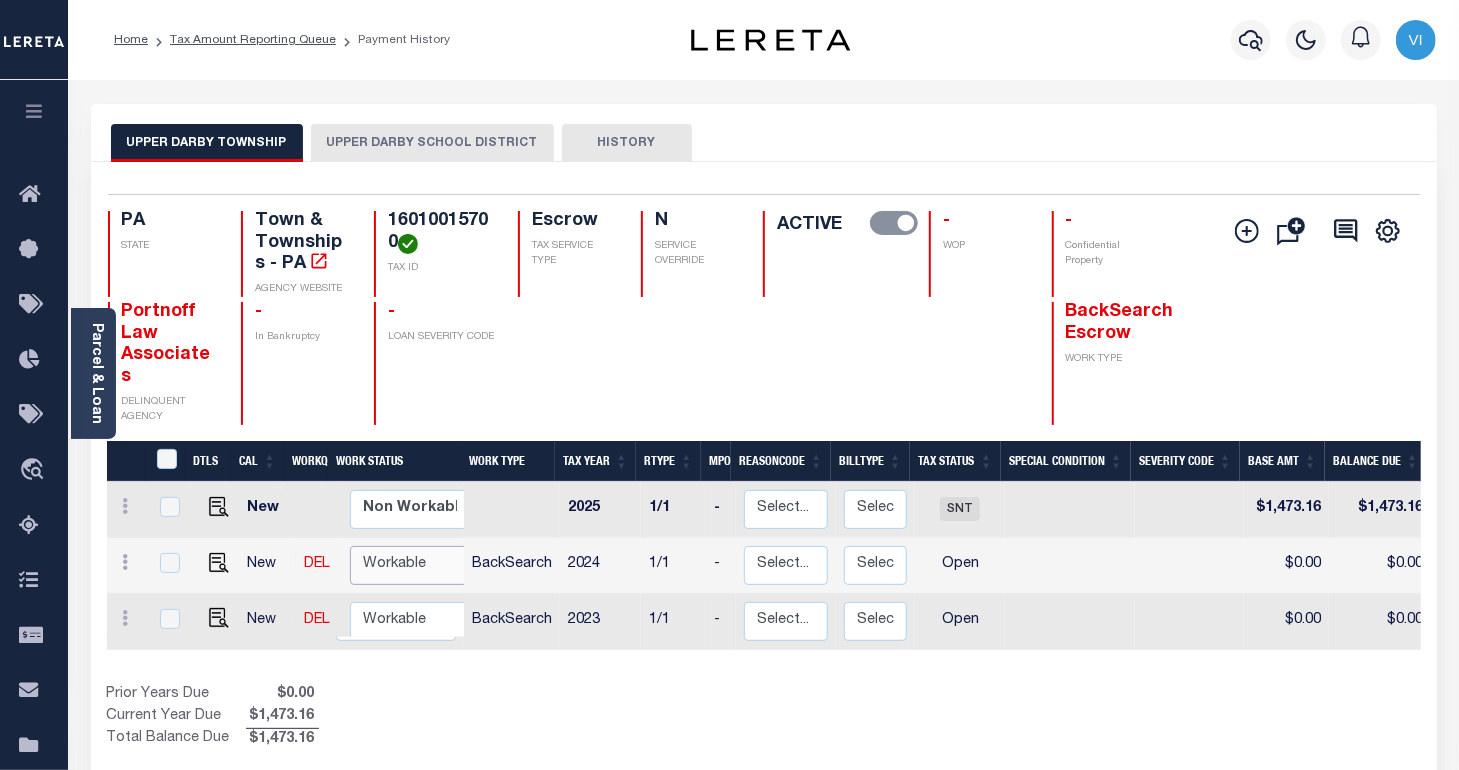 click on "Non Workable
Workable" at bounding box center (410, 565) 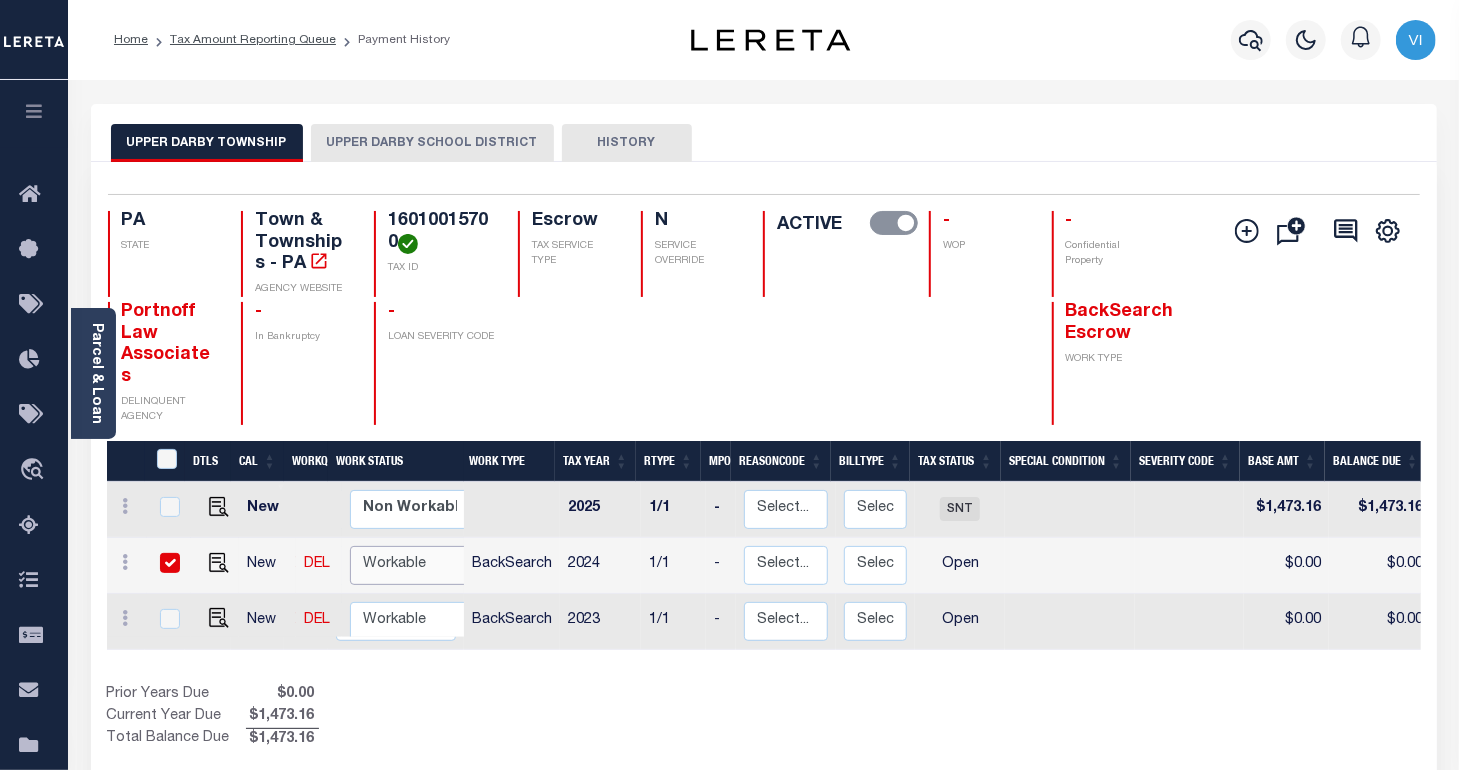 checkbox on "true" 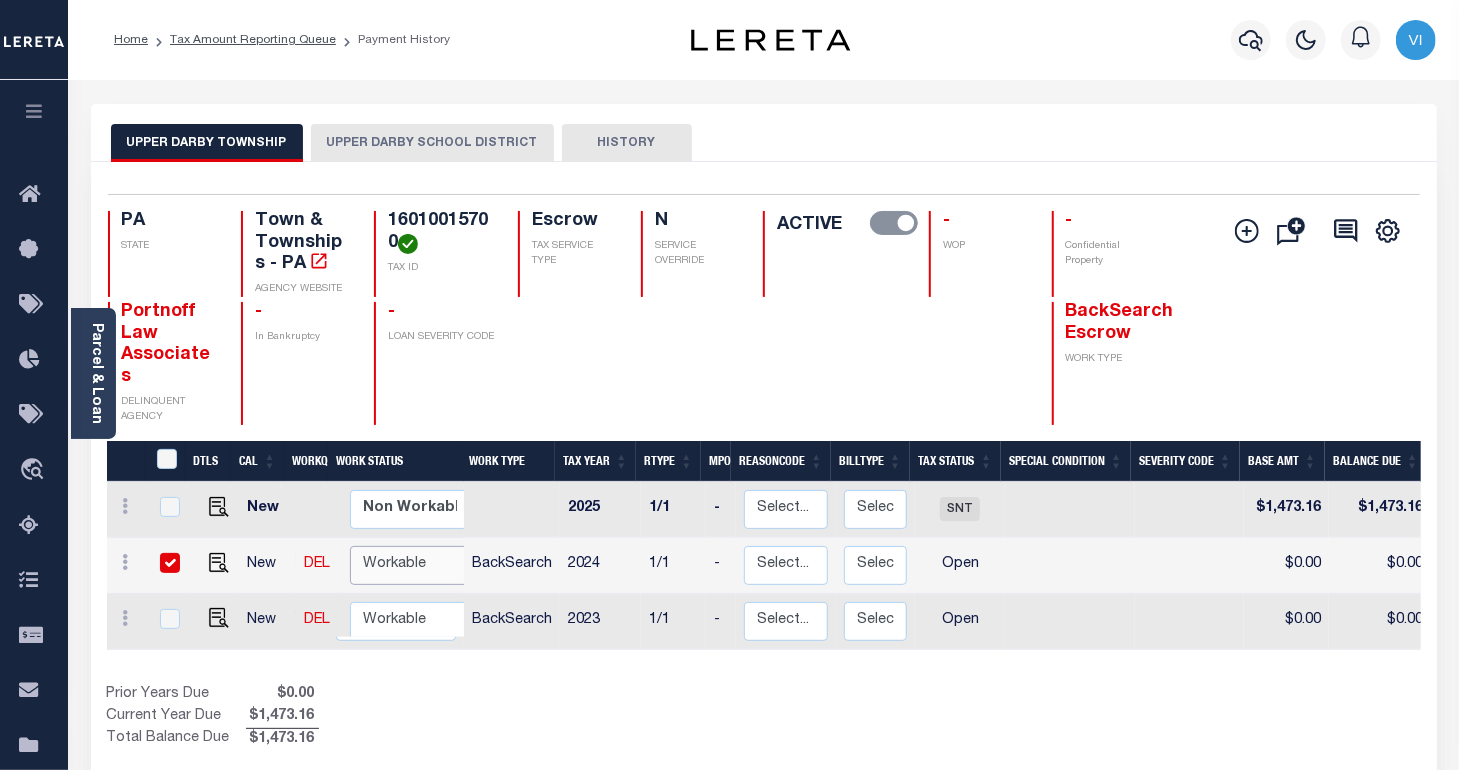 checkbox on "true" 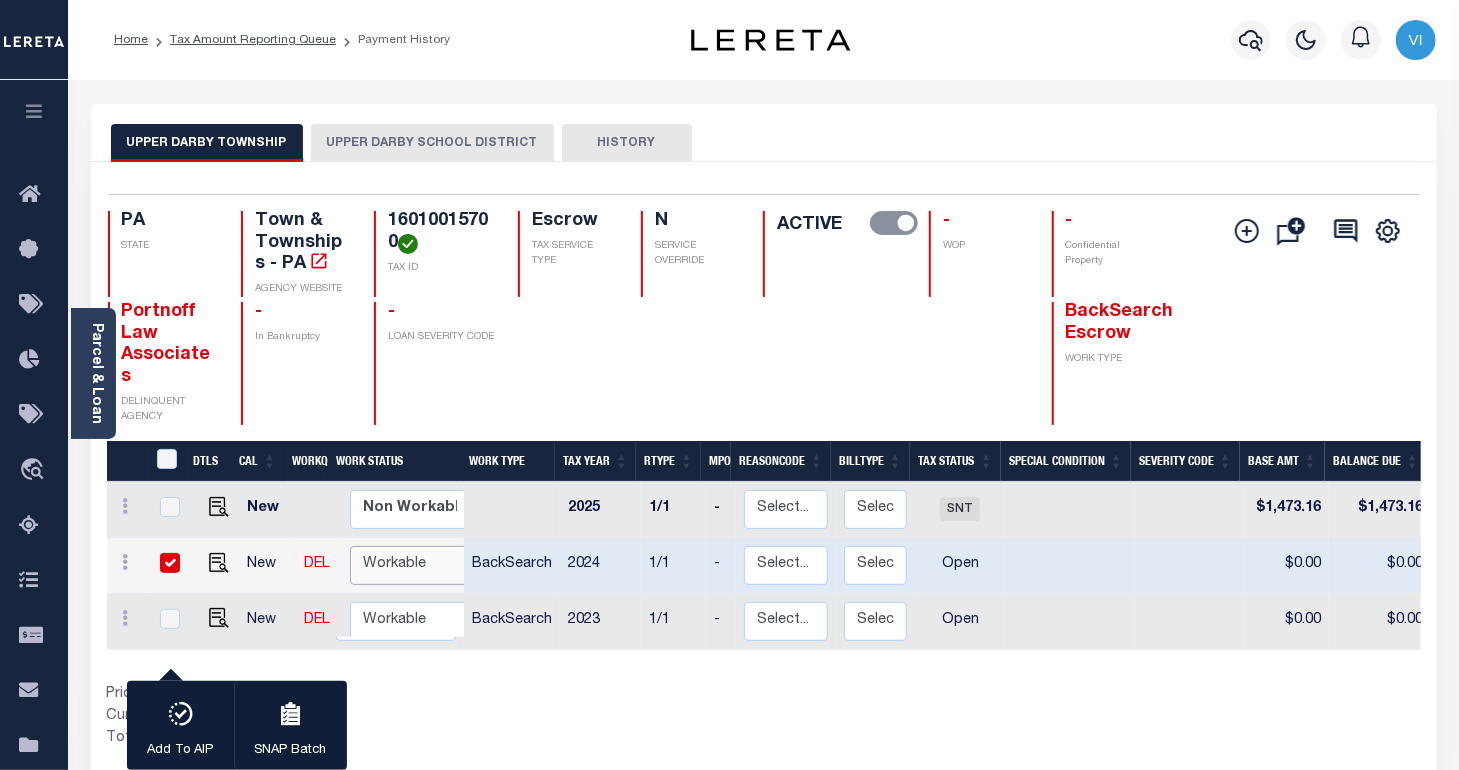 click on "Non Workable
Workable" at bounding box center (410, 565) 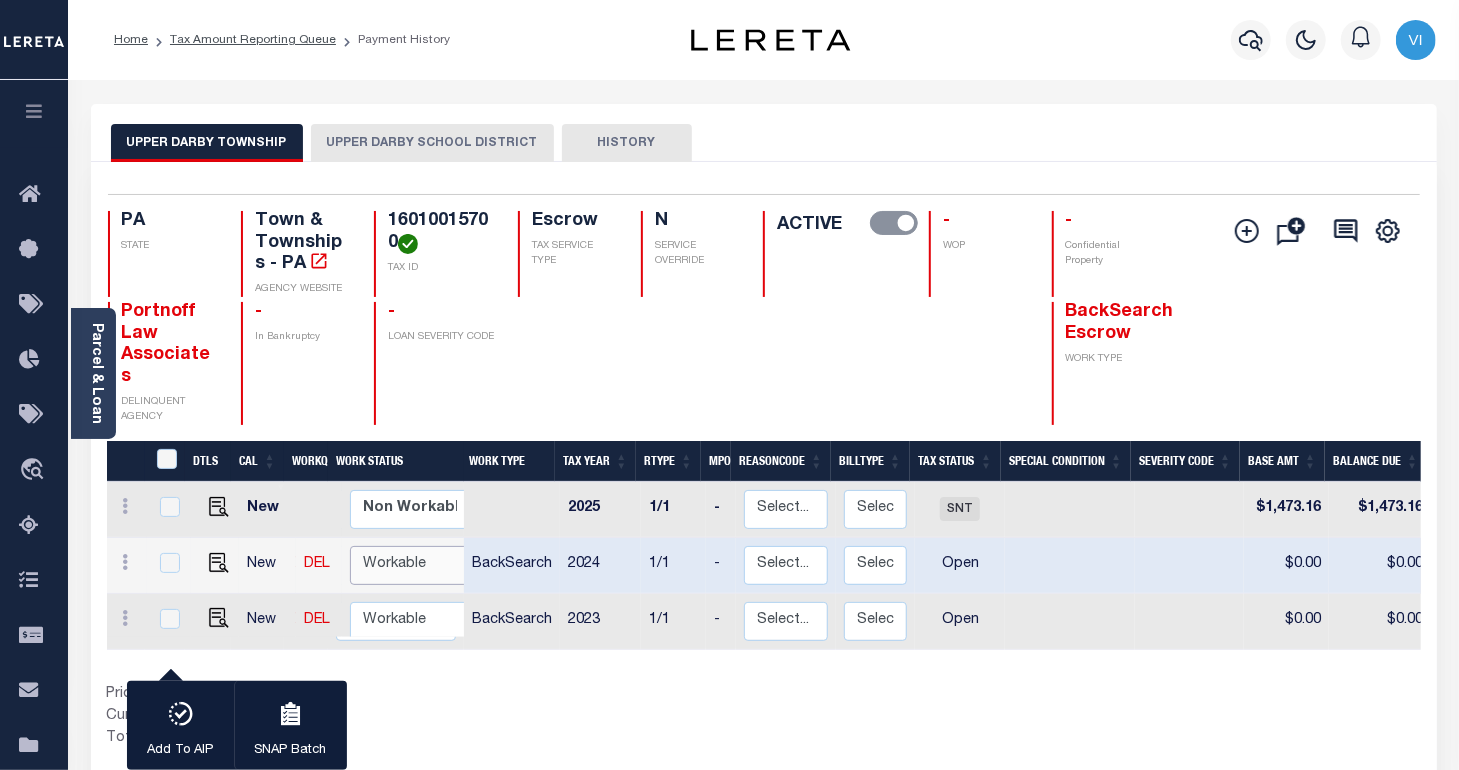 checkbox on "false" 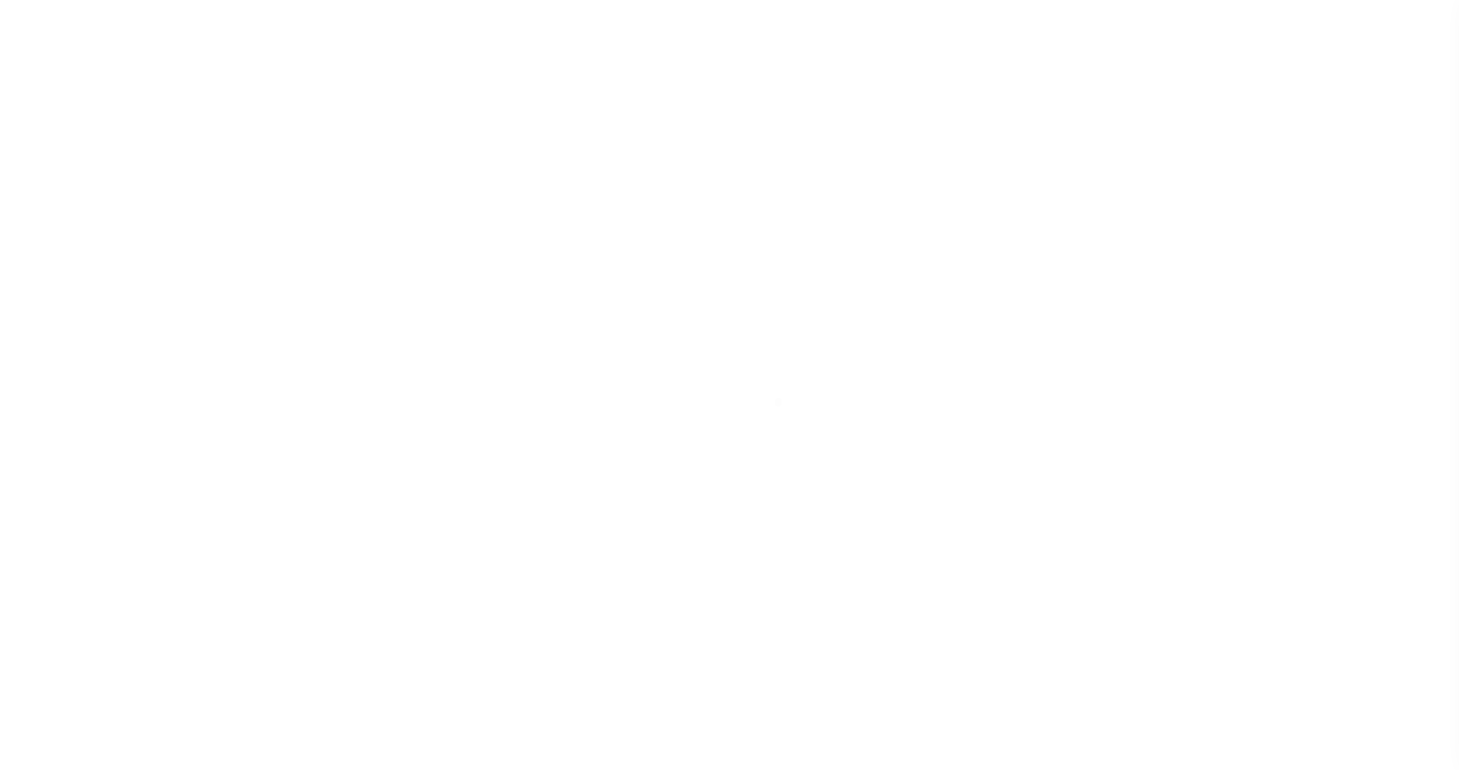 scroll, scrollTop: 0, scrollLeft: 0, axis: both 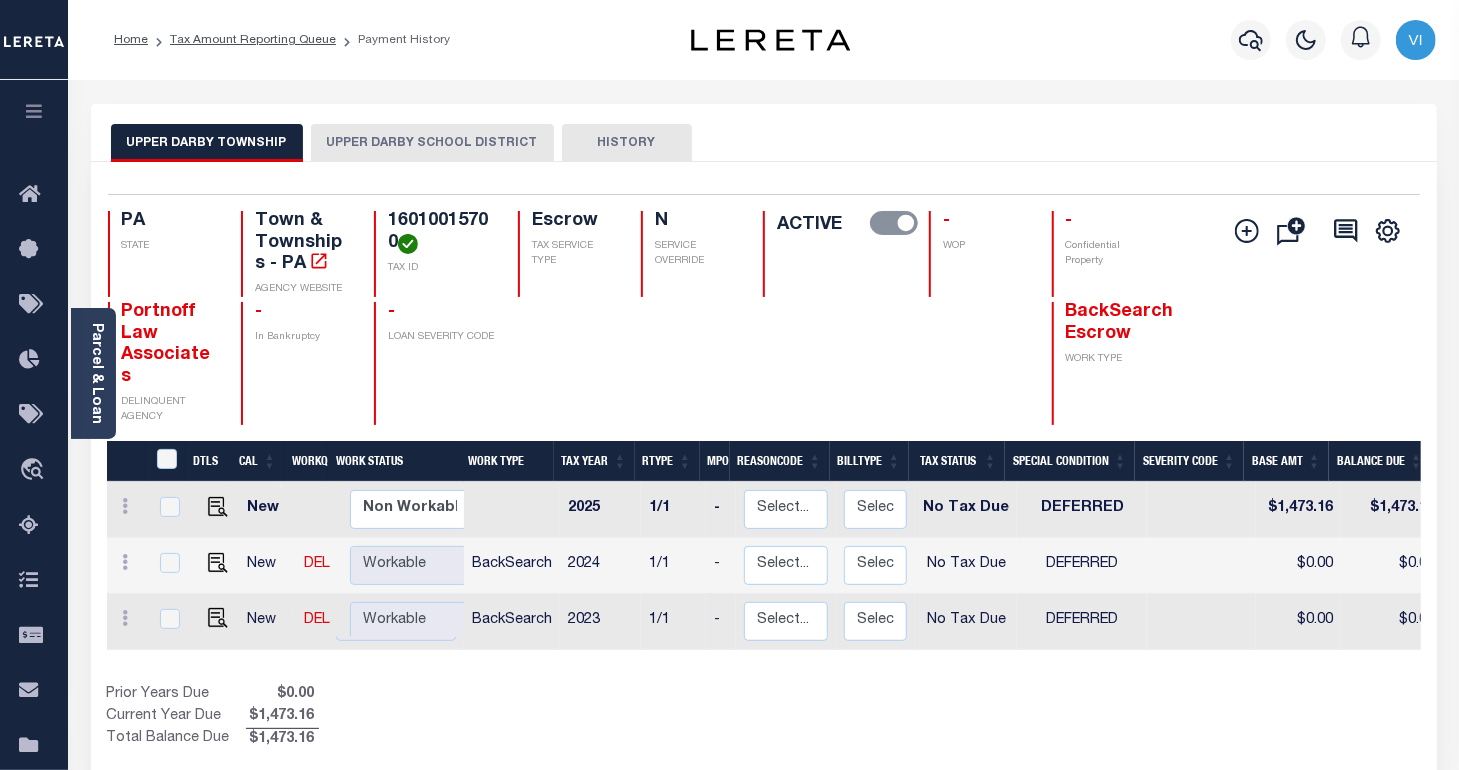 click on "16010015700" at bounding box center (441, 232) 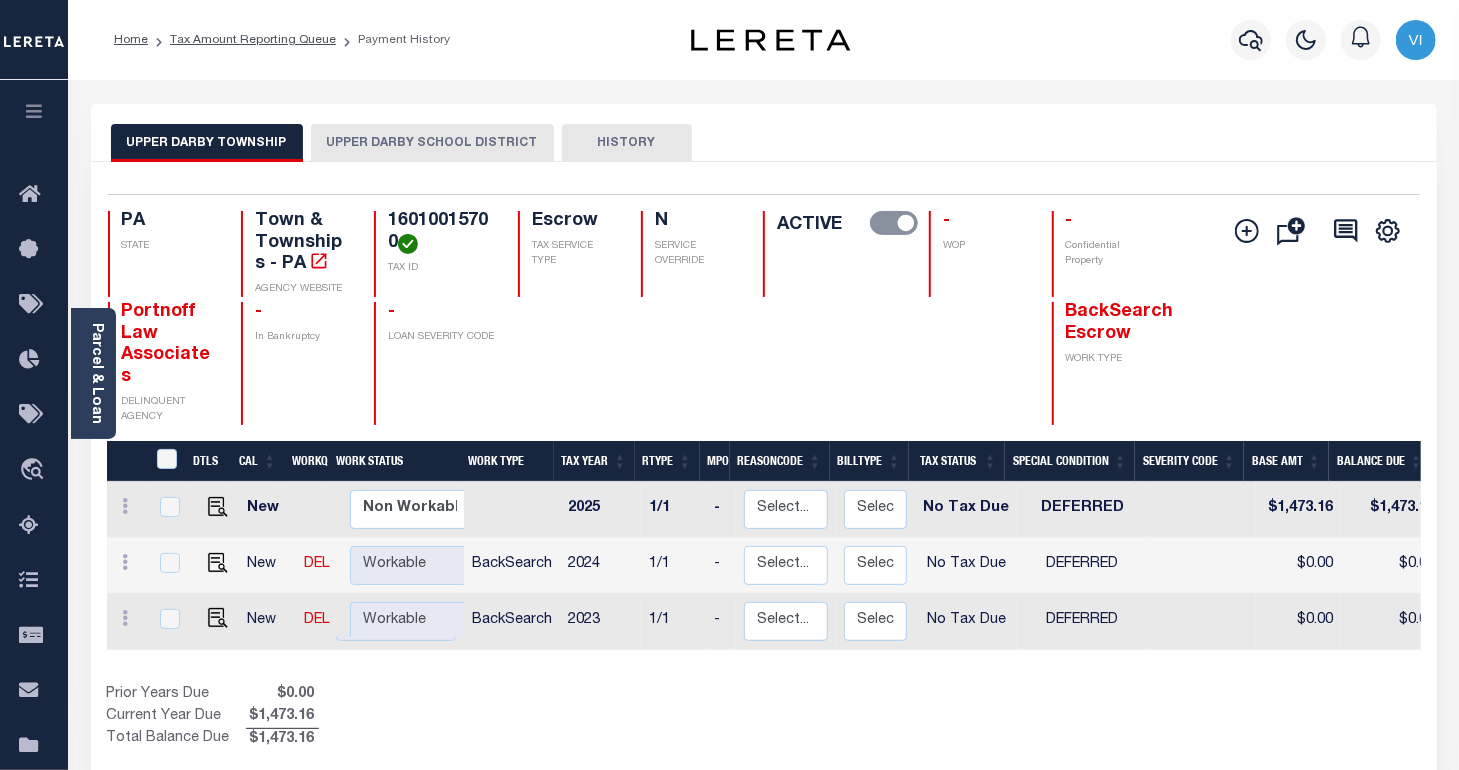 copy on "16010015700" 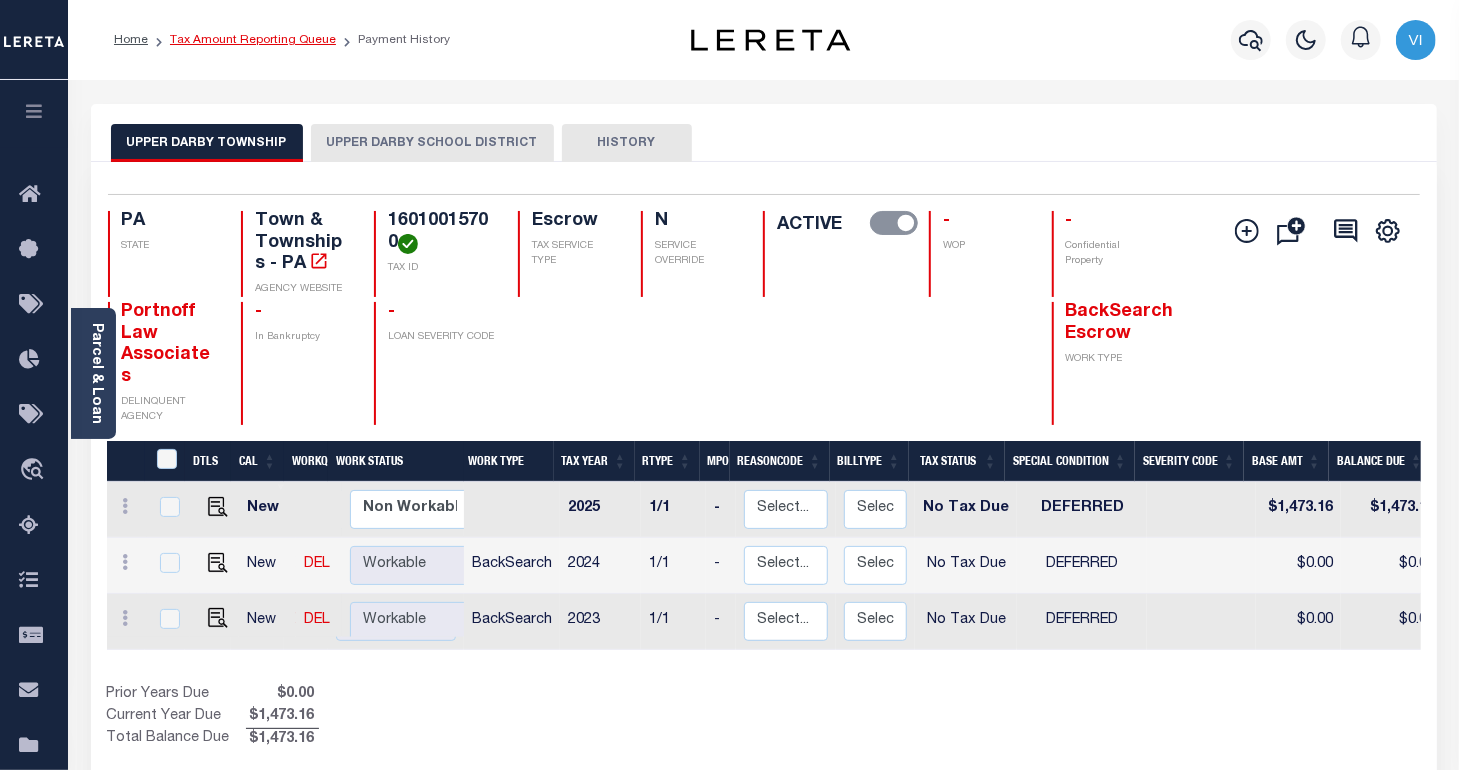 click on "Tax Amount Reporting Queue" at bounding box center [253, 40] 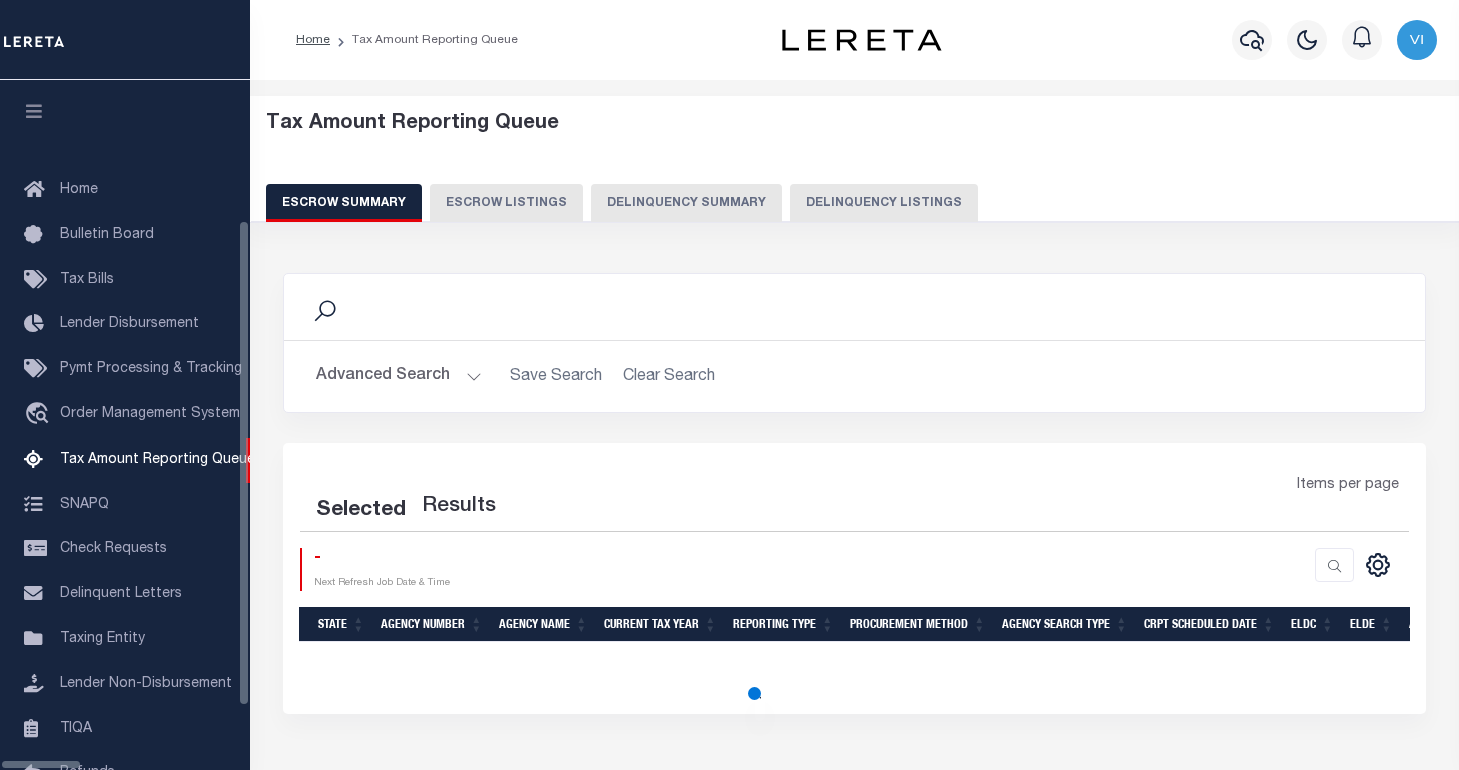 select on "100" 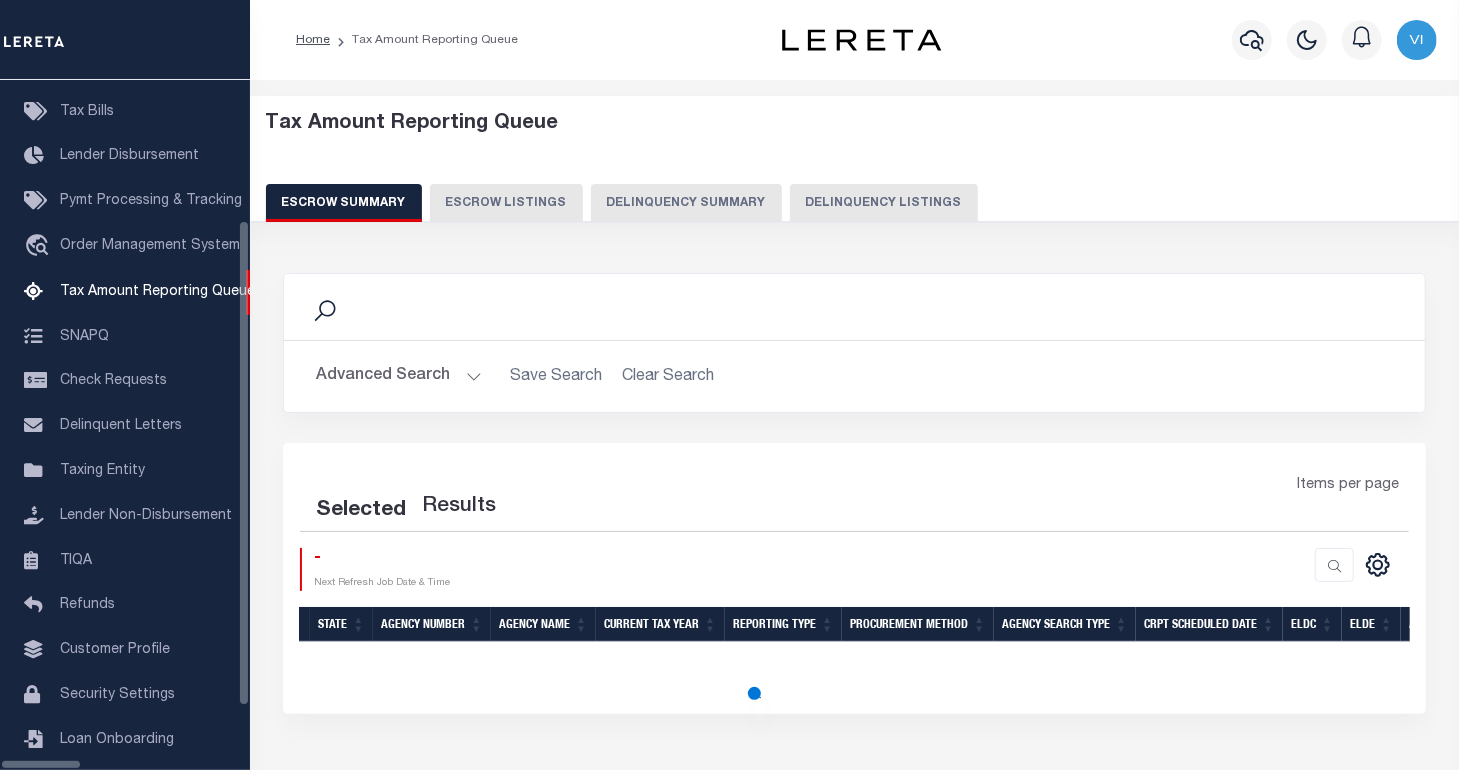 select on "100" 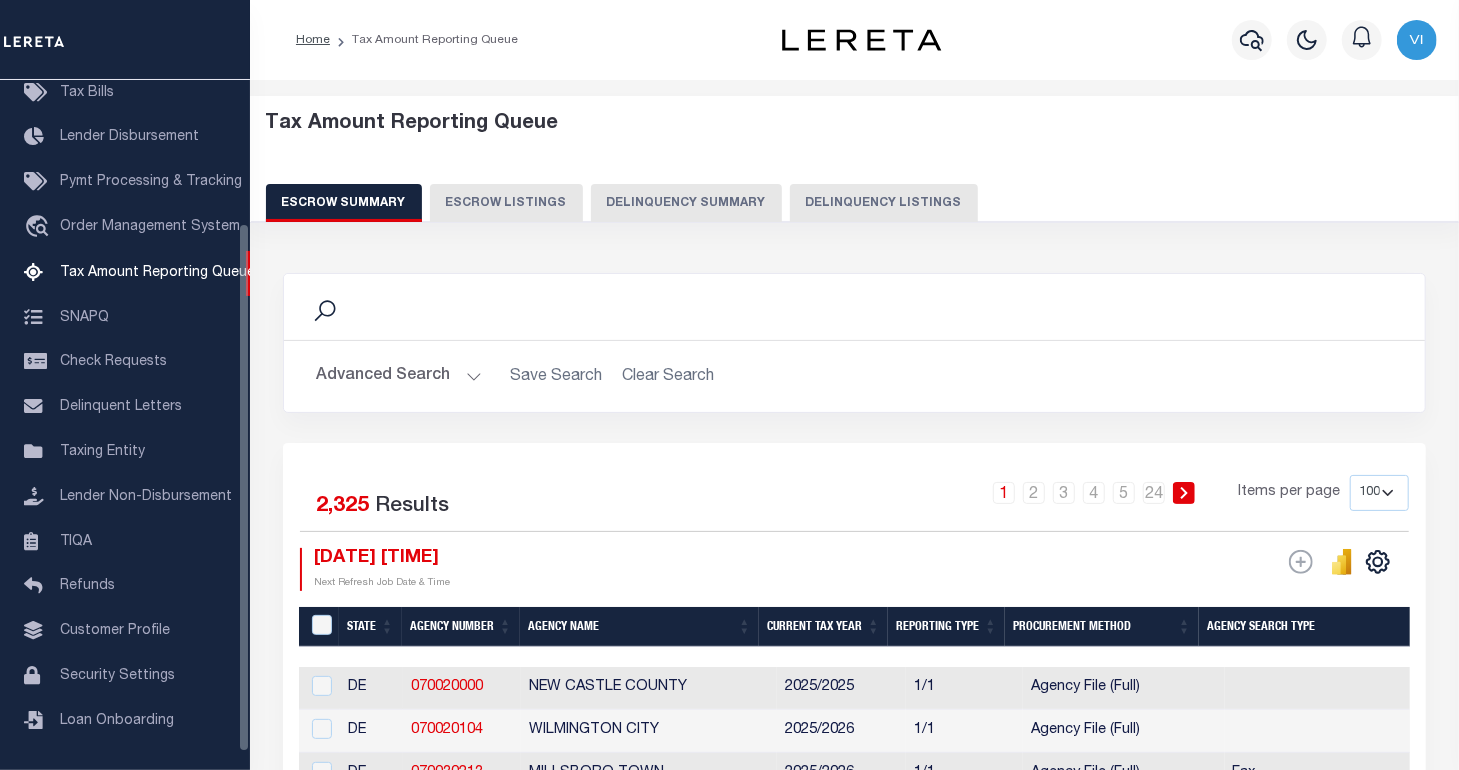 scroll, scrollTop: 187, scrollLeft: 0, axis: vertical 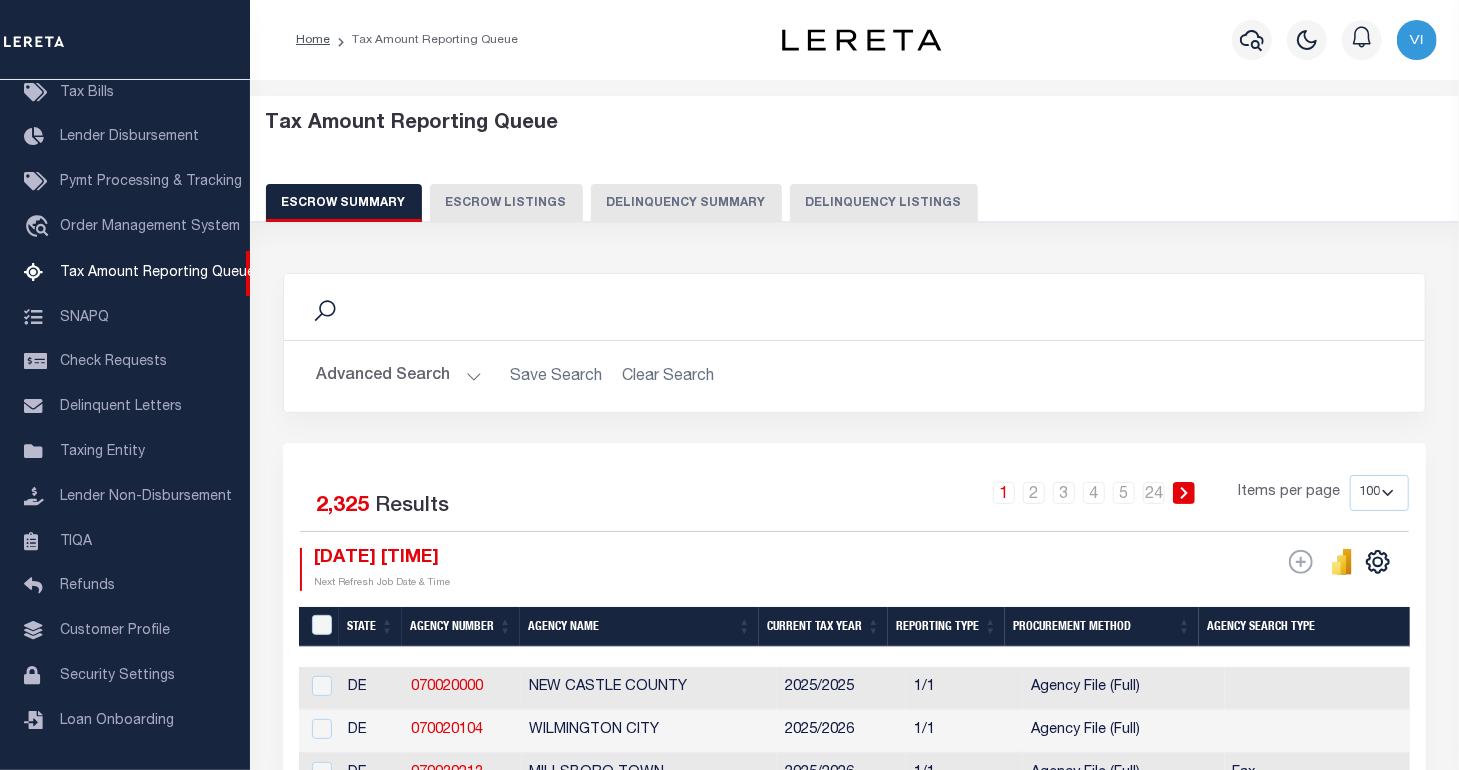 click on "Delinquency Summary" at bounding box center (686, 203) 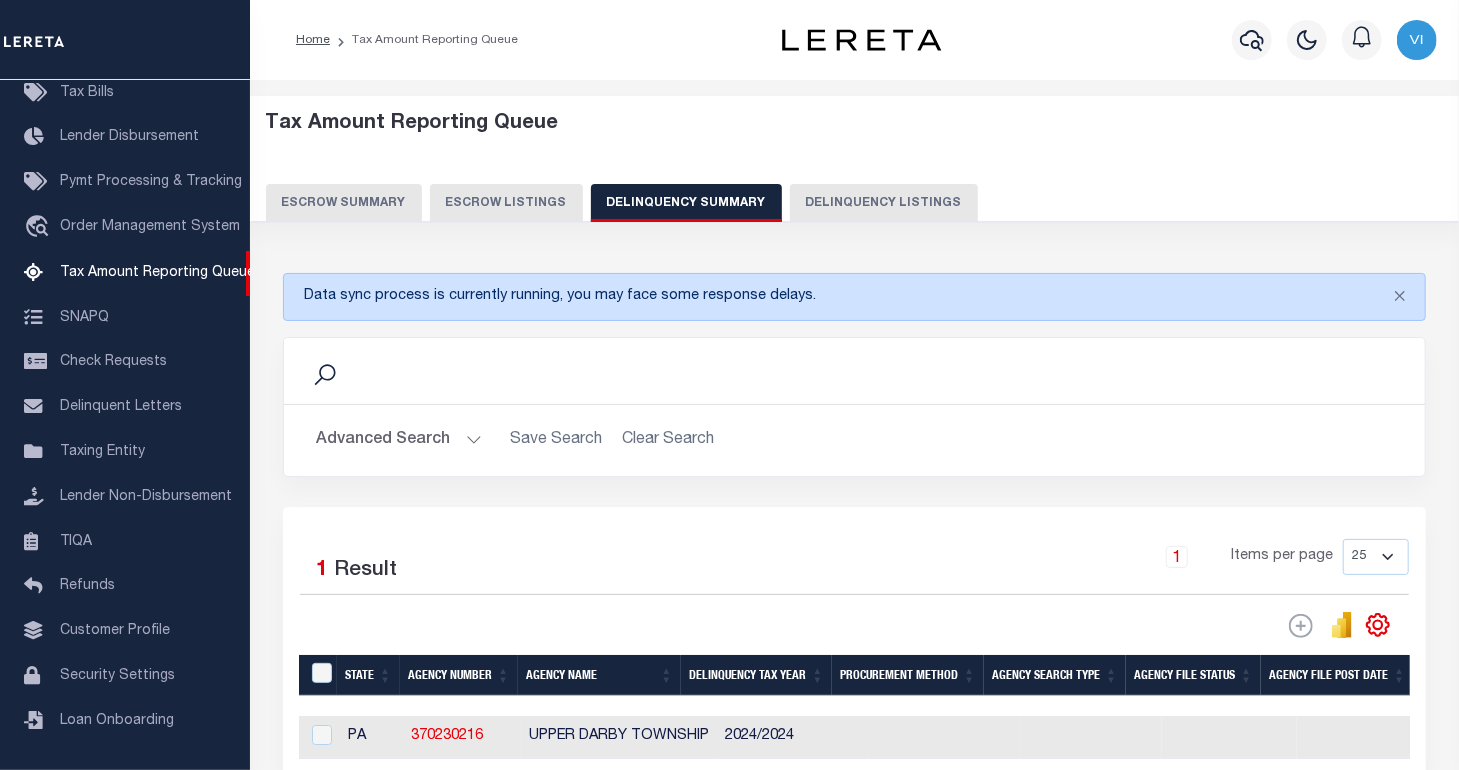scroll, scrollTop: 198, scrollLeft: 0, axis: vertical 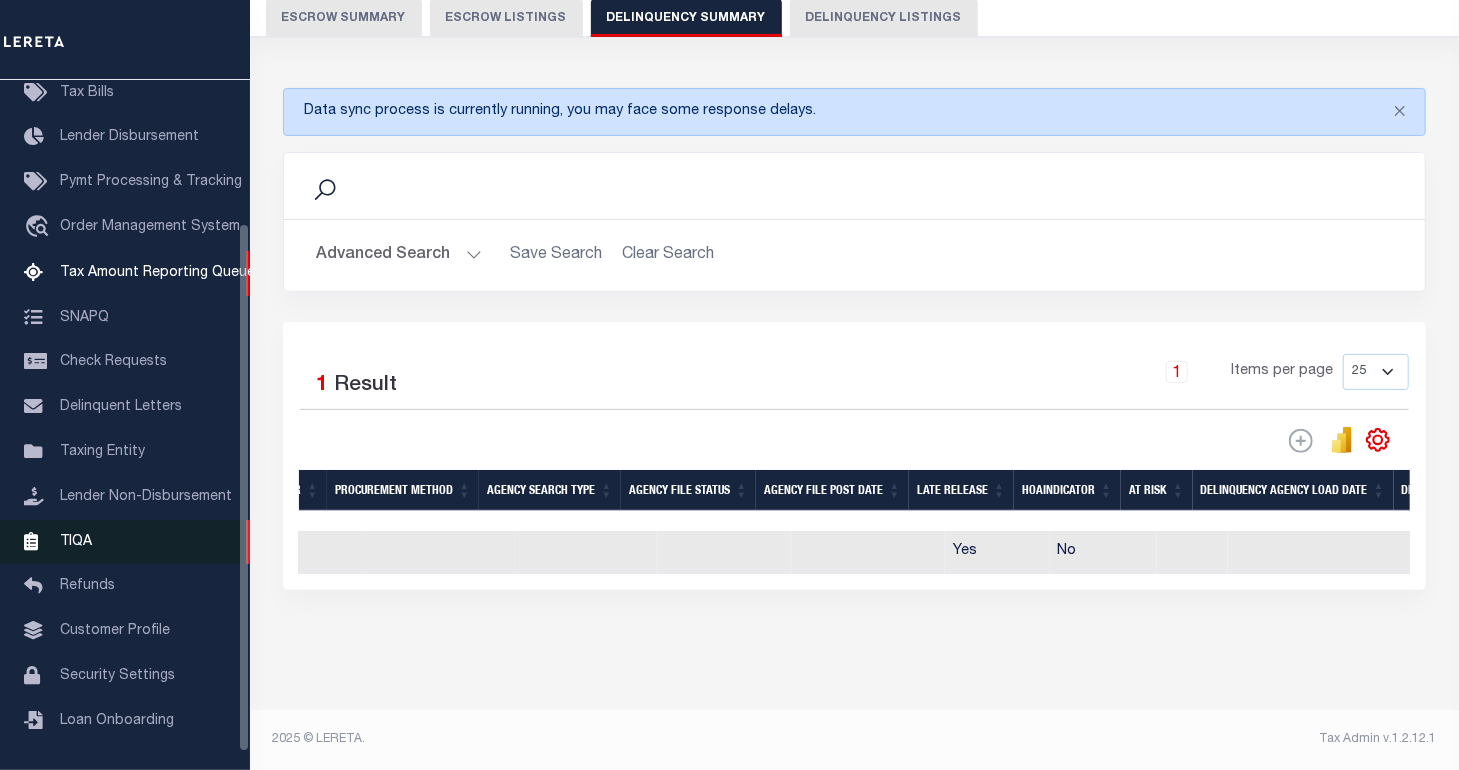click on "TIQA" at bounding box center [76, 541] 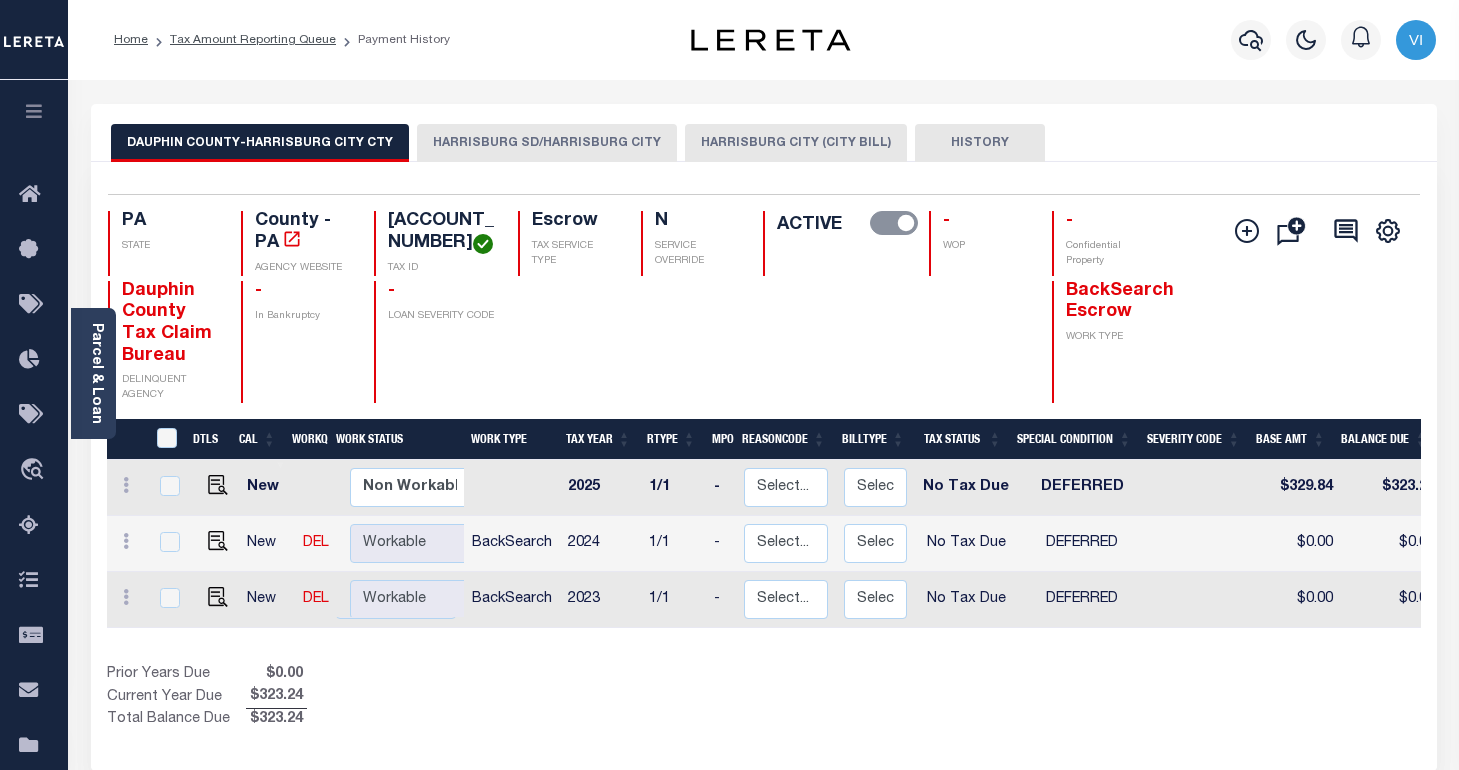 scroll, scrollTop: 12, scrollLeft: 0, axis: vertical 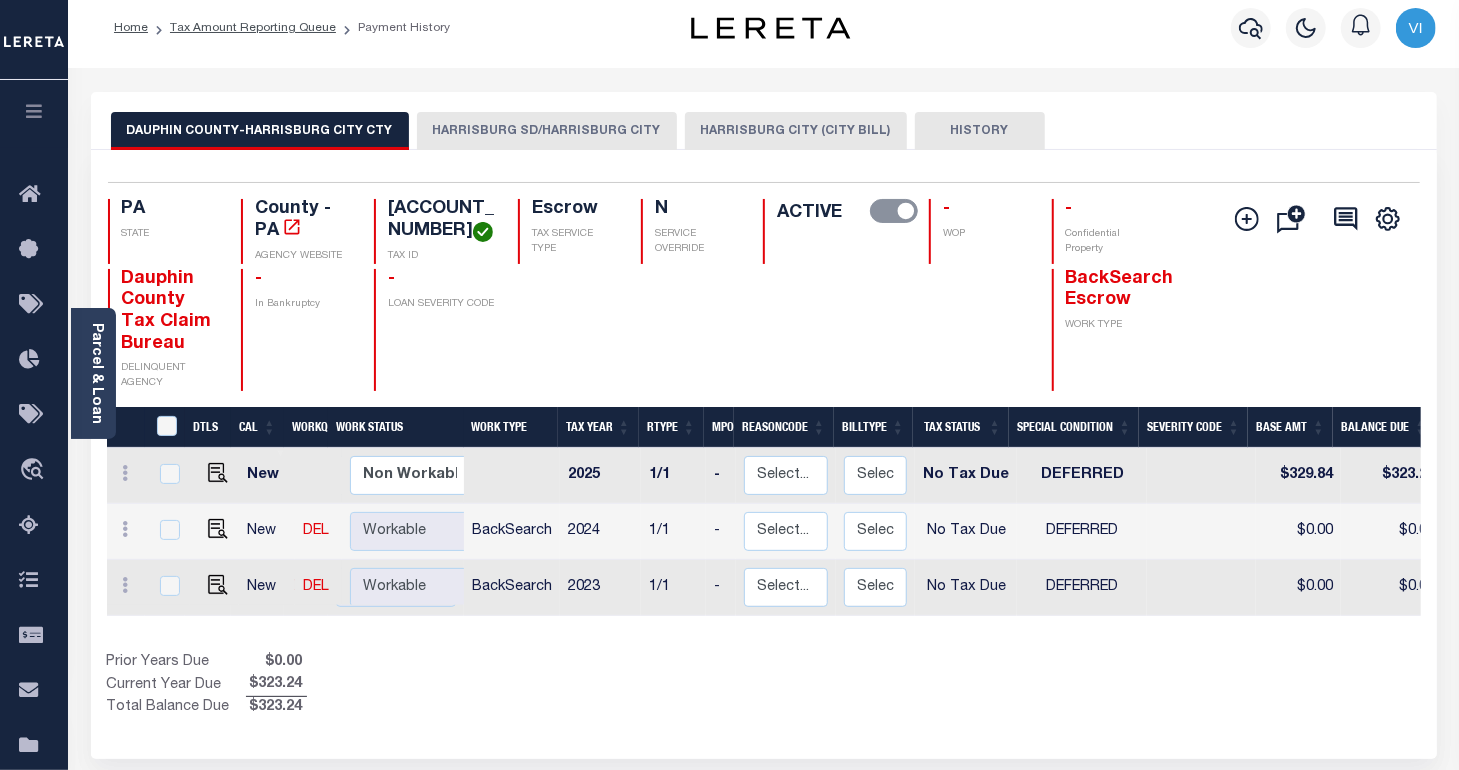 click at bounding box center (978, 330) 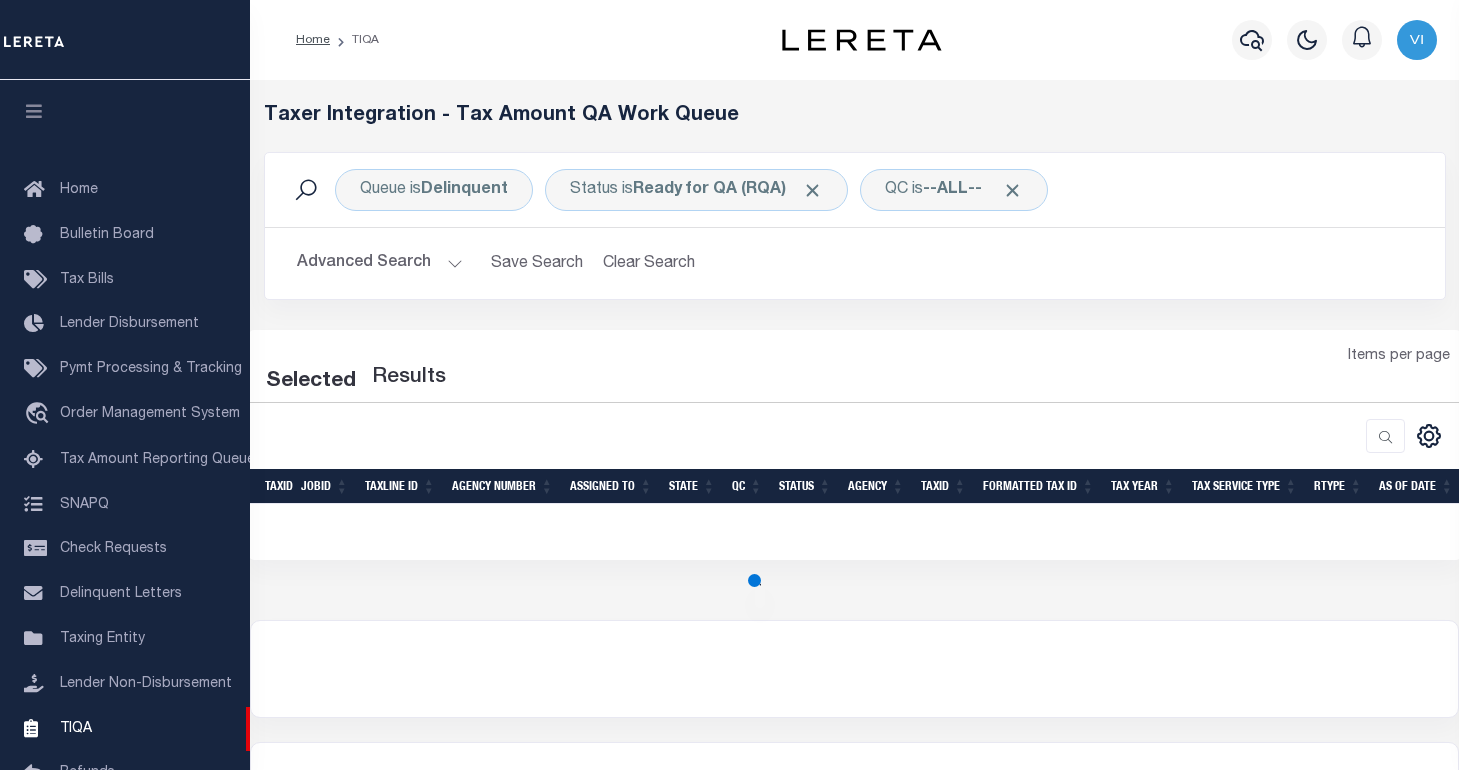 select on "200" 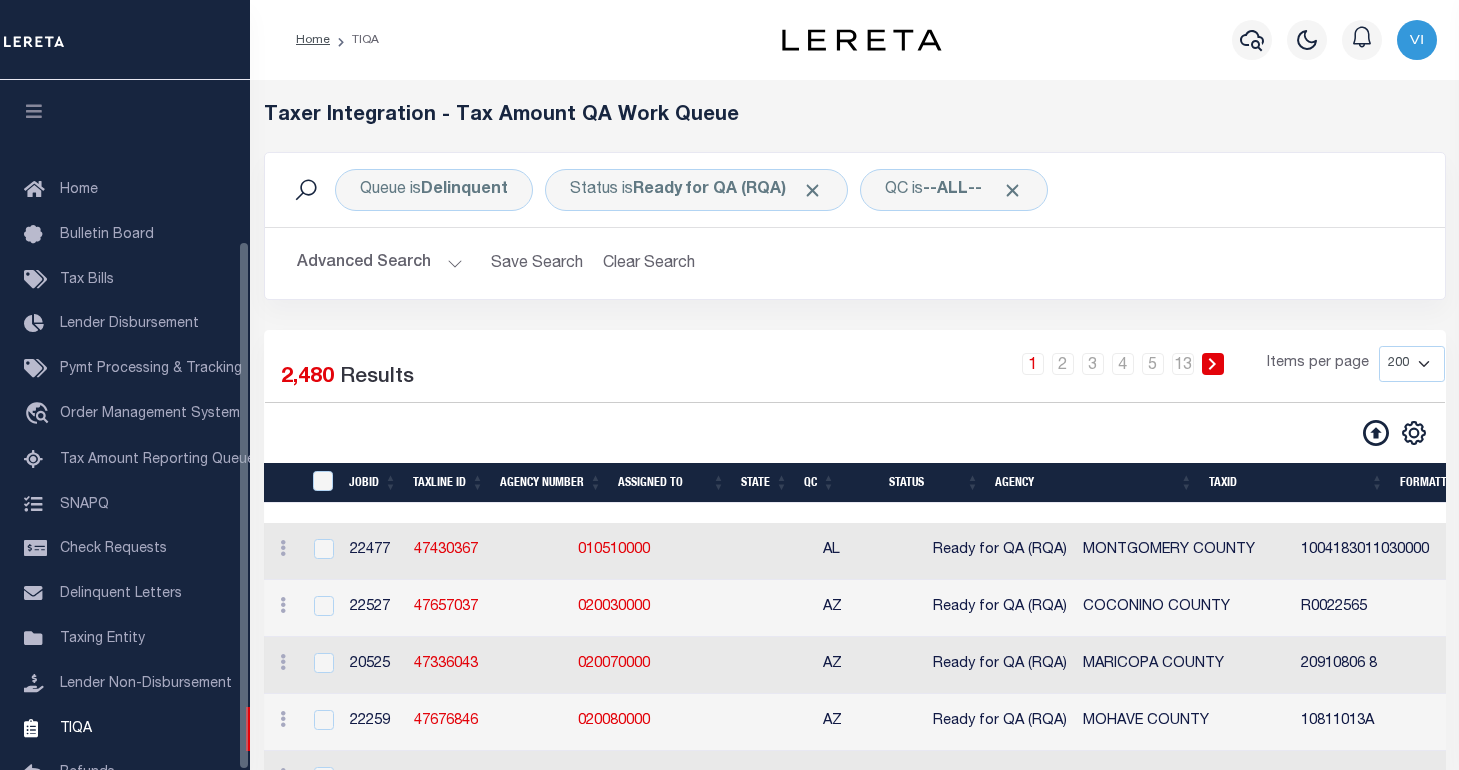 scroll, scrollTop: 0, scrollLeft: 0, axis: both 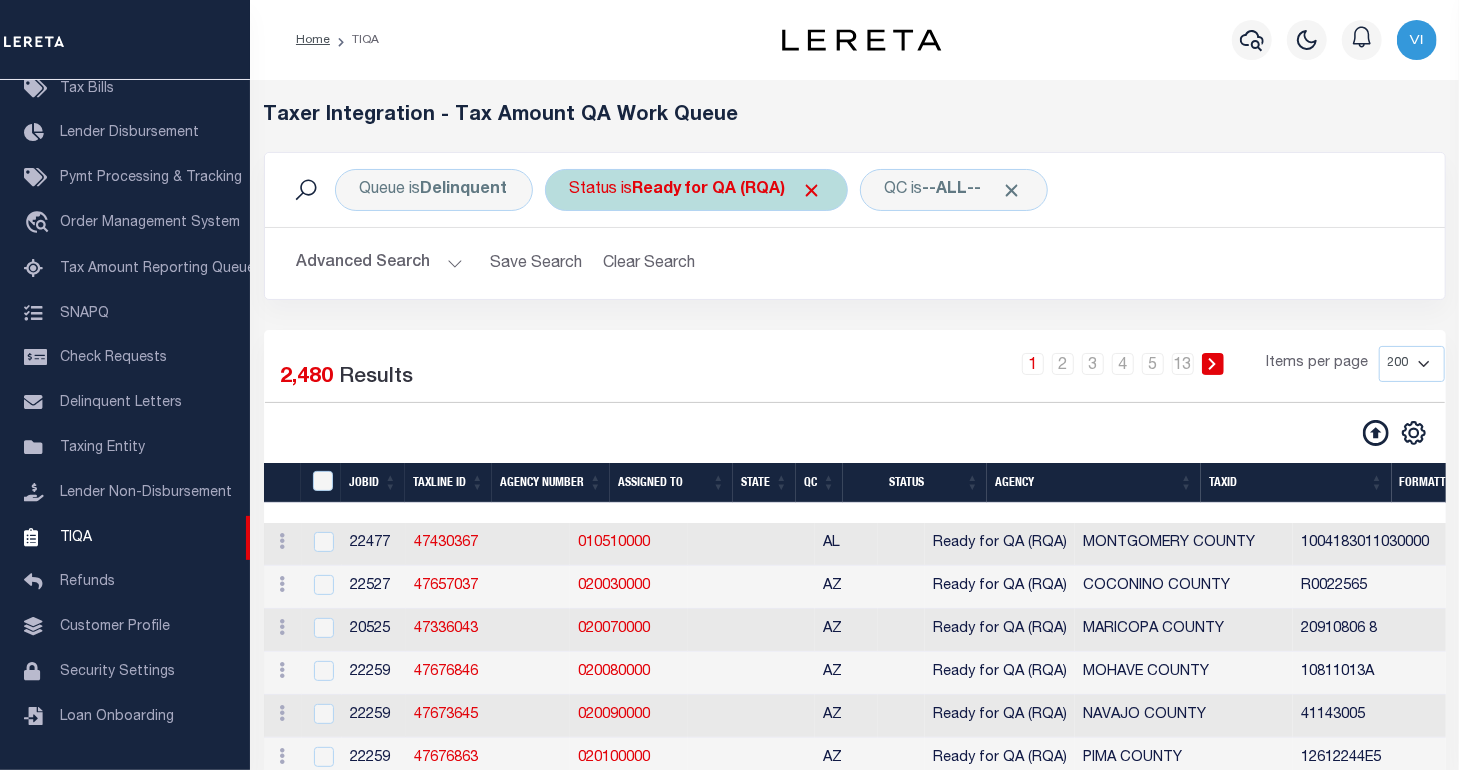 click at bounding box center [812, 190] 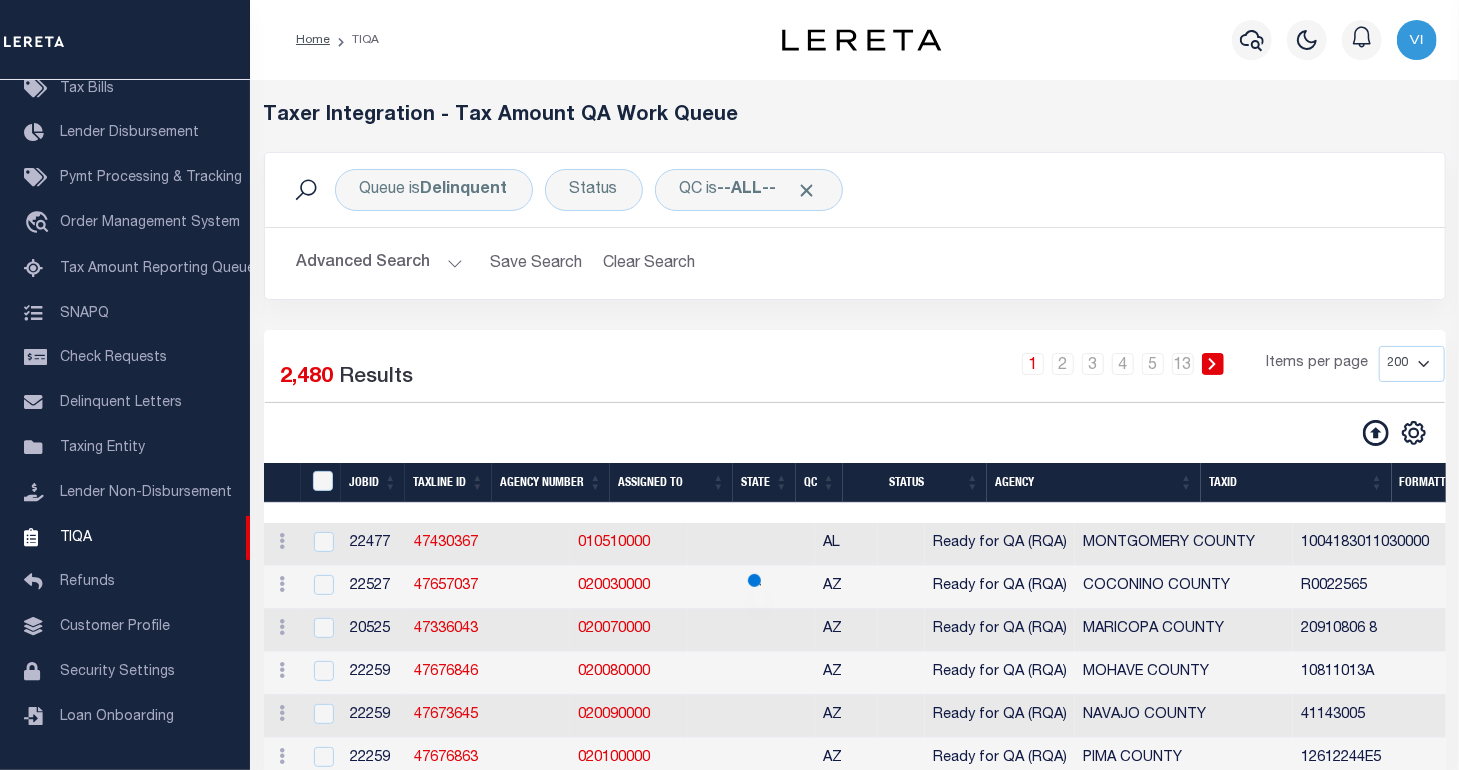 click on "Advanced Search" at bounding box center [380, 263] 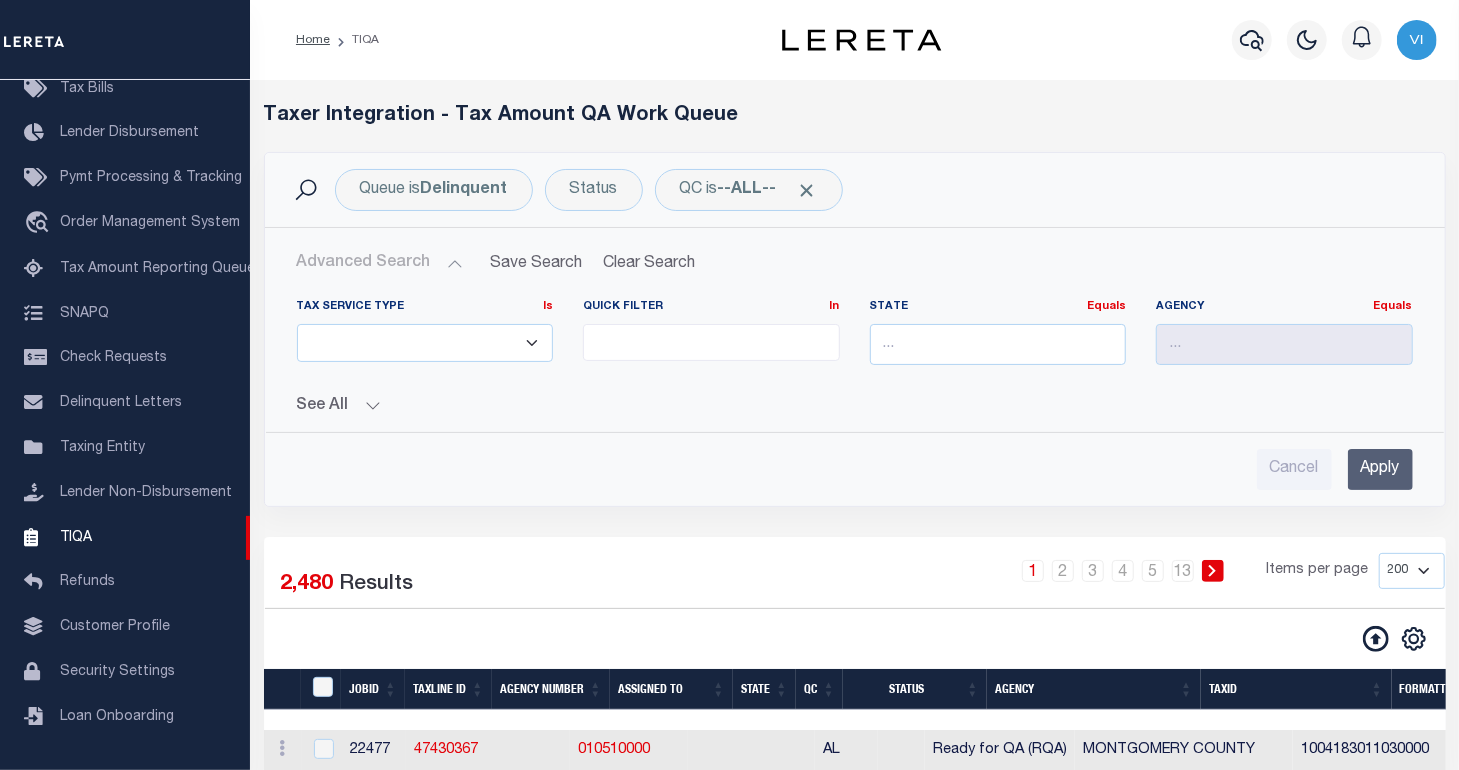 click on "See All" at bounding box center (855, 406) 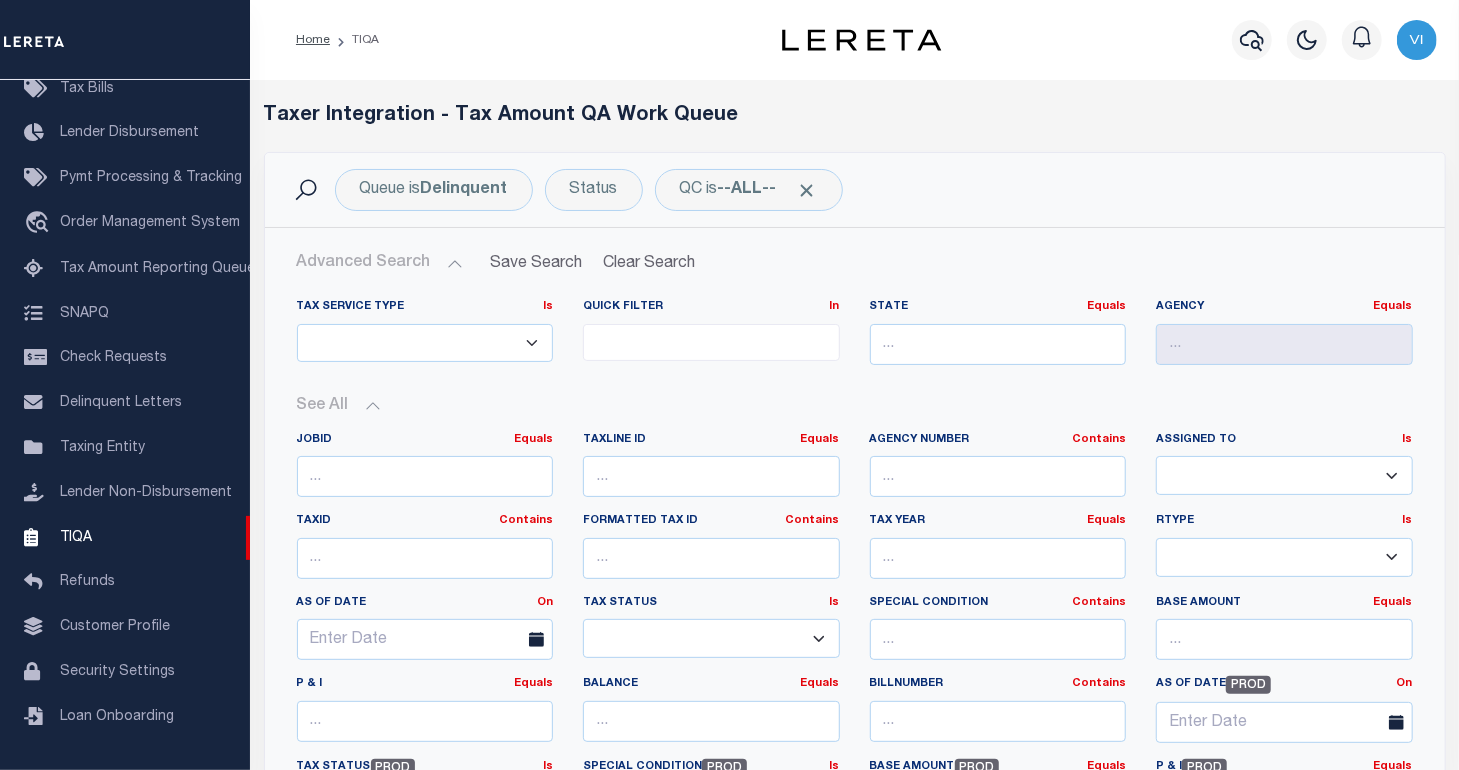 drag, startPoint x: 1194, startPoint y: 339, endPoint x: 626, endPoint y: 410, distance: 572.4203 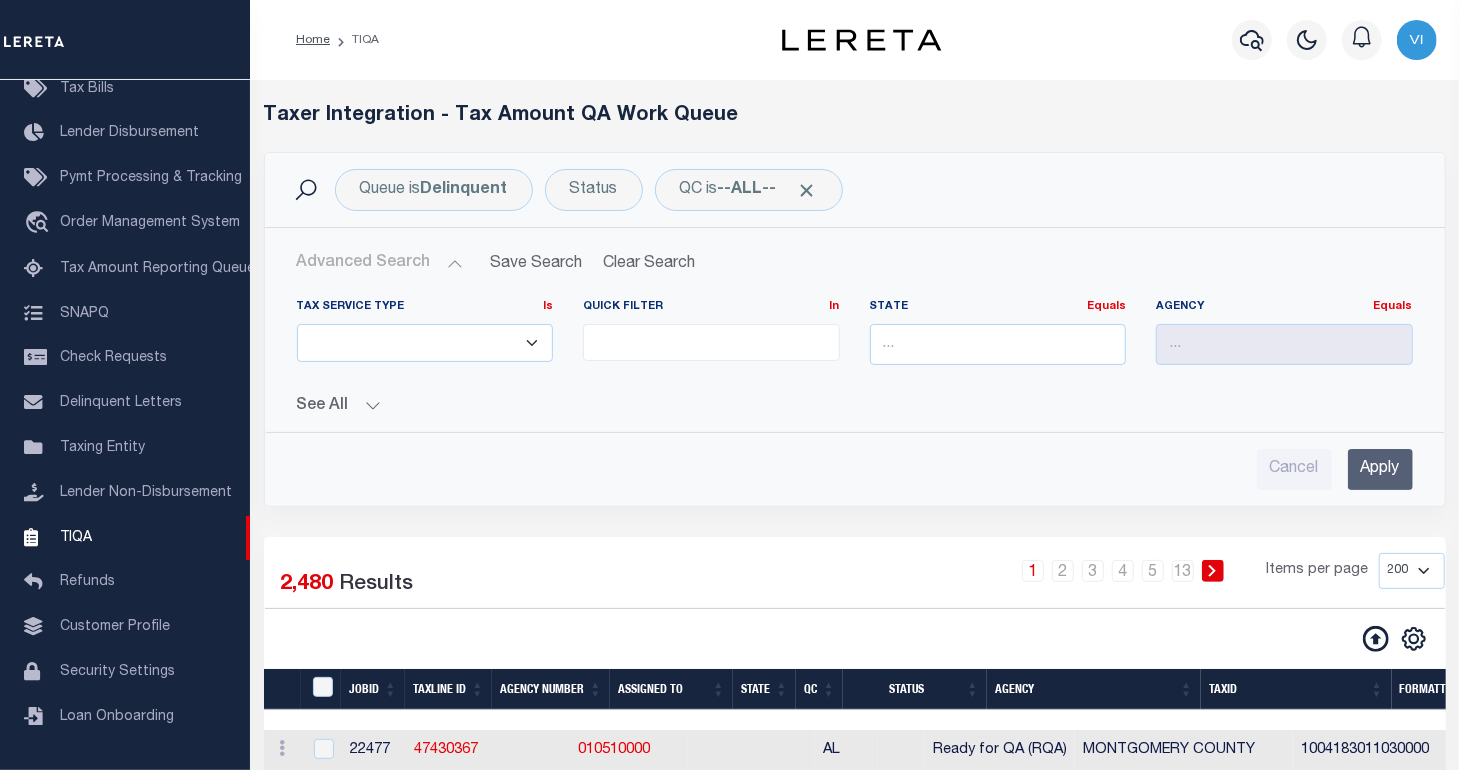 click on "Tax Service Type
Is
Is Contains
ESCROW NonESCROW
Quick Filter
In
In" at bounding box center [855, 386] 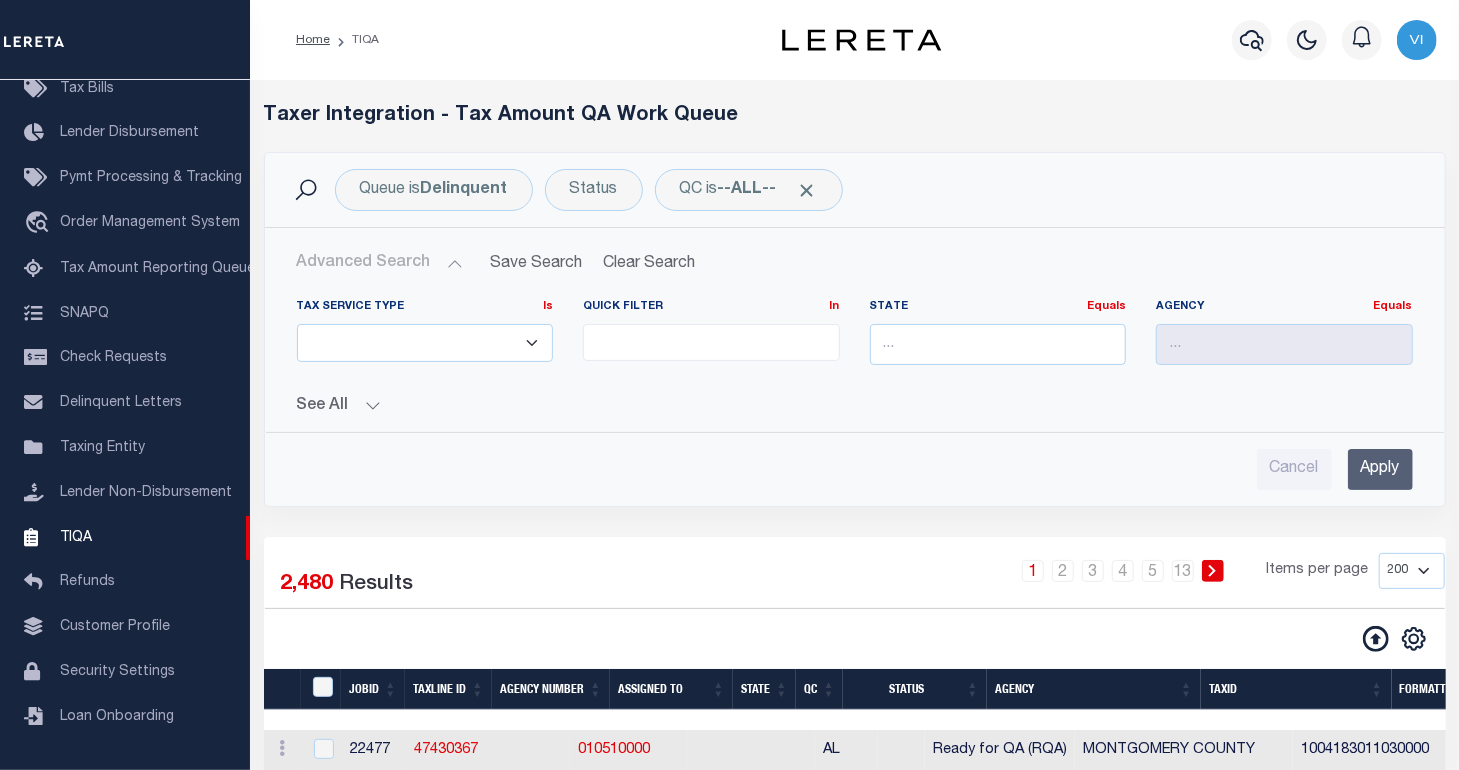 click on "See All" at bounding box center [855, 406] 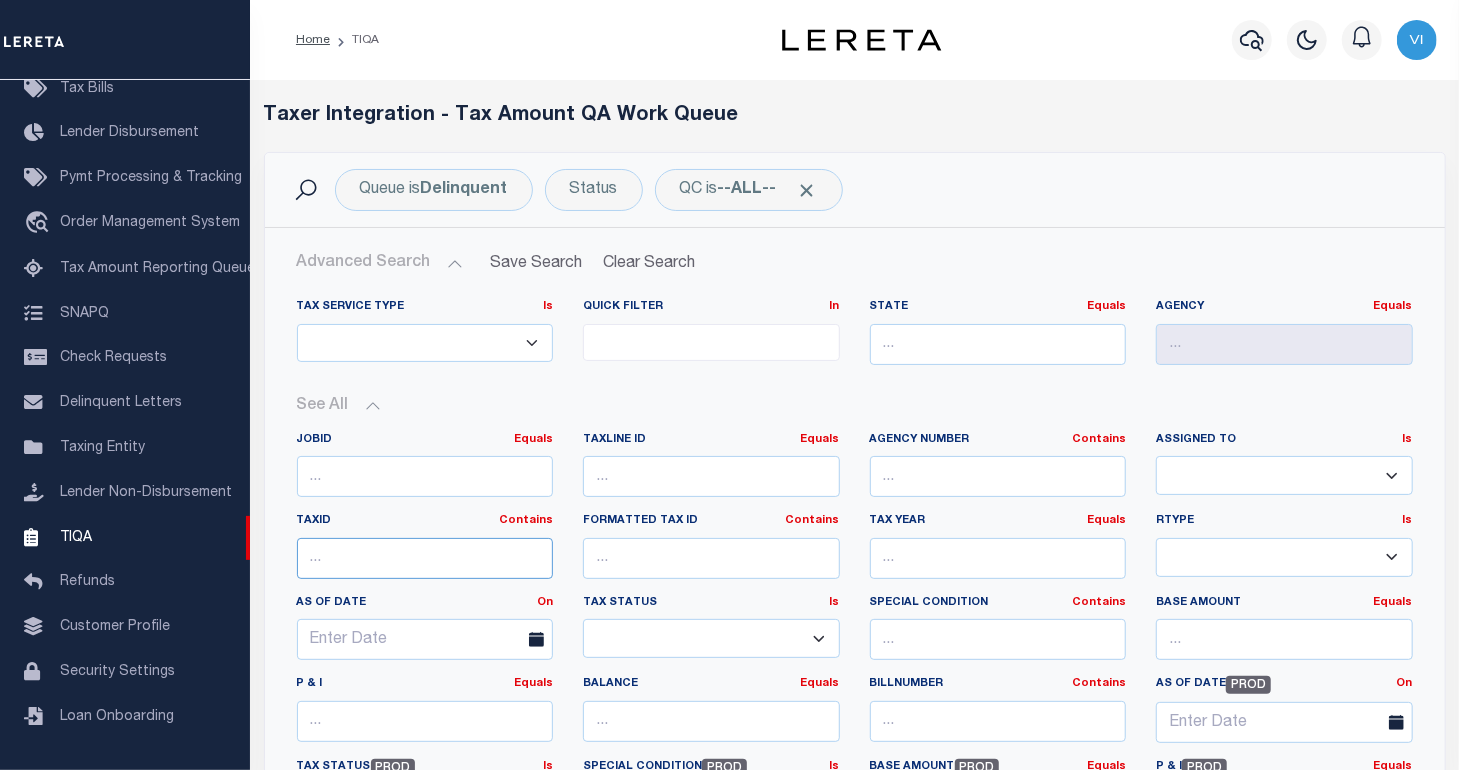 click at bounding box center [425, 558] 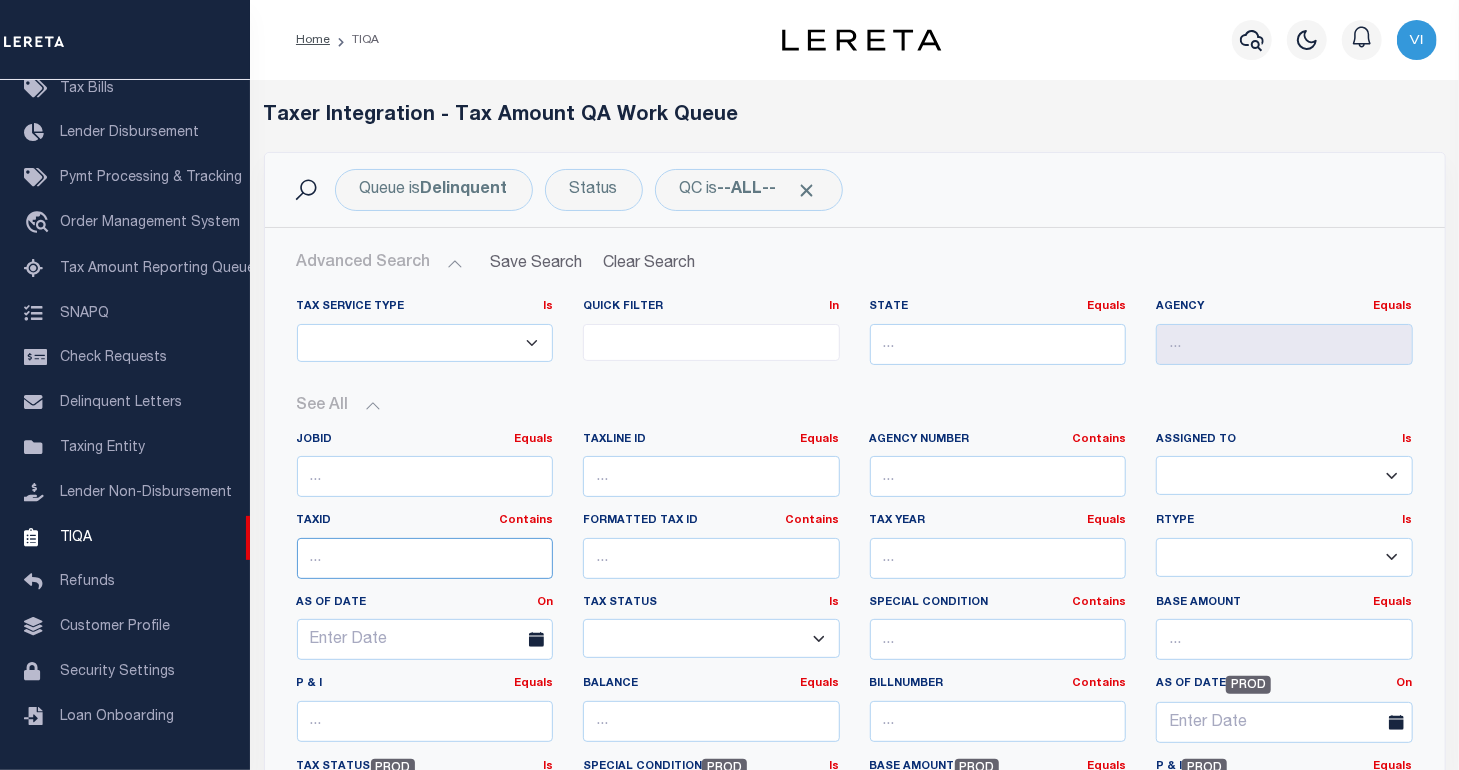 click at bounding box center (425, 558) 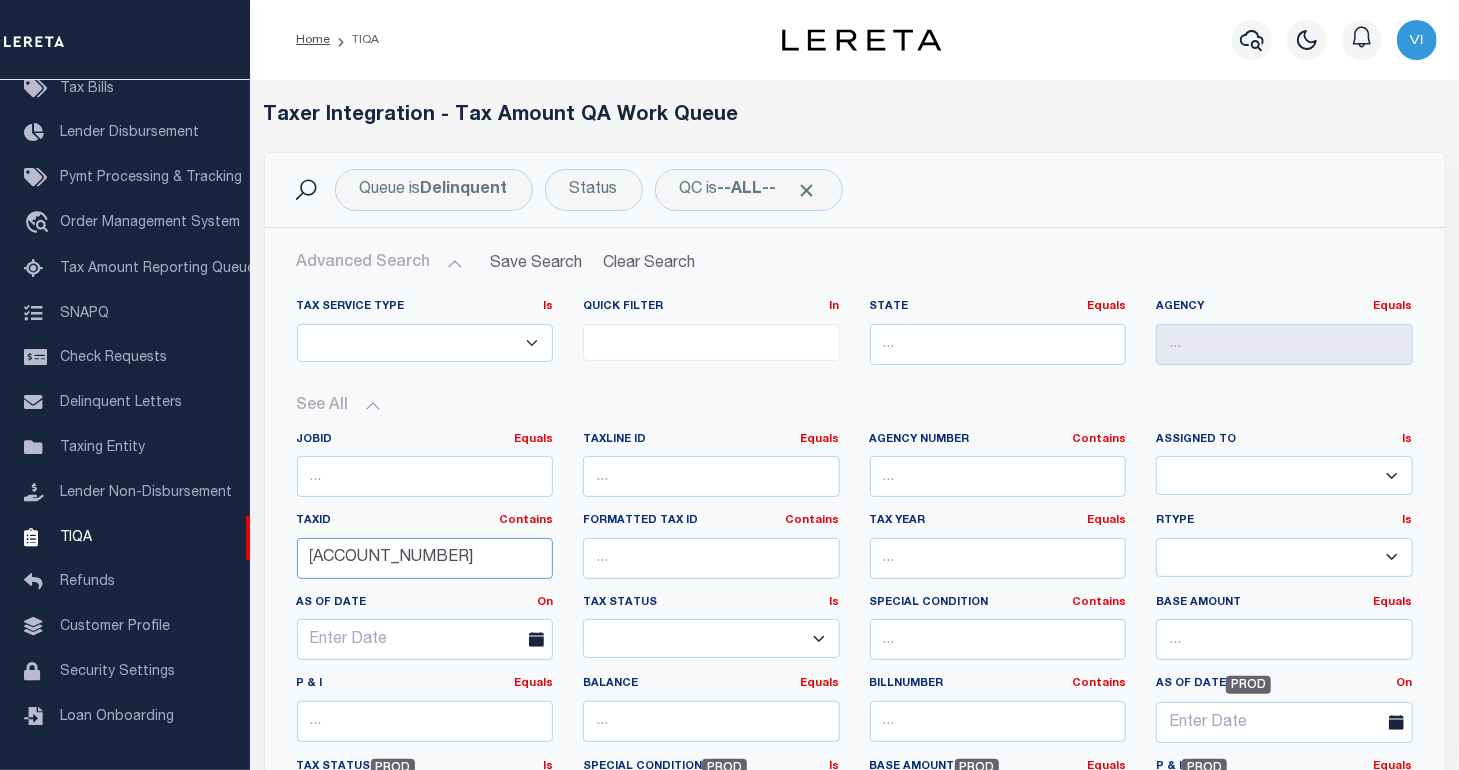 scroll, scrollTop: 300, scrollLeft: 0, axis: vertical 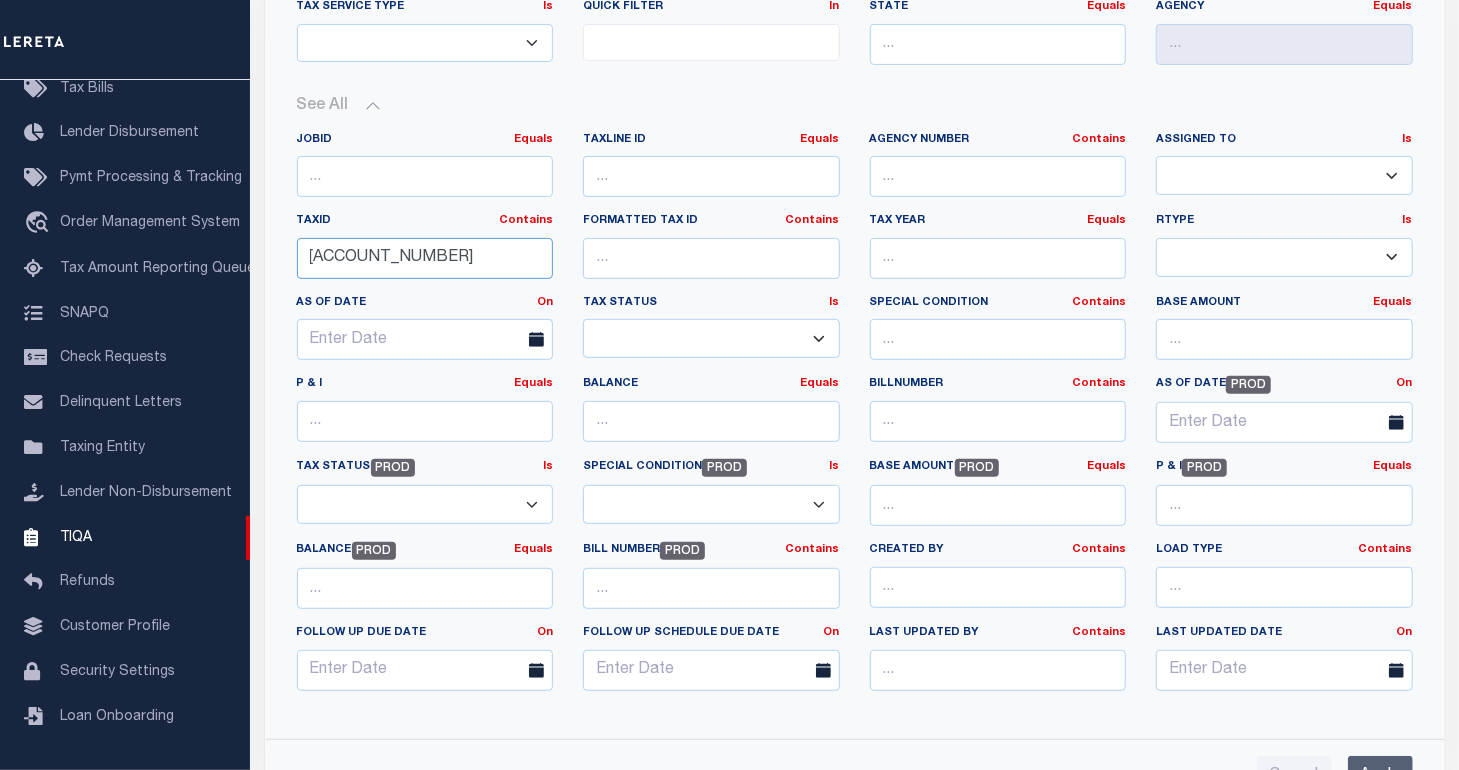 type on "00000110476000000" 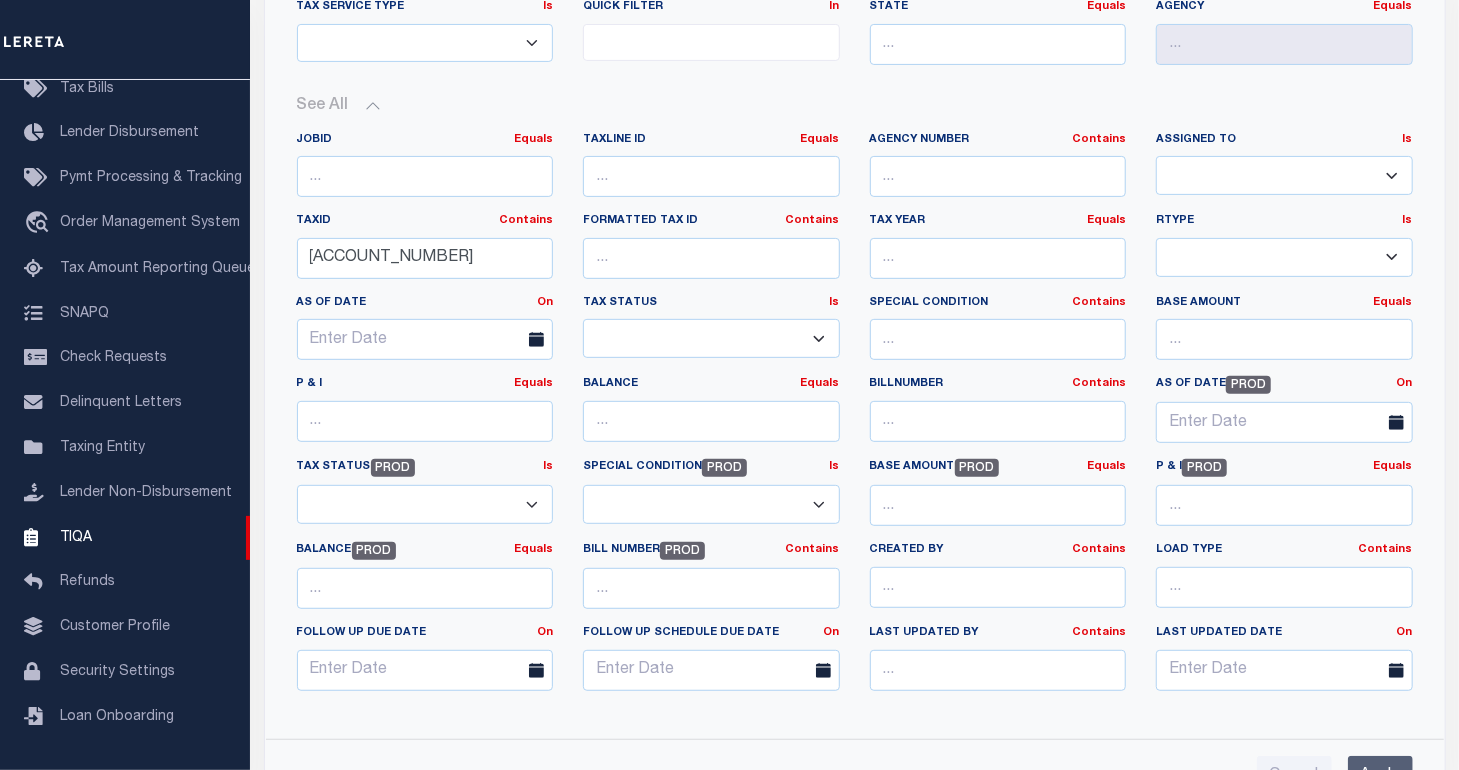 click on "Apply" at bounding box center [1380, 776] 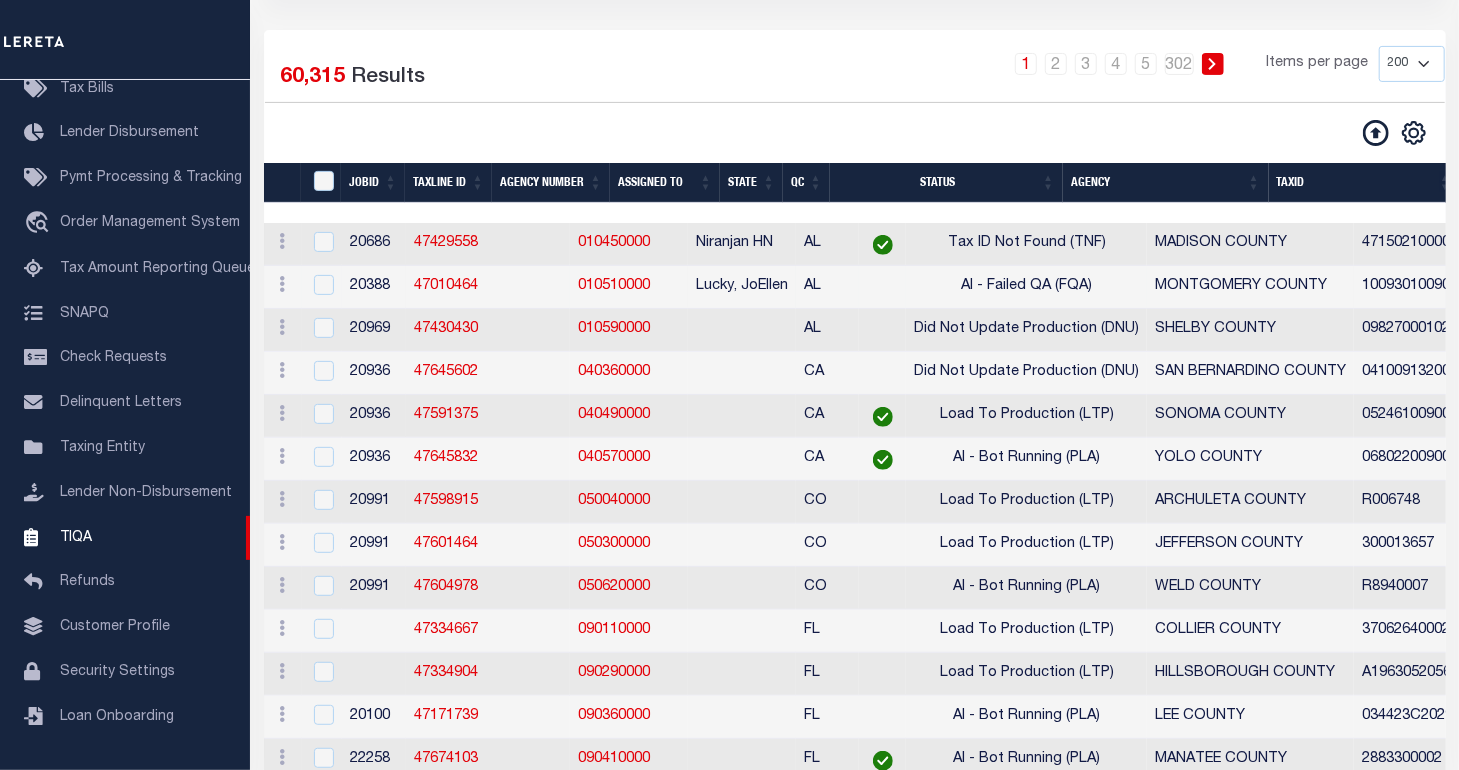scroll, scrollTop: 0, scrollLeft: 0, axis: both 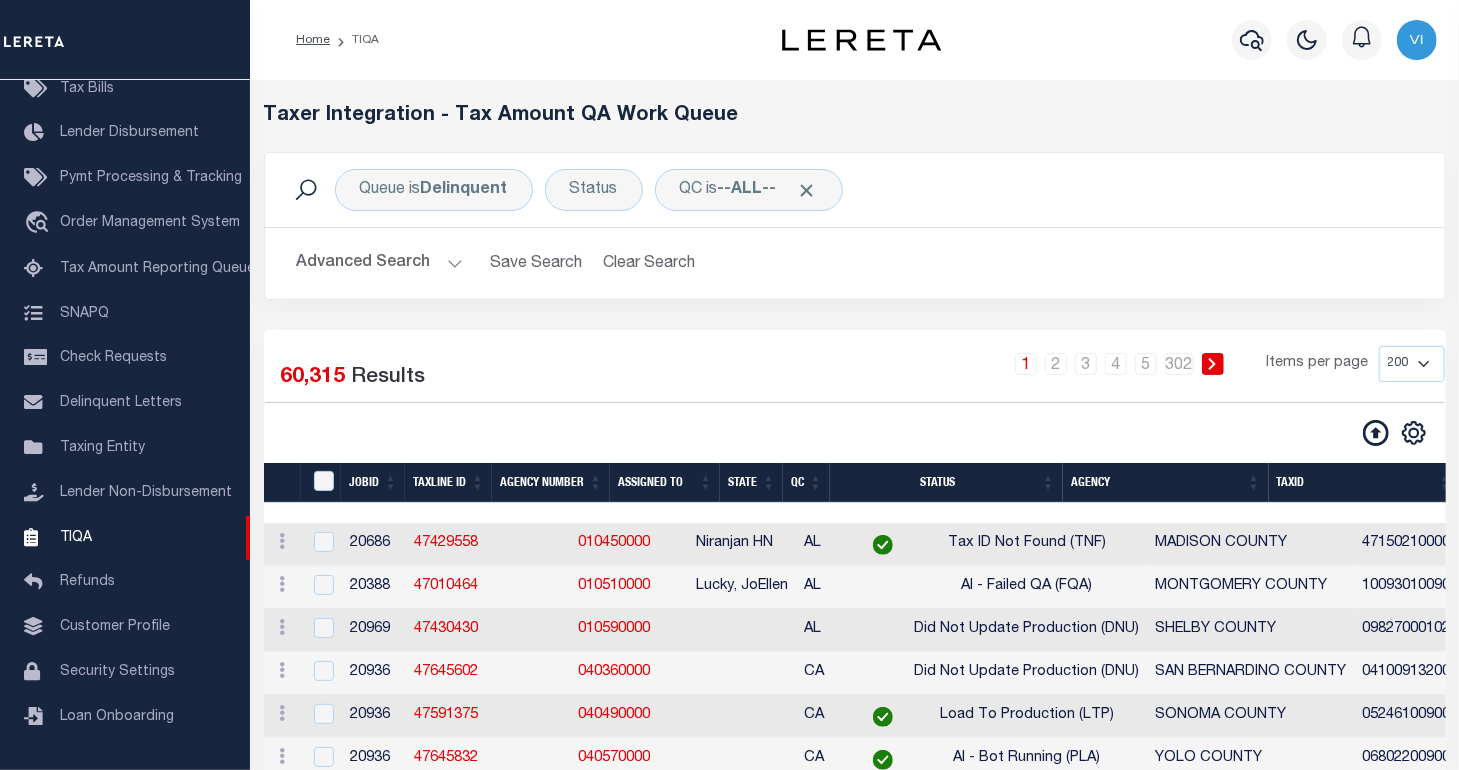 click on "Advanced Search" at bounding box center [380, 263] 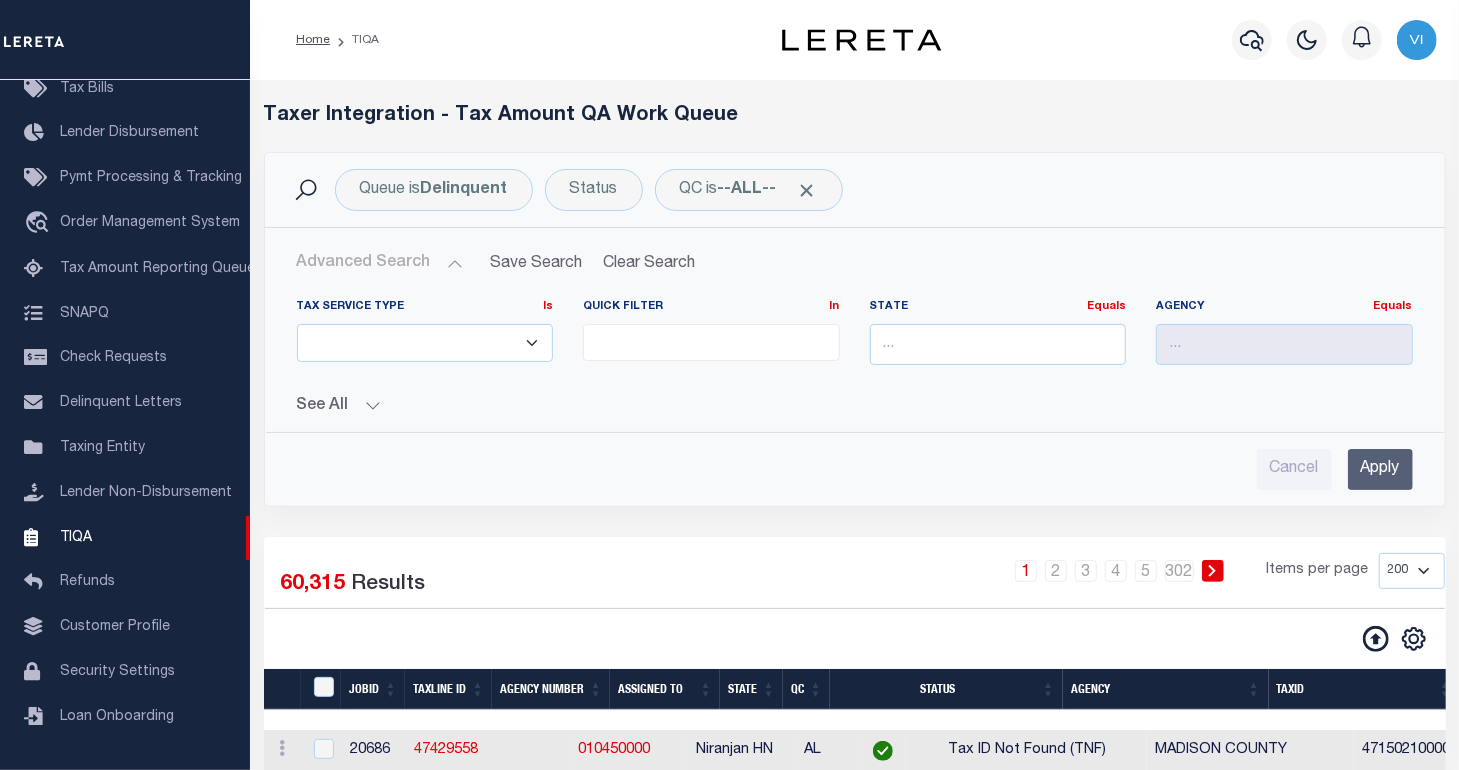 click on "See All
JobID
Equals Equals Is Not Equal To Is Less Than" at bounding box center (855, 398) 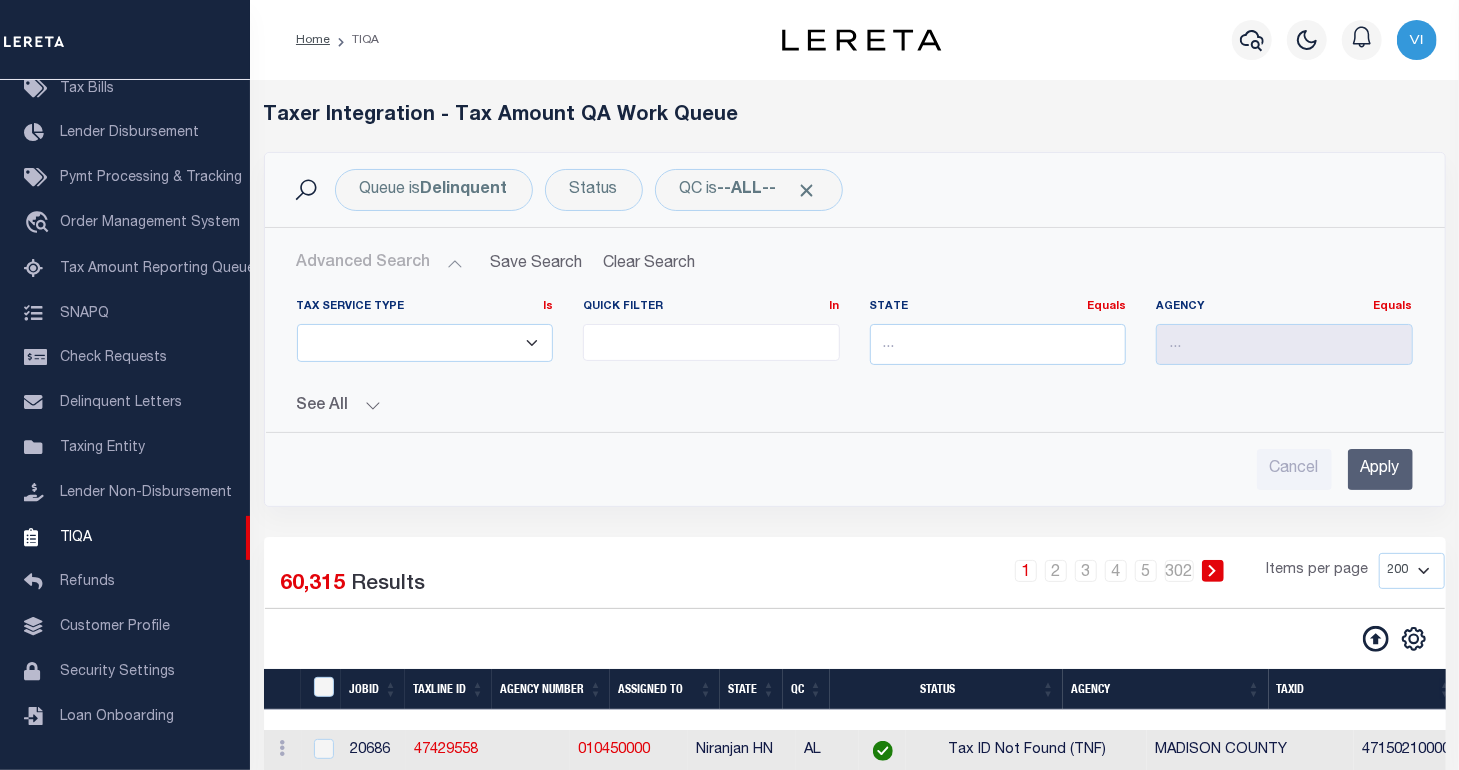 click on "See All" at bounding box center (855, 406) 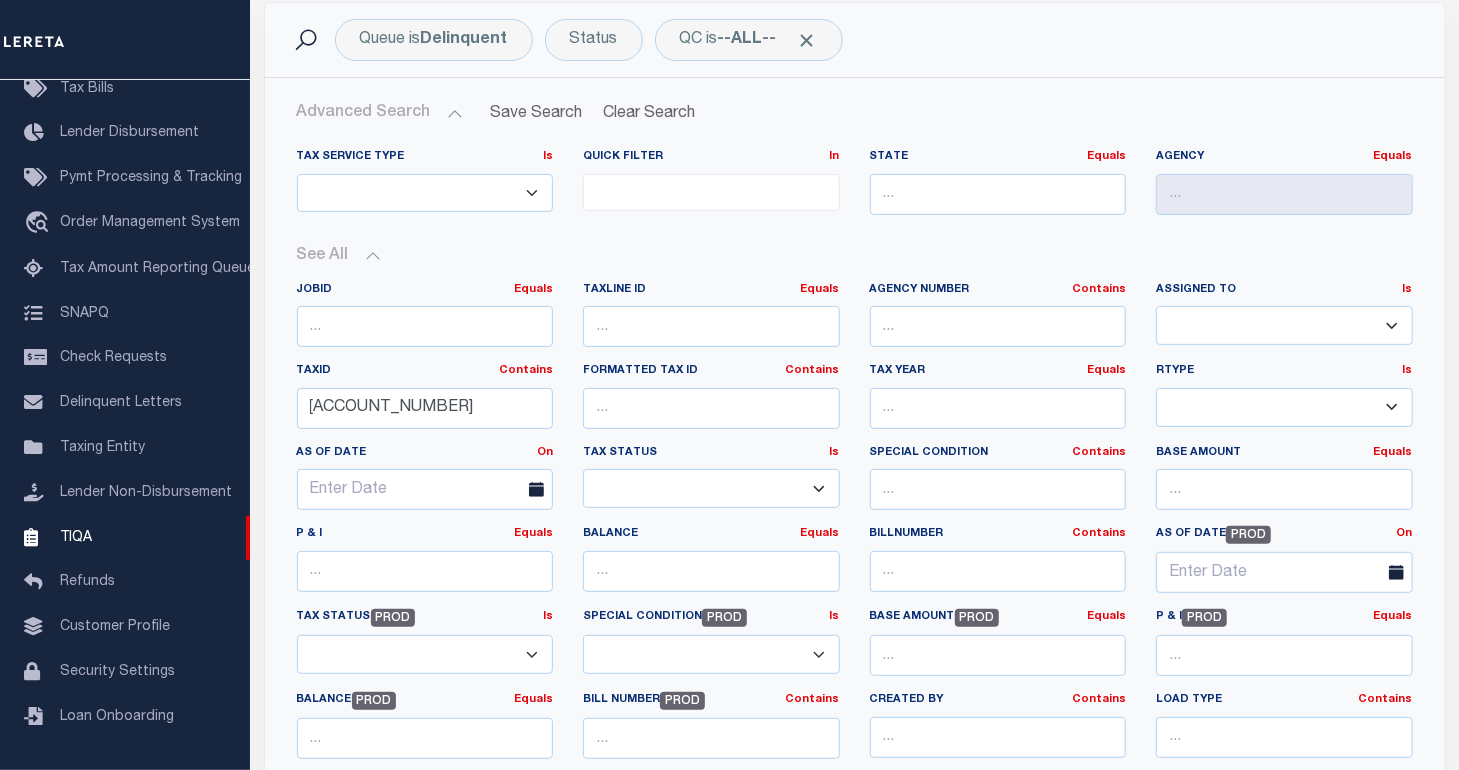 scroll, scrollTop: 300, scrollLeft: 0, axis: vertical 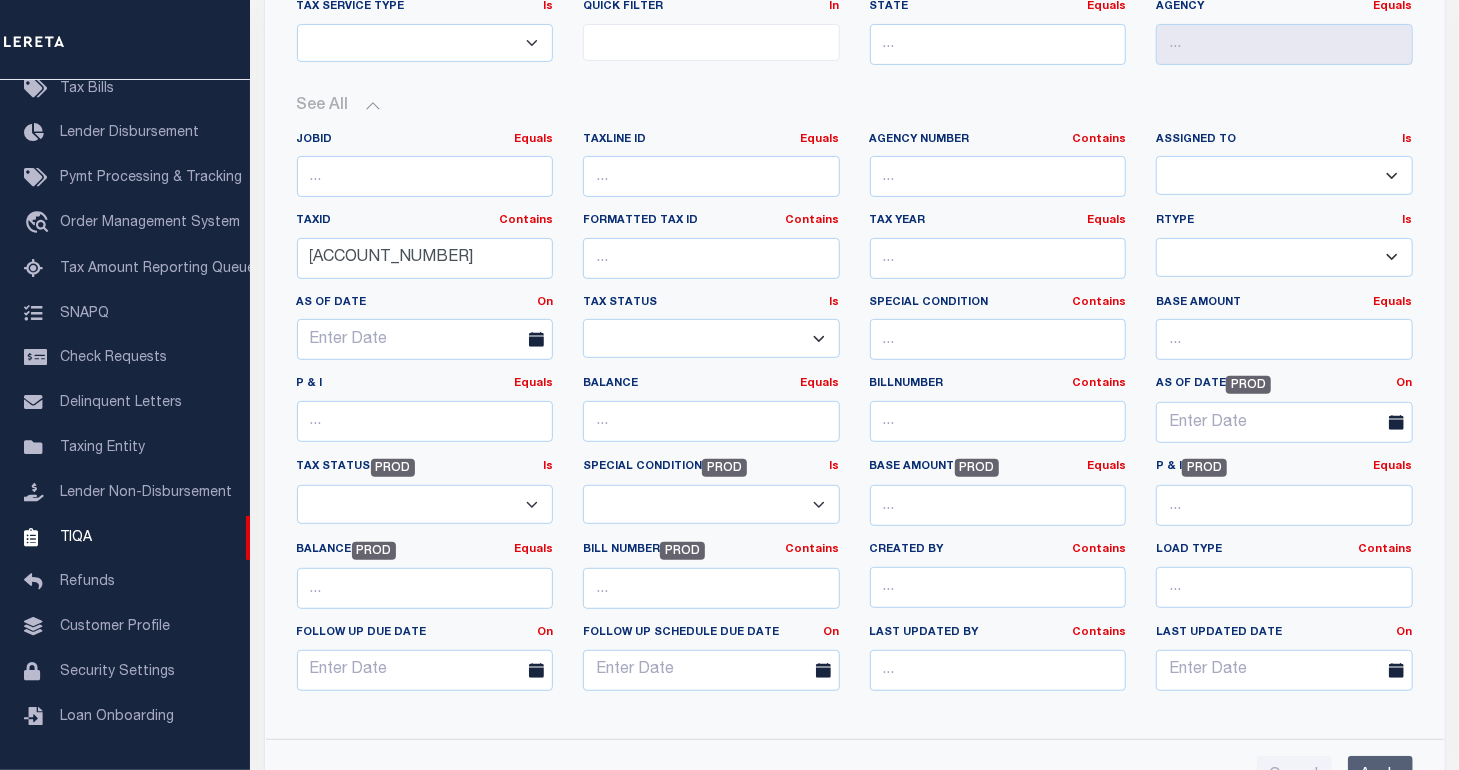 click on "Cancel
Apply" at bounding box center [855, 768] 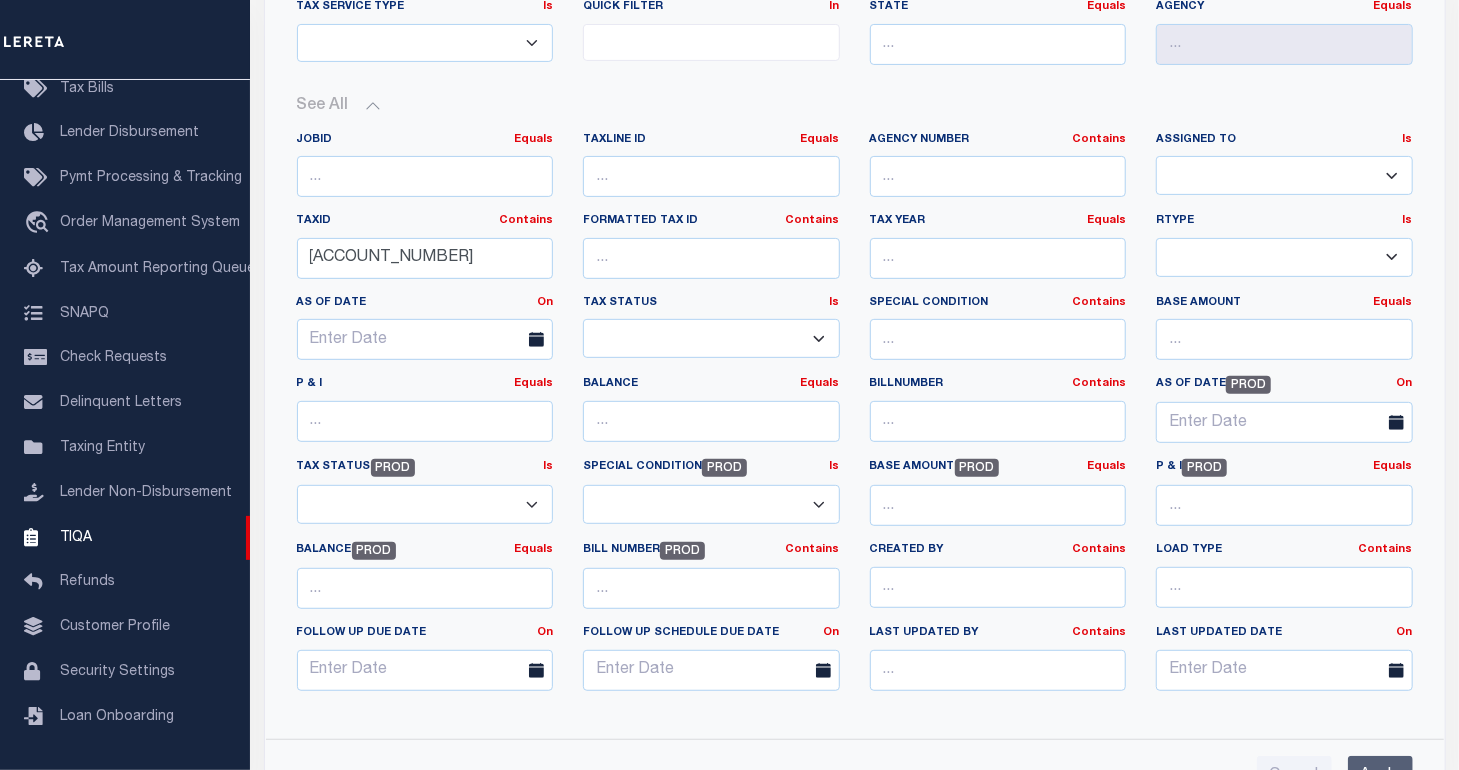 click on "Apply" at bounding box center (1380, 776) 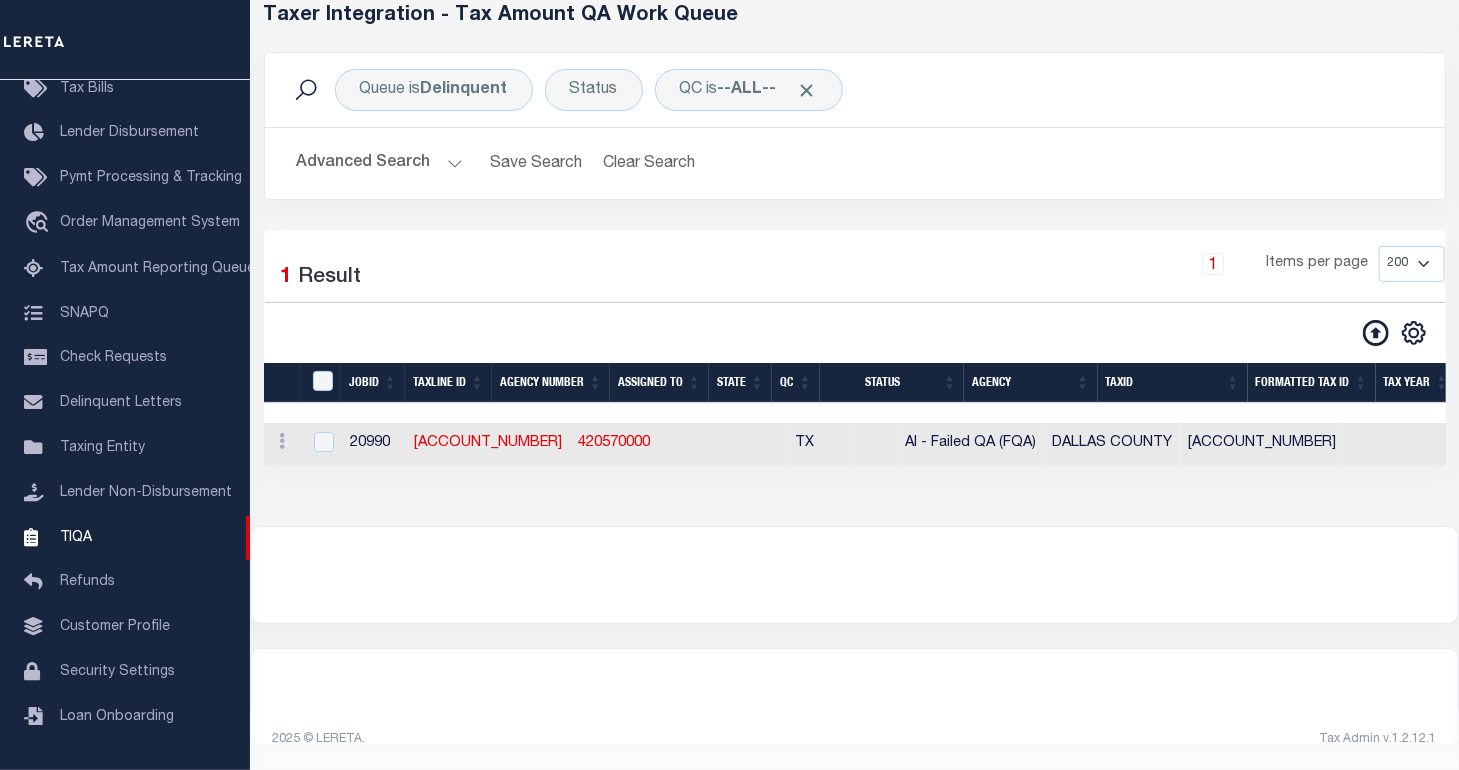 scroll, scrollTop: 112, scrollLeft: 0, axis: vertical 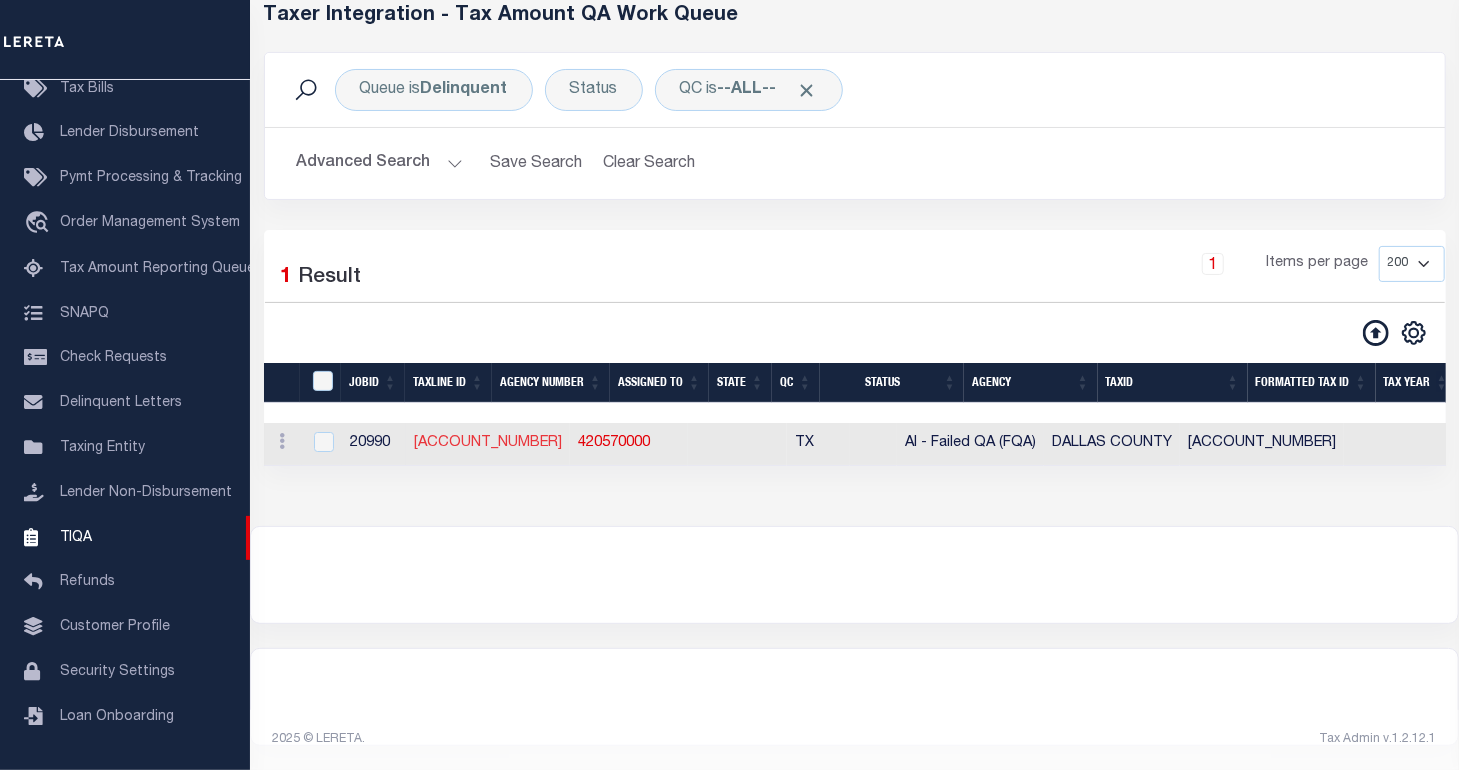 click on "47448986" at bounding box center [488, 443] 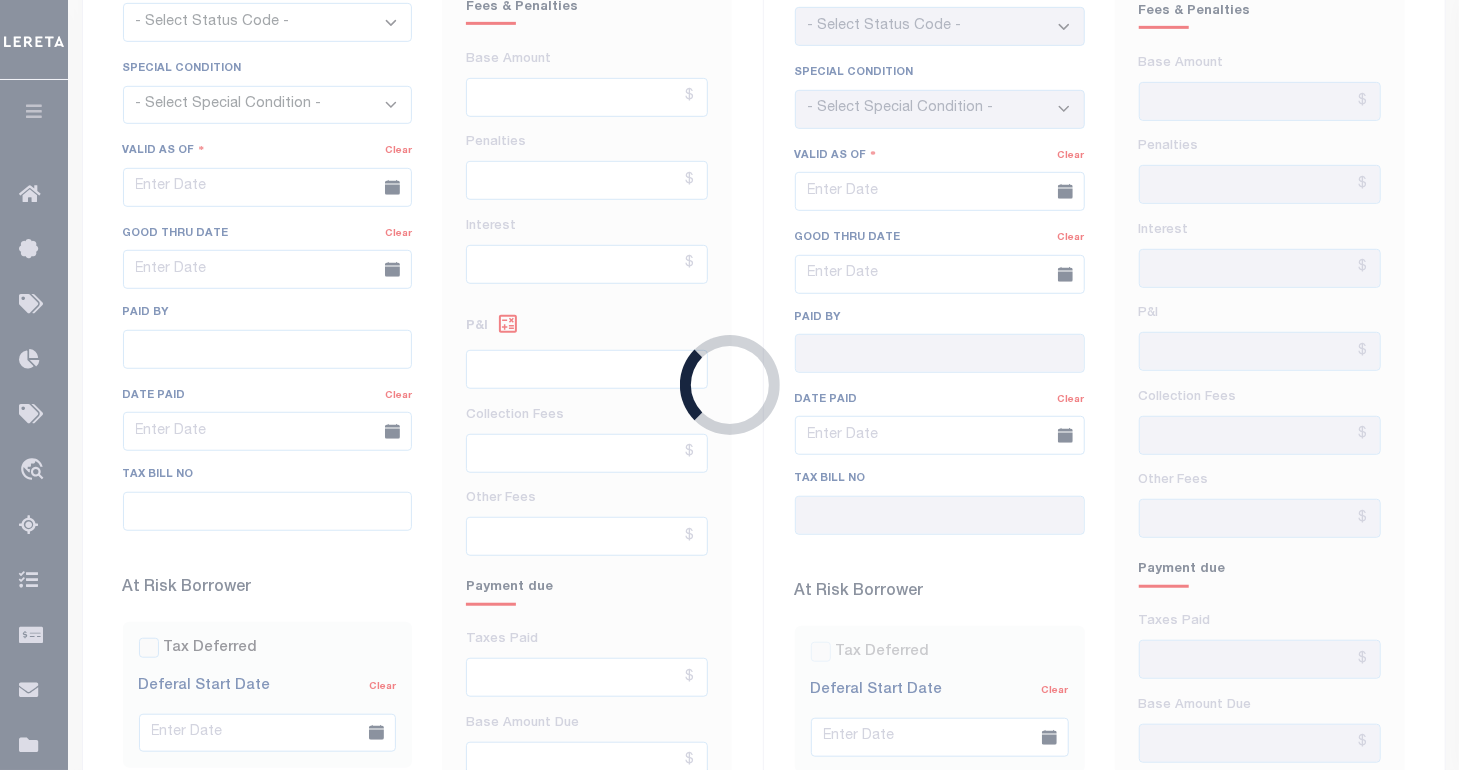 type on "06/01/2025" 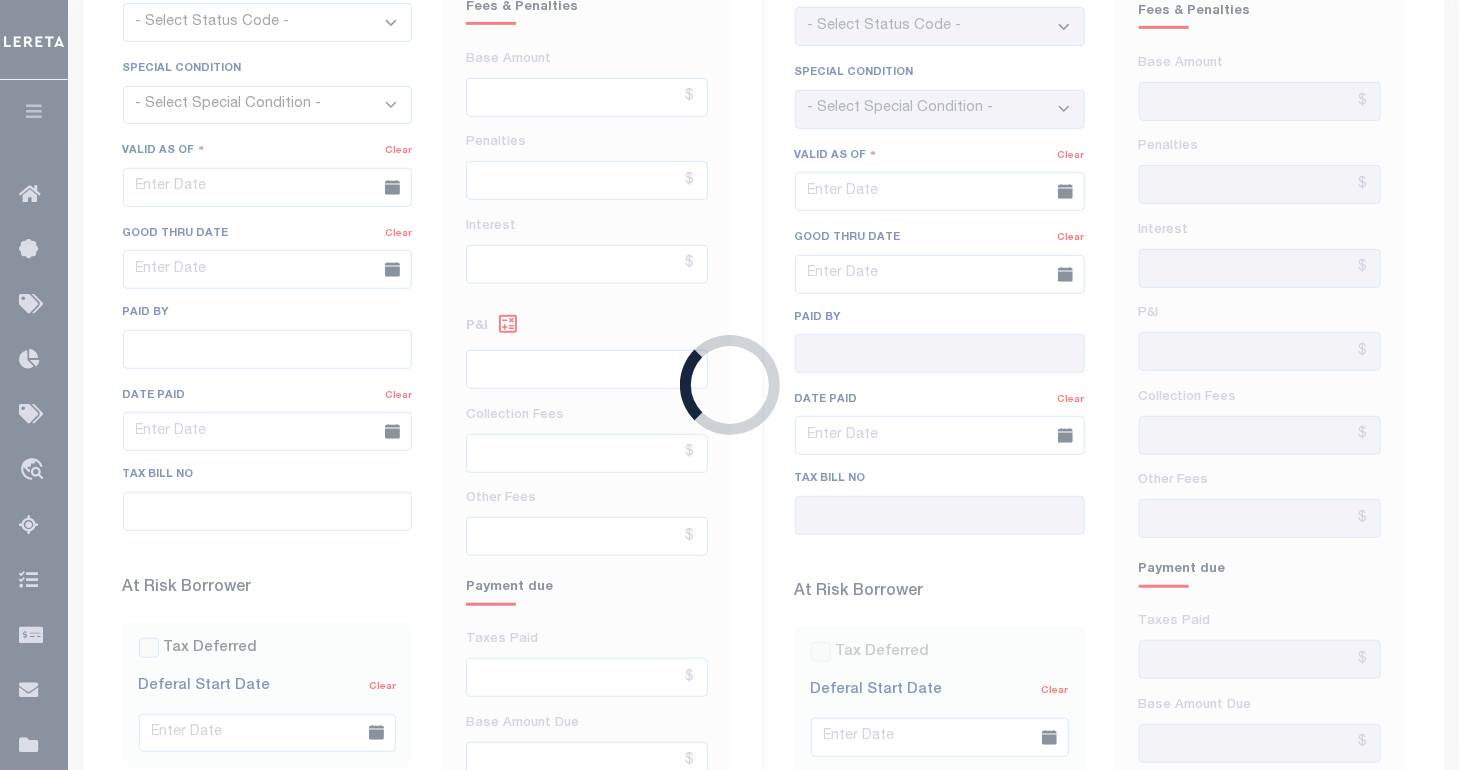 checkbox on "false" 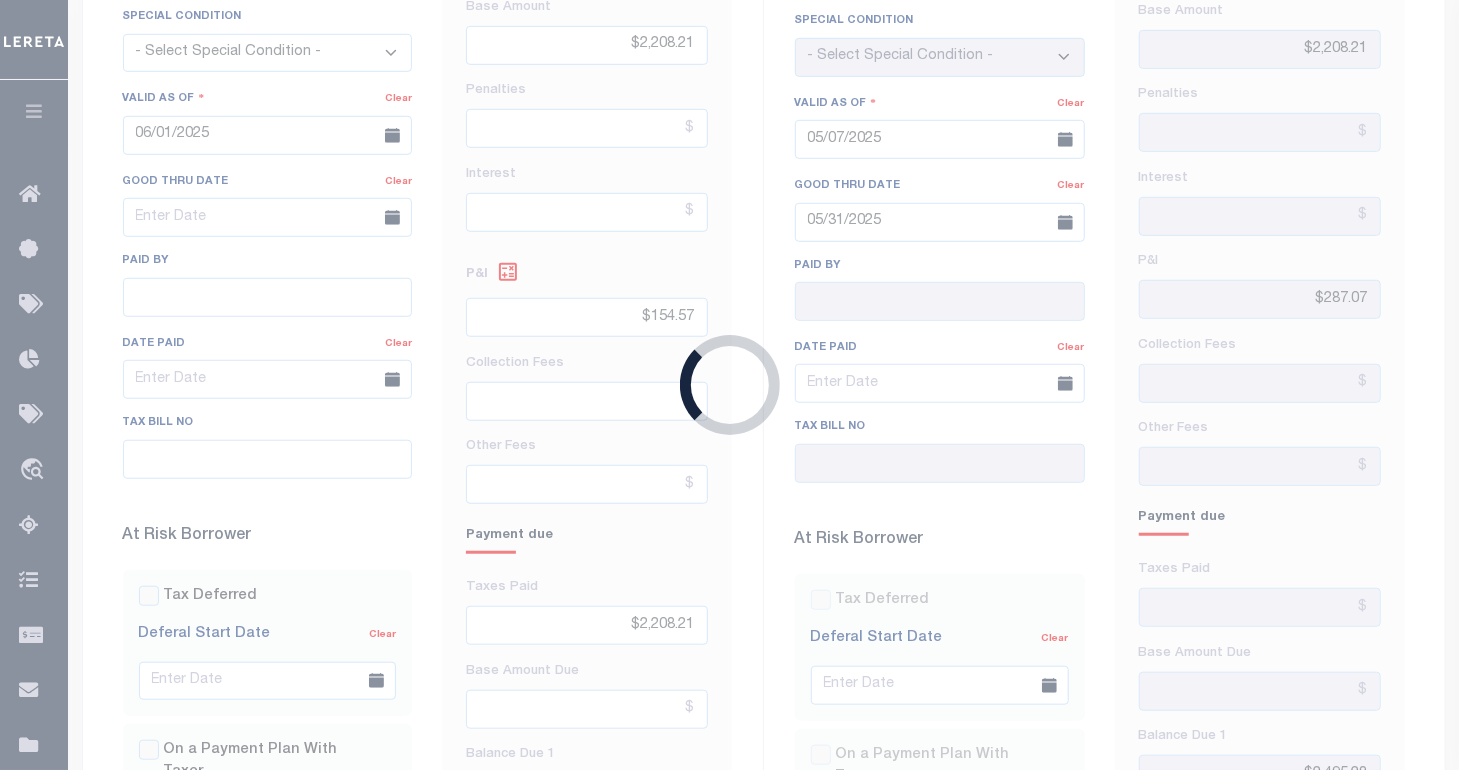 select on "PIF" 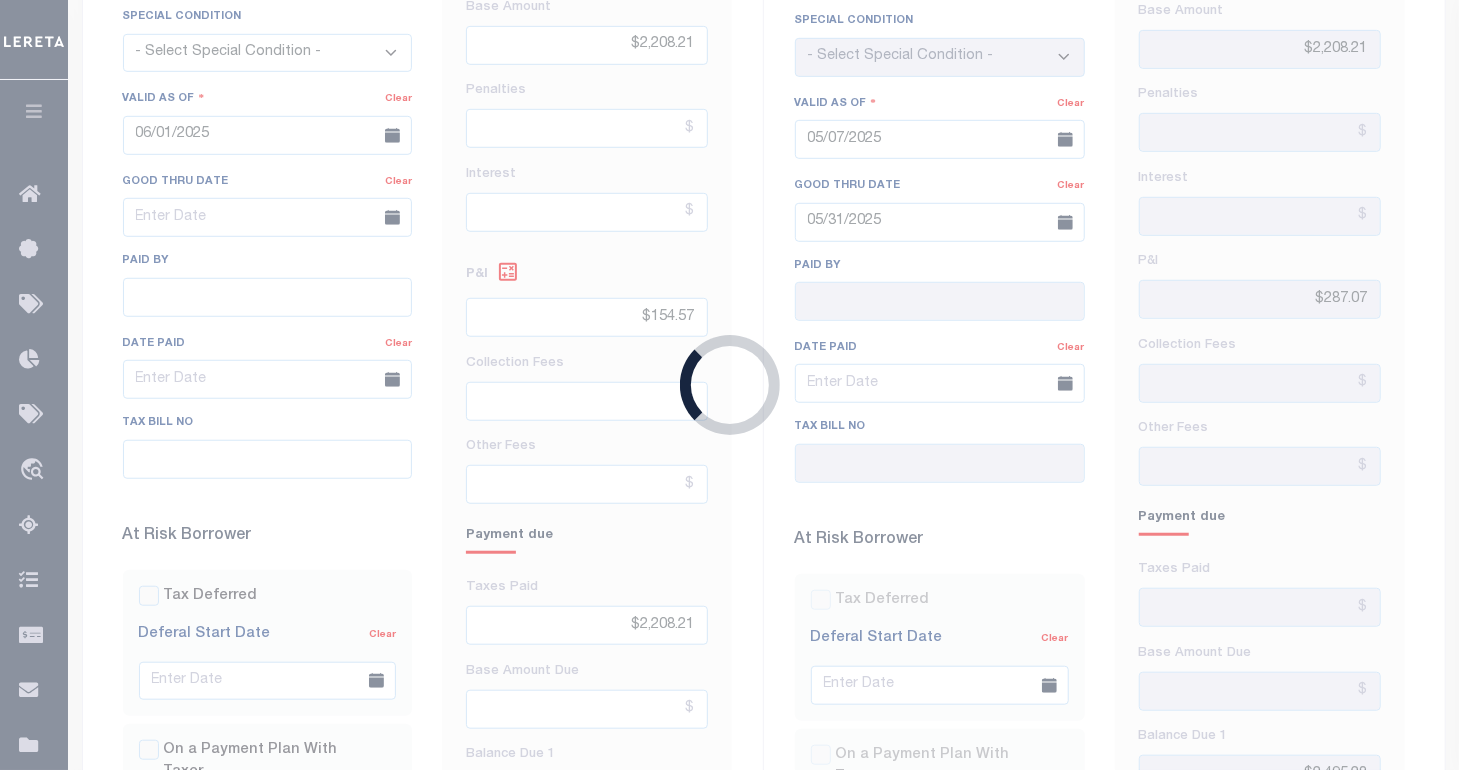 select on "DUE" 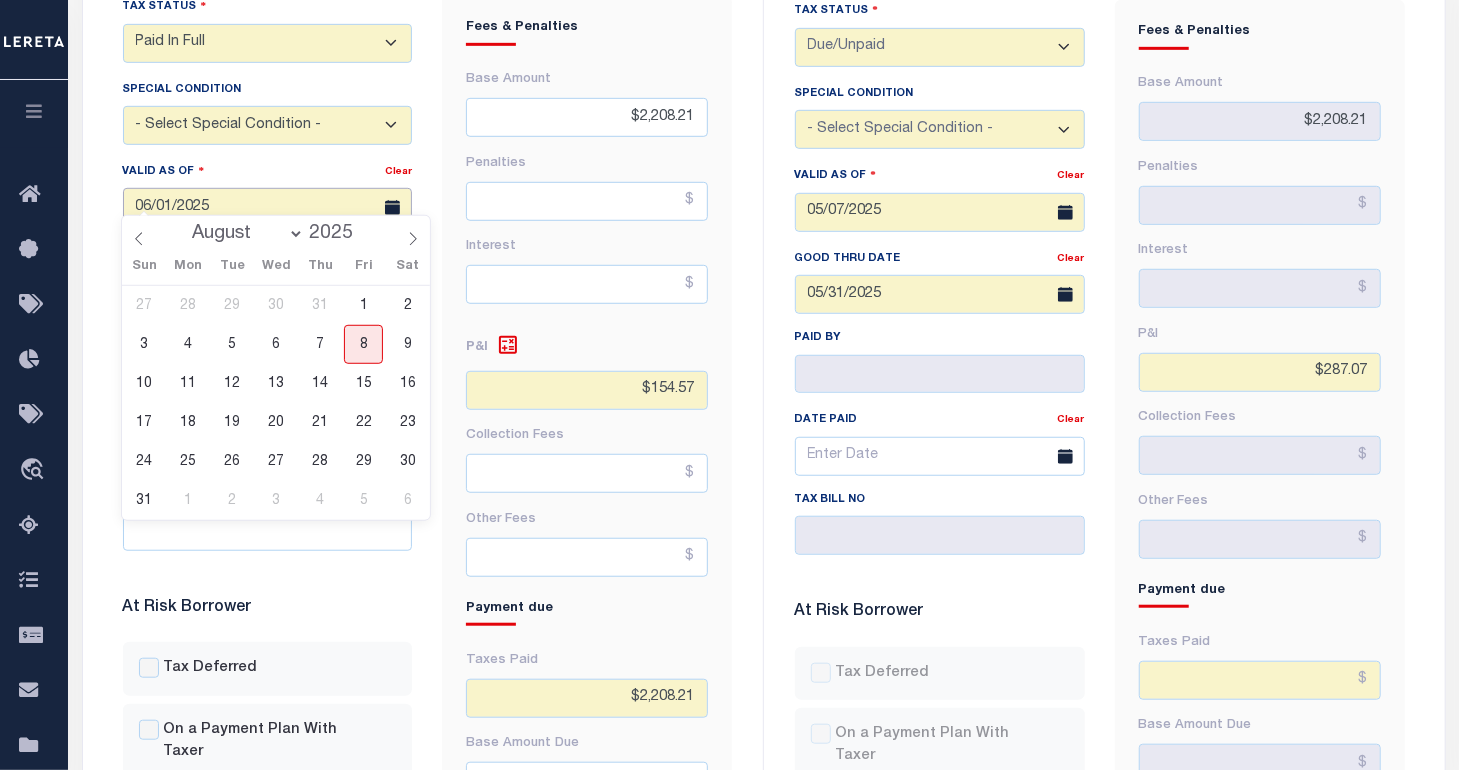 click on "06/01/2025" at bounding box center (268, 207) 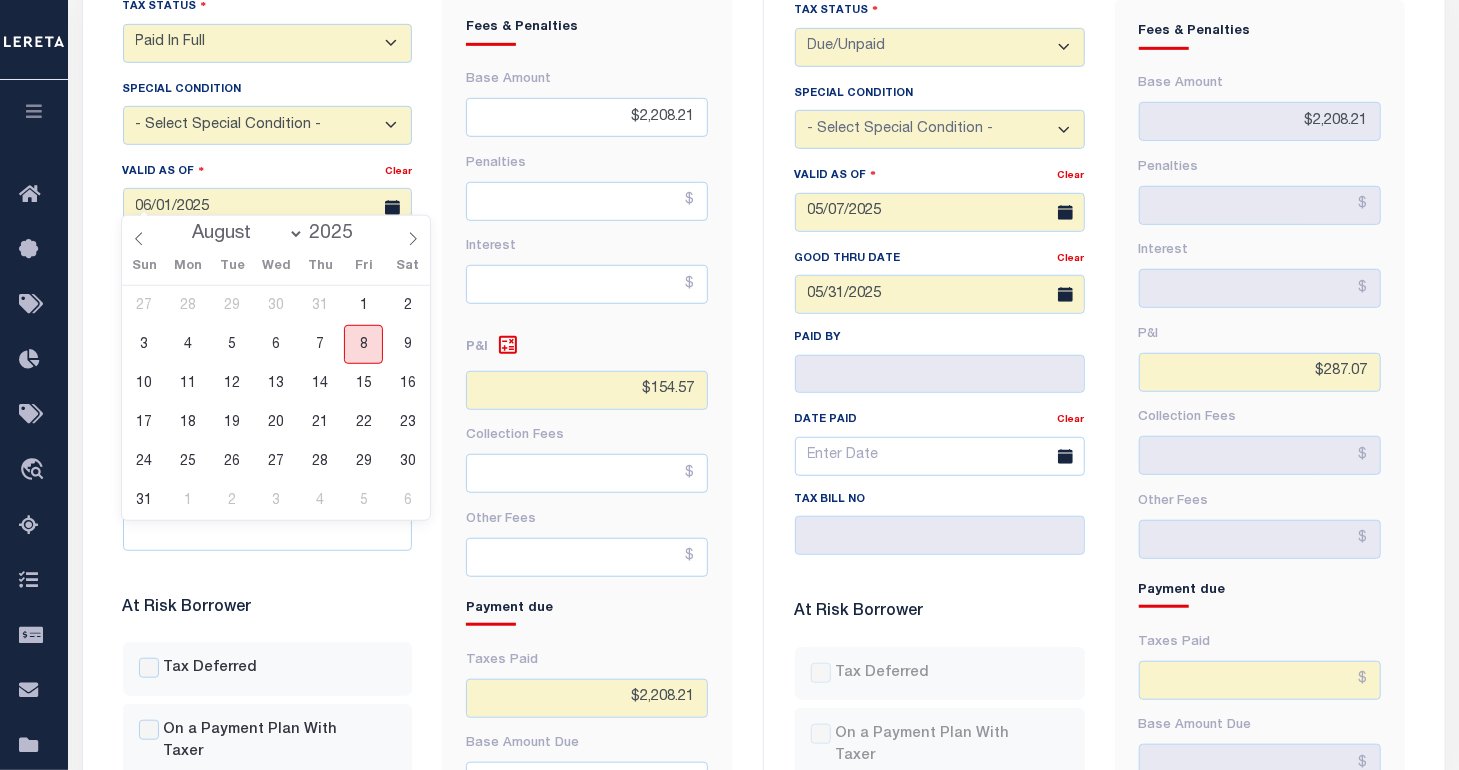 click on "8" at bounding box center [363, 344] 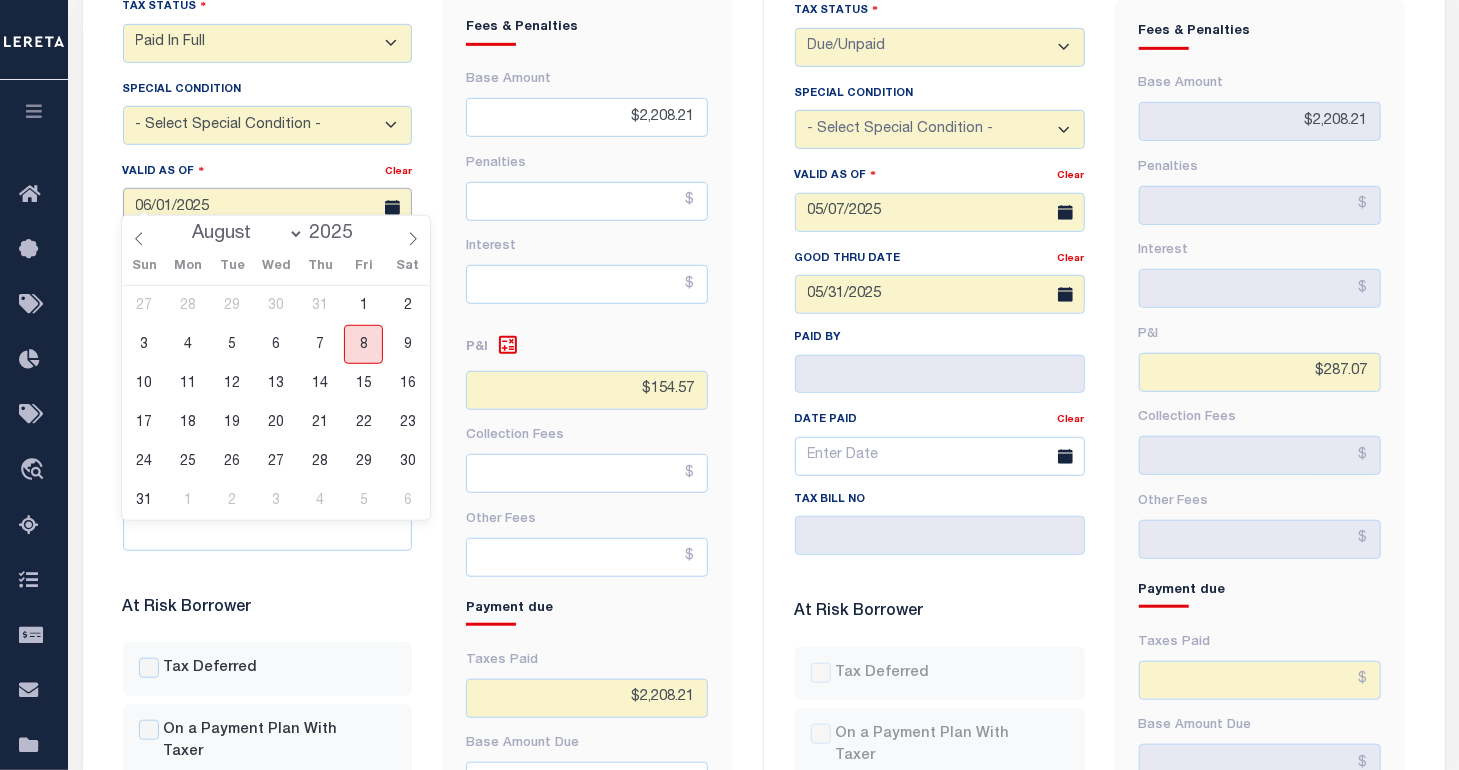 type on "08/08/2025" 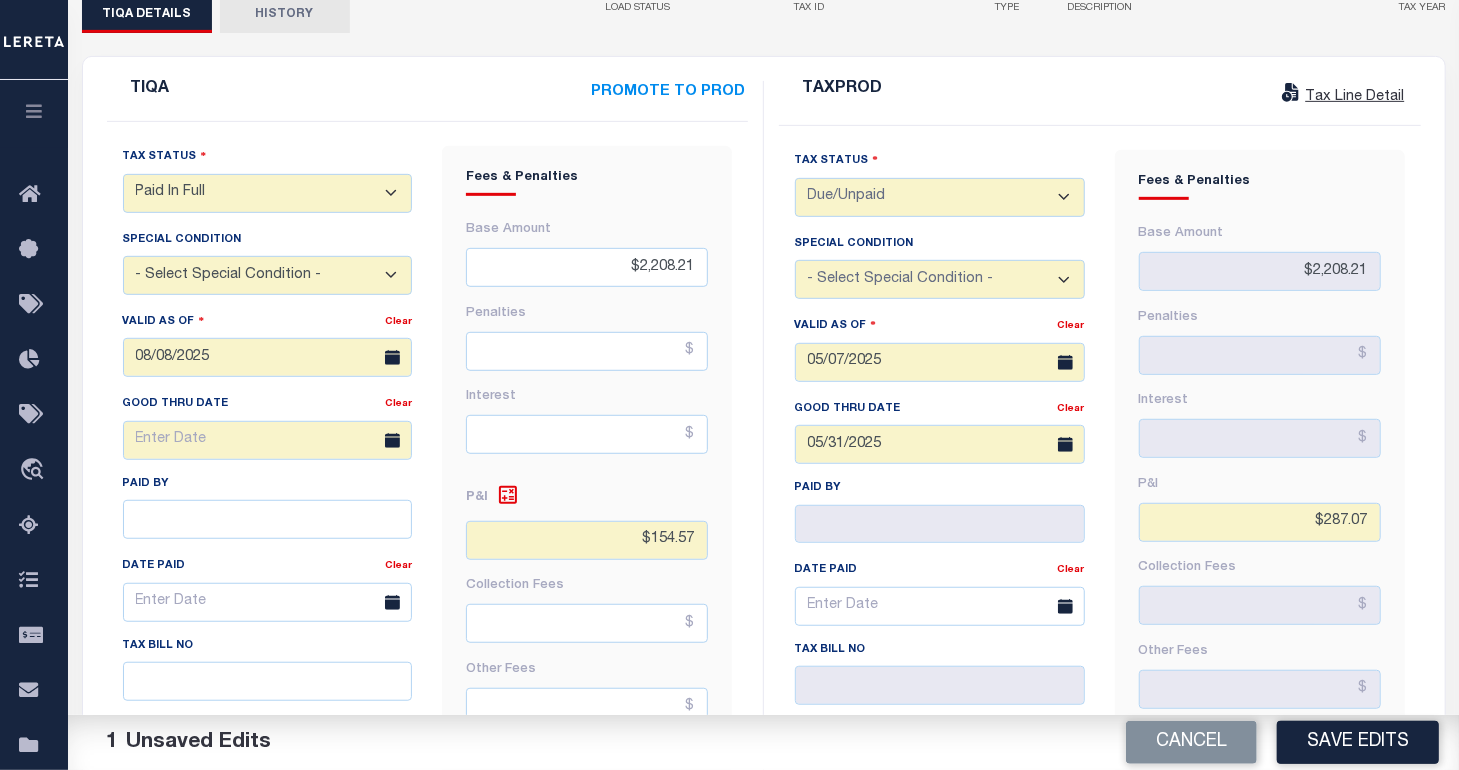 click on "- Select Status Code -
Open
Due/Unpaid
Paid
Incomplete
No Tax Due
Internal Refund Processed
New
Paid In Full" at bounding box center [268, 193] 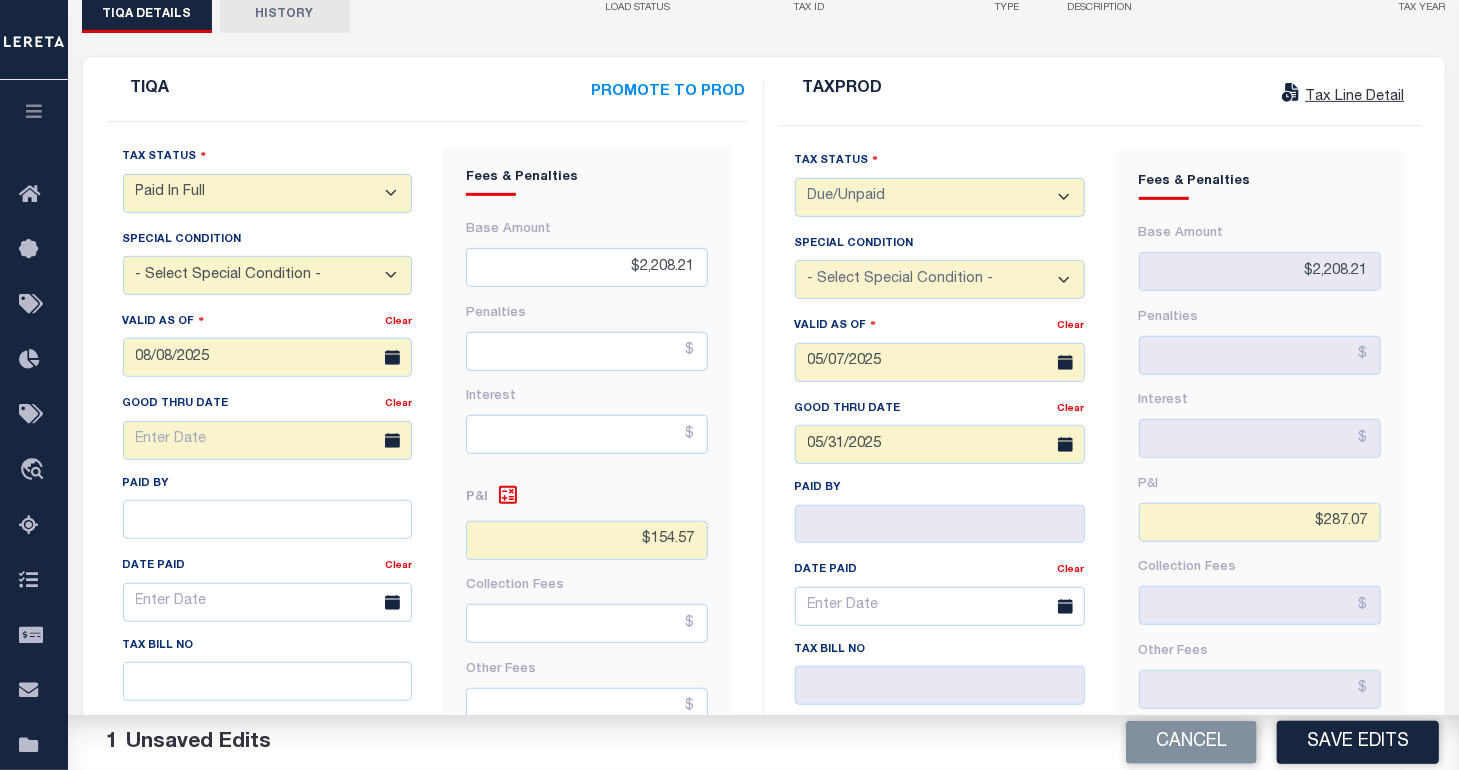 select on "NTX" 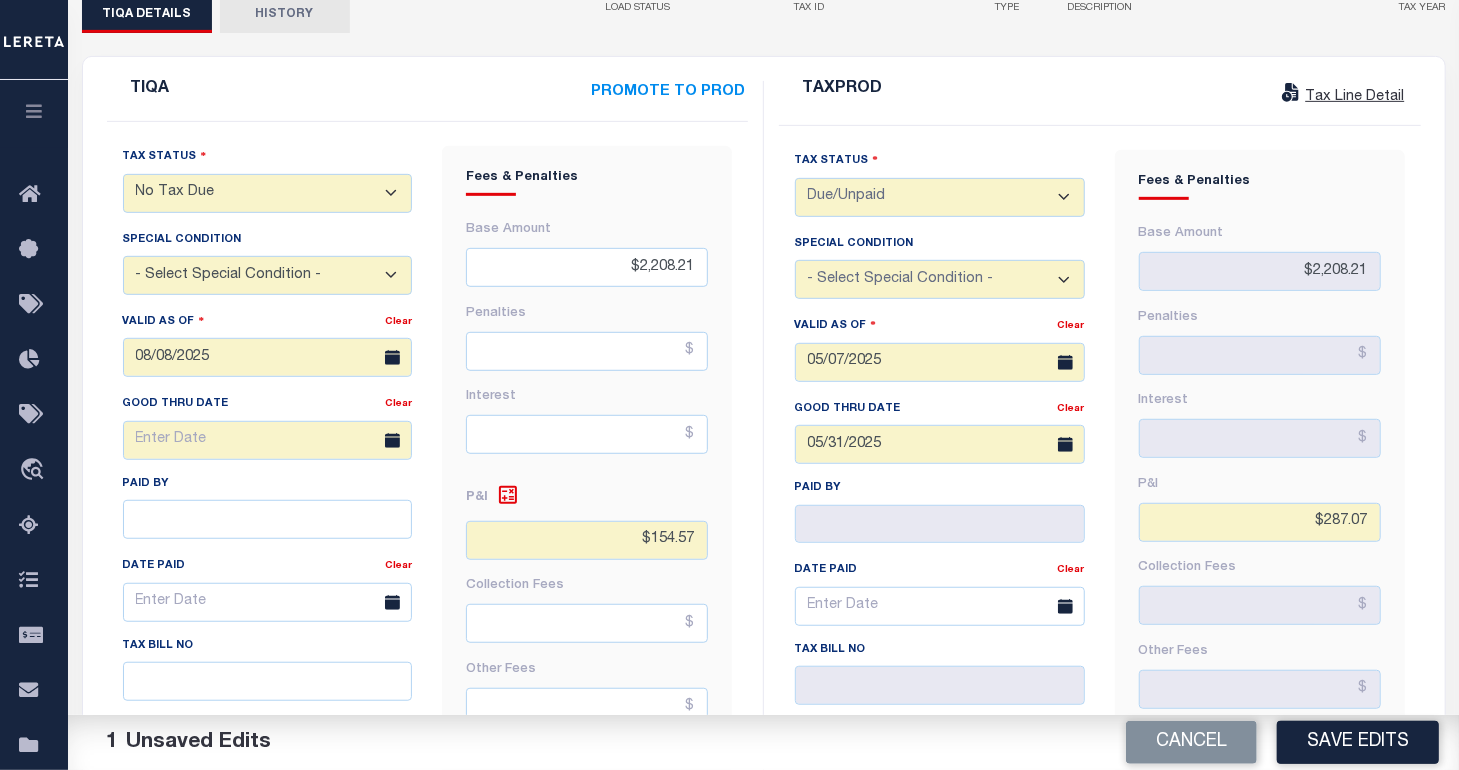 click on "- Select Status Code -
Open
Due/Unpaid
Paid
Incomplete
No Tax Due
Internal Refund Processed
New
Paid In Full" at bounding box center (268, 193) 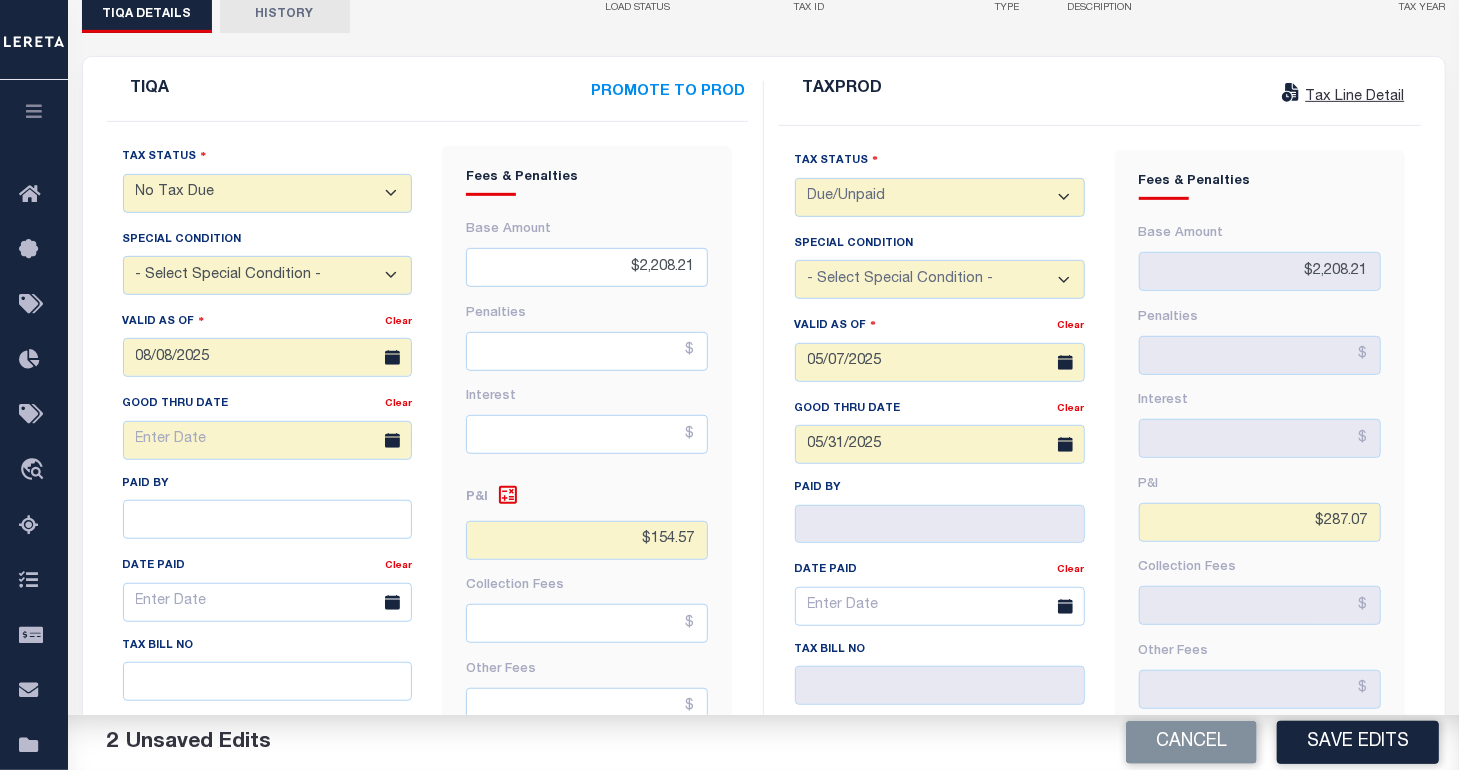 click on "- Select Special Condition -
-- Select Special Condition --
3RD PARTY TAX LIEN
AGENCY TAX LIEN (A.K.A Inside Lien)
BALANCE FORWARD
BANKRUPTCY
BILL W/ OTHER PARCEL
CONFIDENTIAL ACCOUNT
DEFERRED
DELAYED BILLING
DELQ CURRENT TAX YEAR INSTALLMENT(S) EXIST
DELQ PRIOR YEAR(S) EXIST
EXEMPT
HOMEOWNER AUTHORIZATION
IN DISPUTE/UNDER PROTEST
INCLUDES PRIOR UNPAID
INCLUDES RE-LEVIED TAX
INSTALLMENT PLAN
LITIGATION
LOST PROPERTY (FORECLOSED/DEEDED)
LOW ASSESSMENT
LOW TAX THRESHOLD
MULTIPLE TAXIDS
NEW PROPERTY
NOT ASSESSED
NOT CERTIFIED
OTHER FEES INVOLVED
OVERPAYMENT - POSSIBLE REFUND DUE
PARTIAL PAYMENT MAY EXIST
Pay Plan
RE-LEVIED TO ANOTHER AGENCY
REDEMP AMTS NOT AVAILABLE
REPORTED ON LEGACY RTYPE
SUBJECT TO FORECLOSURE
TAX LIEN RELEASED
TAX SALE-SUBJECT TO POWER TO SELL" at bounding box center (268, 275) 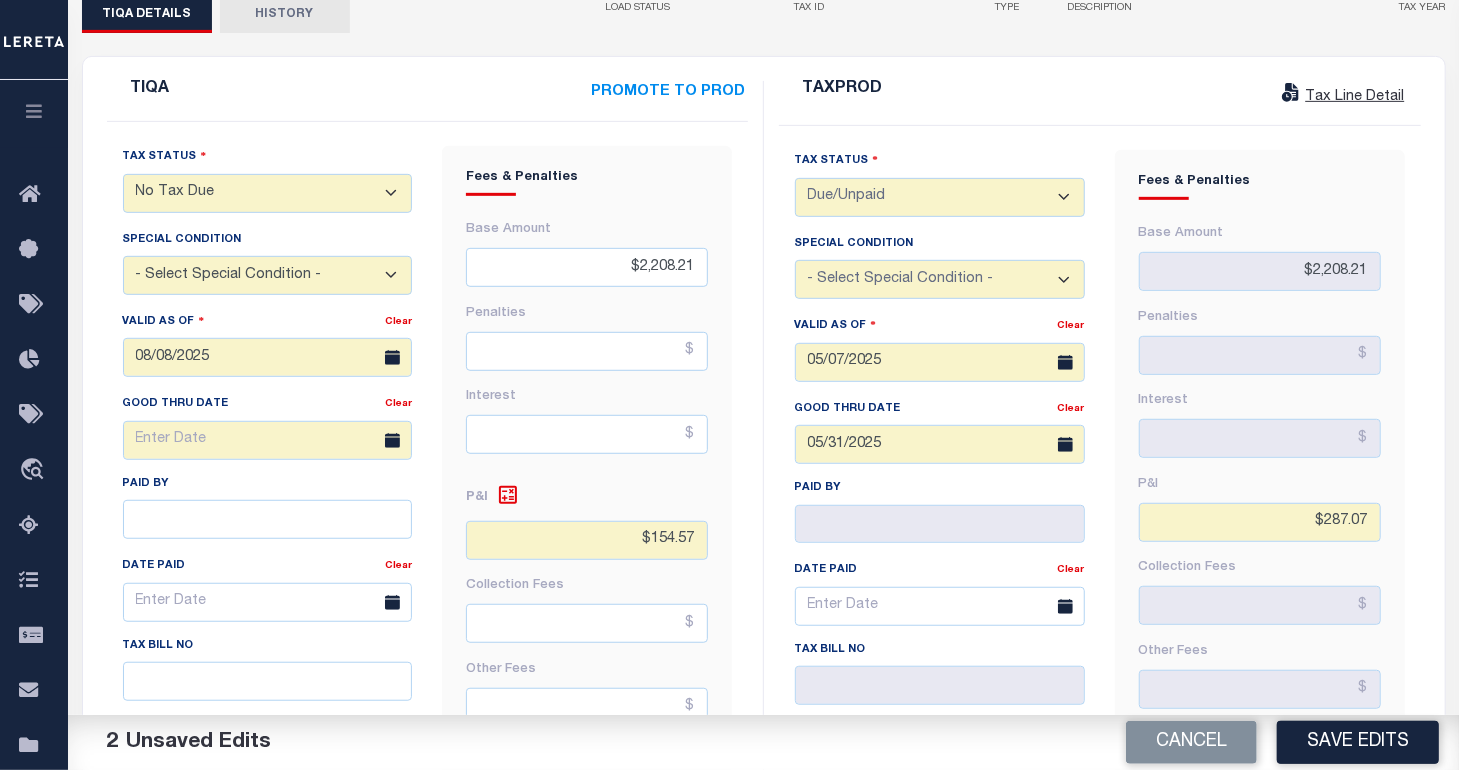 select on "6" 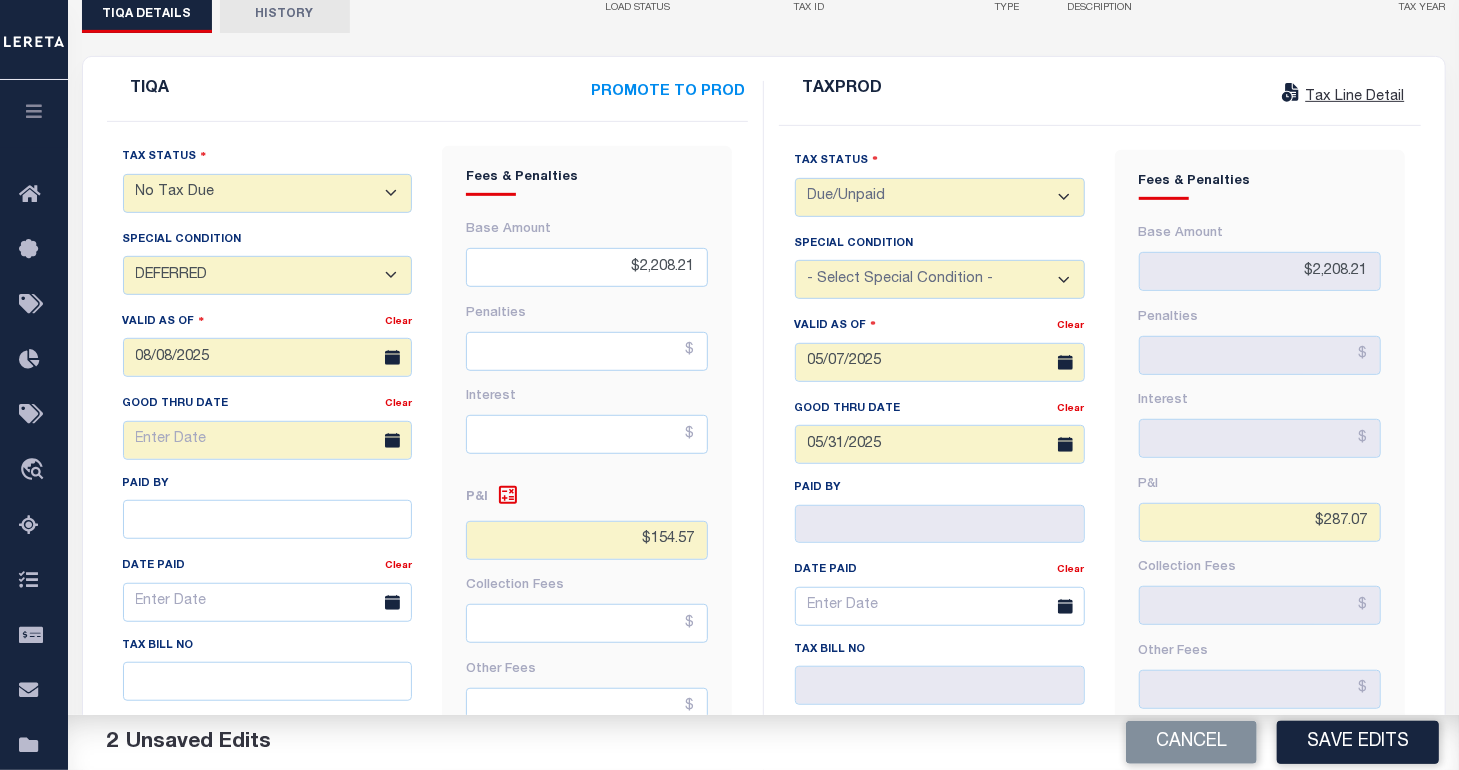 click on "- Select Special Condition -
-- Select Special Condition --
3RD PARTY TAX LIEN
AGENCY TAX LIEN (A.K.A Inside Lien)
BALANCE FORWARD
BANKRUPTCY
BILL W/ OTHER PARCEL
CONFIDENTIAL ACCOUNT
DEFERRED
DELAYED BILLING
DELQ CURRENT TAX YEAR INSTALLMENT(S) EXIST
DELQ PRIOR YEAR(S) EXIST
EXEMPT
HOMEOWNER AUTHORIZATION
IN DISPUTE/UNDER PROTEST
INCLUDES PRIOR UNPAID
INCLUDES RE-LEVIED TAX
INSTALLMENT PLAN
LITIGATION
LOST PROPERTY (FORECLOSED/DEEDED)
LOW ASSESSMENT
LOW TAX THRESHOLD
MULTIPLE TAXIDS
NEW PROPERTY
NOT ASSESSED
NOT CERTIFIED
OTHER FEES INVOLVED
OVERPAYMENT - POSSIBLE REFUND DUE
PARTIAL PAYMENT MAY EXIST
Pay Plan
RE-LEVIED TO ANOTHER AGENCY
REDEMP AMTS NOT AVAILABLE
REPORTED ON LEGACY RTYPE
SUBJECT TO FORECLOSURE
TAX LIEN RELEASED
TAX SALE-SUBJECT TO POWER TO SELL" at bounding box center (268, 275) 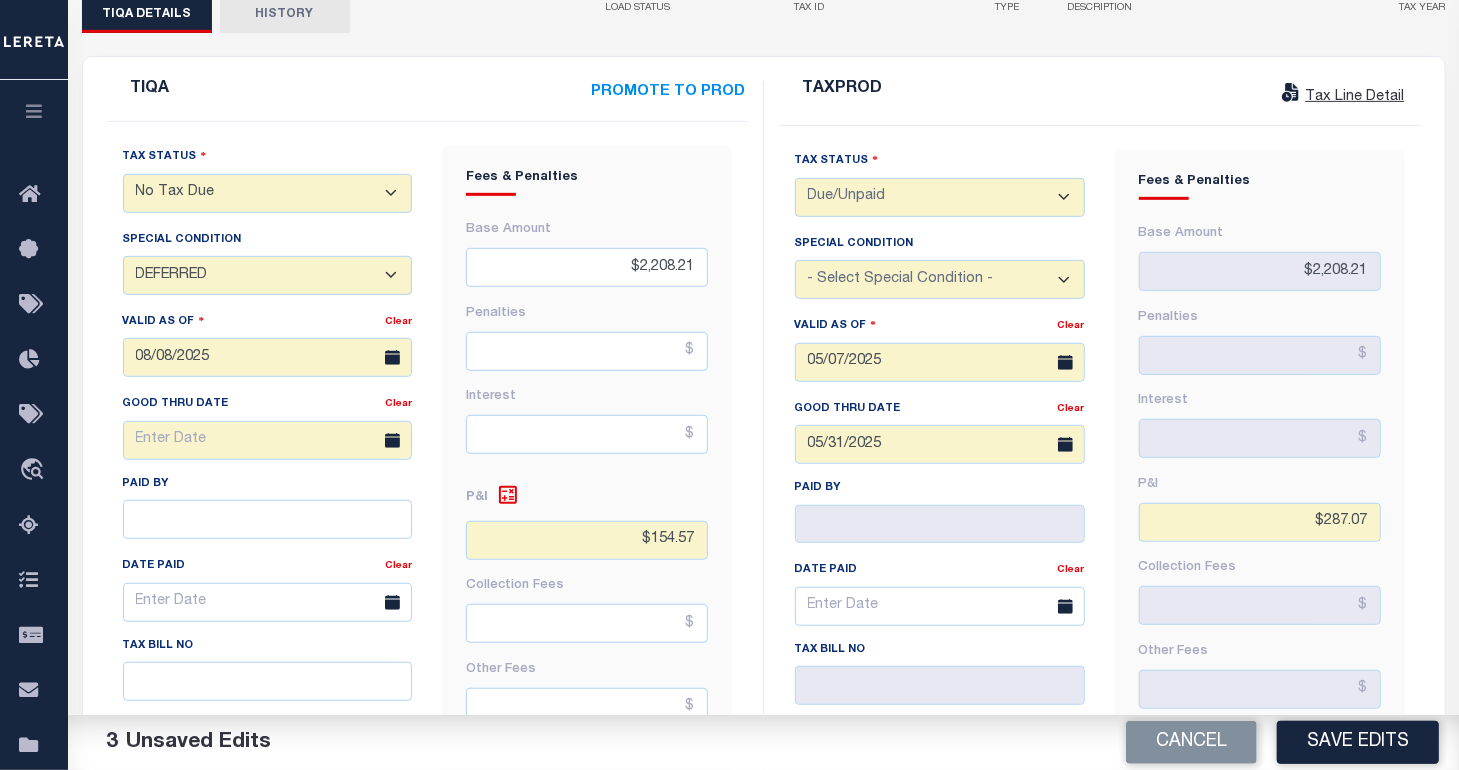 click on "Save Edits" at bounding box center [1358, 742] 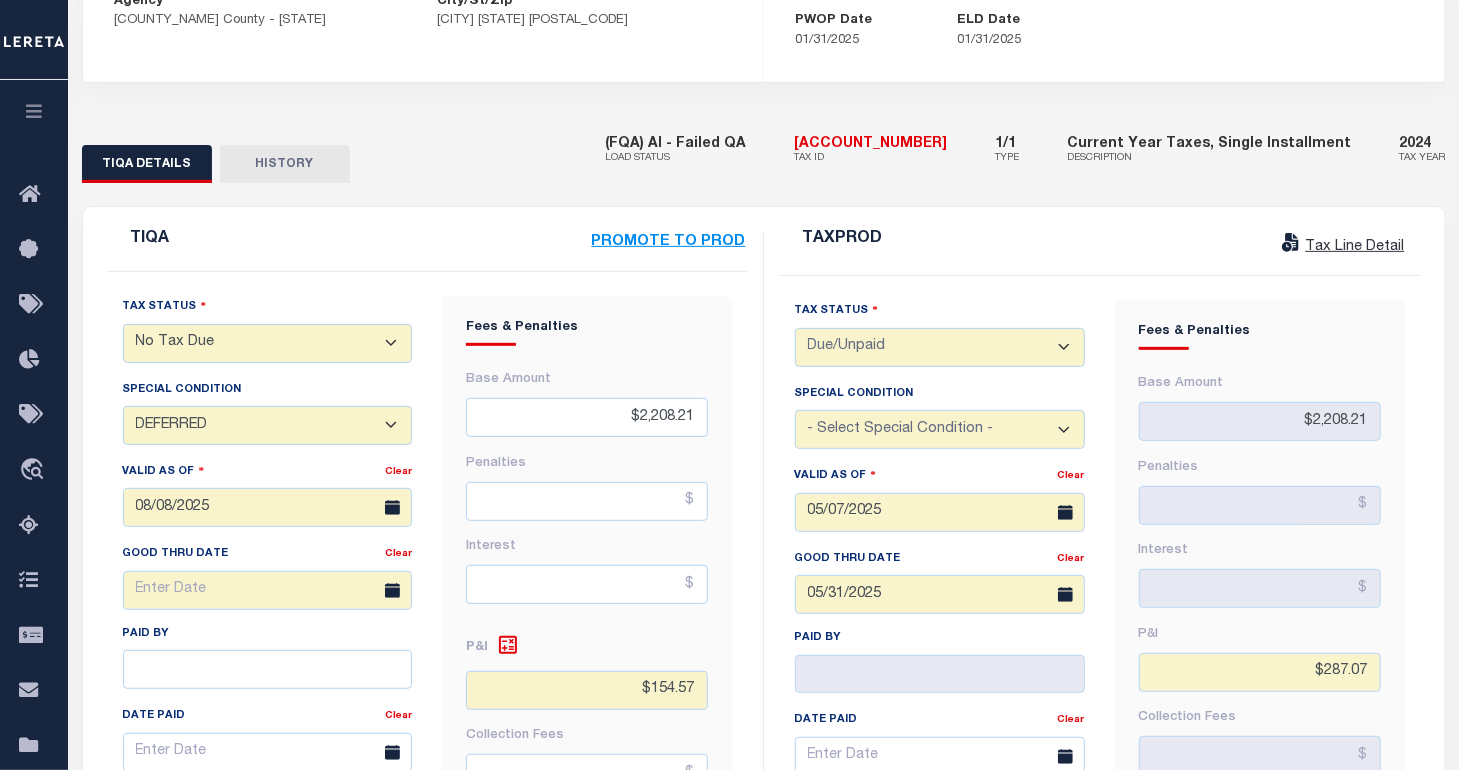 click on "PROMOTE TO PROD" at bounding box center (669, 242) 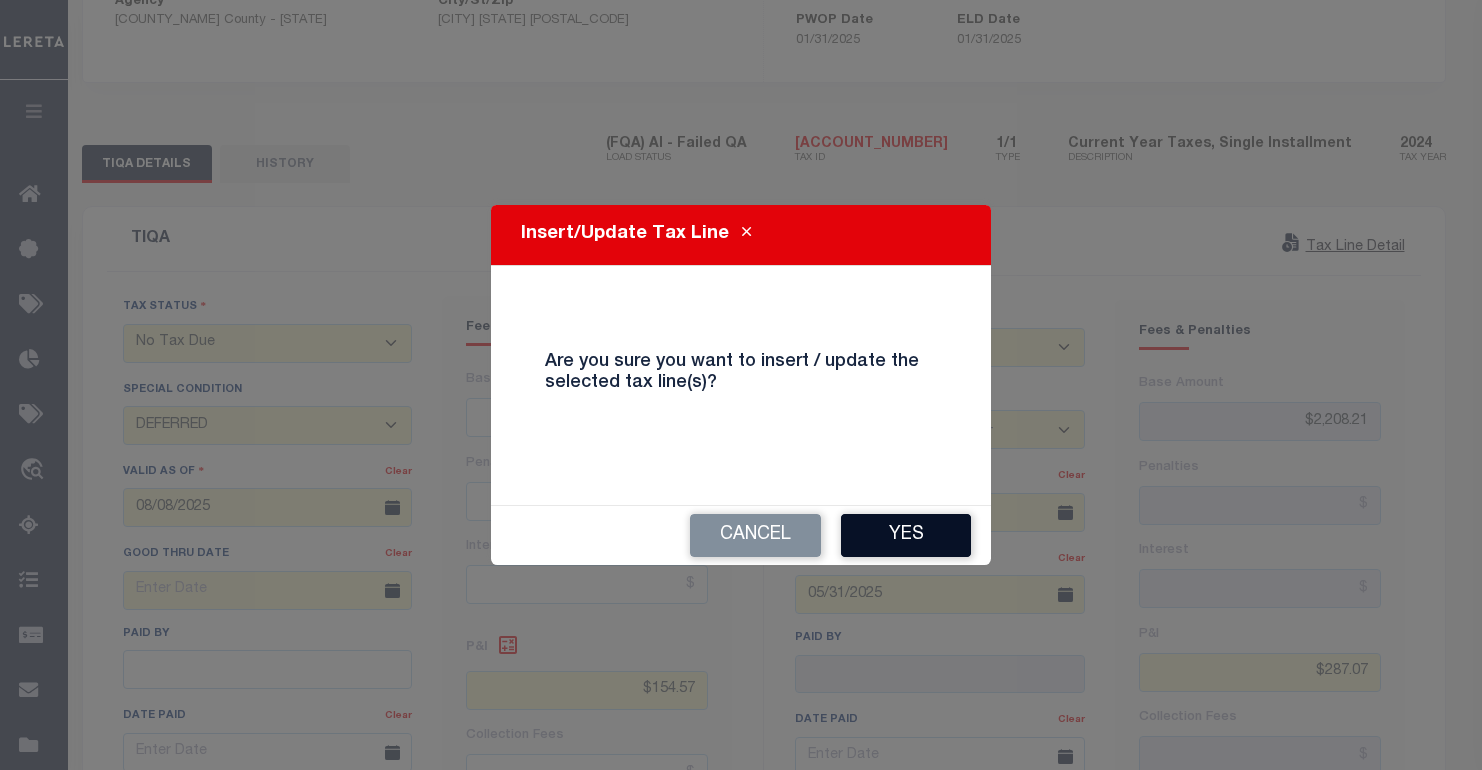 click on "Yes" at bounding box center [906, 535] 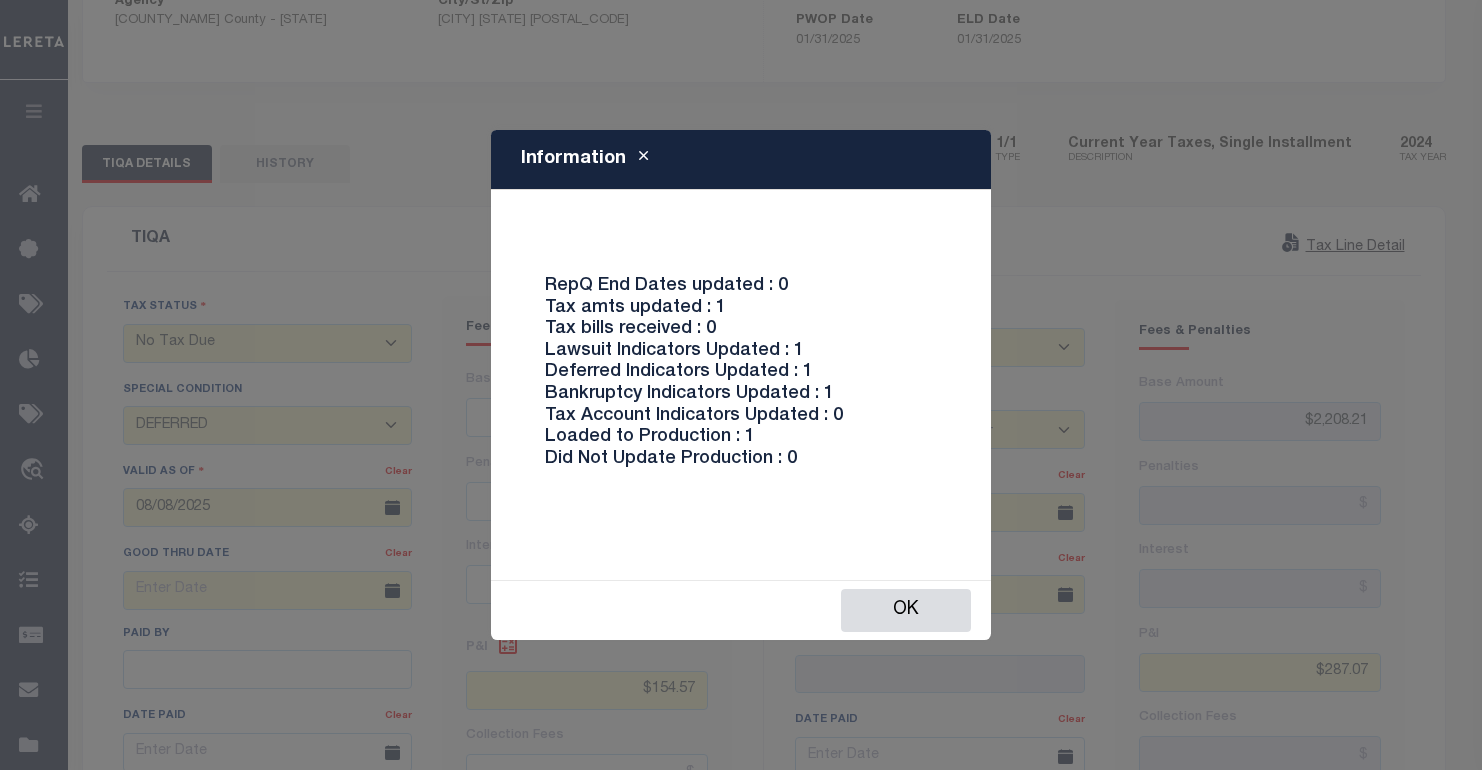 click on "RepQ End Dates updated : 0 Tax amts updated : 1 Tax bills received : 0 Lawsuit Indicators Updated : 1 Deferred Indicators Updated : 1 Bankruptcy Indicators Updated : 1 Tax Account Indicators Updated : 0 Loaded to Production : 1 Did Not Update Production : 0" at bounding box center [741, 373] 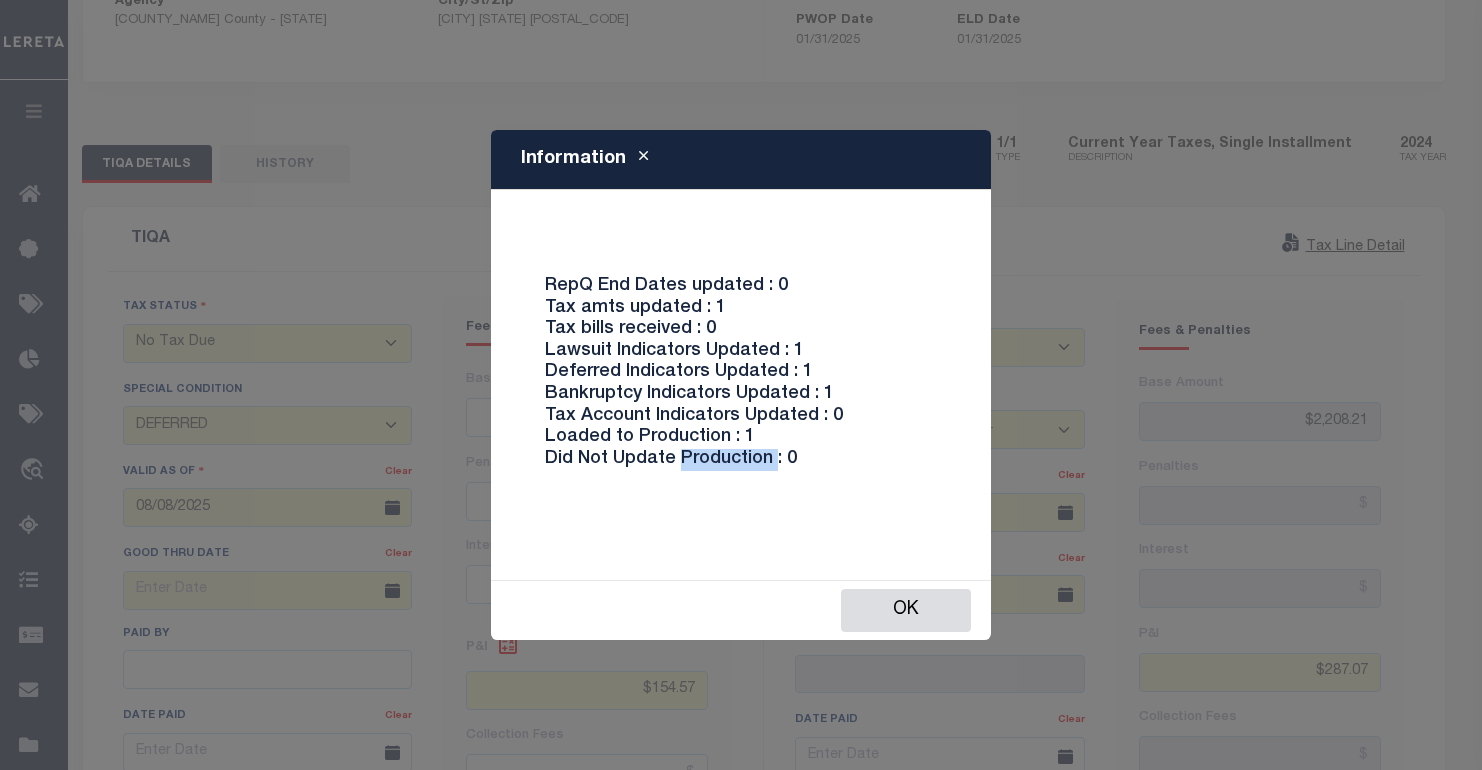 click on "RepQ End Dates updated : 0 Tax amts updated : 1 Tax bills received : 0 Lawsuit Indicators Updated : 1 Deferred Indicators Updated : 1 Bankruptcy Indicators Updated : 1 Tax Account Indicators Updated : 0 Loaded to Production : 1 Did Not Update Production : 0" at bounding box center (741, 373) 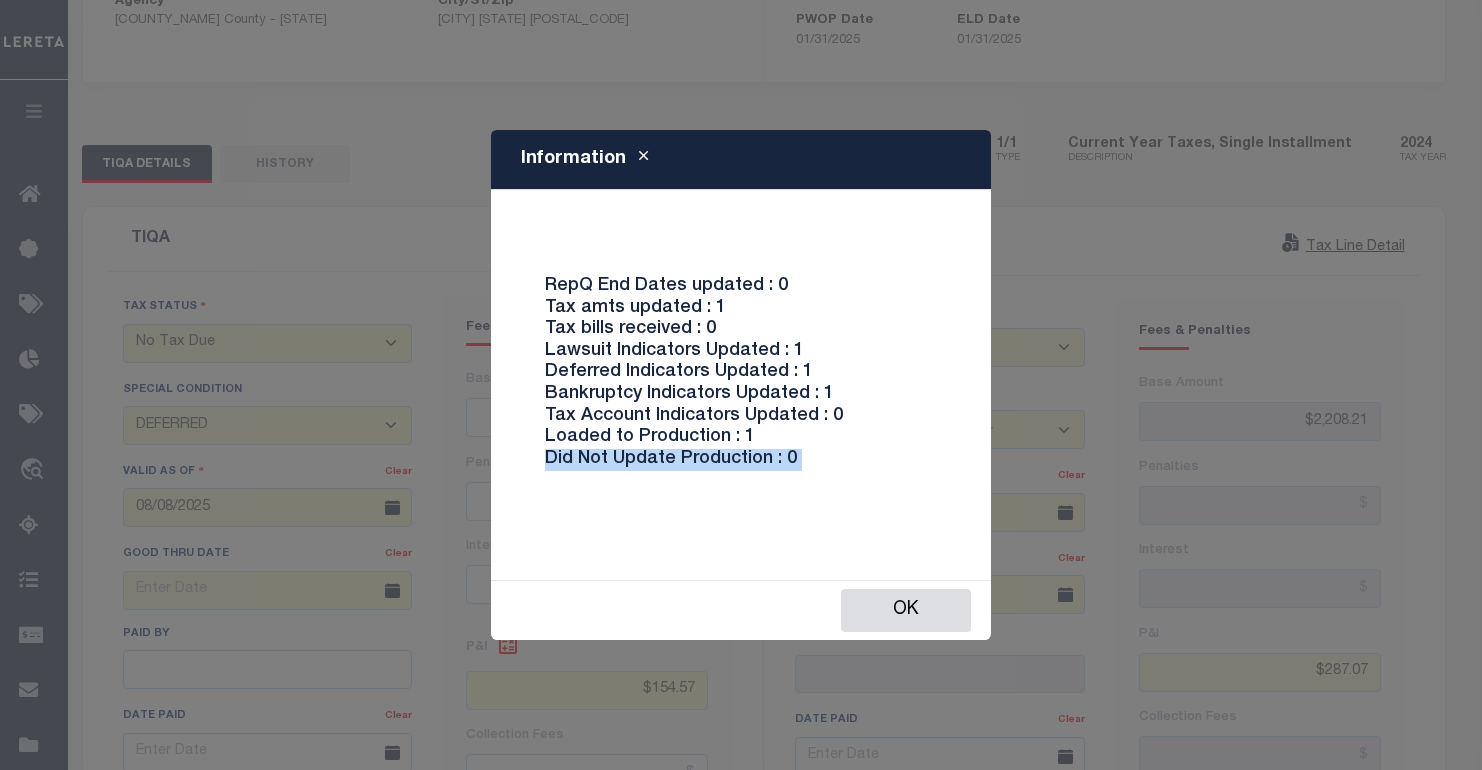 click on "RepQ End Dates updated : 0 Tax amts updated : 1 Tax bills received : 0 Lawsuit Indicators Updated : 1 Deferred Indicators Updated : 1 Bankruptcy Indicators Updated : 1 Tax Account Indicators Updated : 0 Loaded to Production : 1 Did Not Update Production : 0" at bounding box center [741, 373] 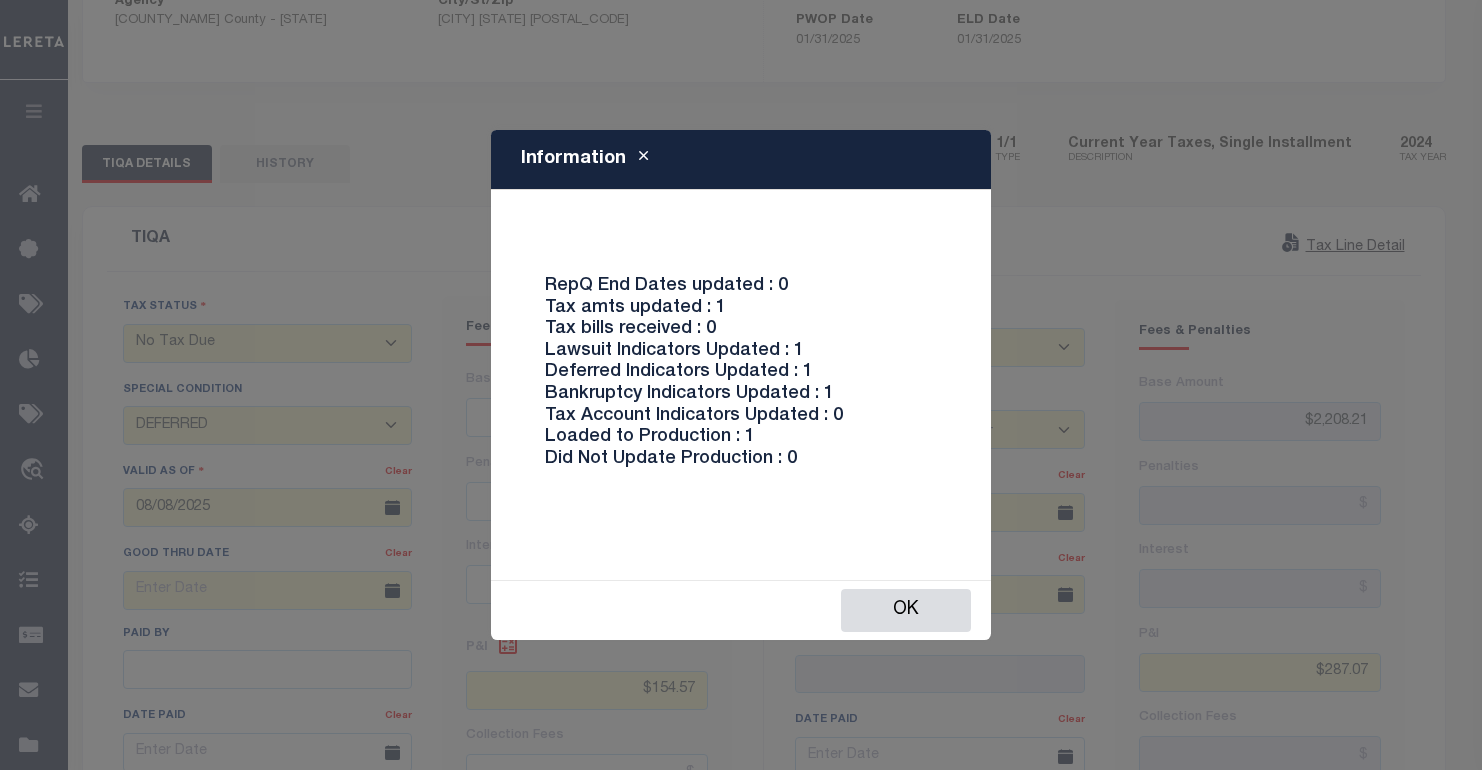 click on "Information
RepQ End Dates updated : 0 Tax amts updated : 1 Tax bills received : 0 Lawsuit Indicators Updated : 1 Deferred Indicators Updated : 1 Bankruptcy Indicators Updated : 1 Tax Account Indicators Updated : 0 Loaded to Production : 1 Did Not Update Production : 0
Ok" at bounding box center [741, 385] 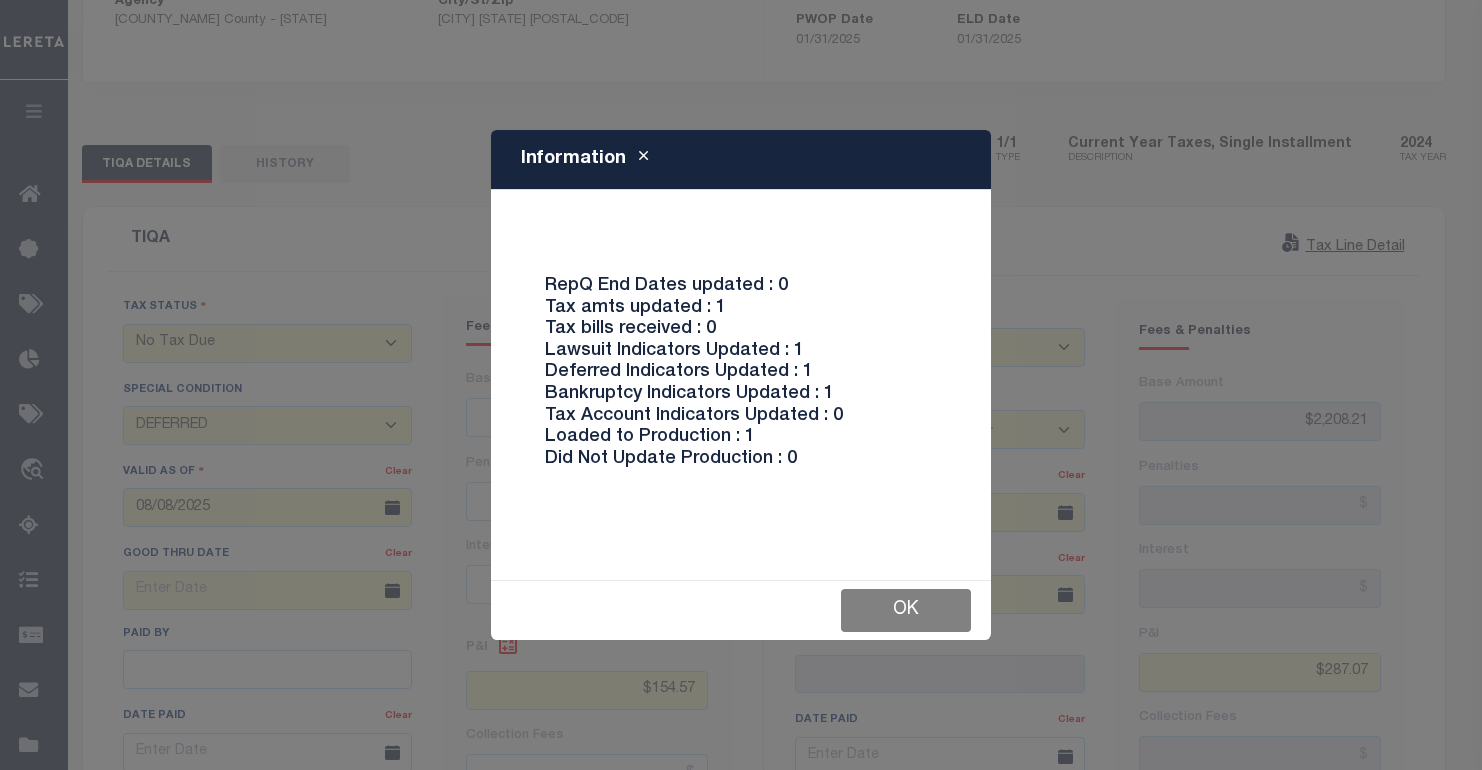 click on "Ok" at bounding box center [906, 610] 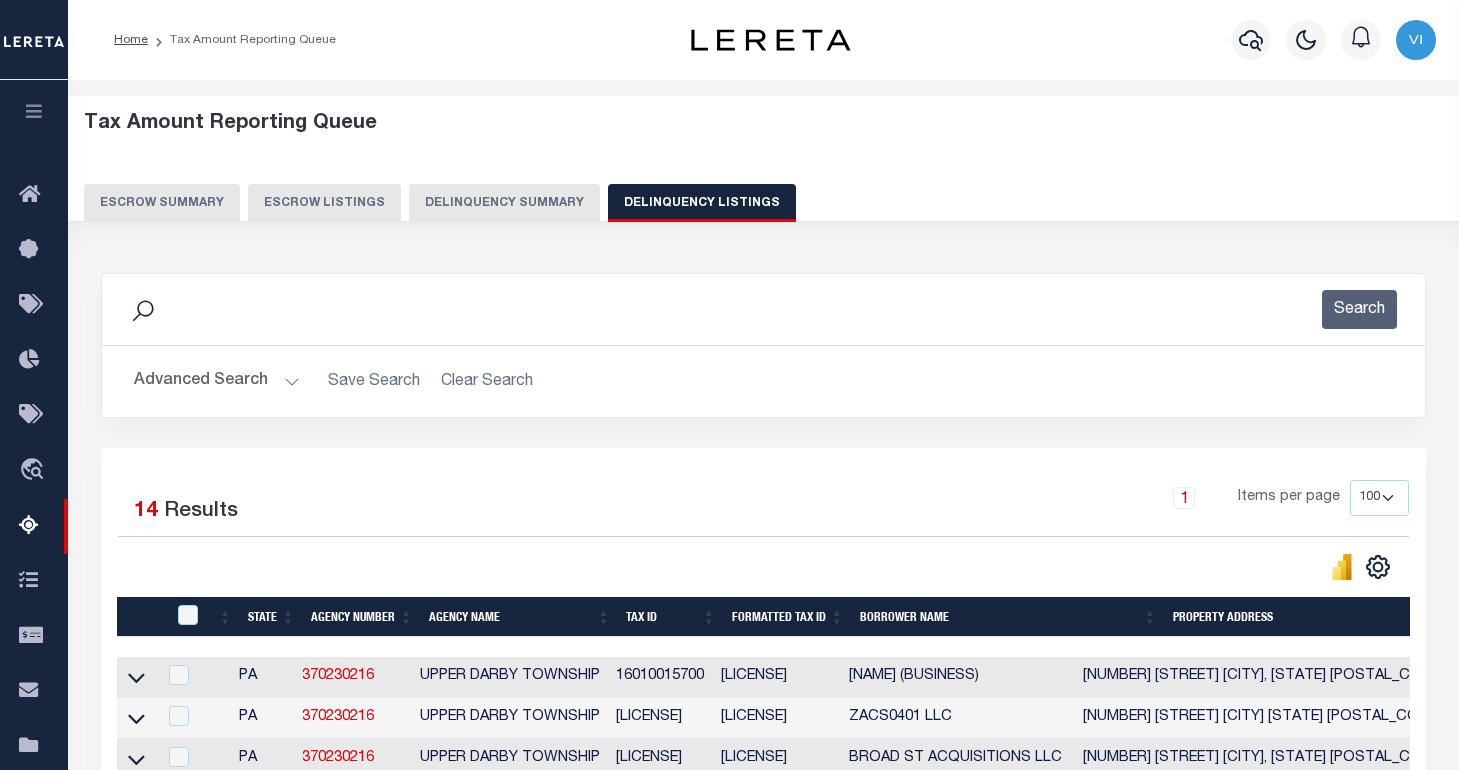 select on "100" 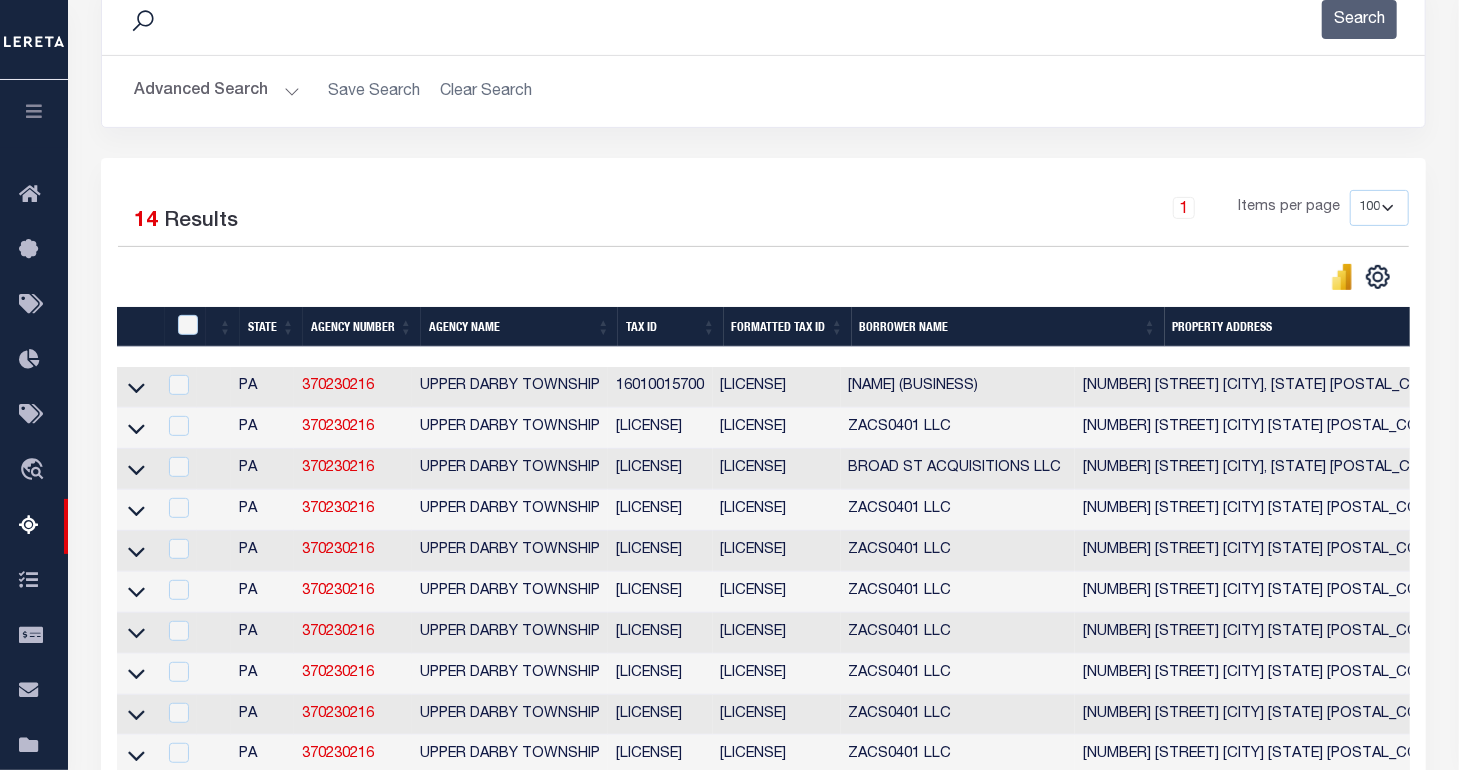 scroll, scrollTop: 290, scrollLeft: 0, axis: vertical 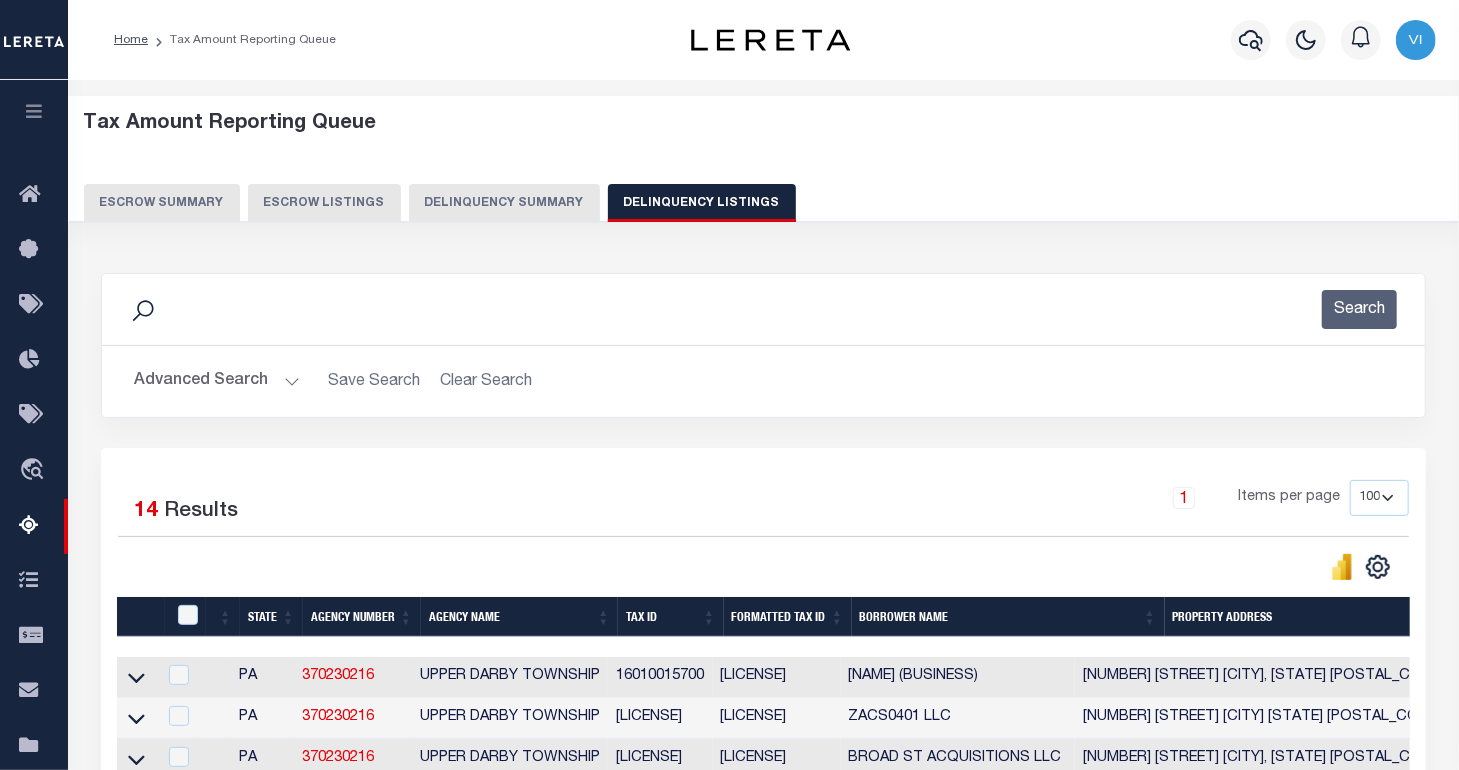click on "Delinquency Summary" at bounding box center [504, 203] 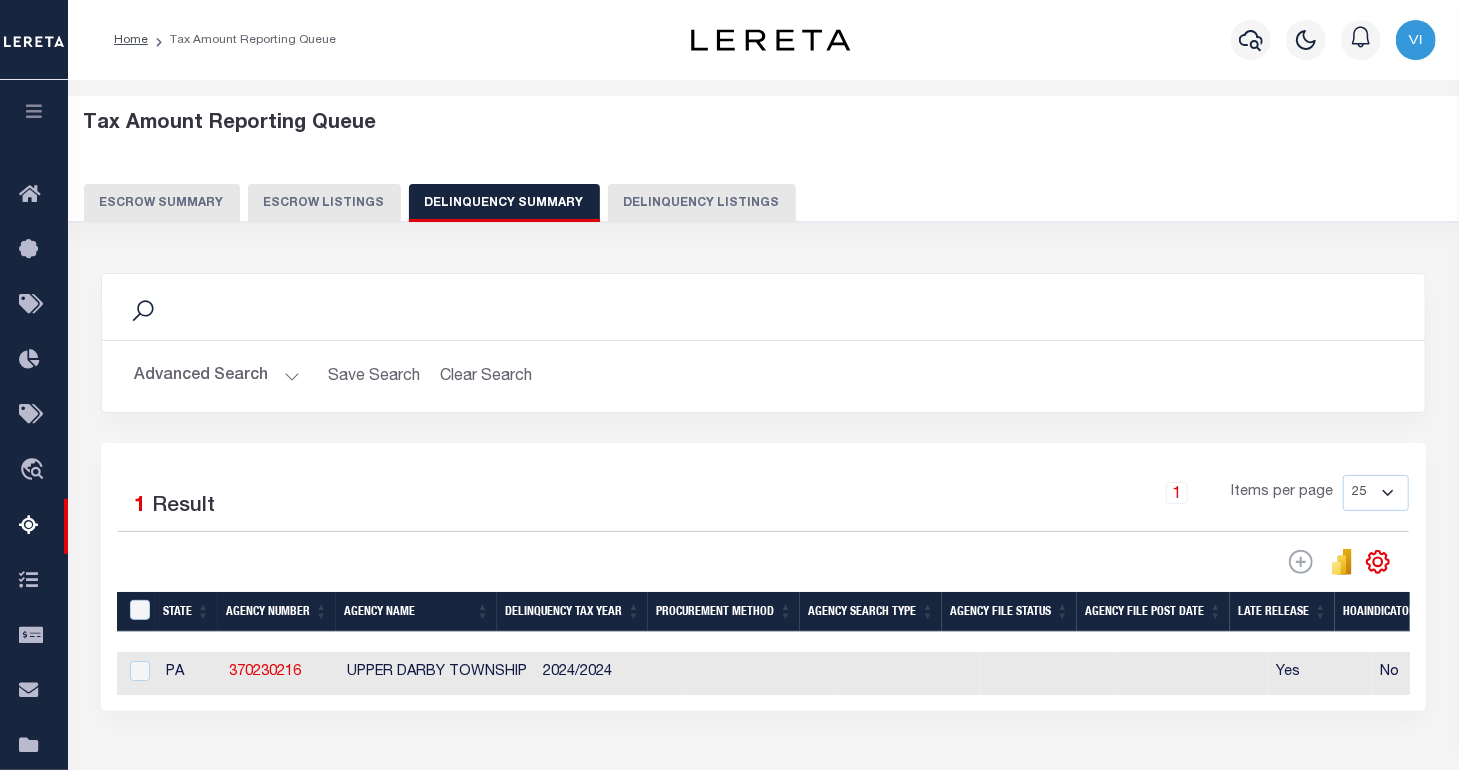 scroll, scrollTop: 150, scrollLeft: 0, axis: vertical 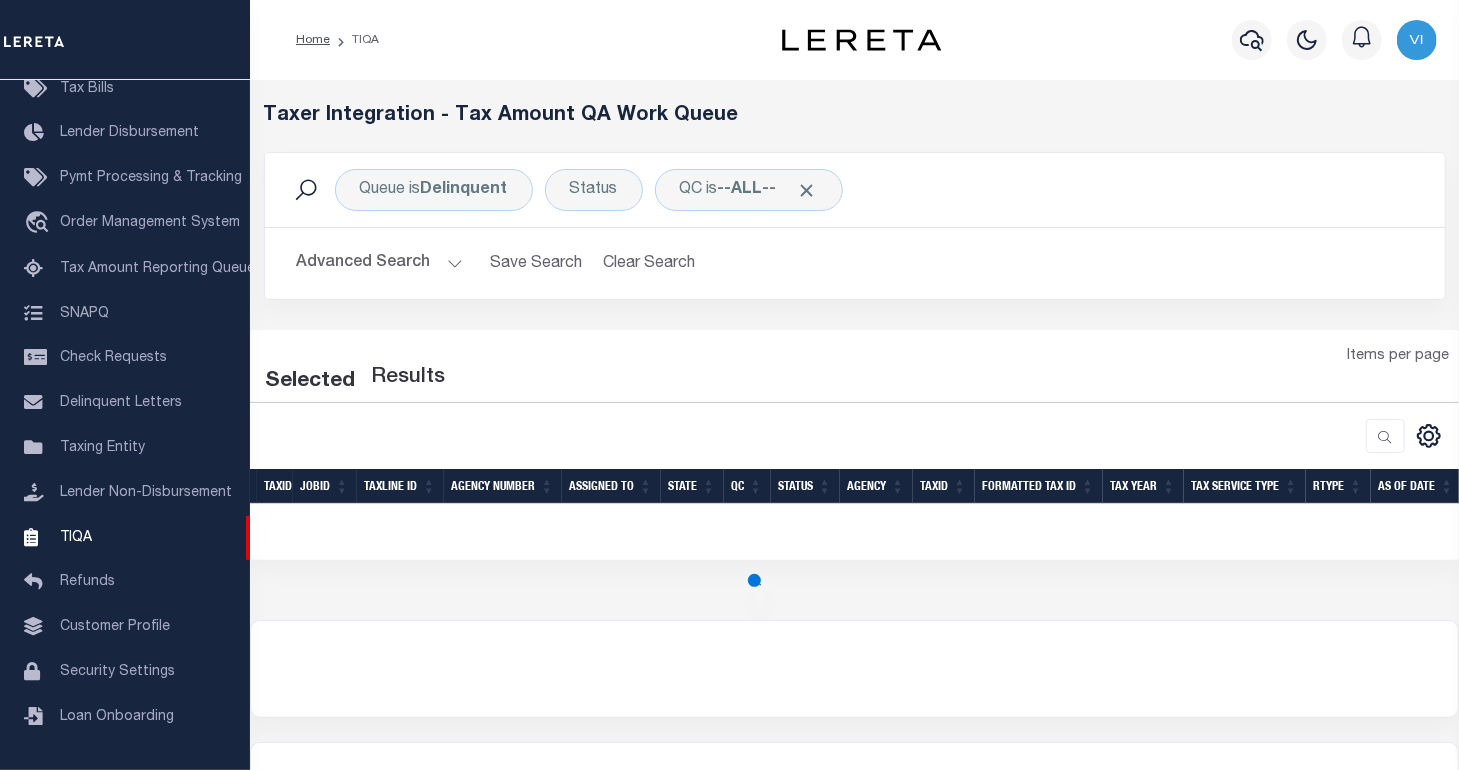 select on "200" 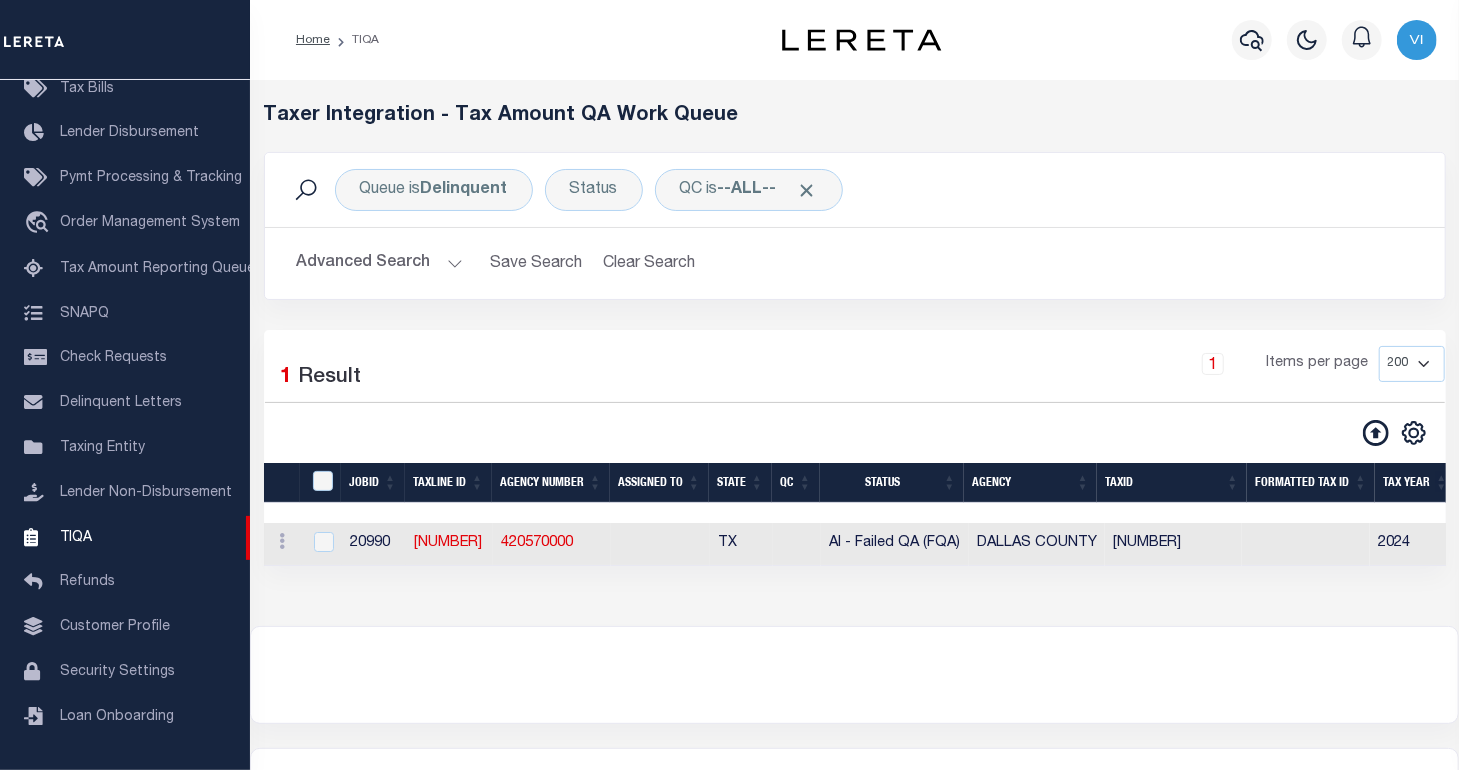 scroll, scrollTop: 0, scrollLeft: 240, axis: horizontal 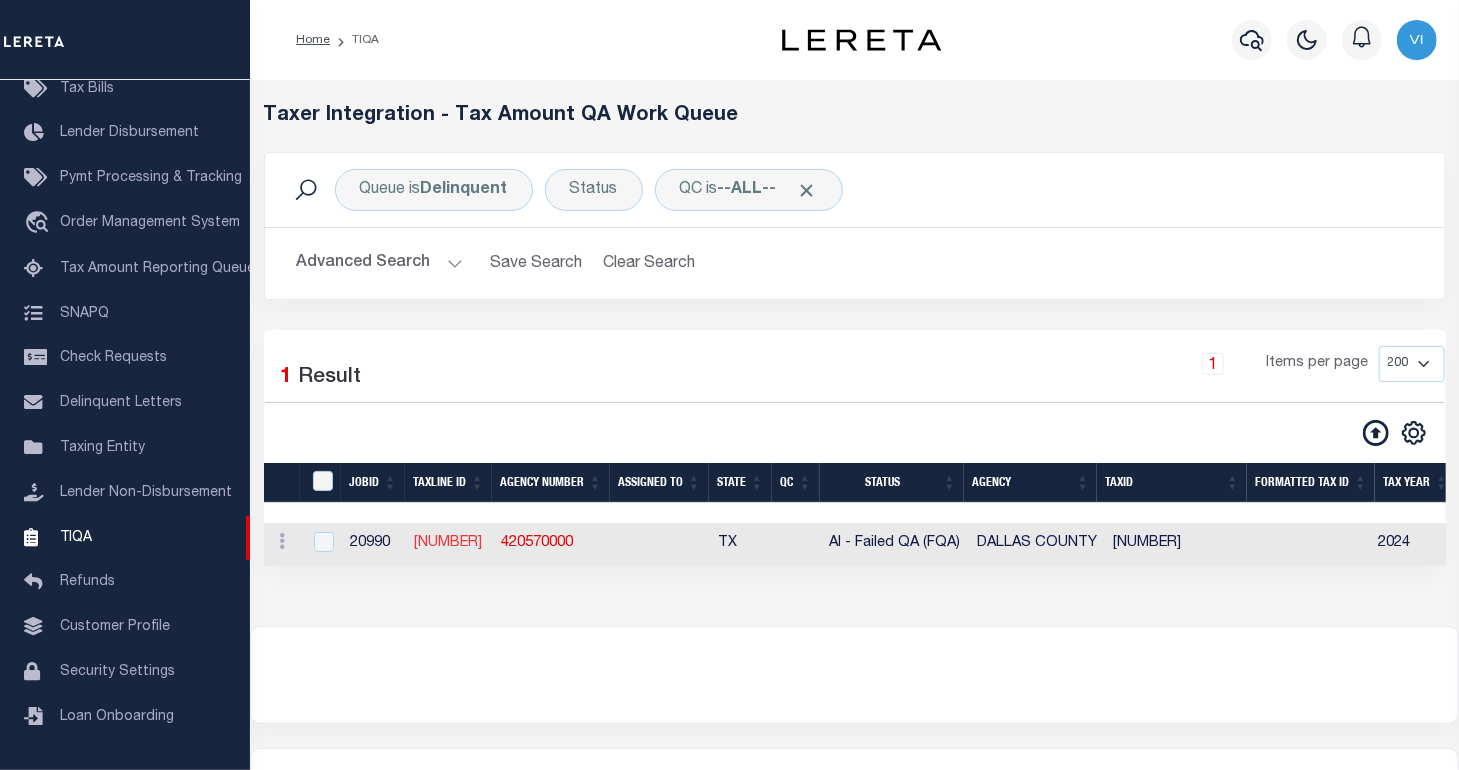click on "[NUMBER]" at bounding box center [448, 543] 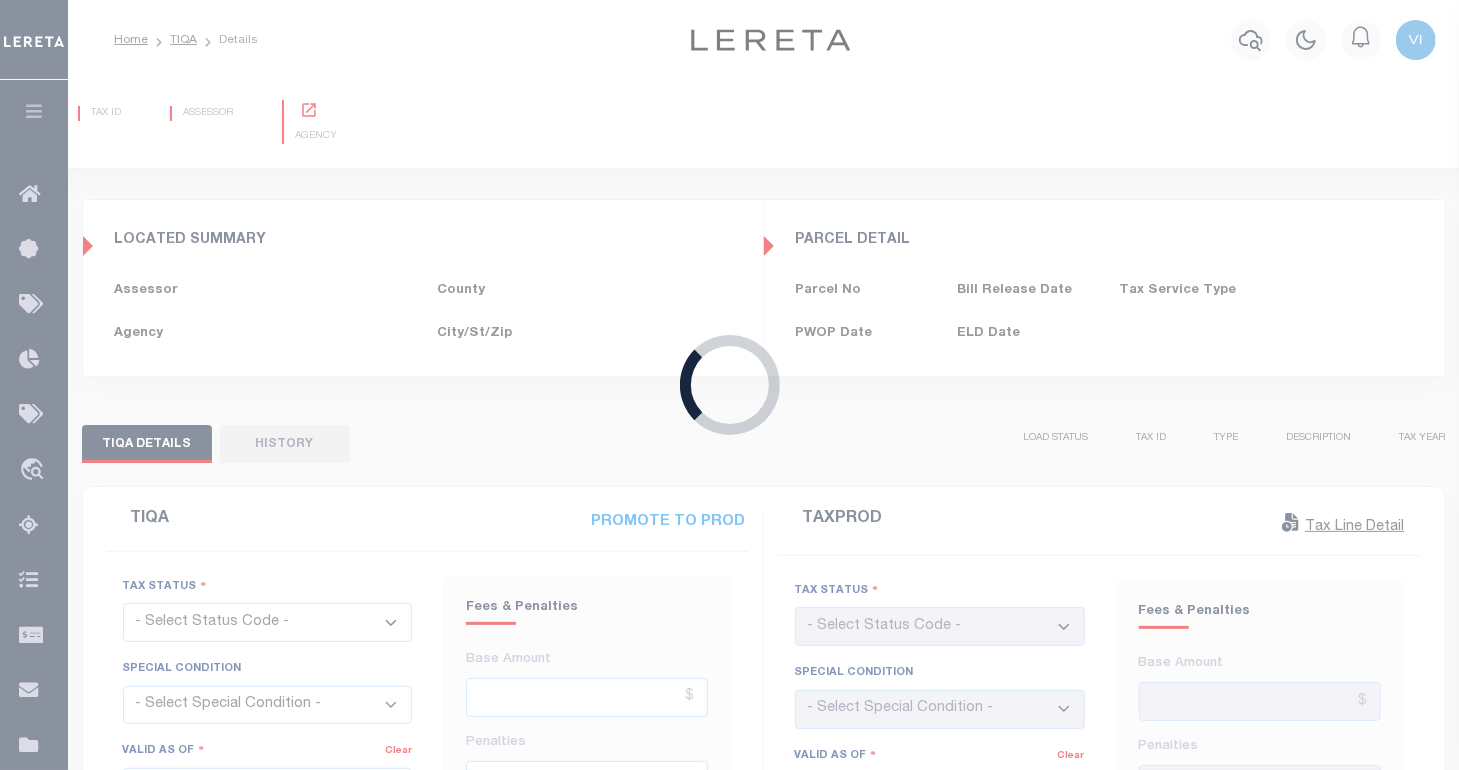 select on "6" 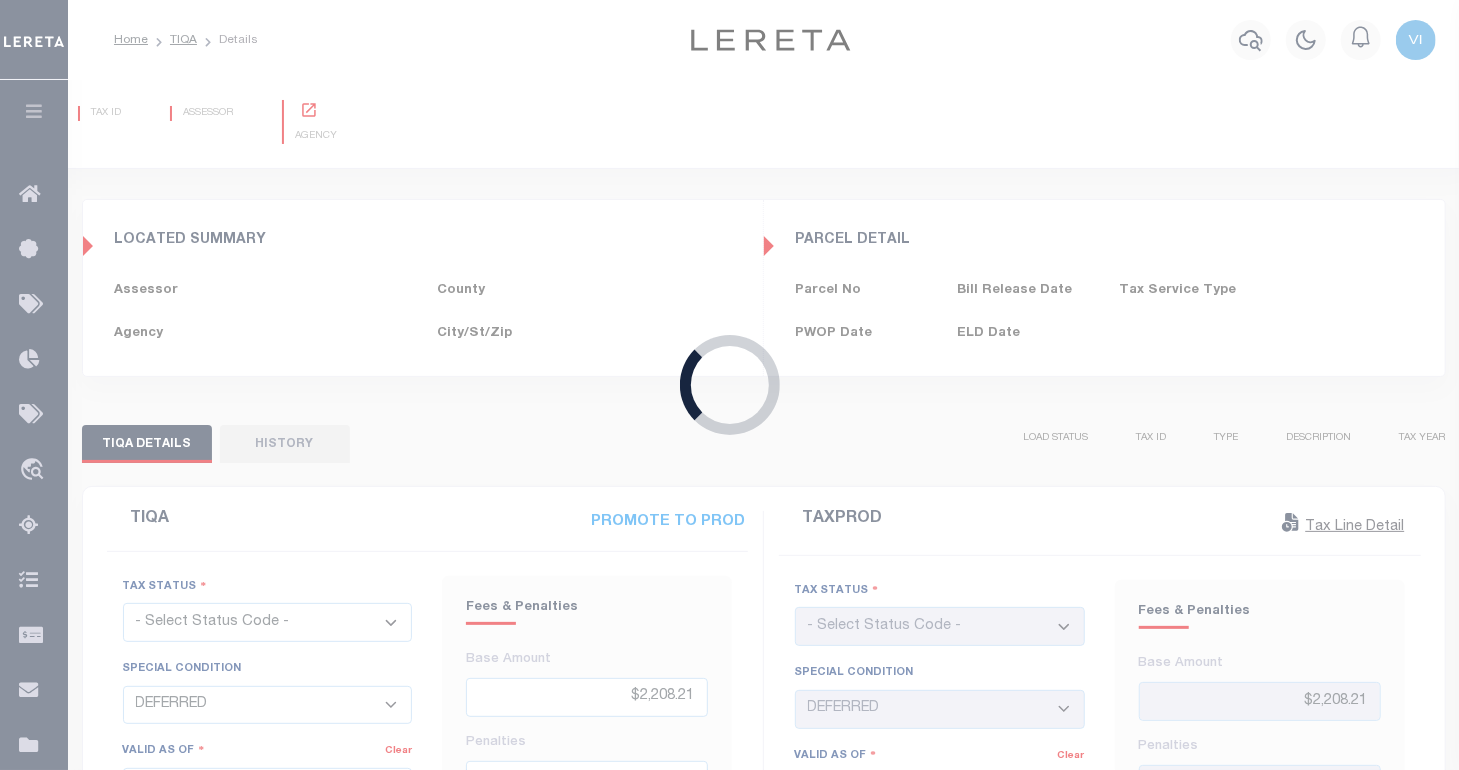select on "NTX" 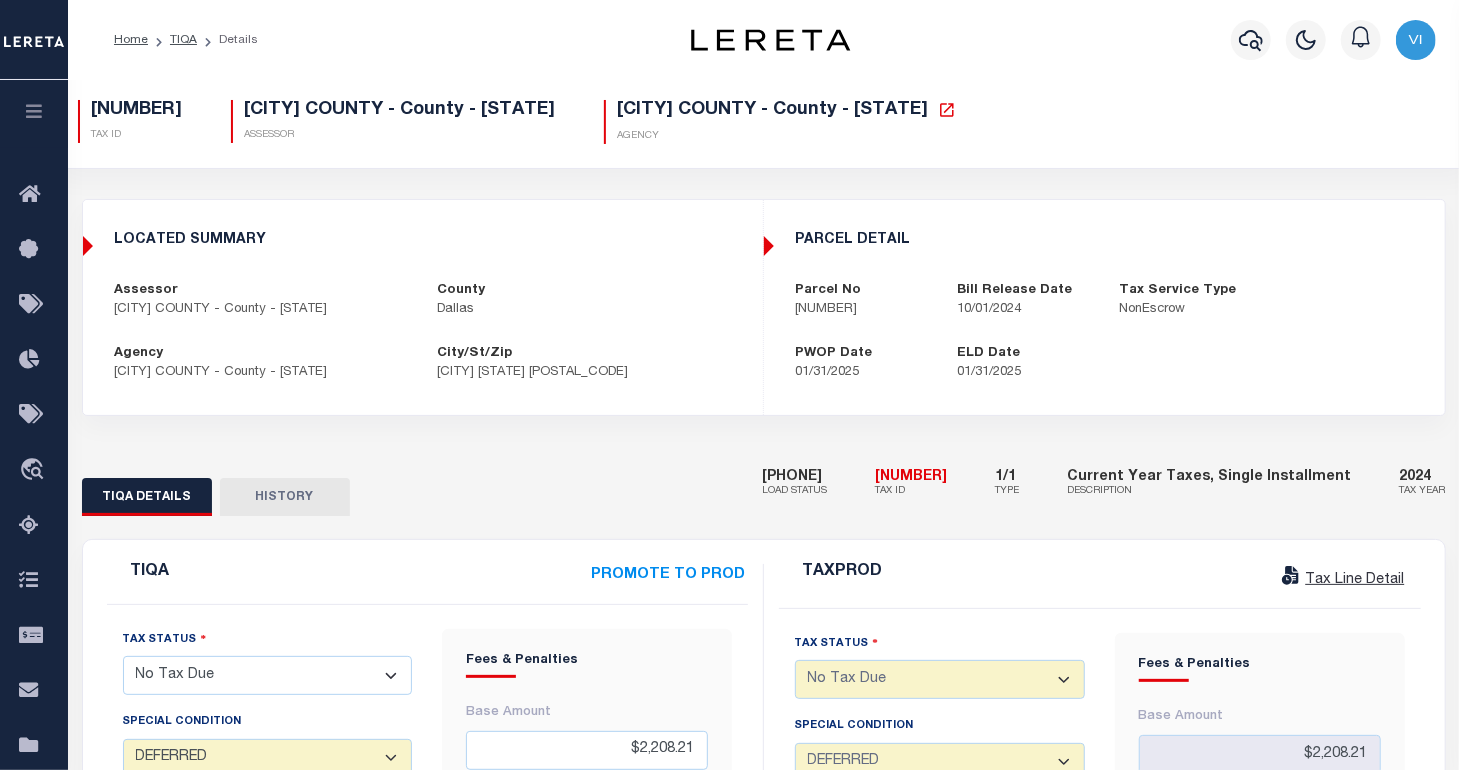 scroll, scrollTop: 150, scrollLeft: 0, axis: vertical 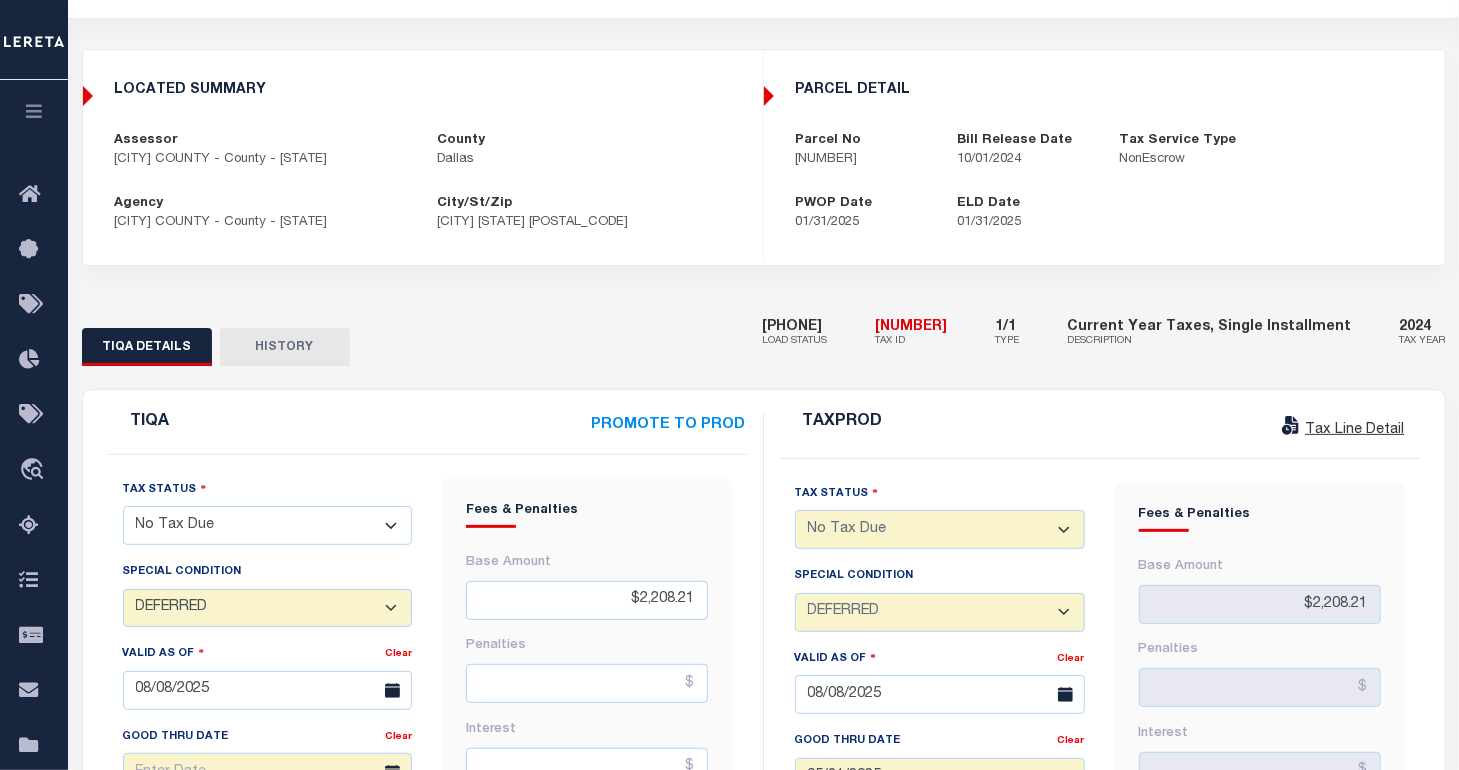 click on "Tax Line Detail" at bounding box center (1341, 430) 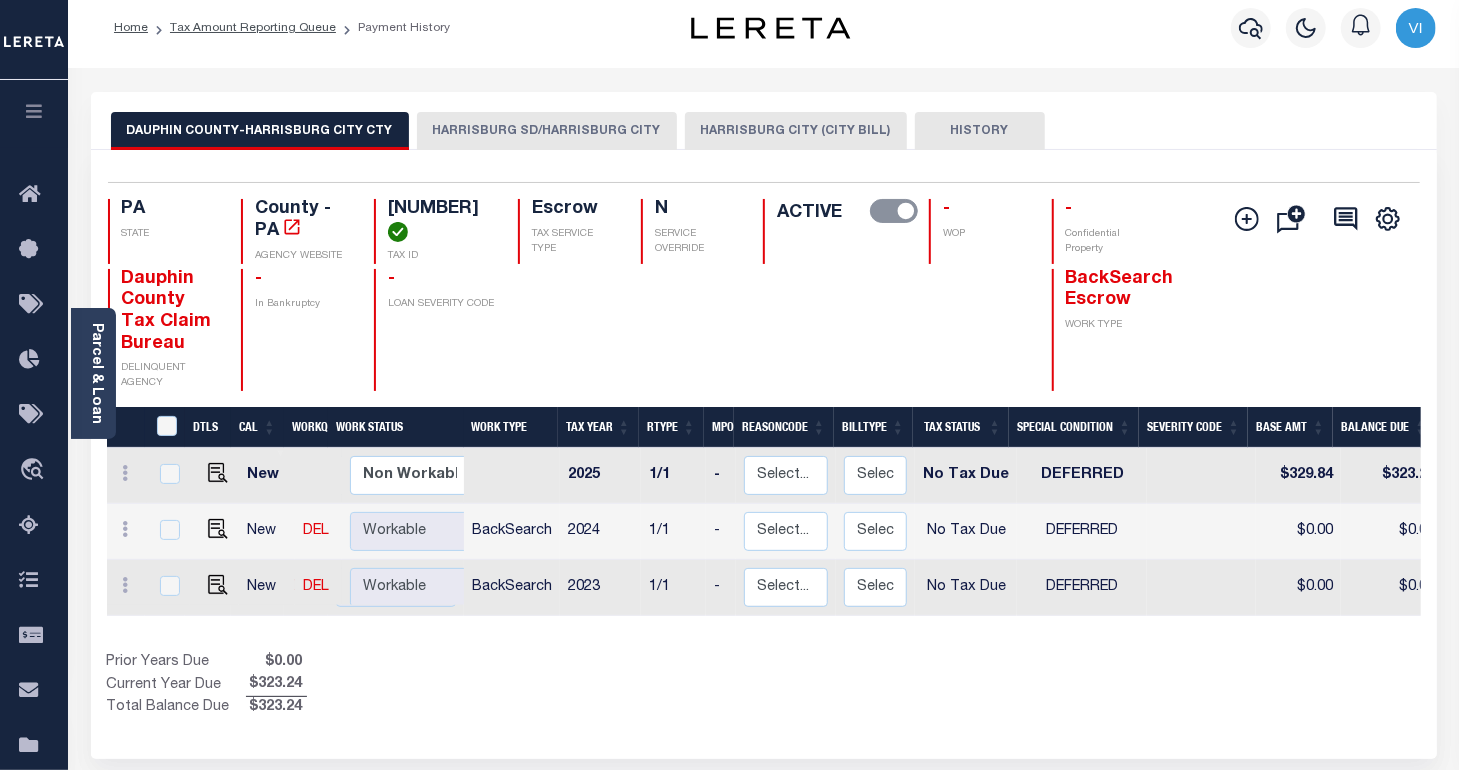 scroll, scrollTop: 12, scrollLeft: 0, axis: vertical 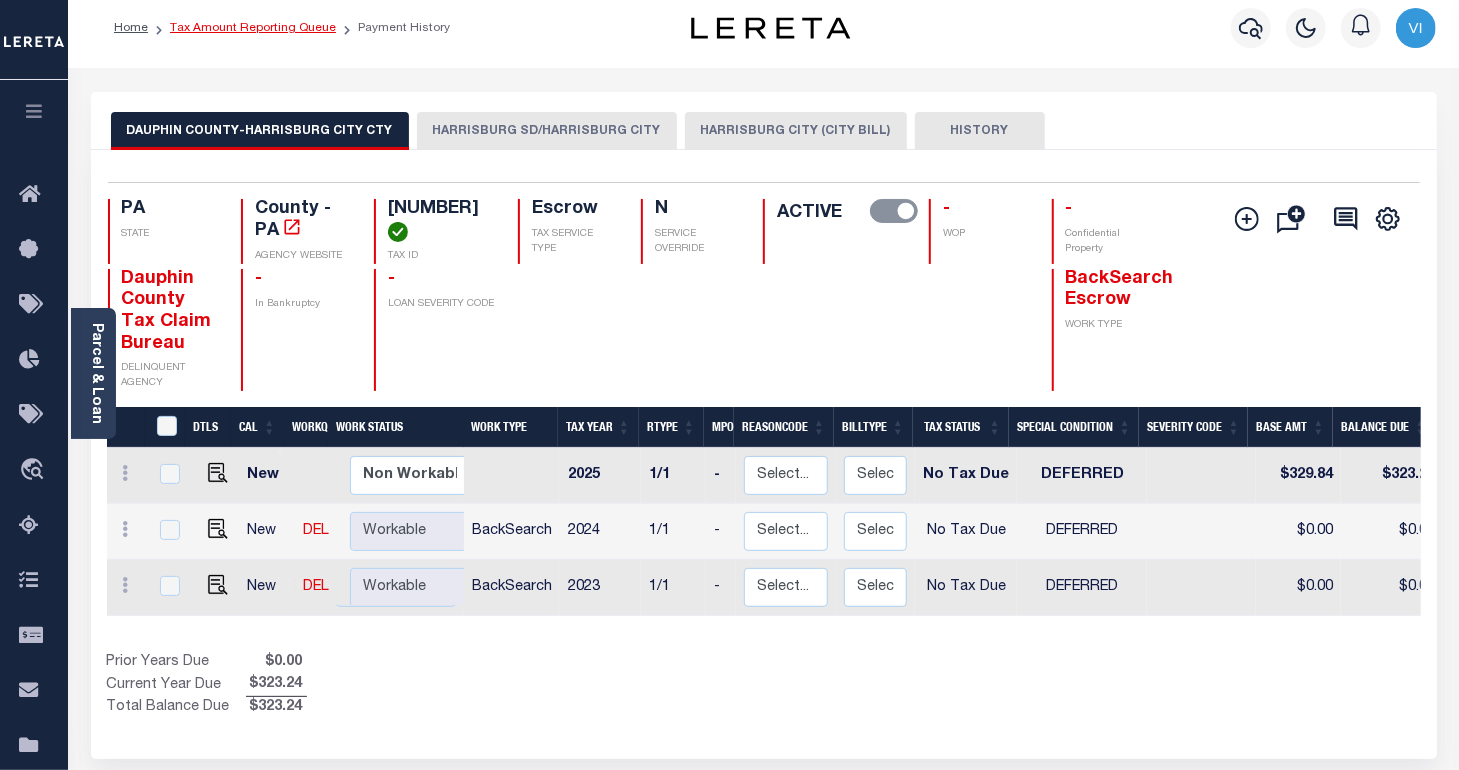 click on "Tax Amount Reporting Queue" at bounding box center [253, 28] 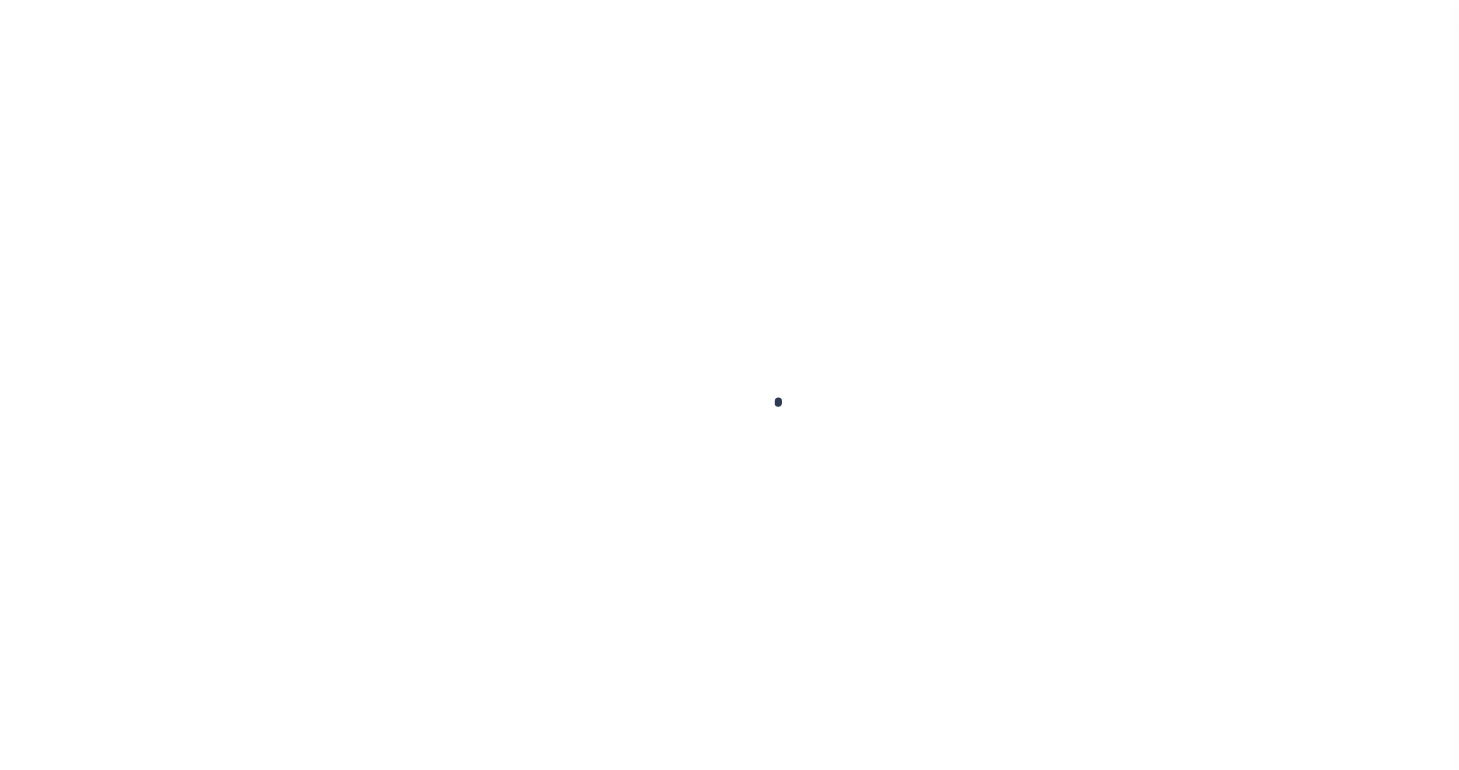 scroll, scrollTop: 0, scrollLeft: 0, axis: both 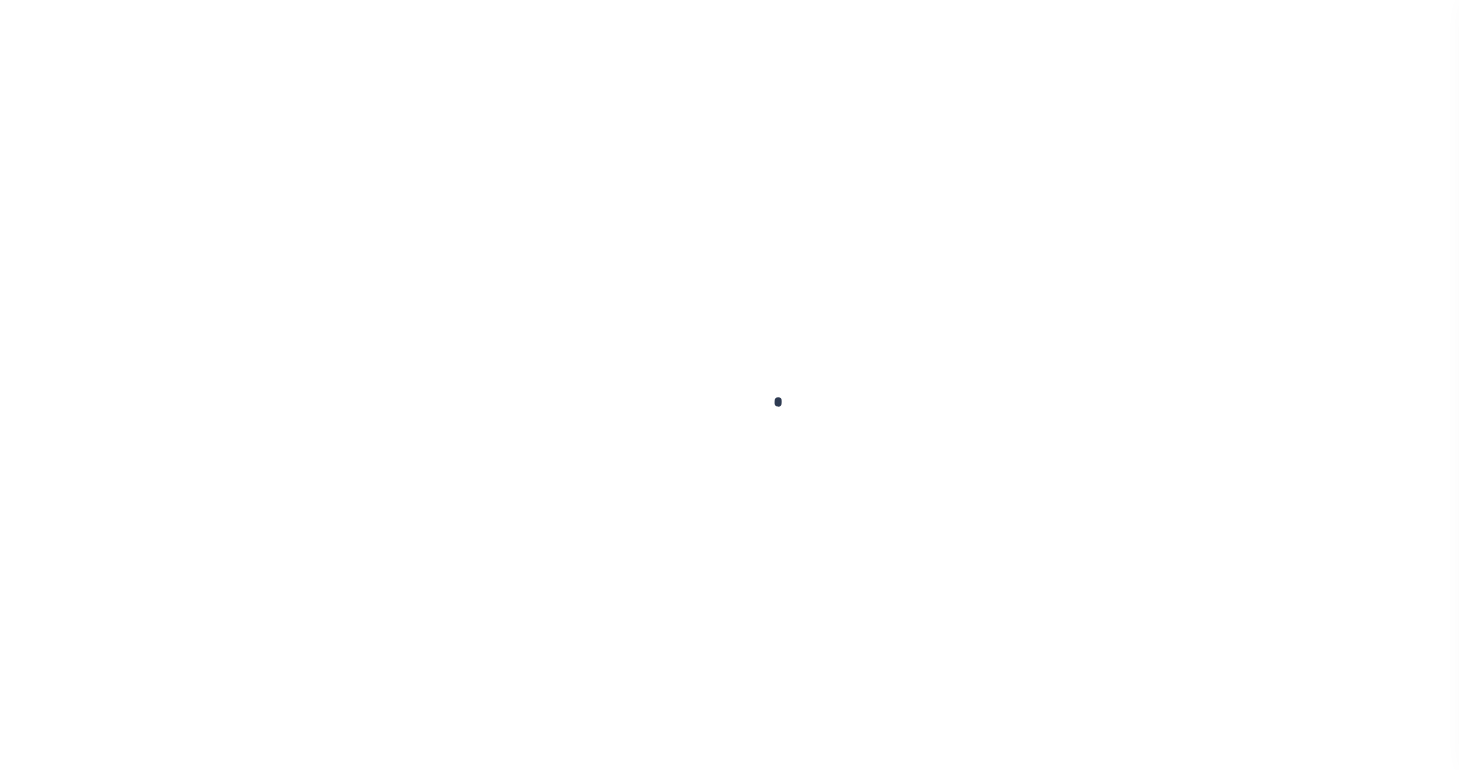type on "05/31/2025" 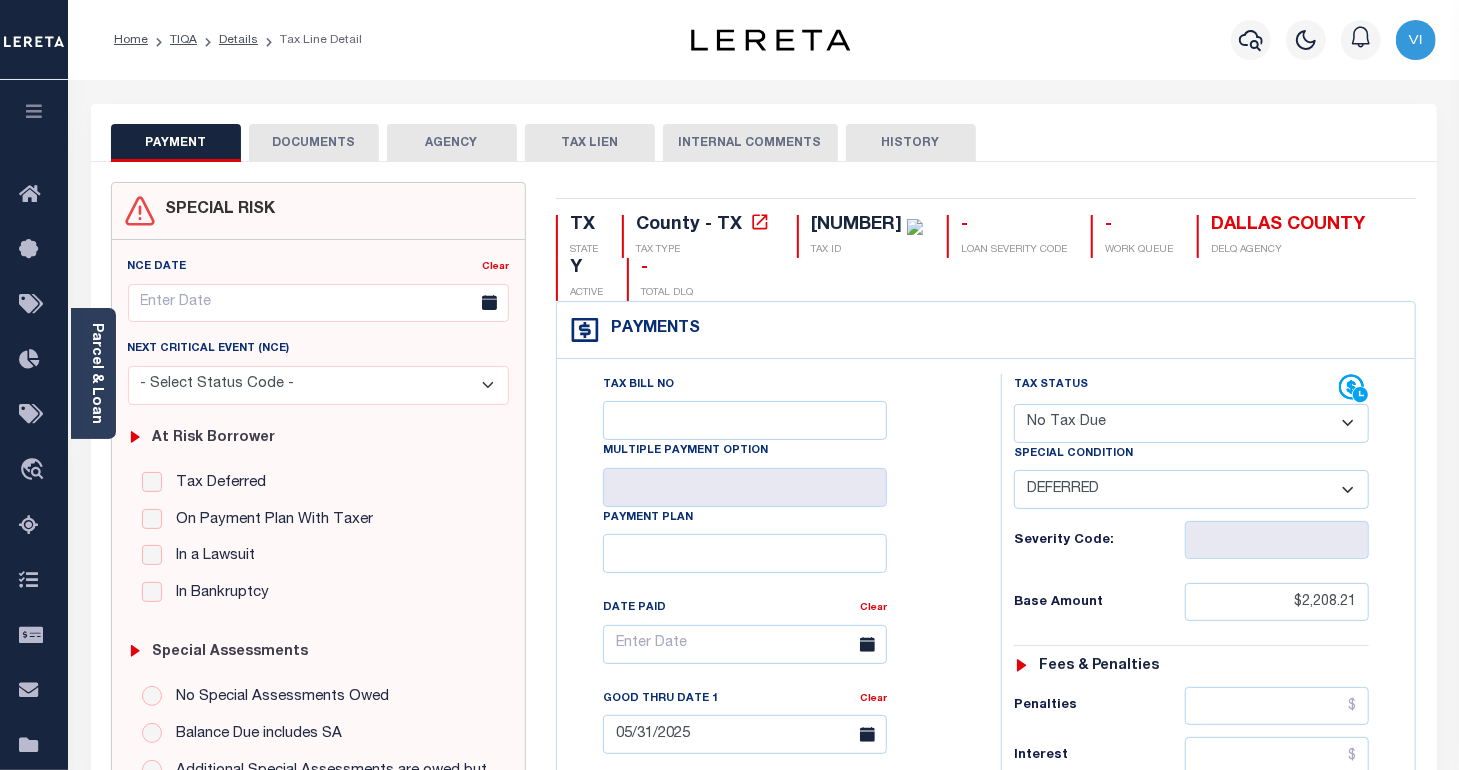 click on "00000110476000000" at bounding box center [856, 225] 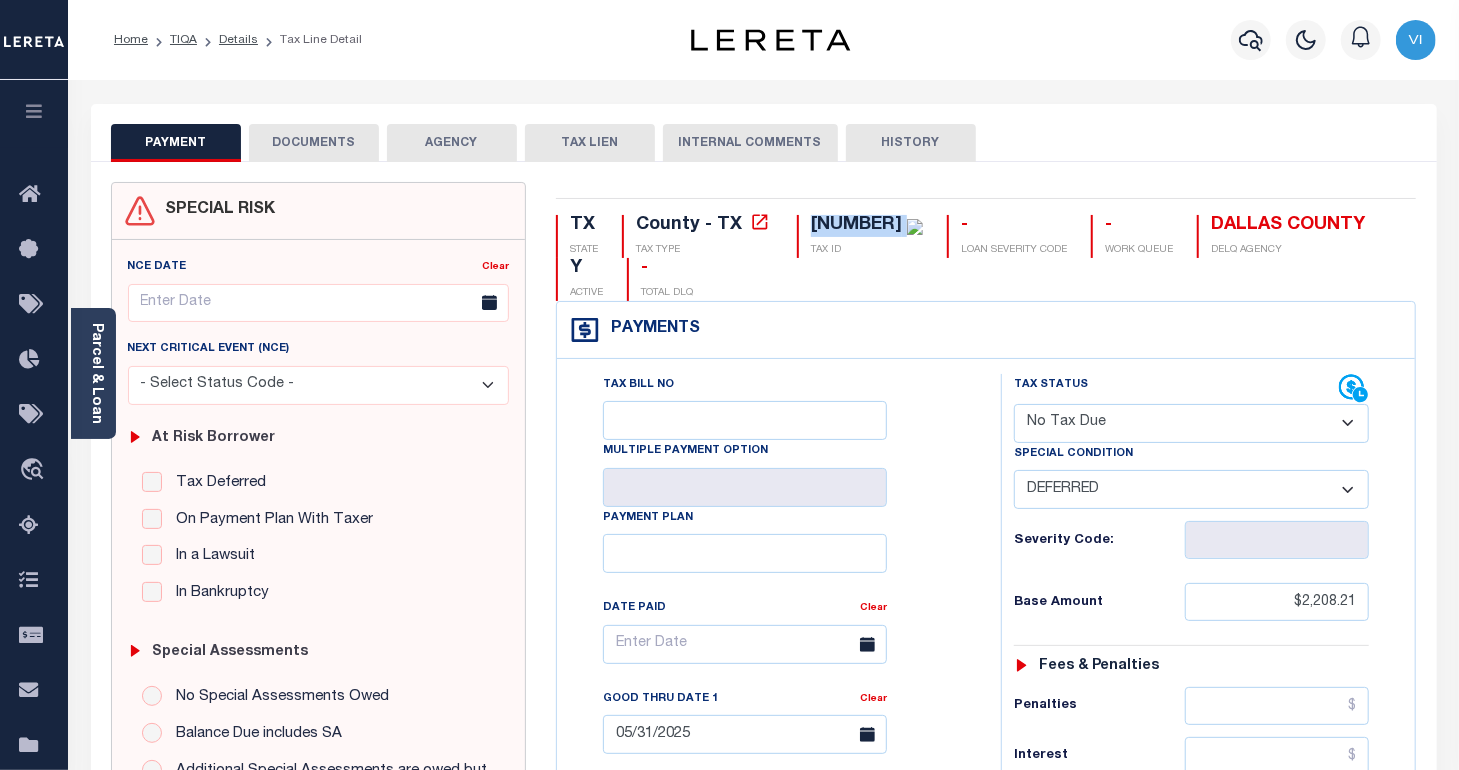 click on "00000110476000000" at bounding box center (856, 225) 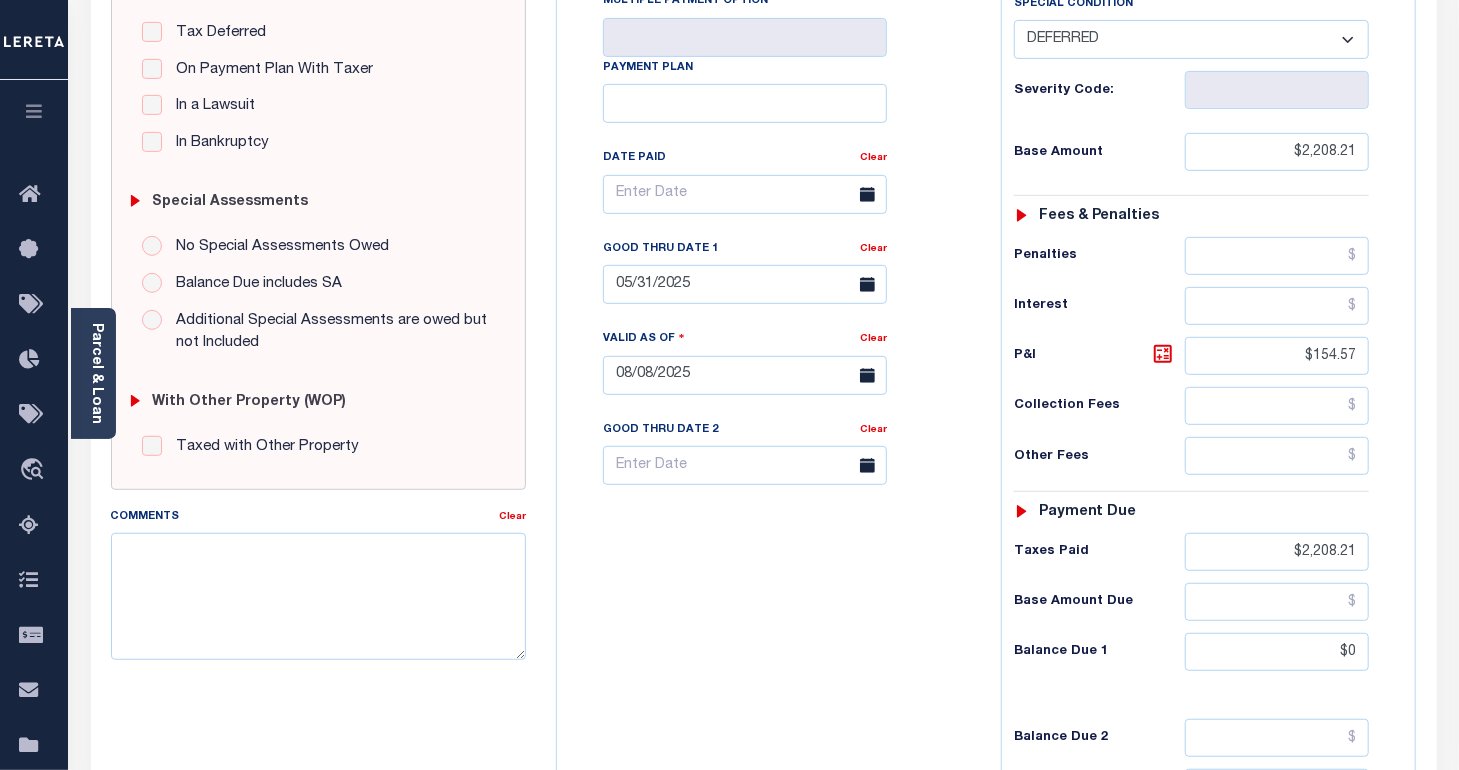 scroll, scrollTop: 150, scrollLeft: 0, axis: vertical 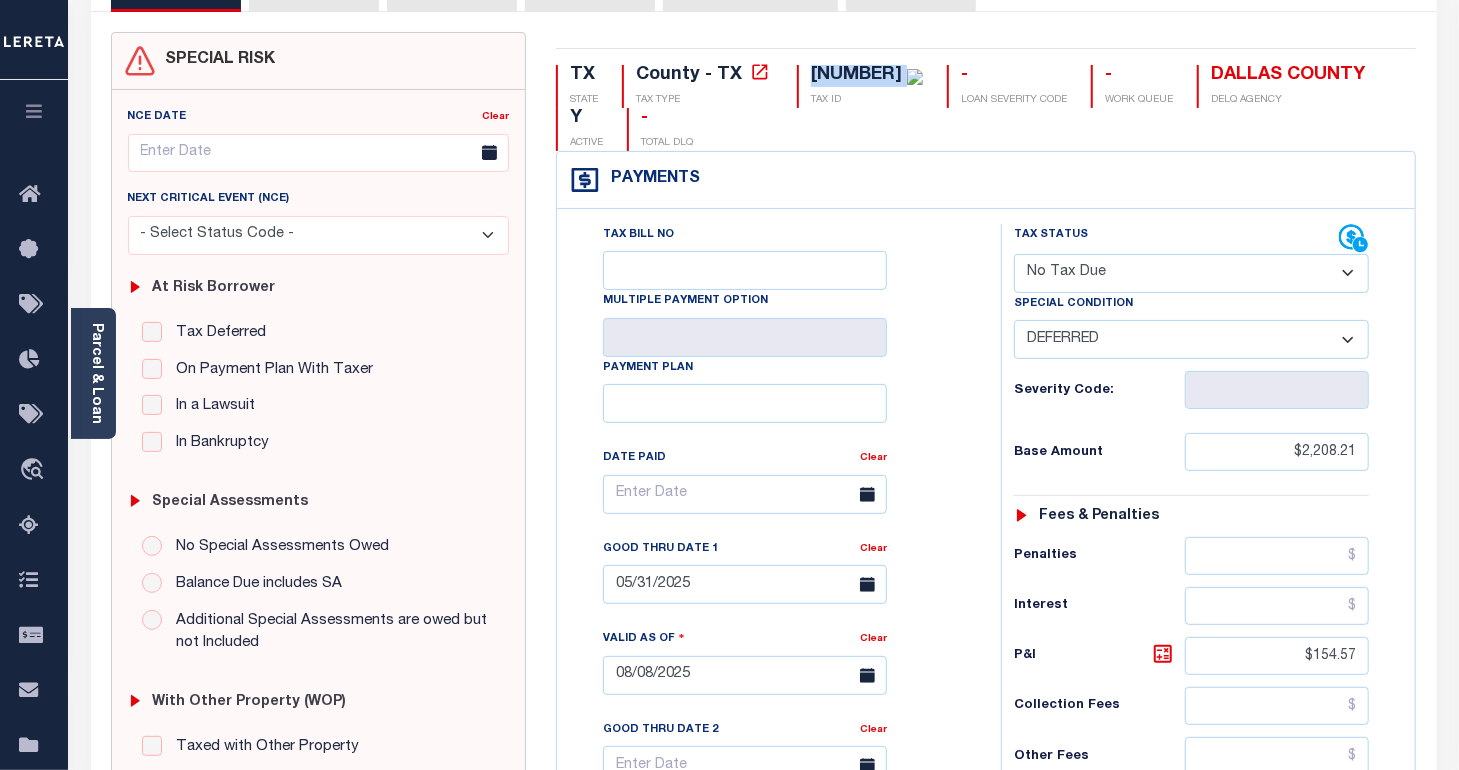 copy on "00000110476000000" 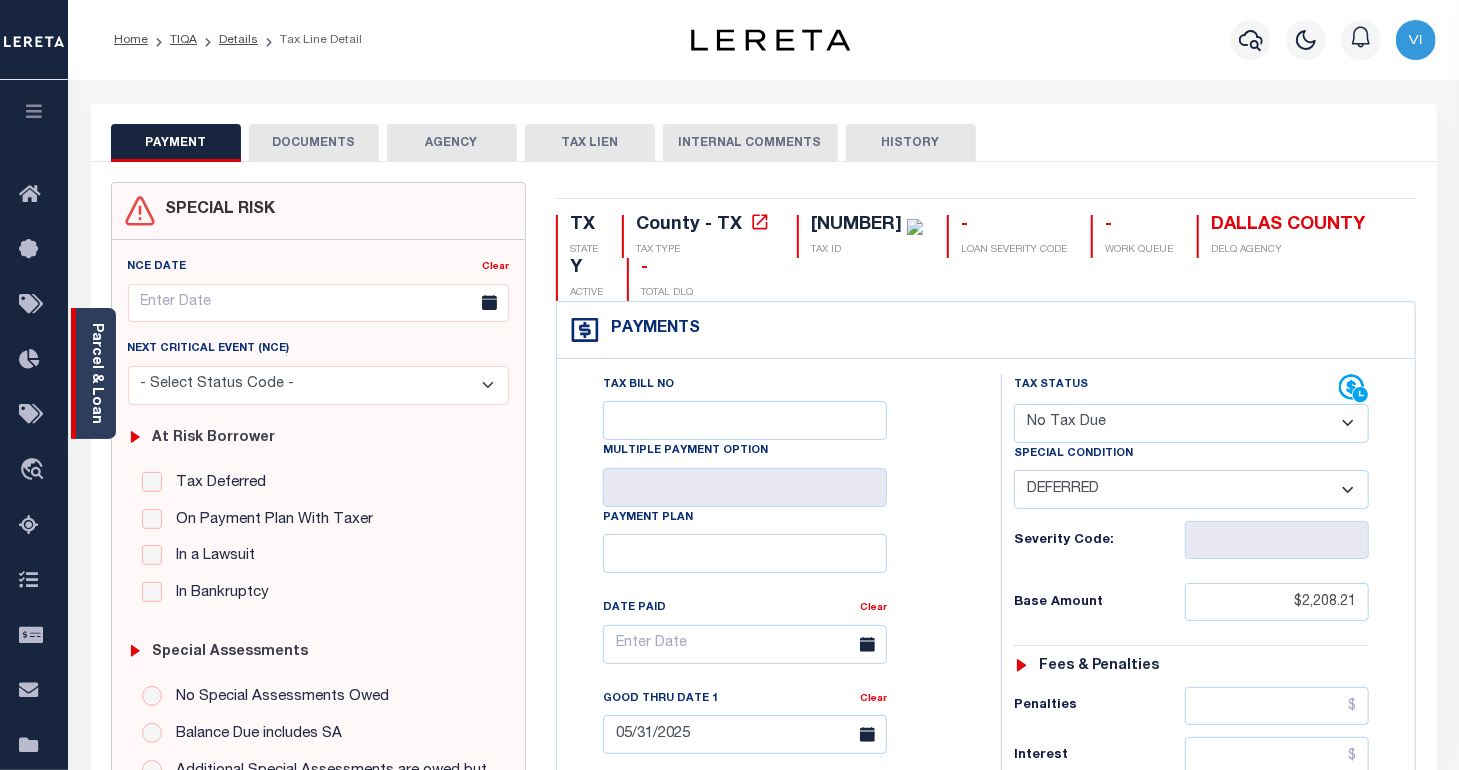 click on "Parcel & Loan" at bounding box center [93, 373] 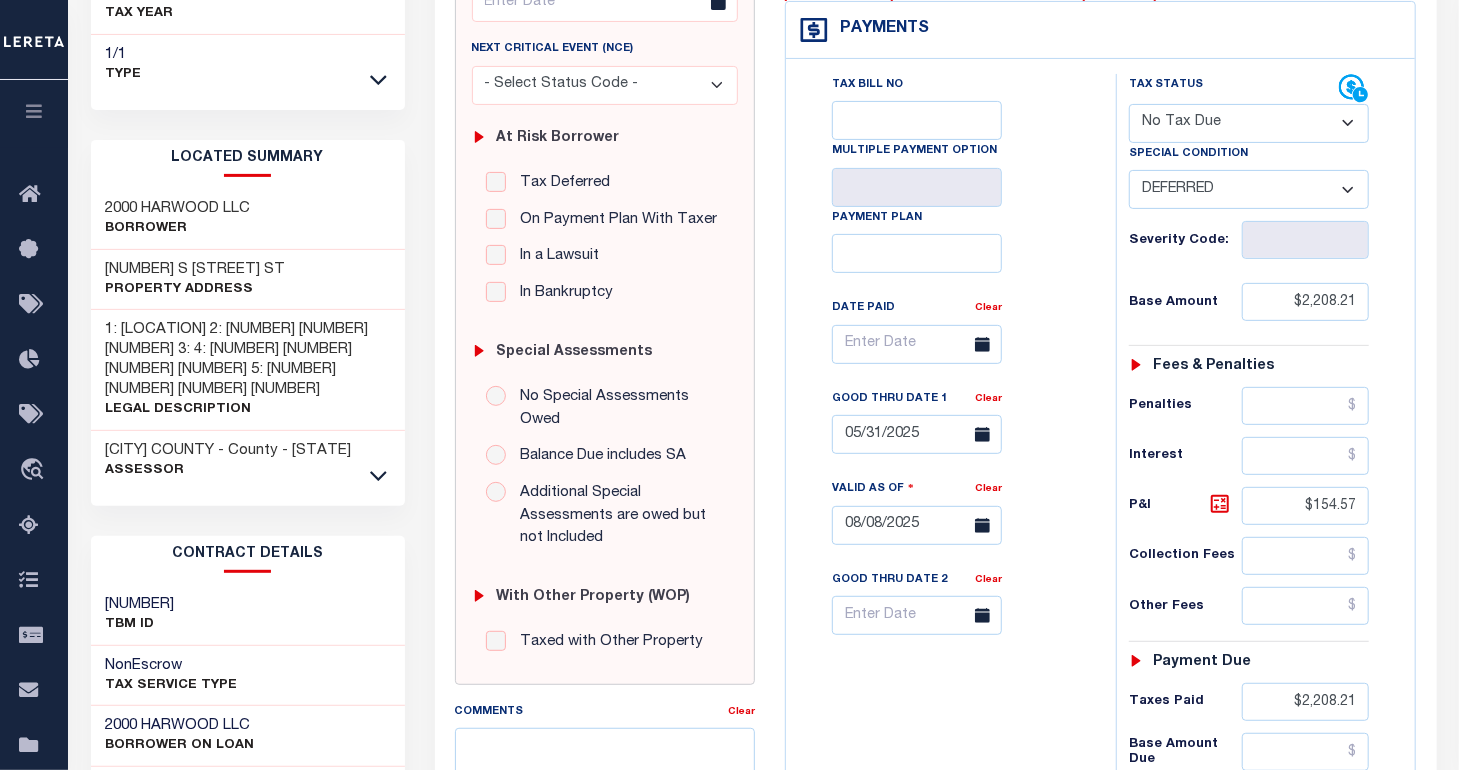 scroll, scrollTop: 746, scrollLeft: 0, axis: vertical 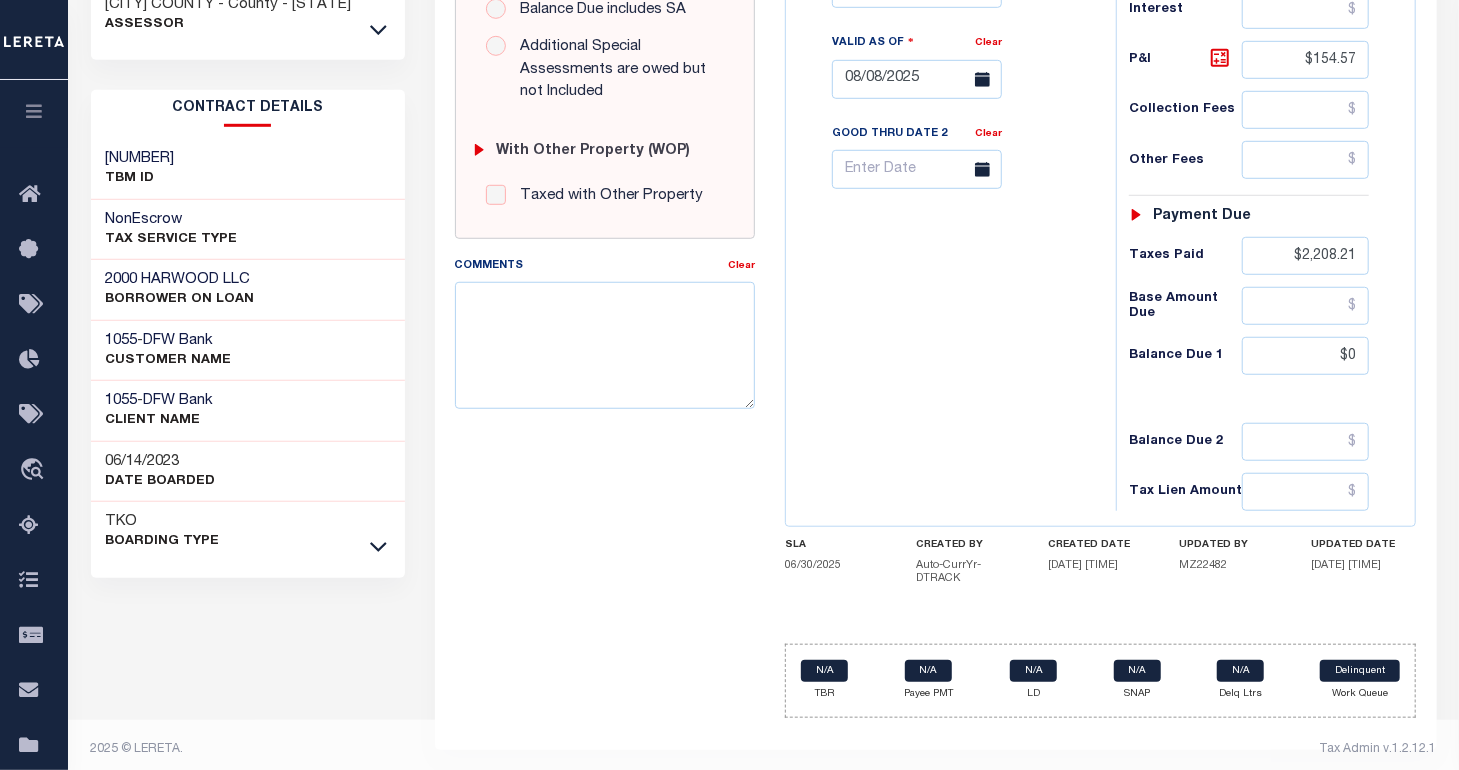 click on "3287961" at bounding box center (140, 159) 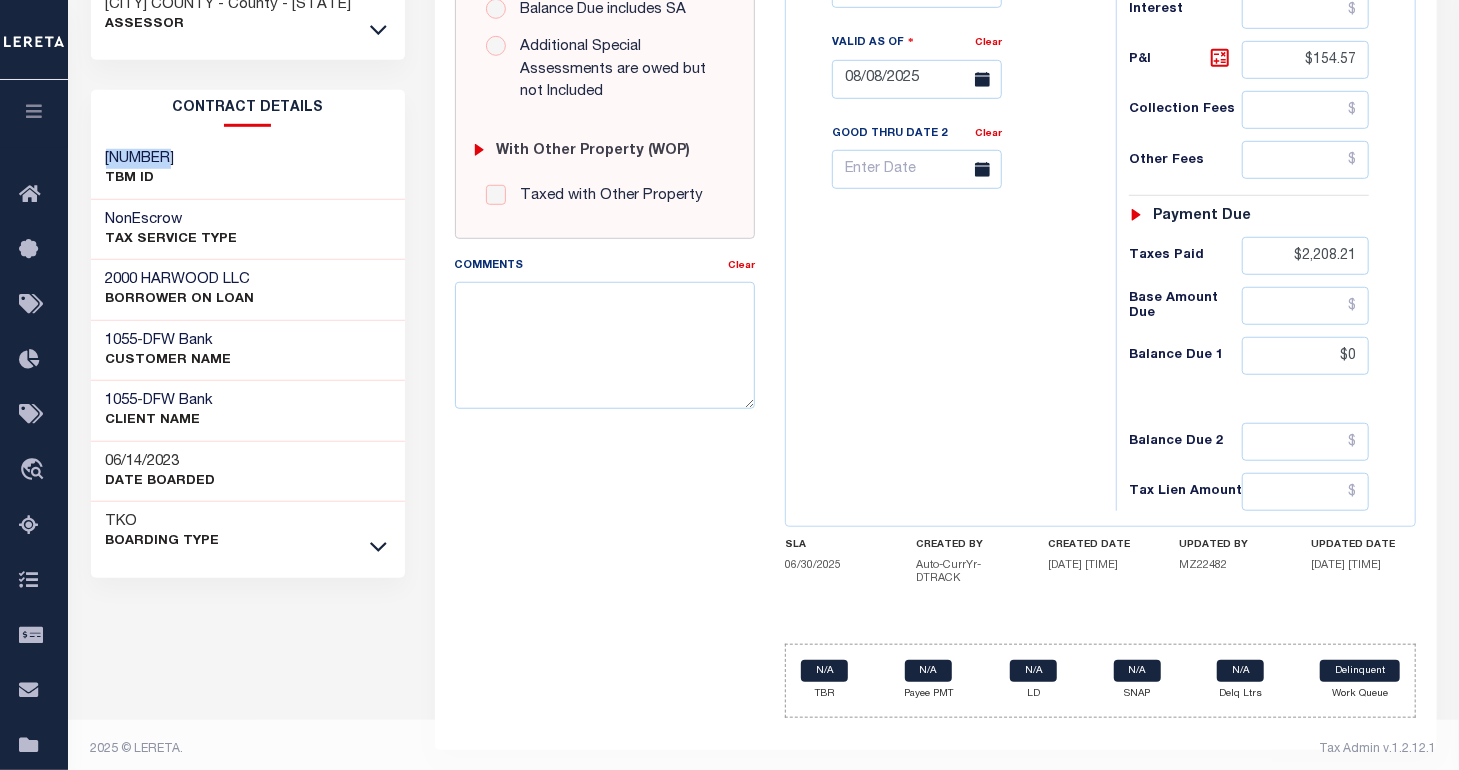copy on "3287961" 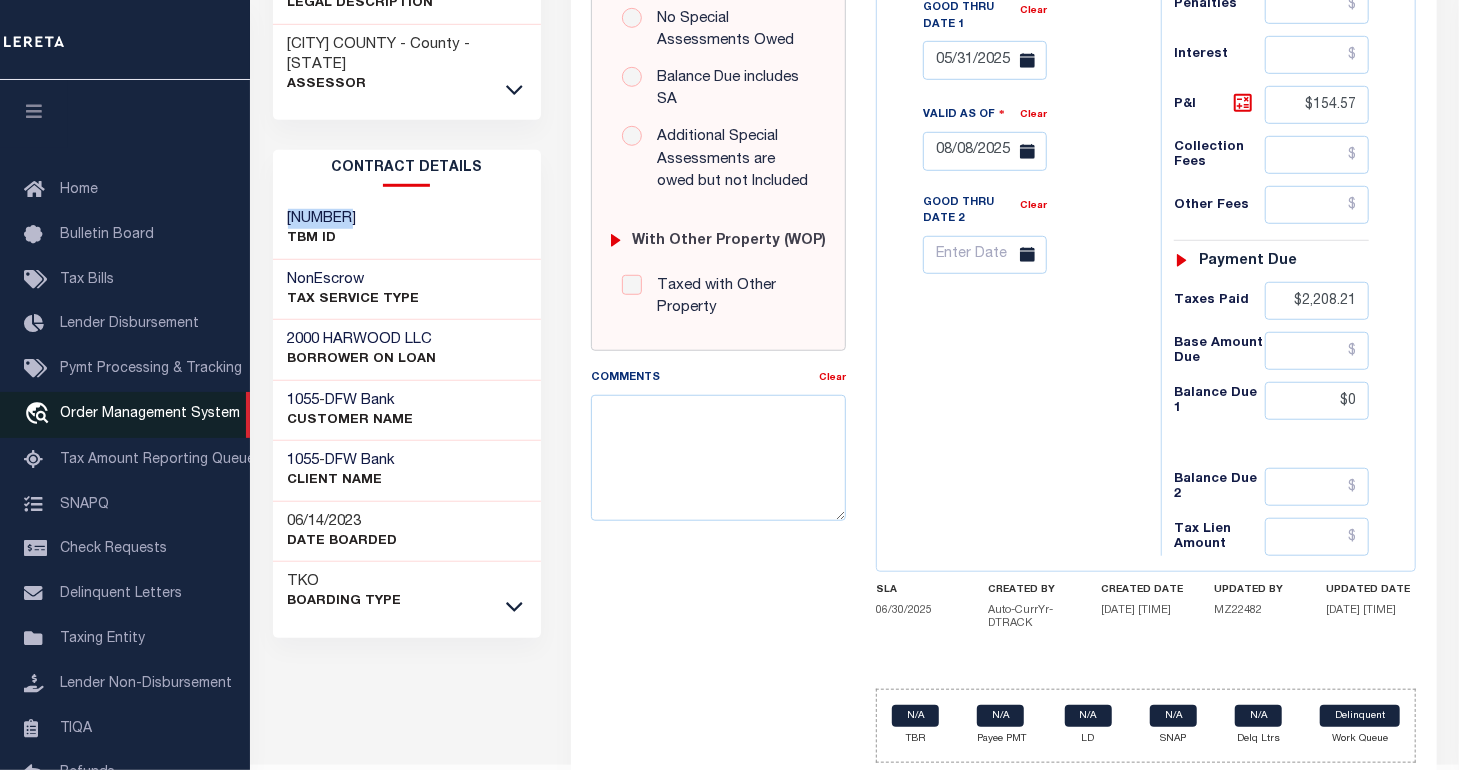 type 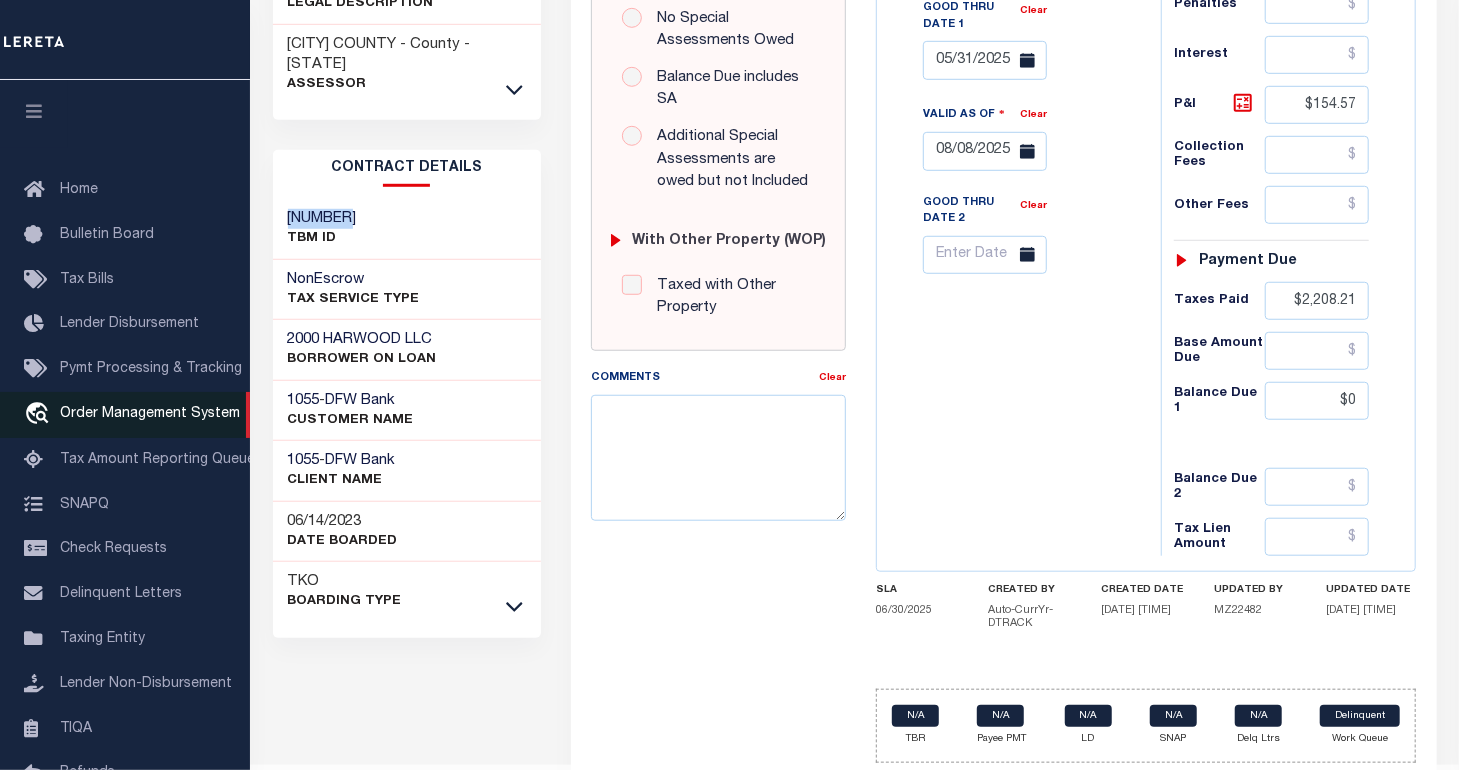 click on "Order Management System" at bounding box center (150, 414) 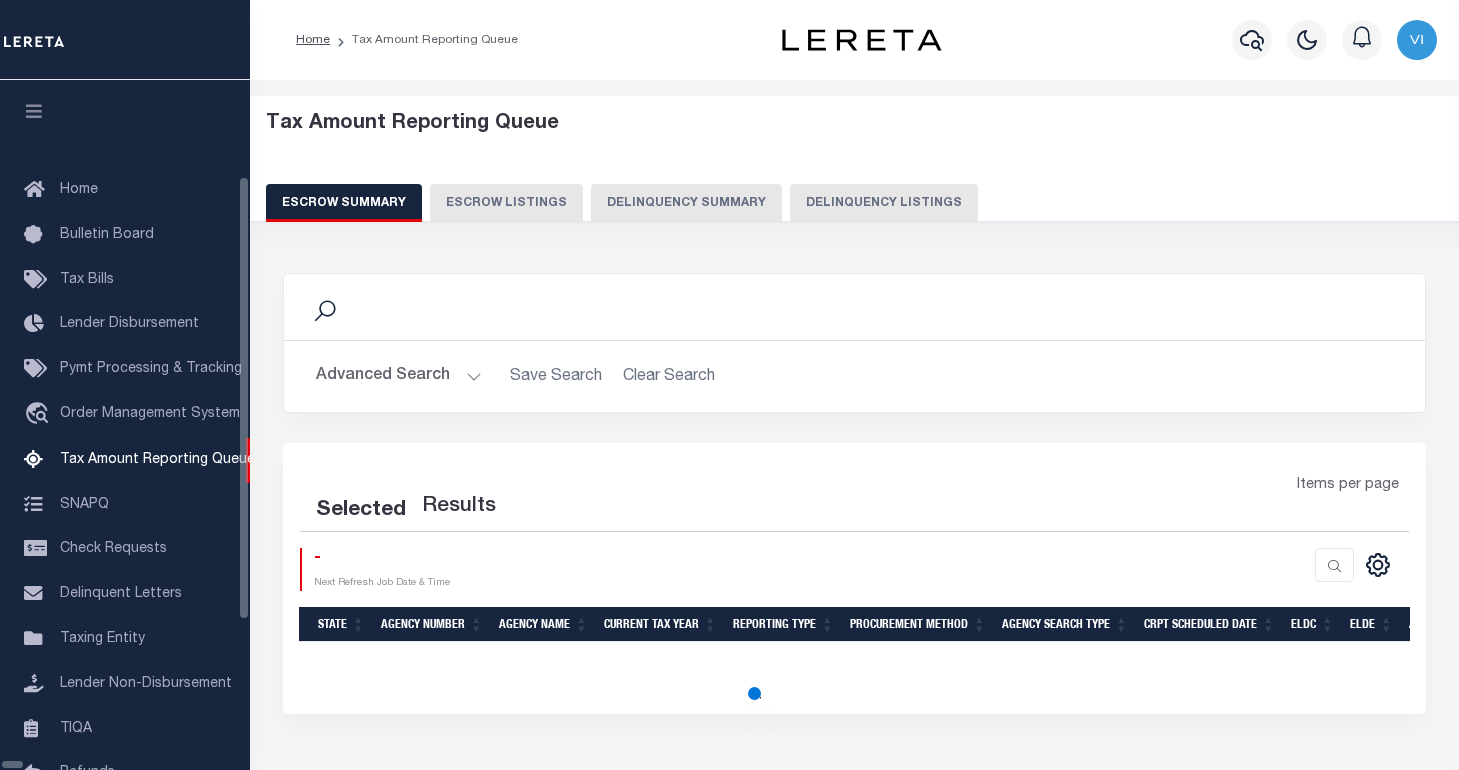 select on "100" 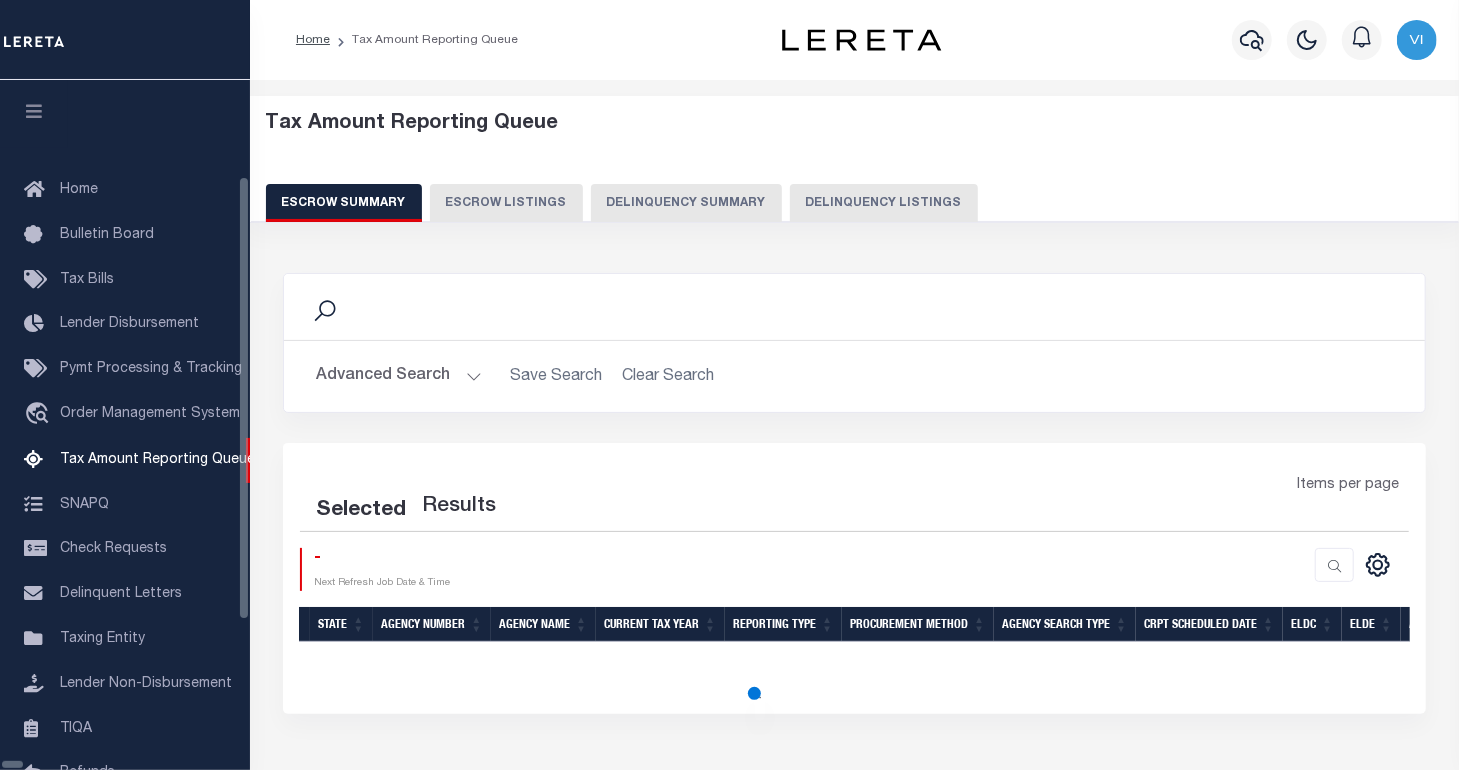 select on "100" 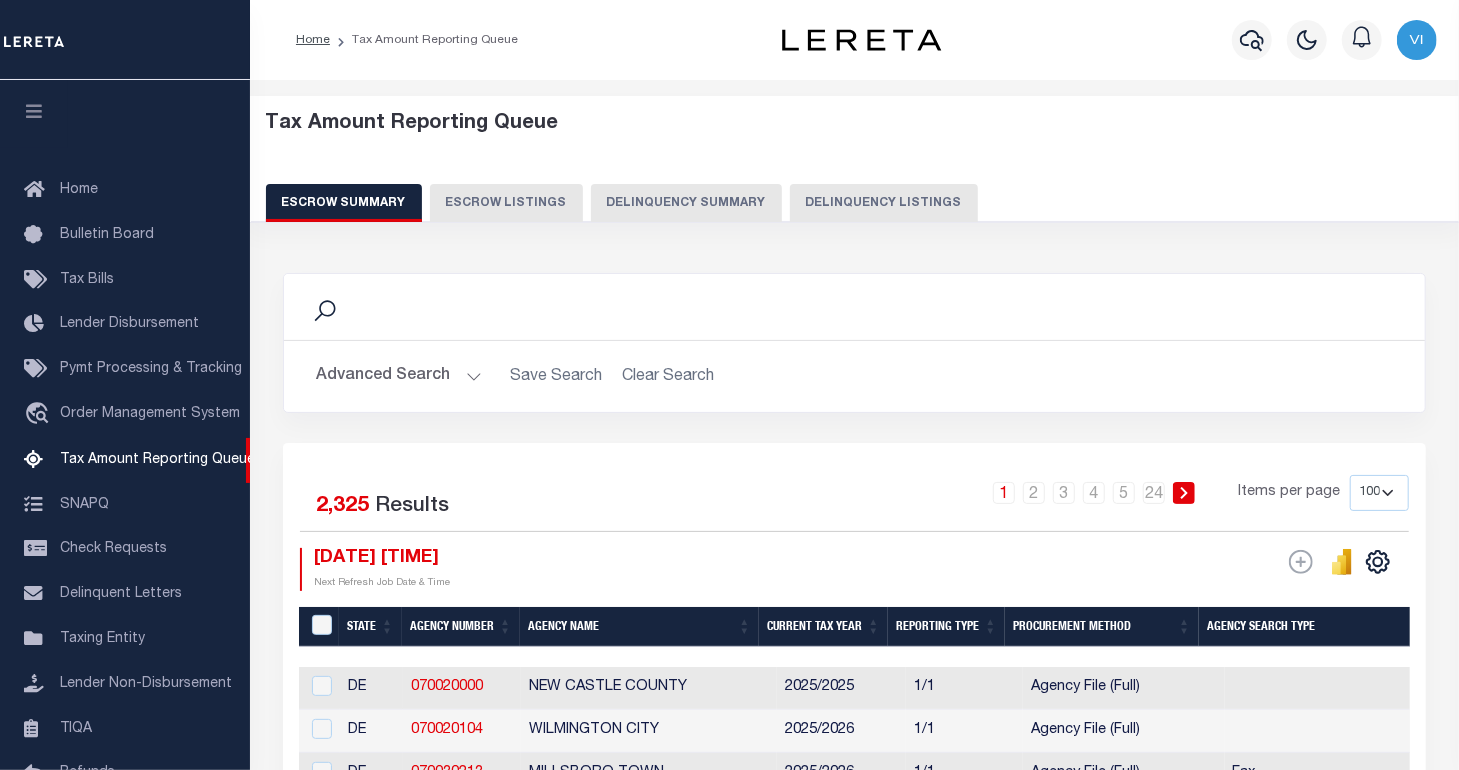 scroll, scrollTop: 187, scrollLeft: 0, axis: vertical 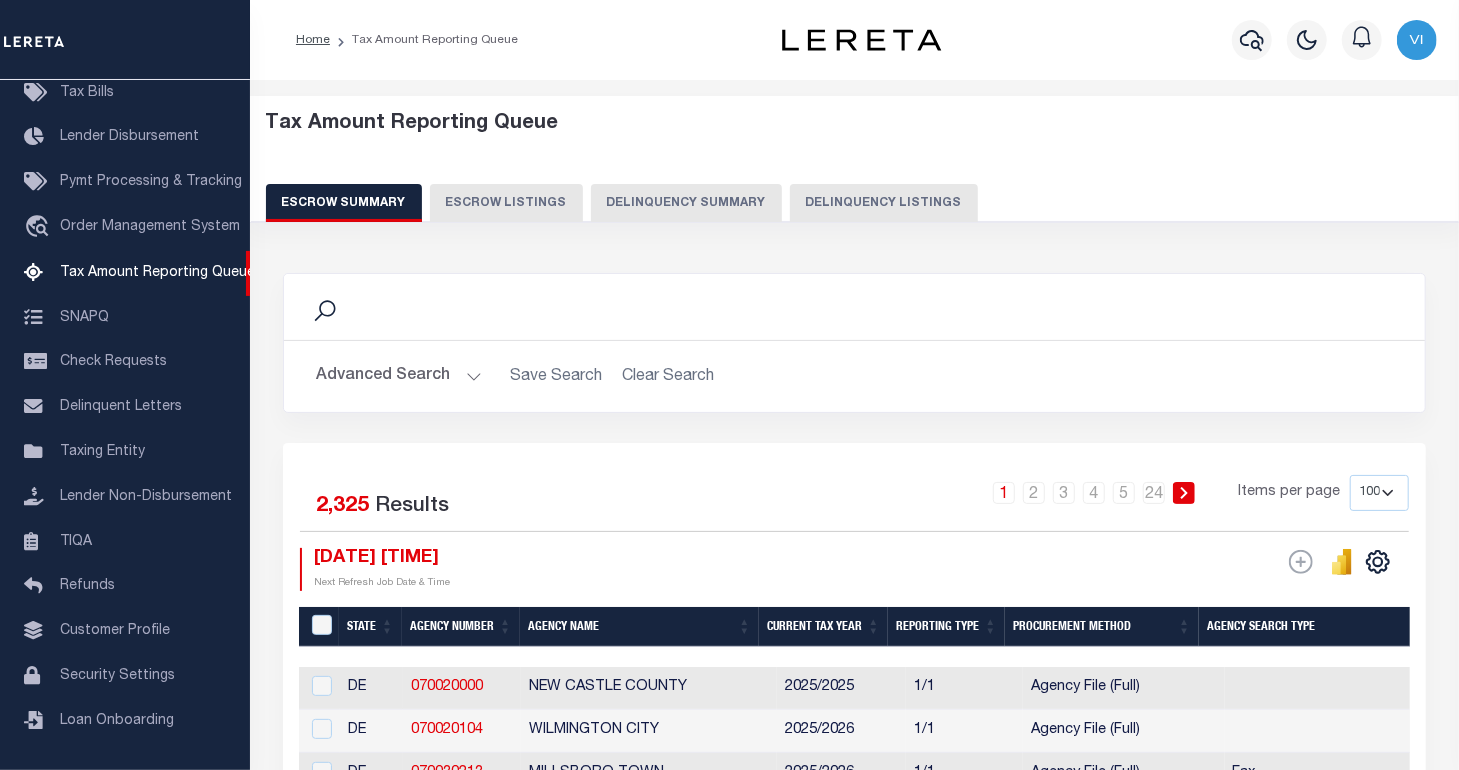 click on "Delinquency Summary" at bounding box center (686, 203) 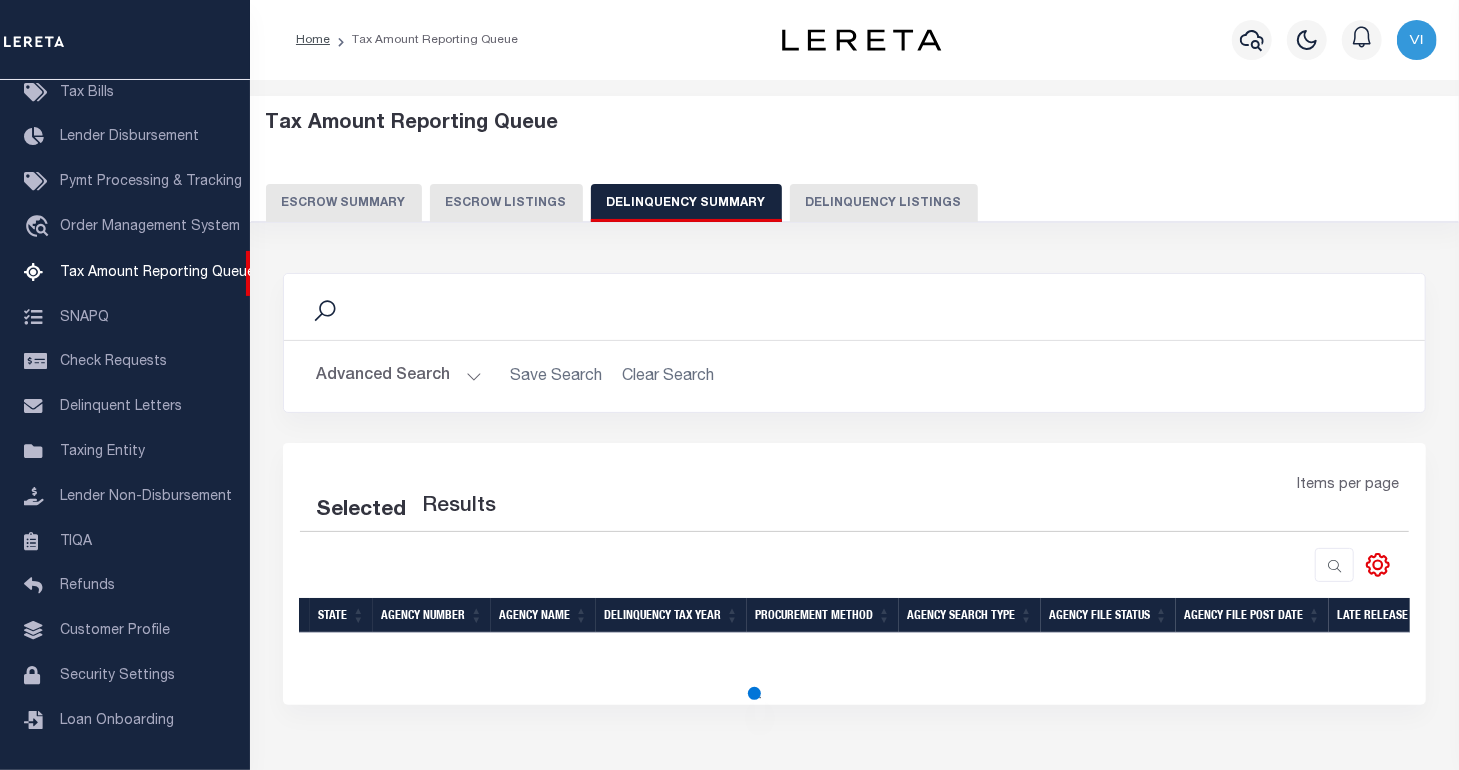 click on "Delinquency Listings" at bounding box center (884, 203) 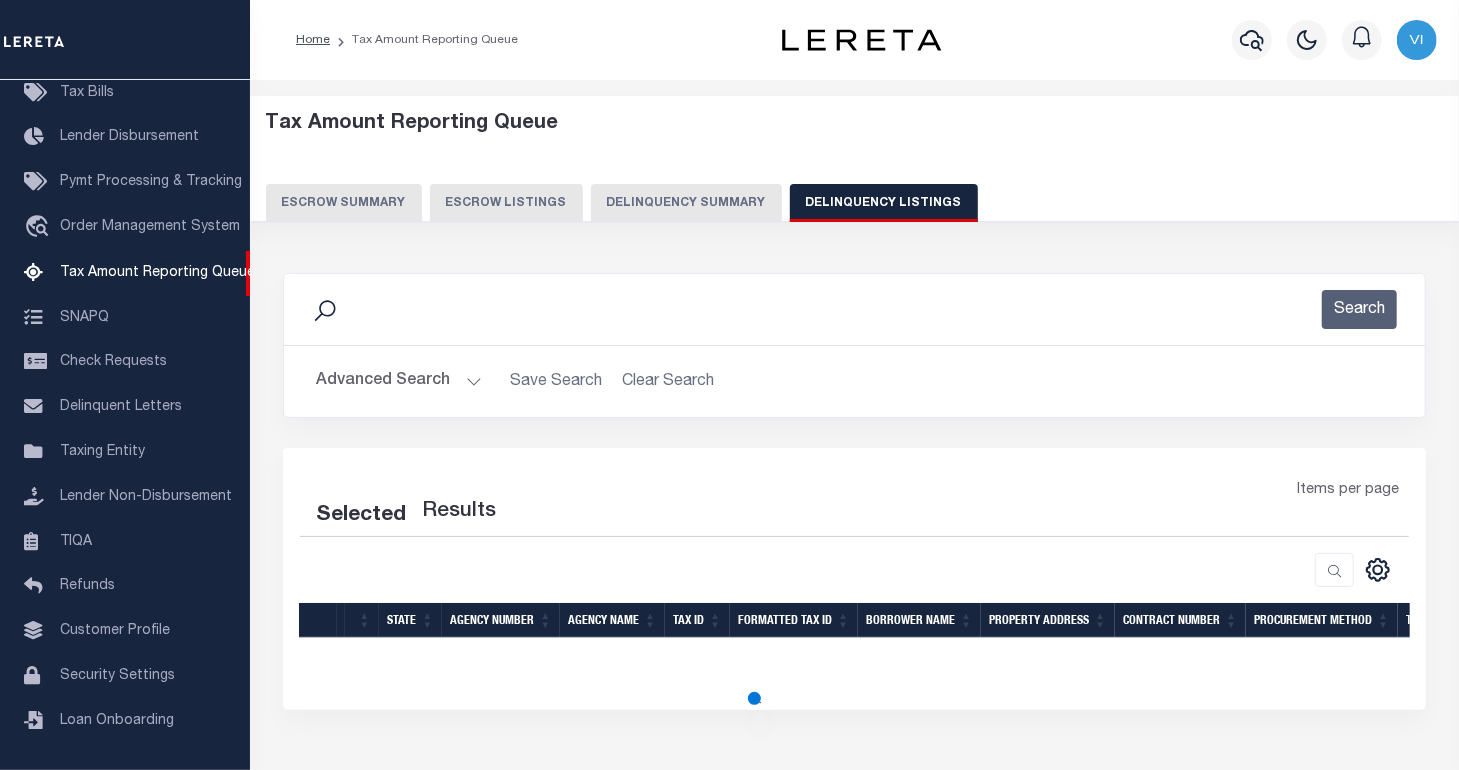 click on "Advanced Search" at bounding box center (399, 381) 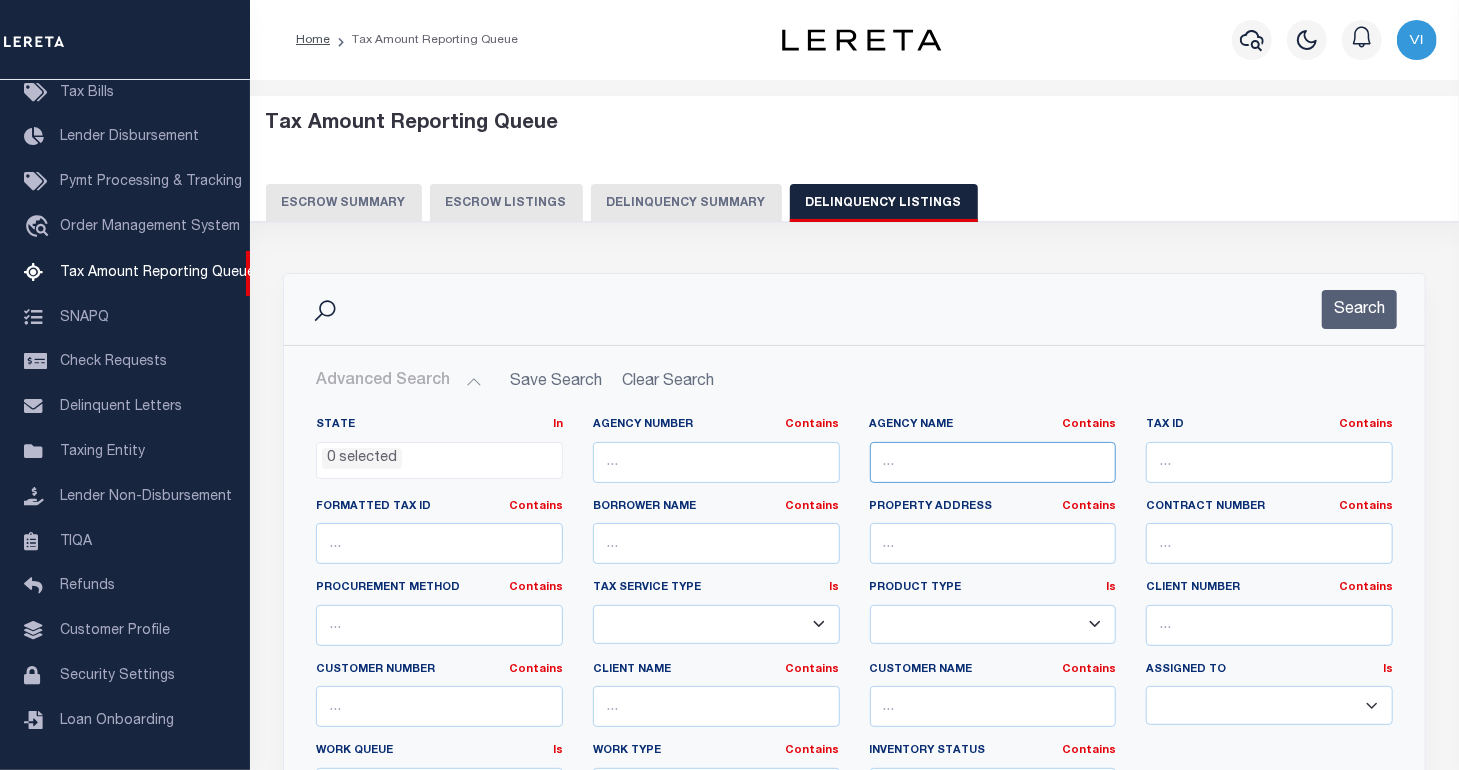click at bounding box center (993, 462) 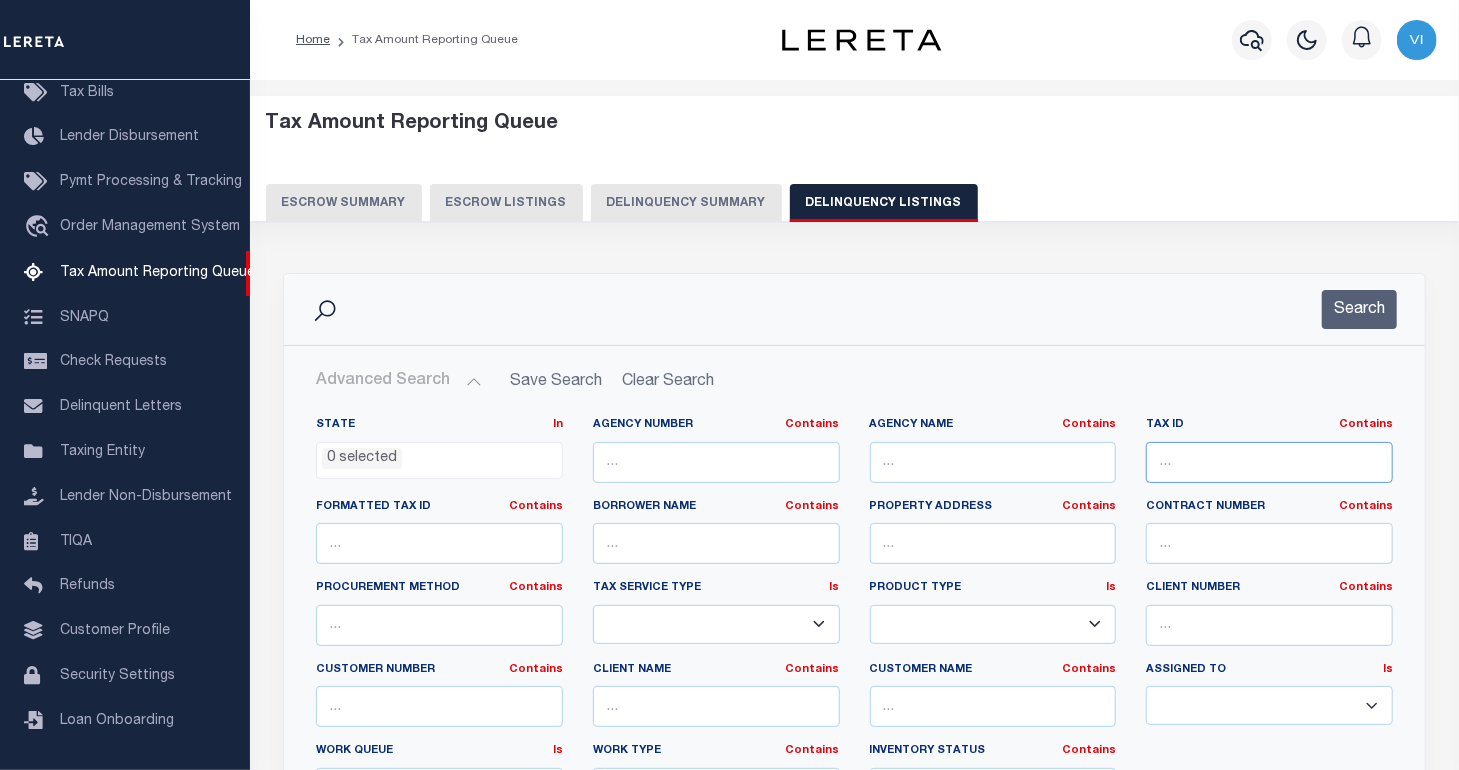click at bounding box center [1269, 462] 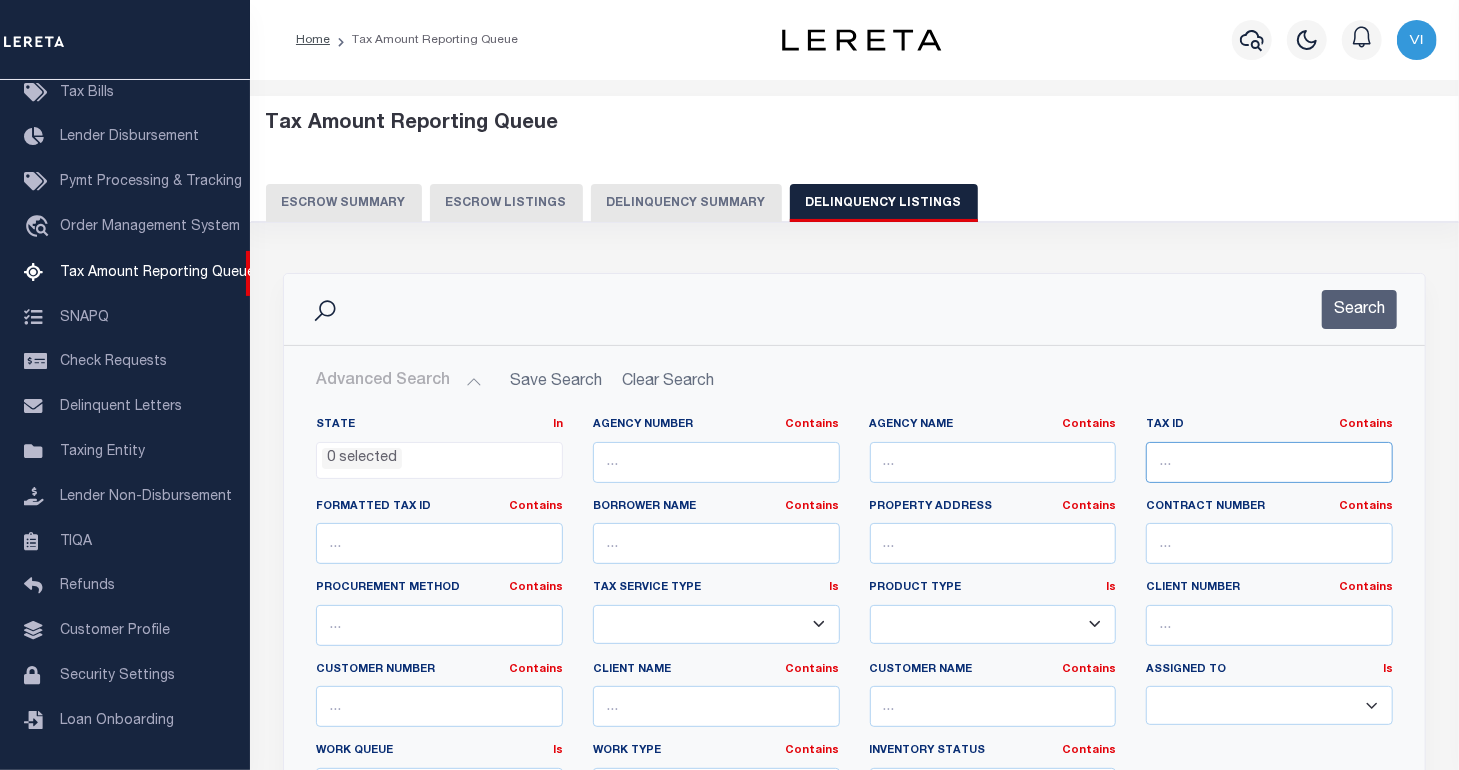 paste on "00000110476000000" 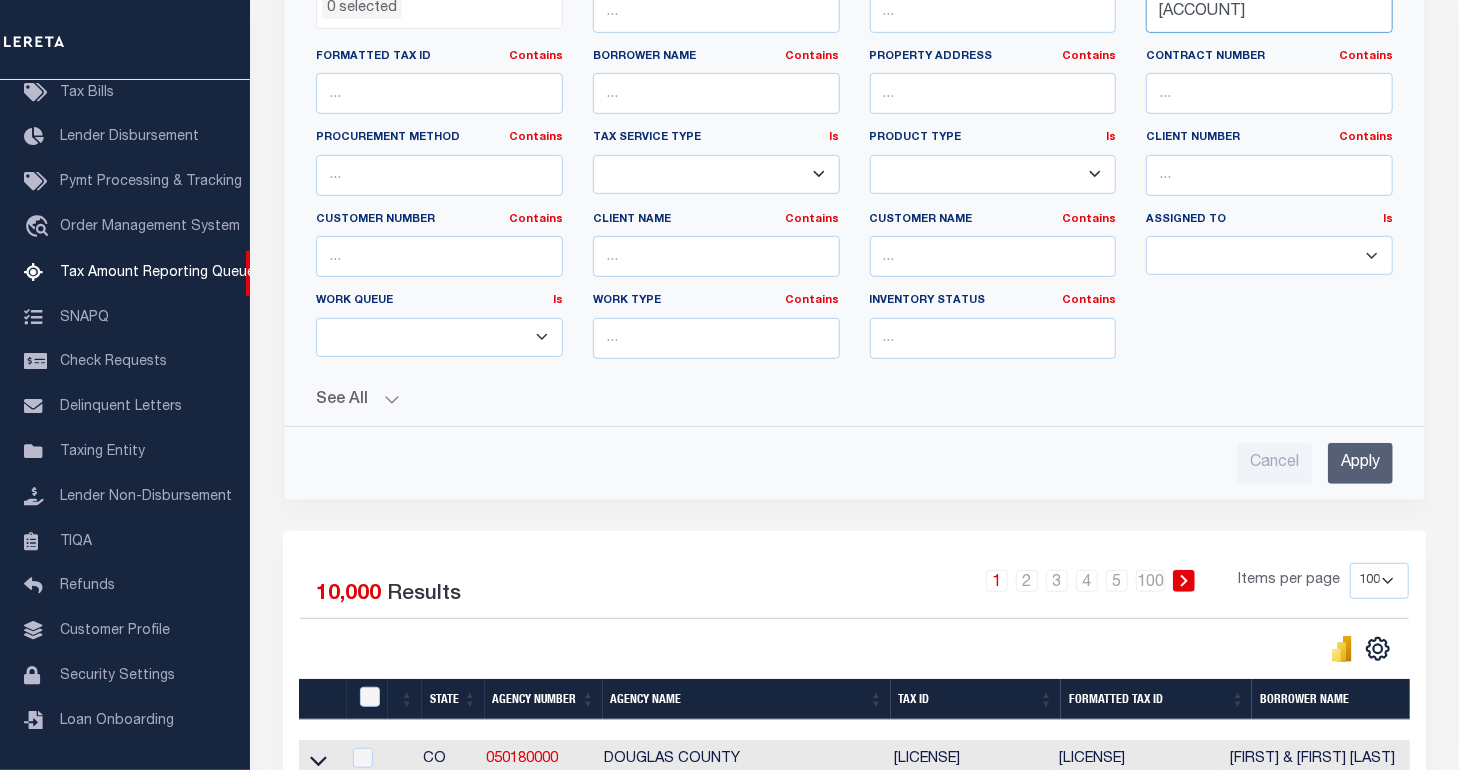 scroll, scrollTop: 600, scrollLeft: 0, axis: vertical 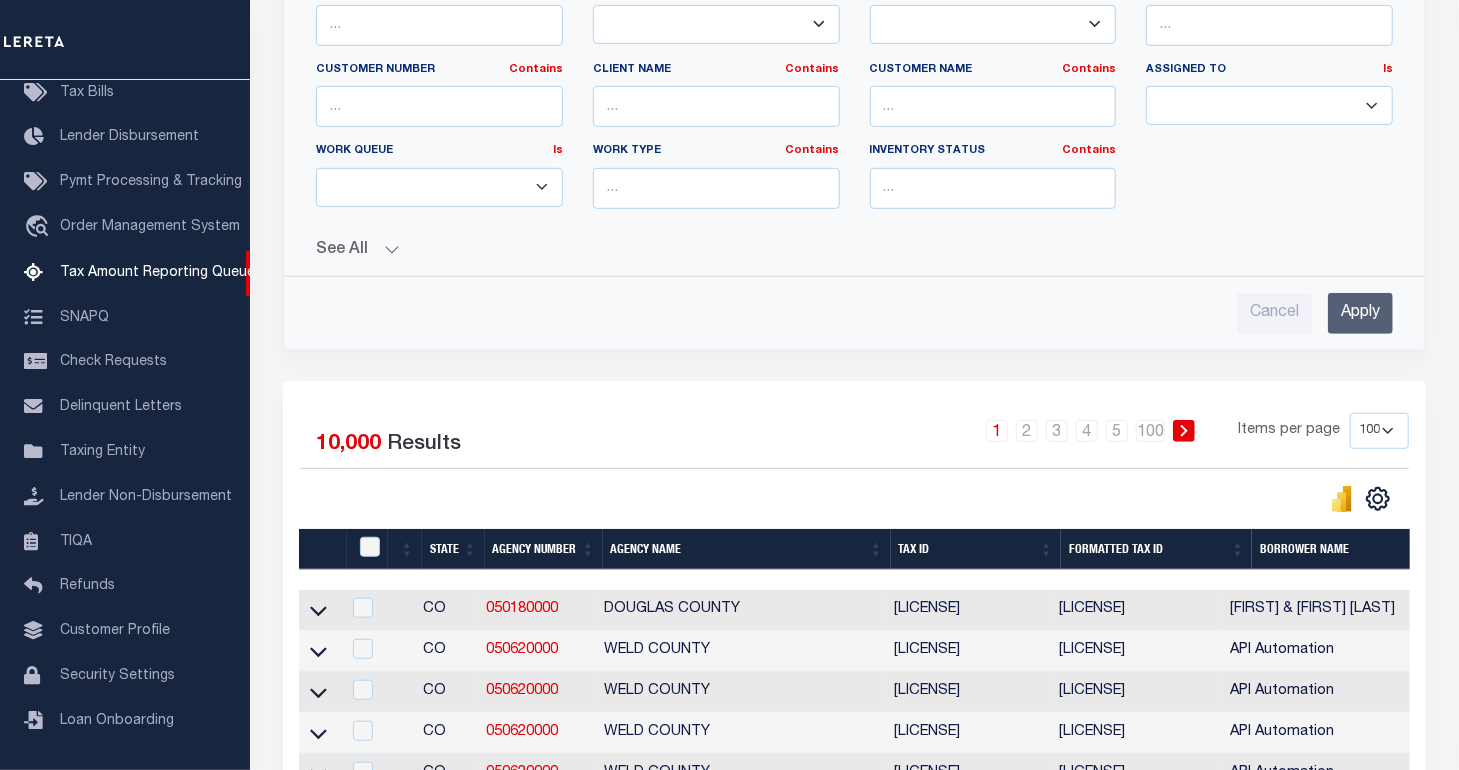 type on "00000110476000000" 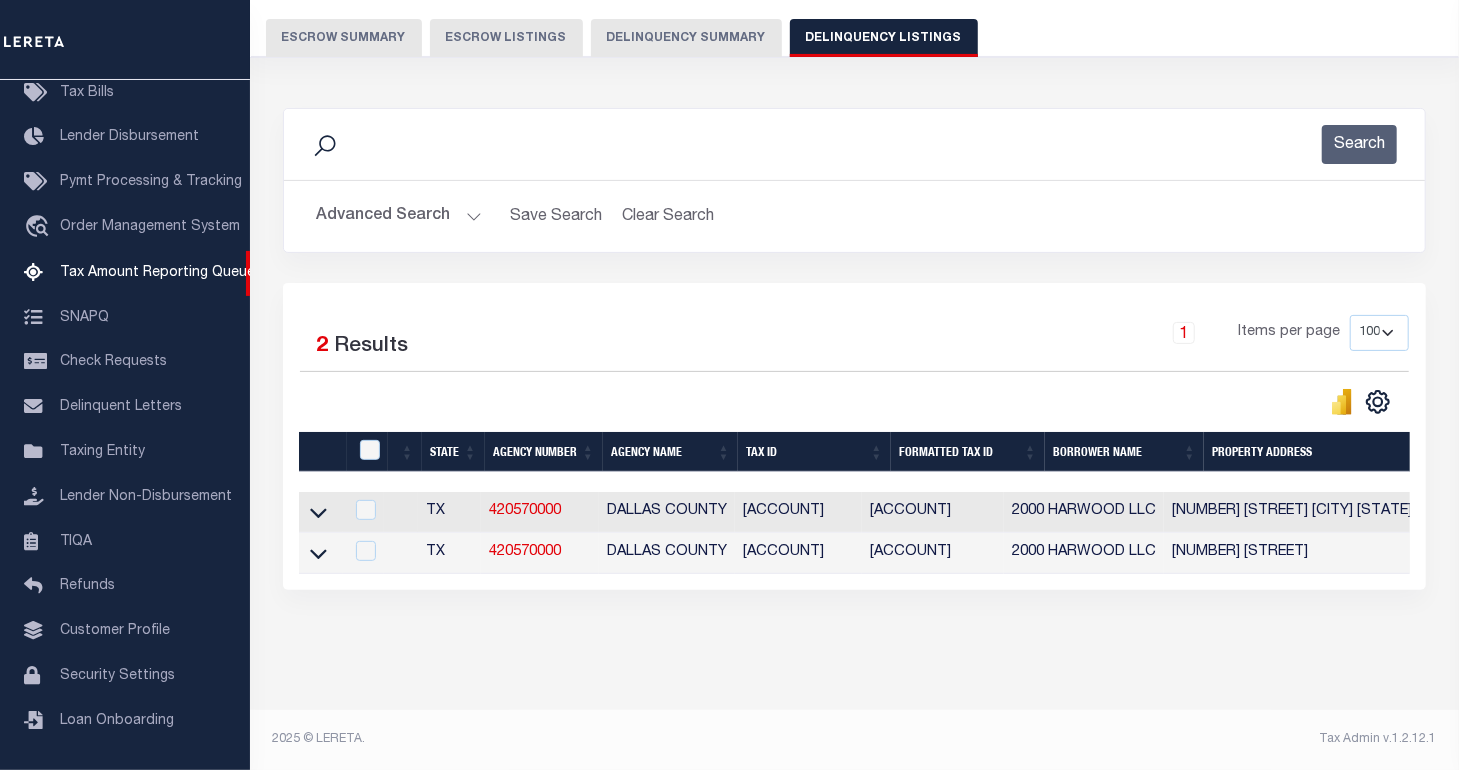 scroll, scrollTop: 178, scrollLeft: 0, axis: vertical 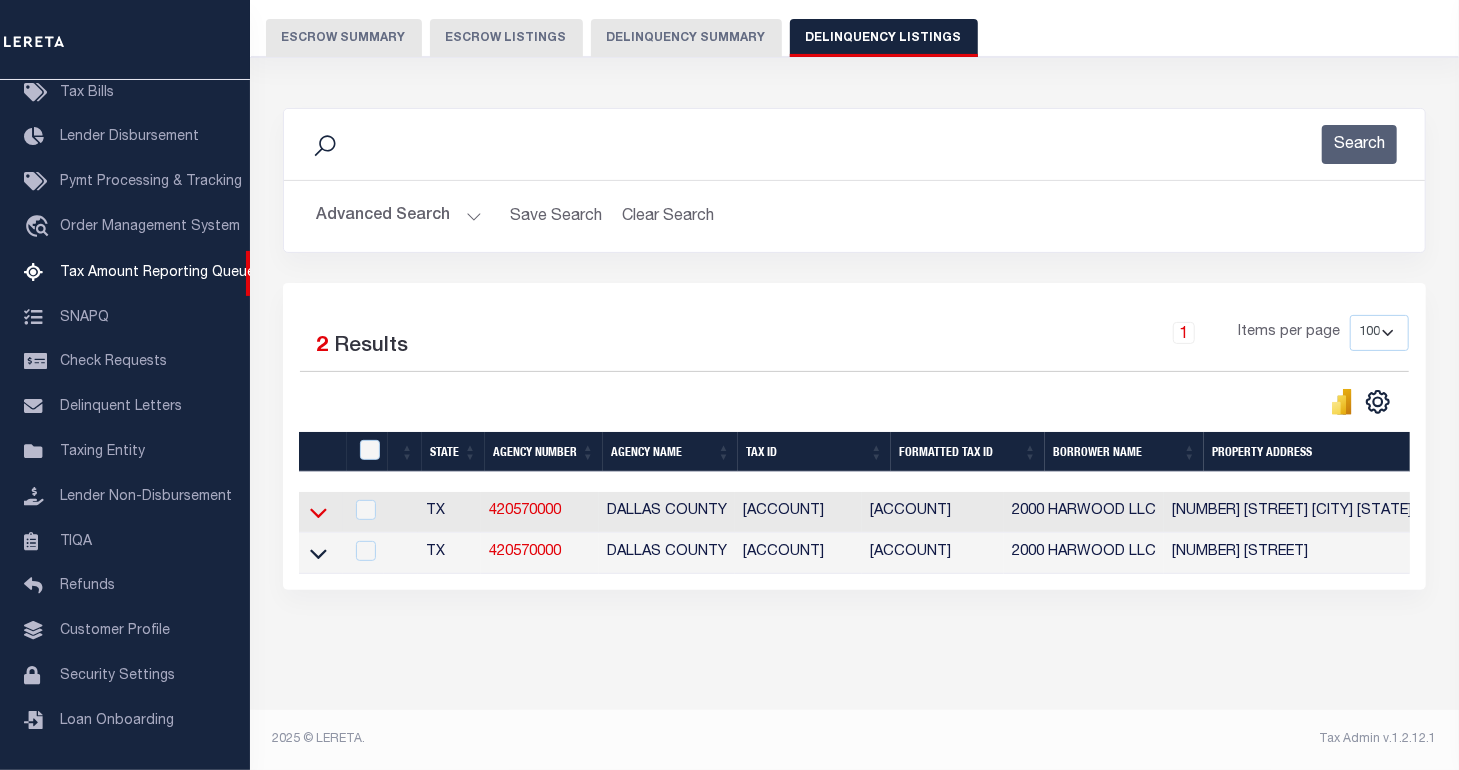 click 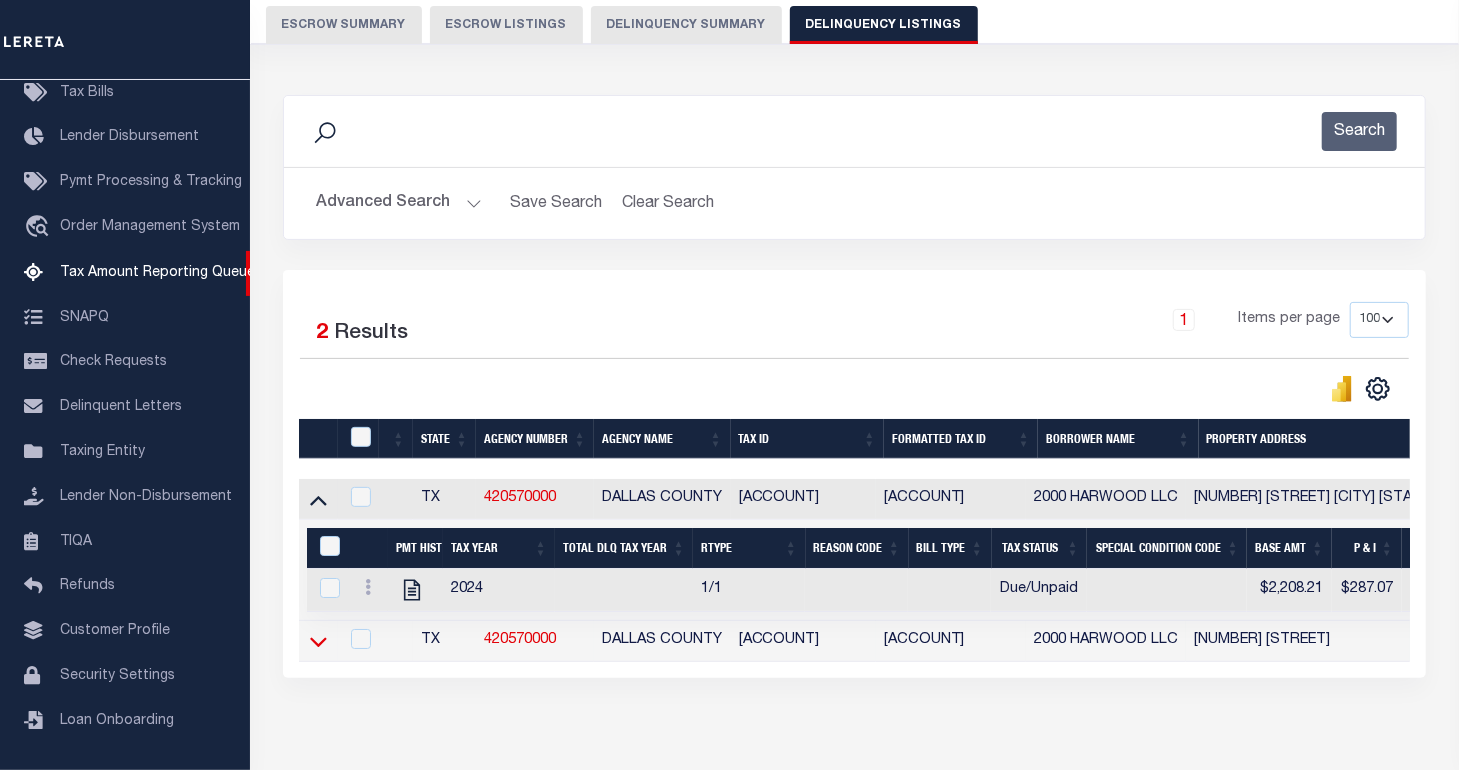 click 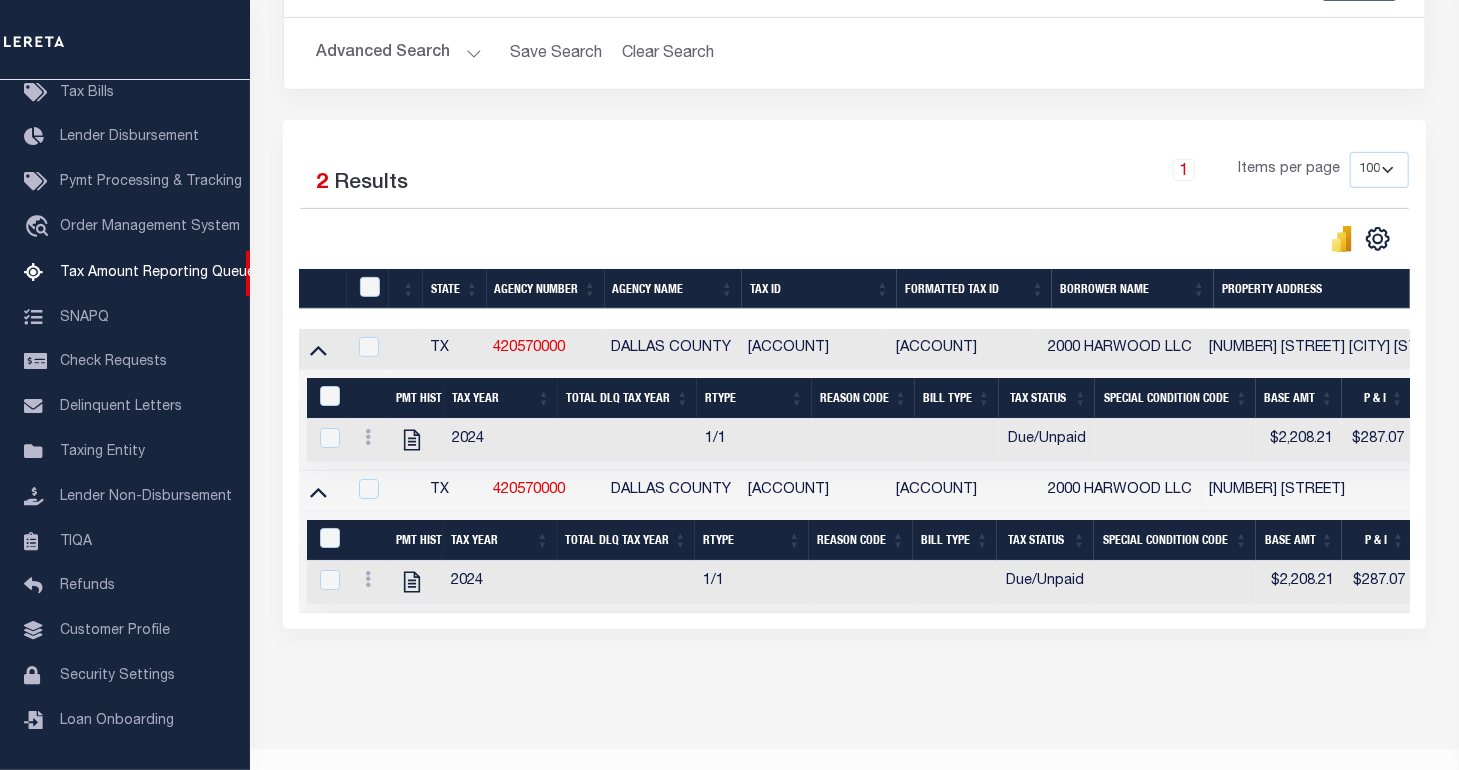 scroll, scrollTop: 0, scrollLeft: 0, axis: both 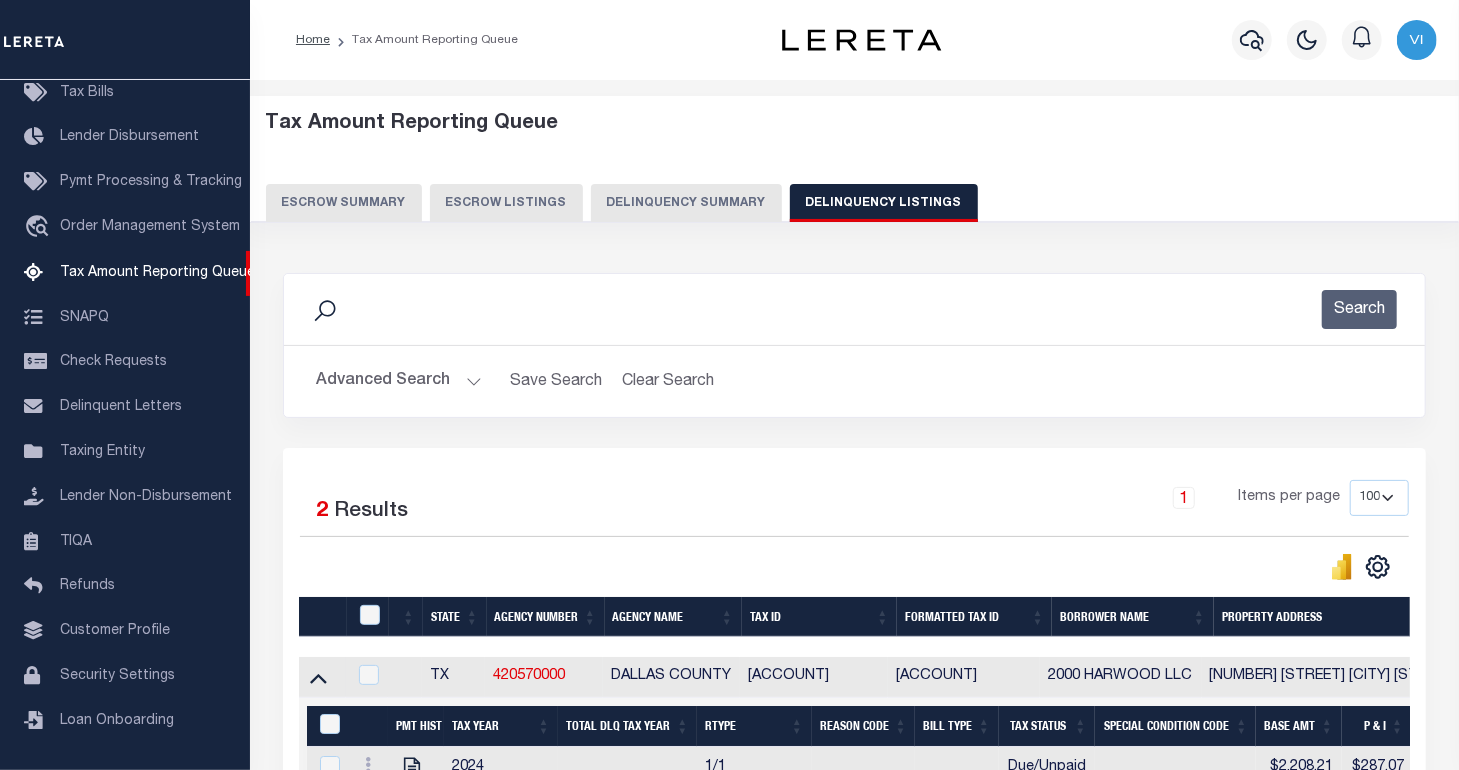 drag, startPoint x: 664, startPoint y: 238, endPoint x: 670, endPoint y: 227, distance: 12.529964 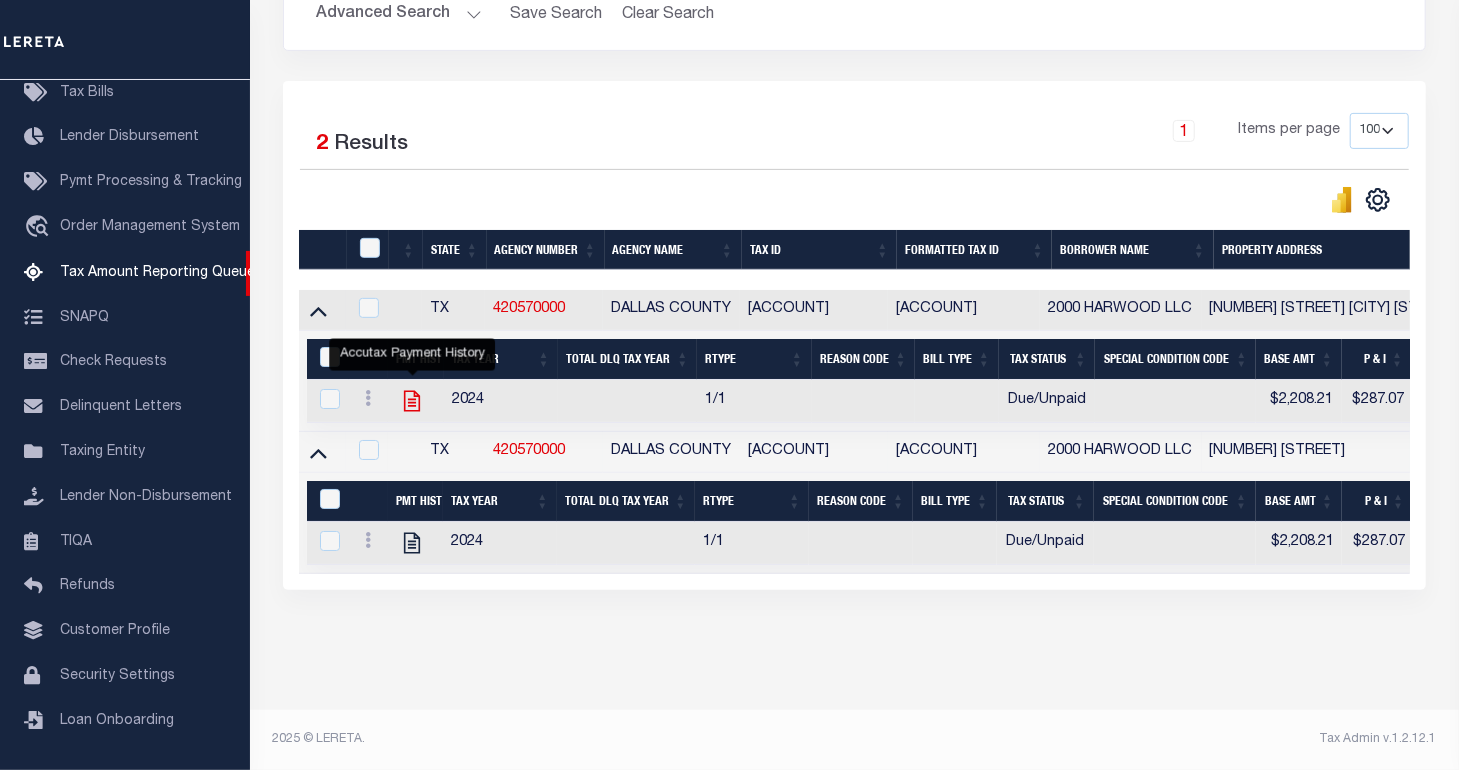 click 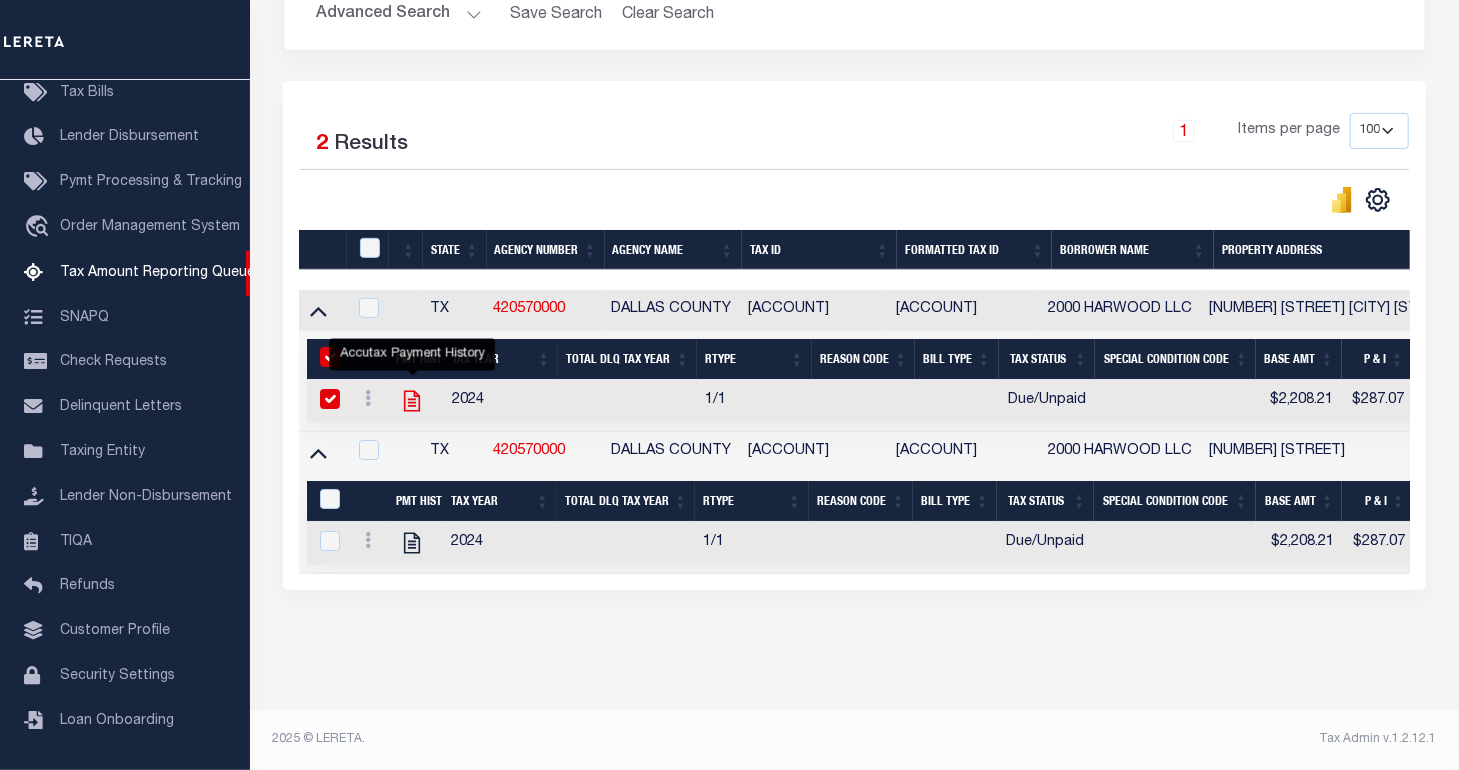 checkbox on "true" 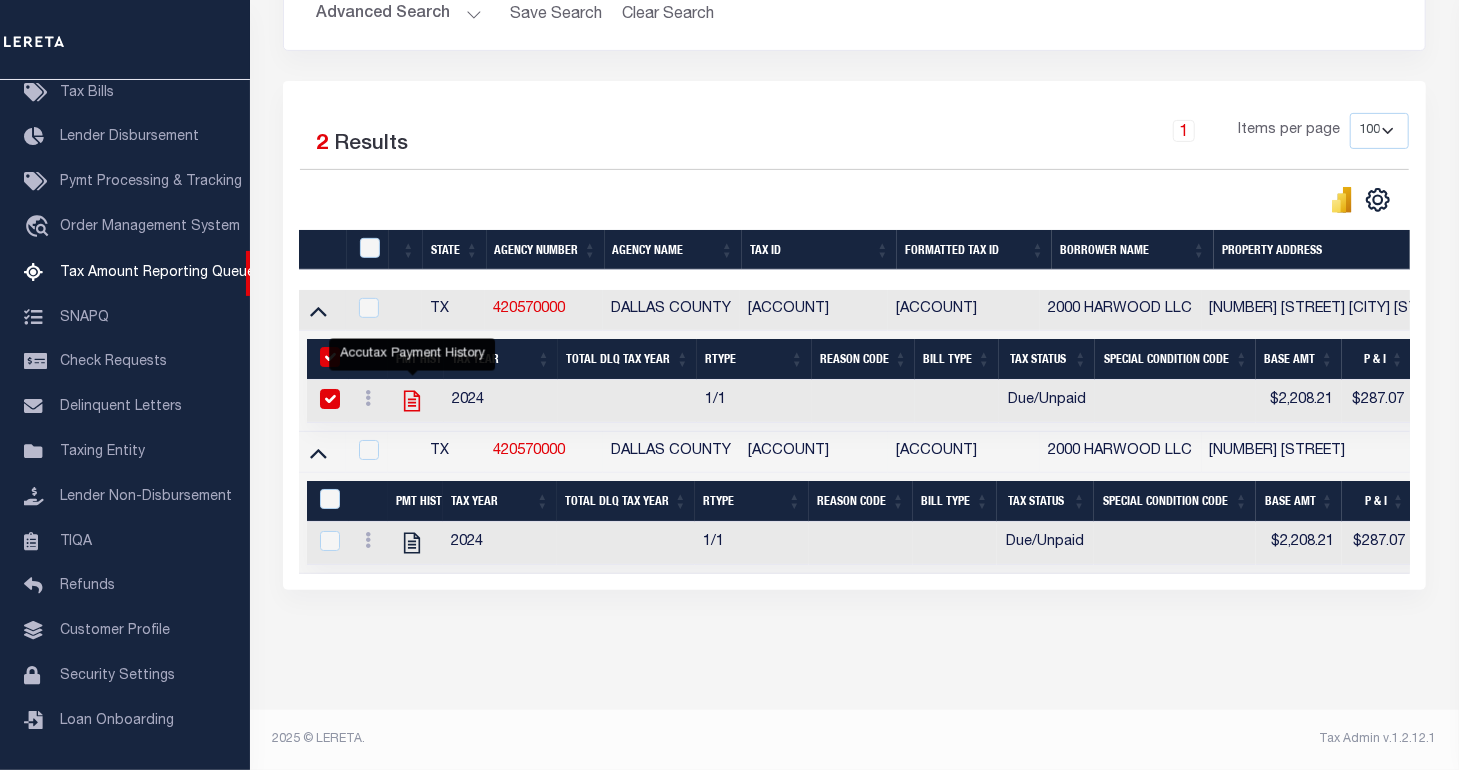 checkbox on "true" 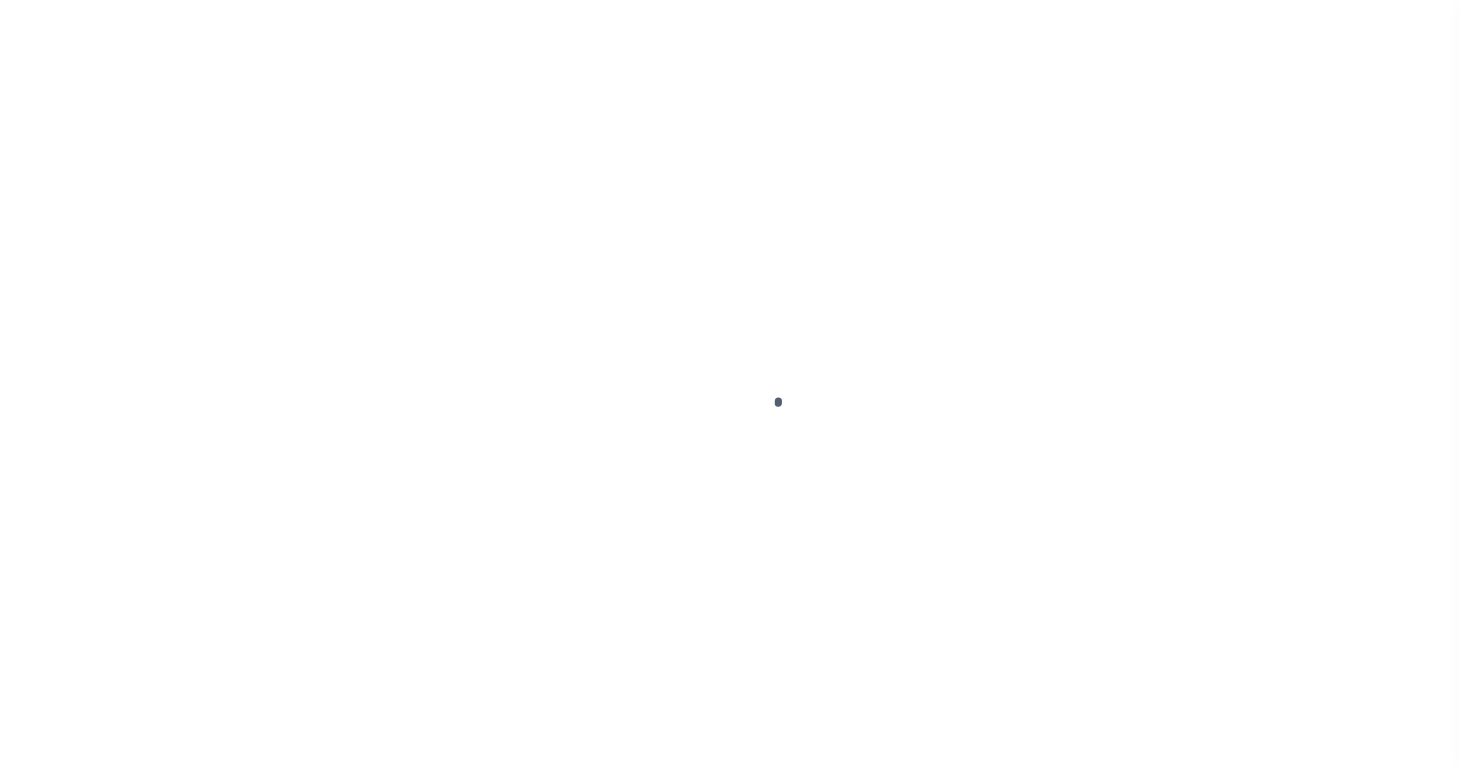 scroll, scrollTop: 0, scrollLeft: 0, axis: both 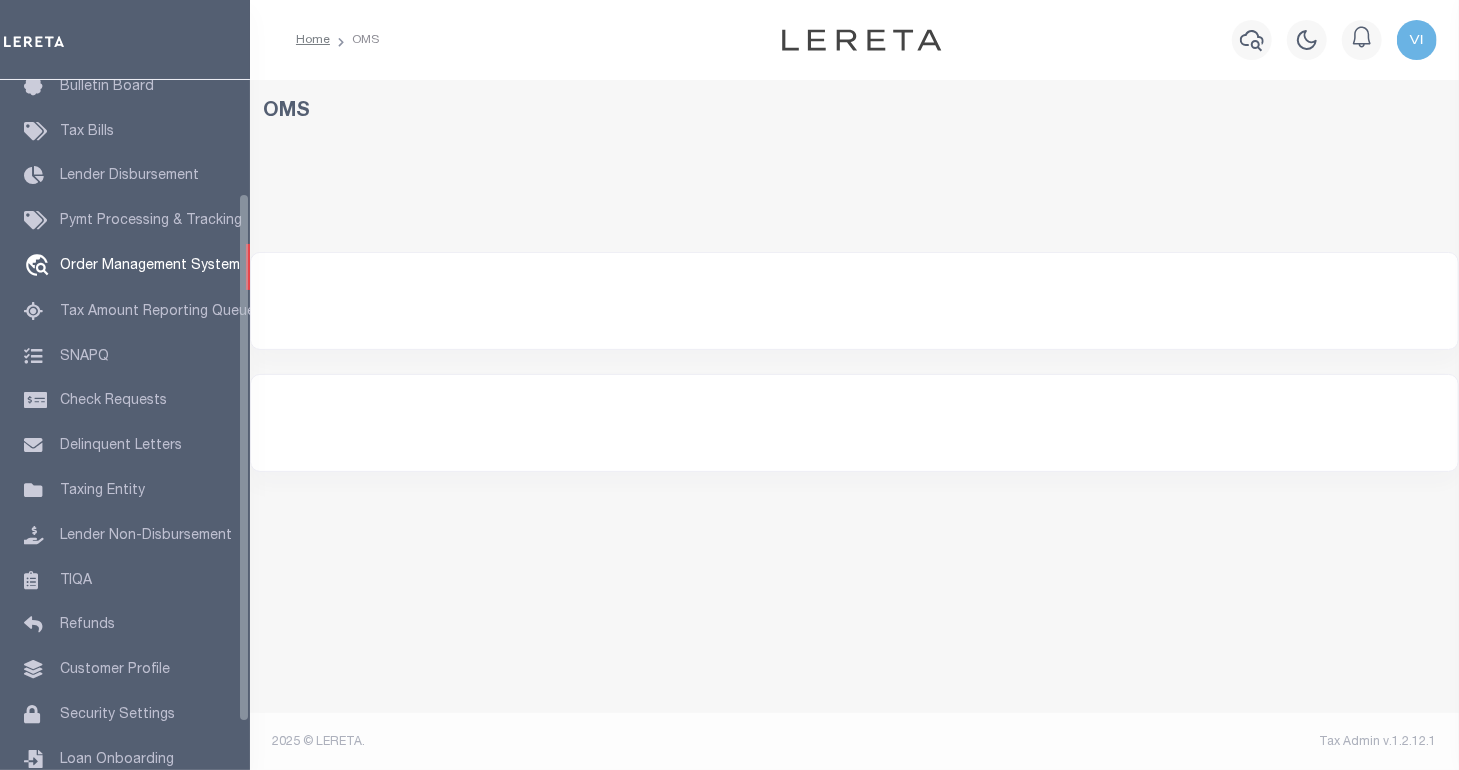 select on "200" 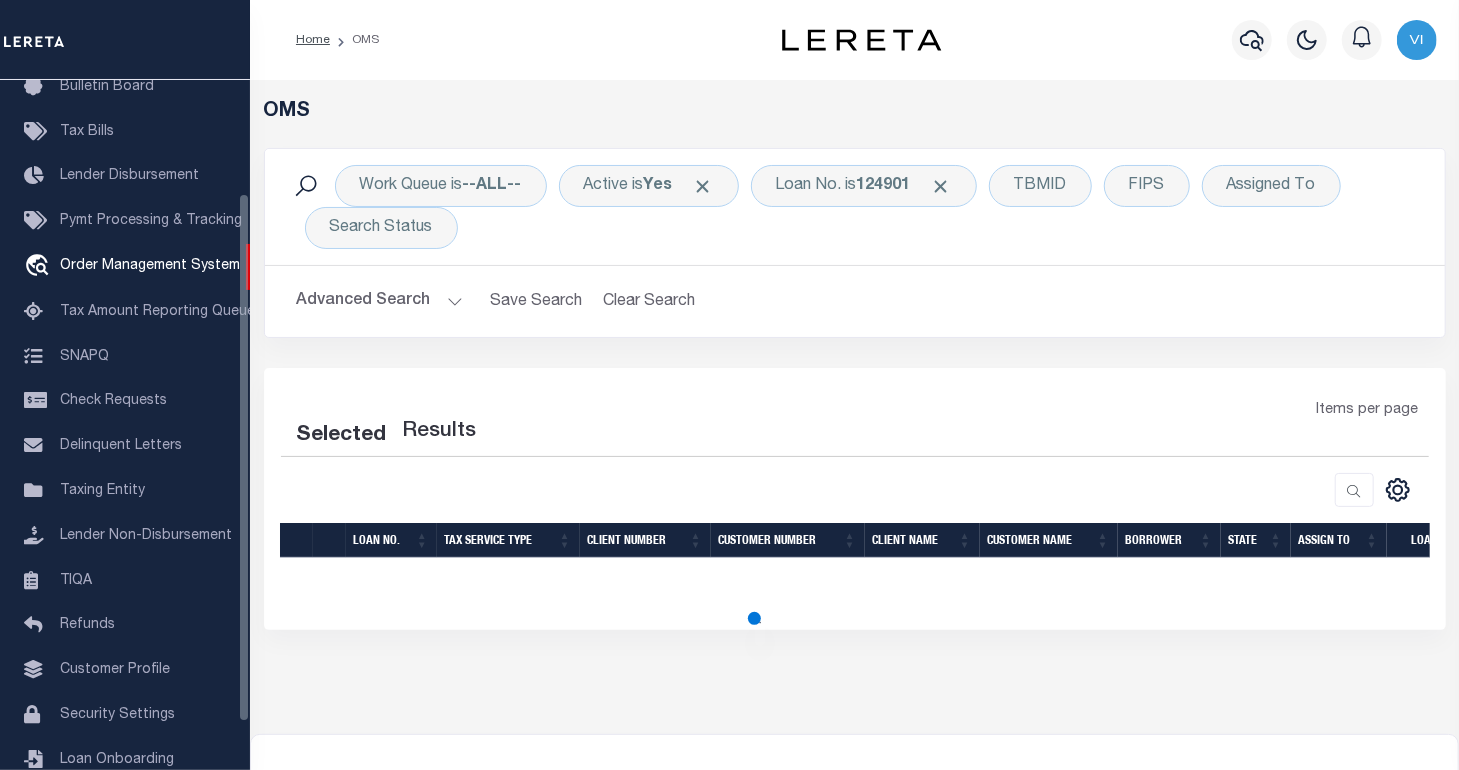 select on "200" 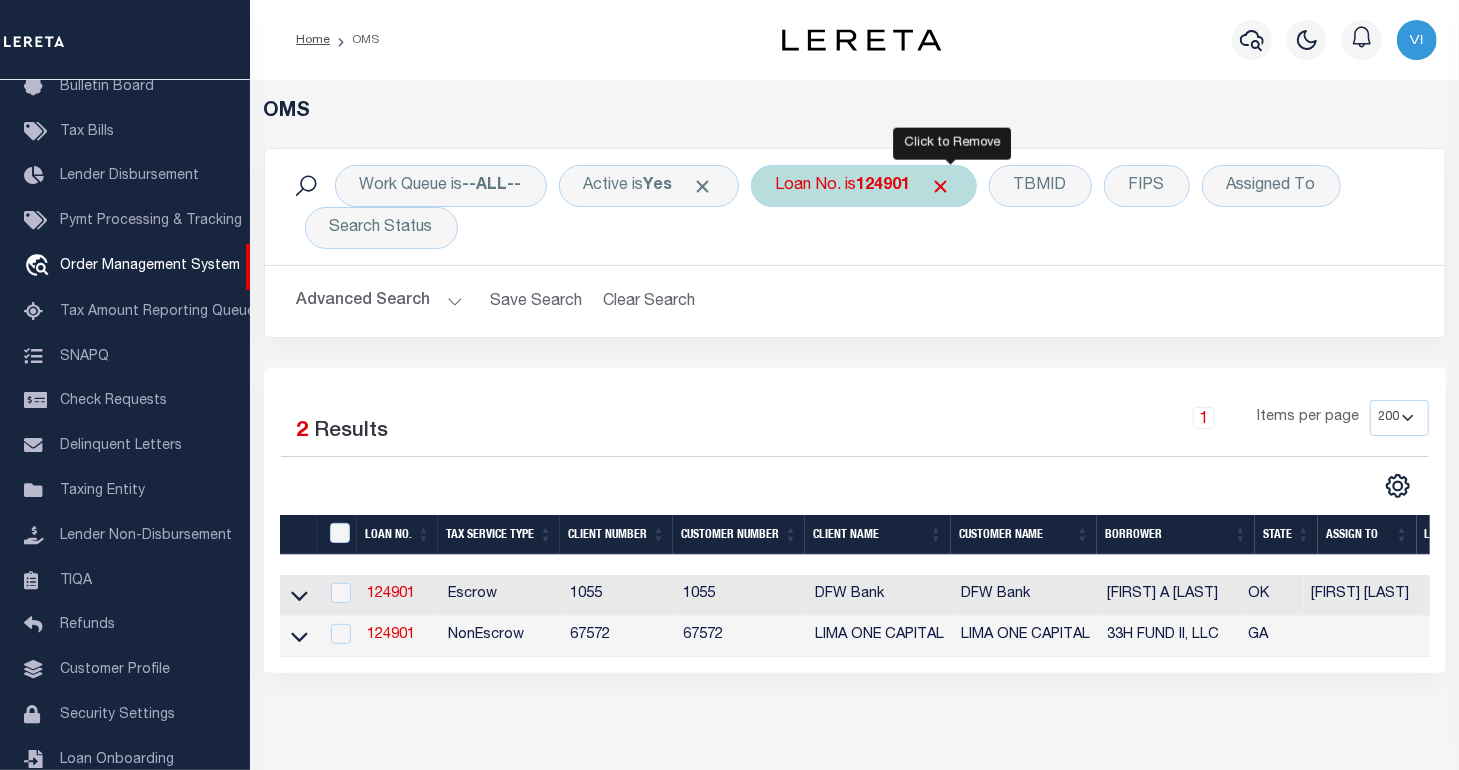 click at bounding box center [941, 186] 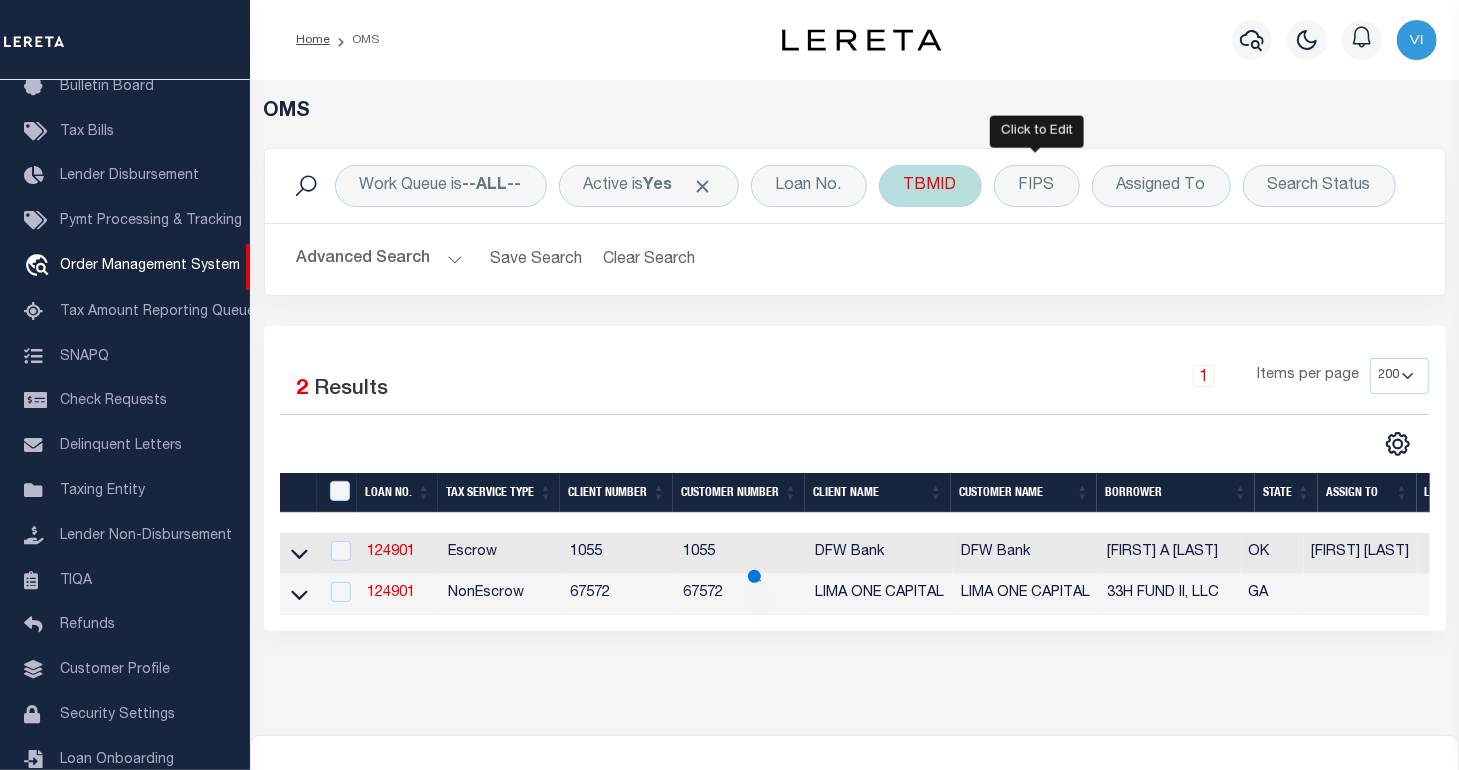 click on "TBMID" at bounding box center [930, 186] 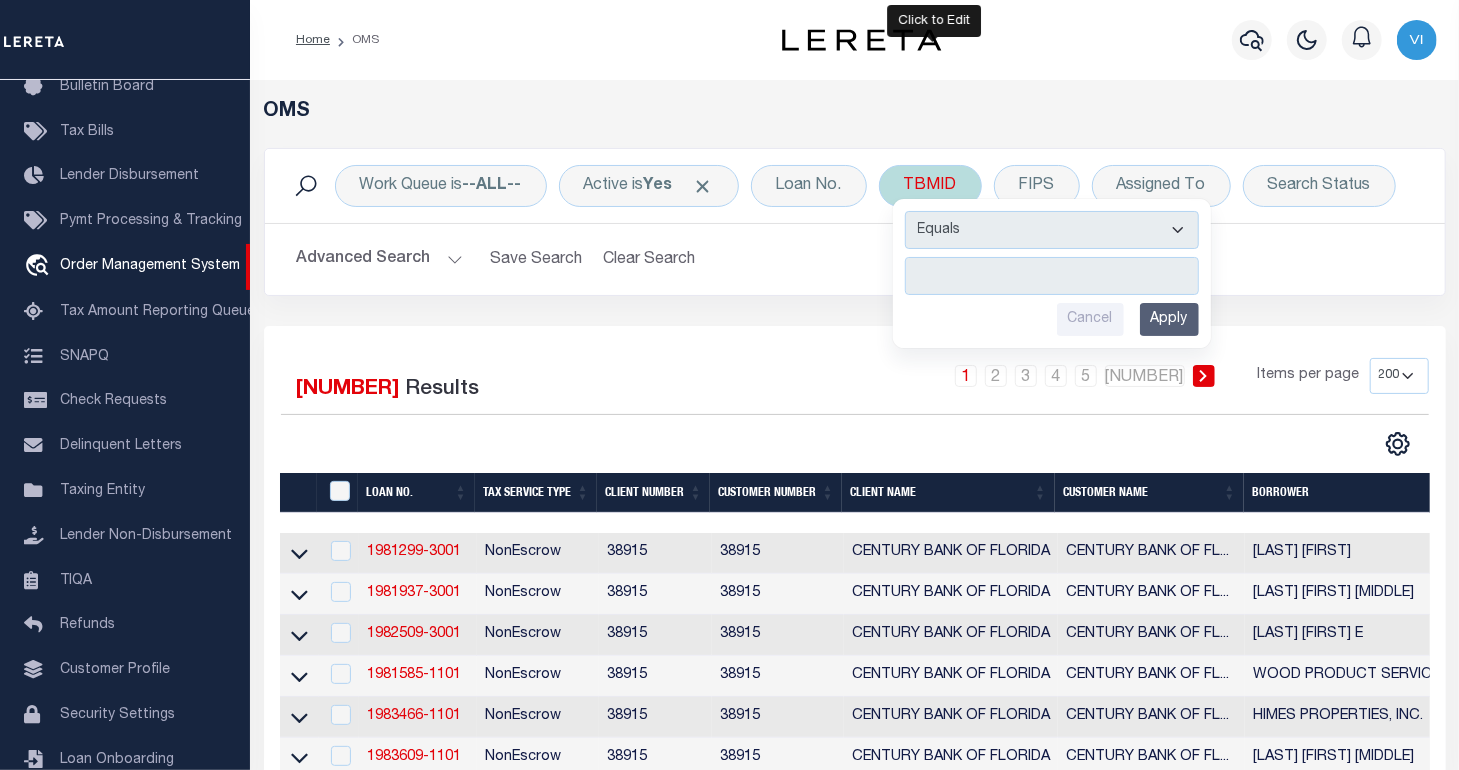 type on "[NUMBER]" 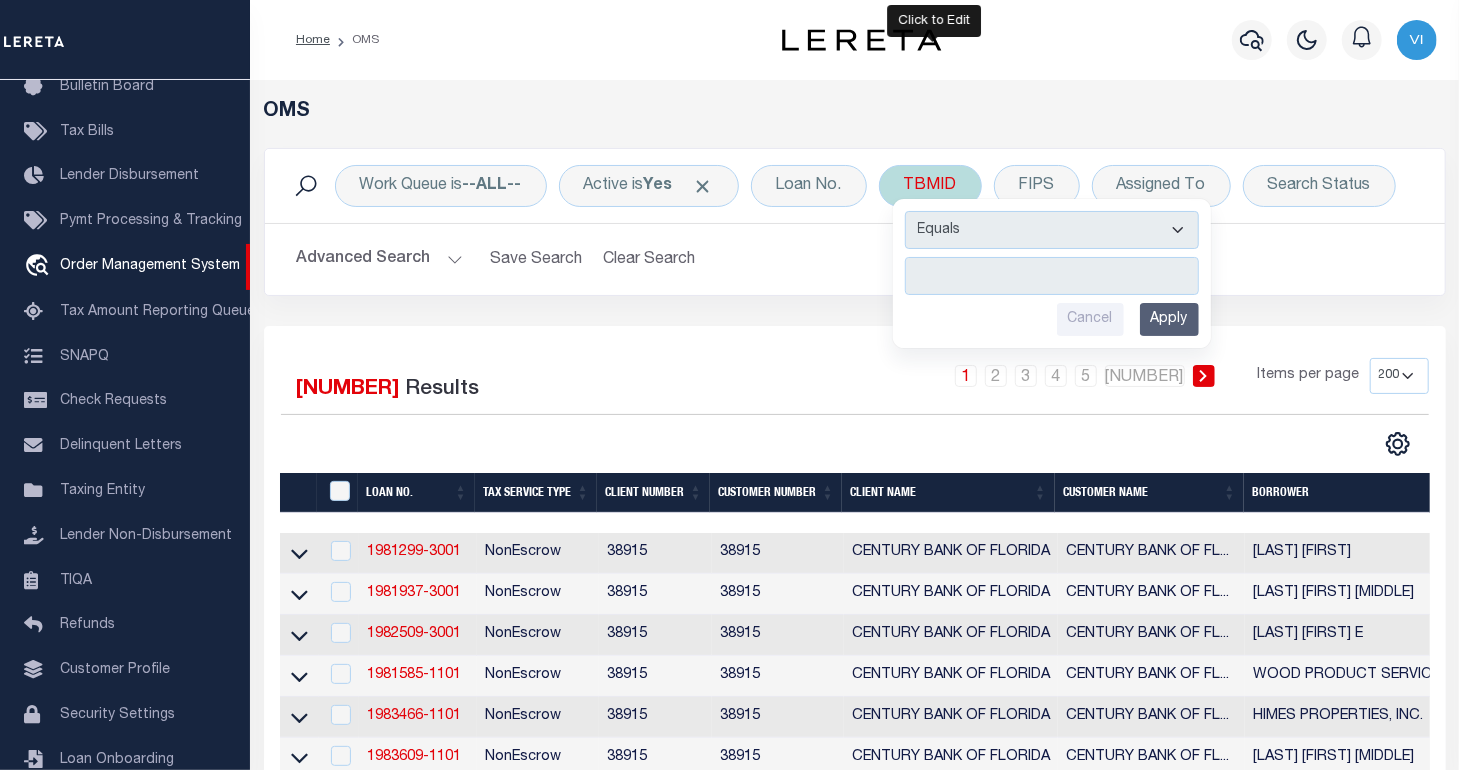 click on "Apply" at bounding box center [1169, 319] 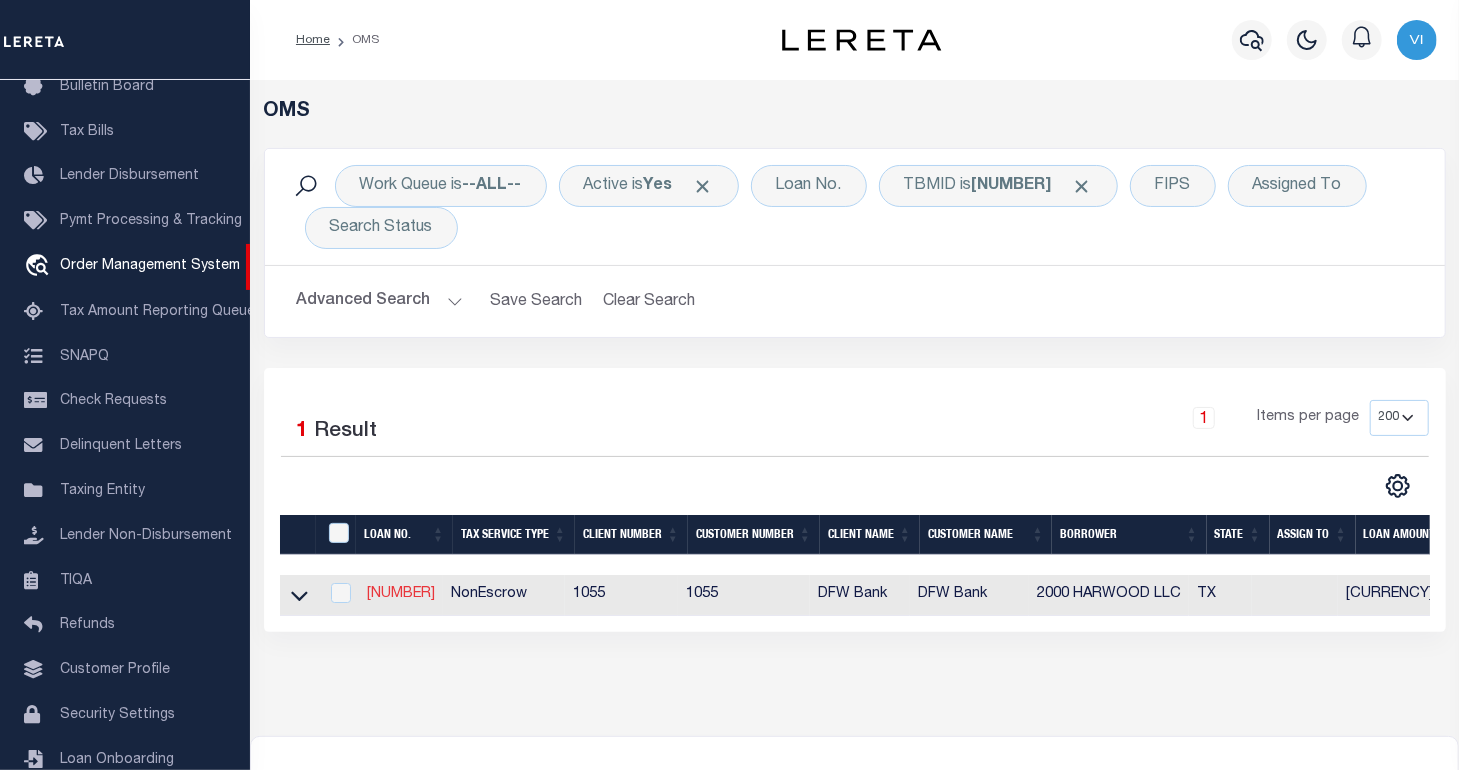 click on "[NUMBER]" at bounding box center (401, 594) 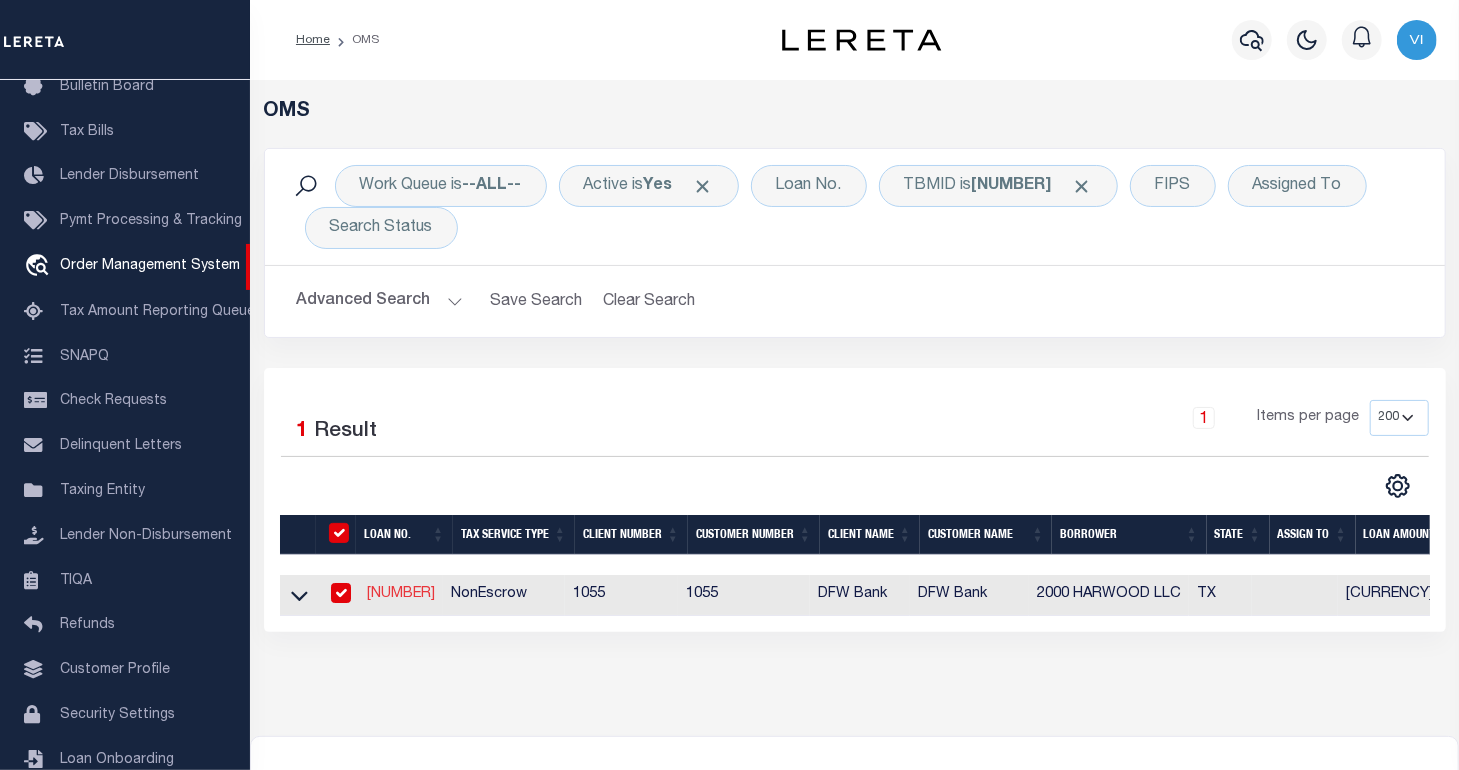 type on "[NUMBER]" 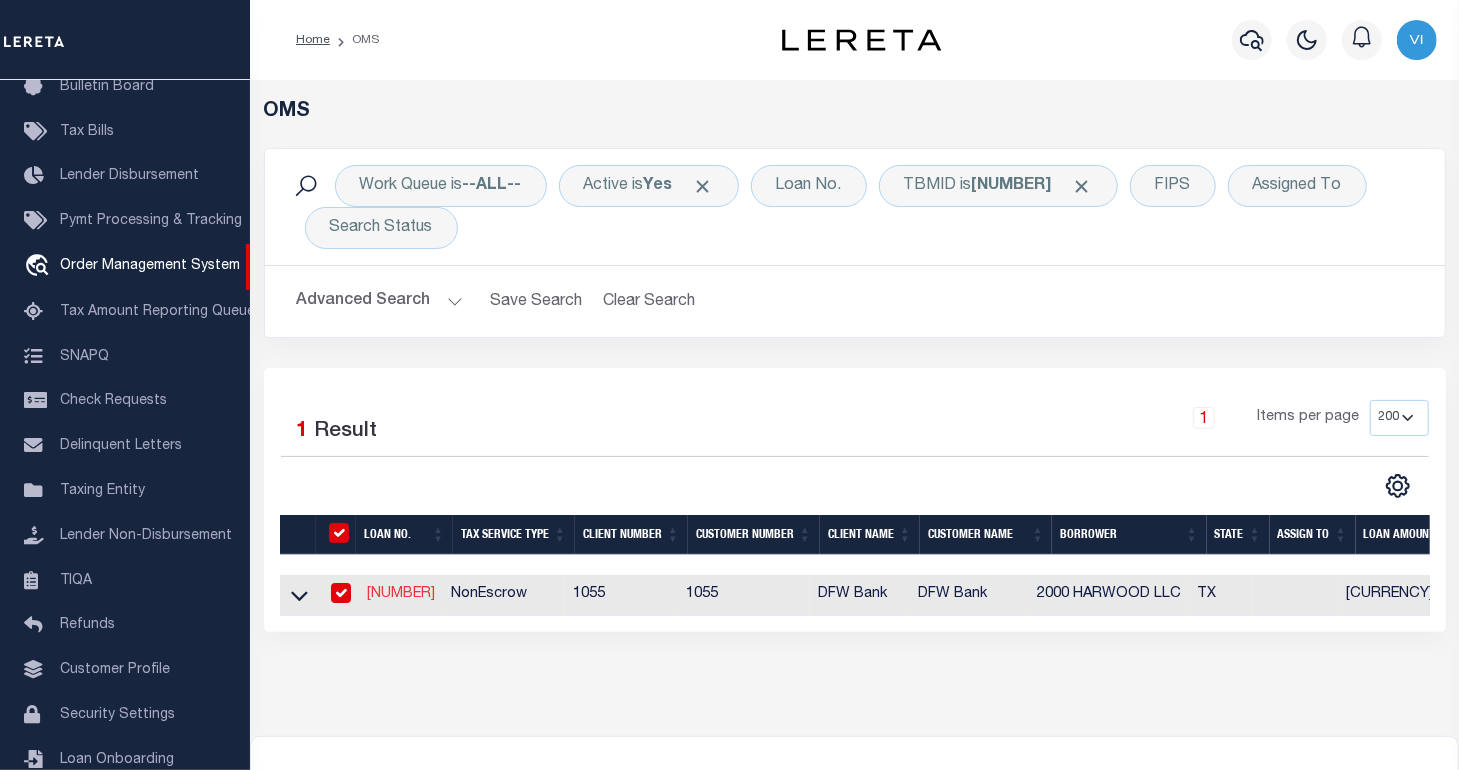 type on "2000 HARWOOD LLC" 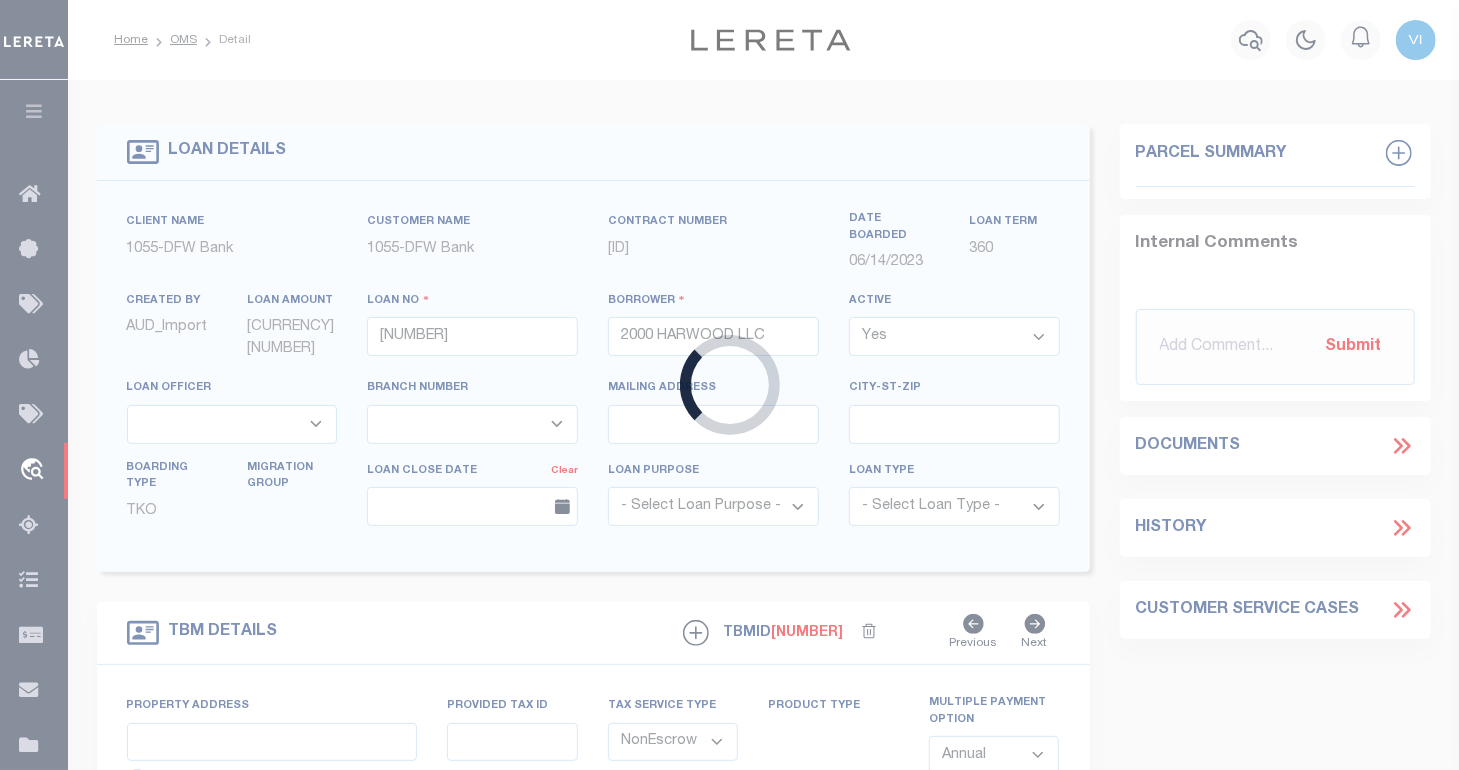 select on "[NUMBER]" 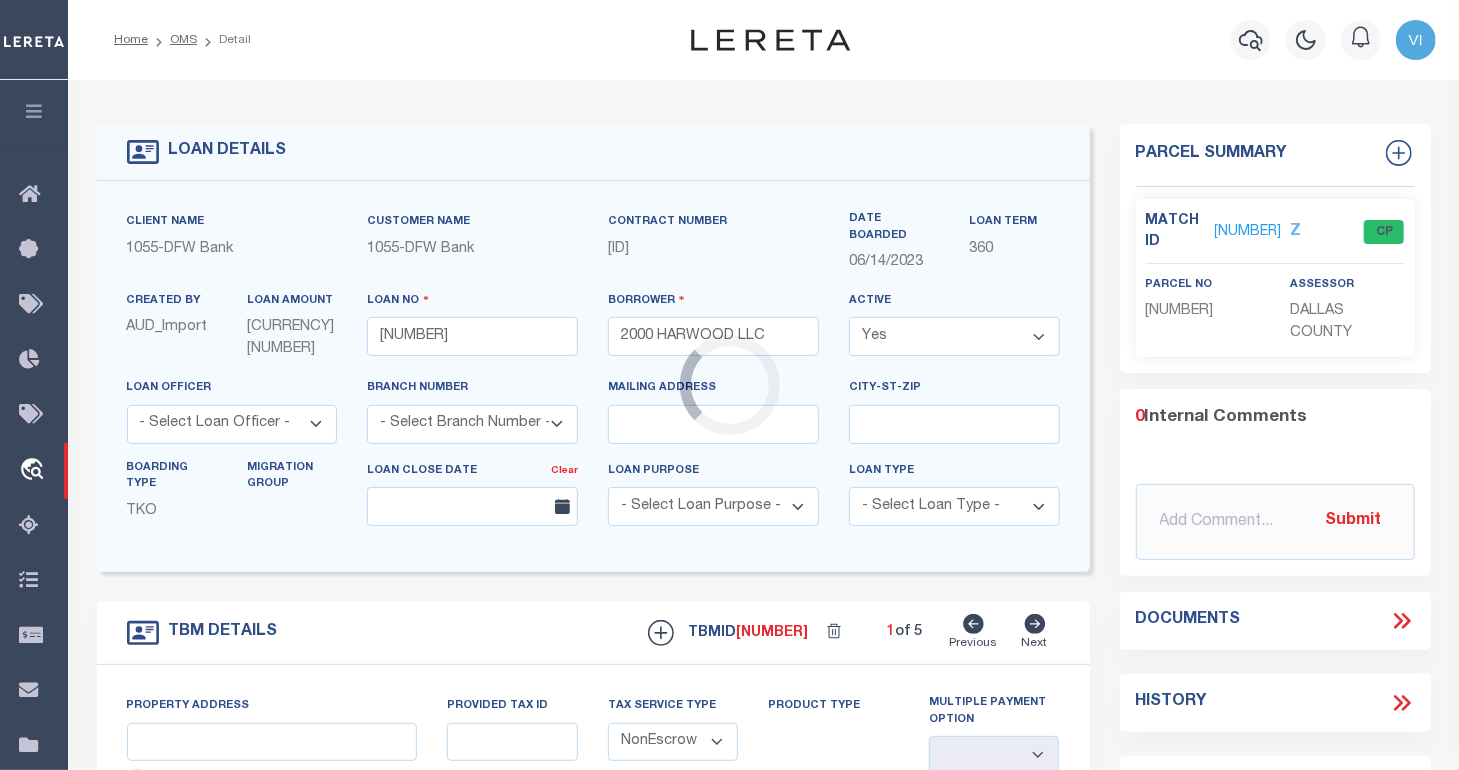 type on "[NUMBER] S [STREET]" 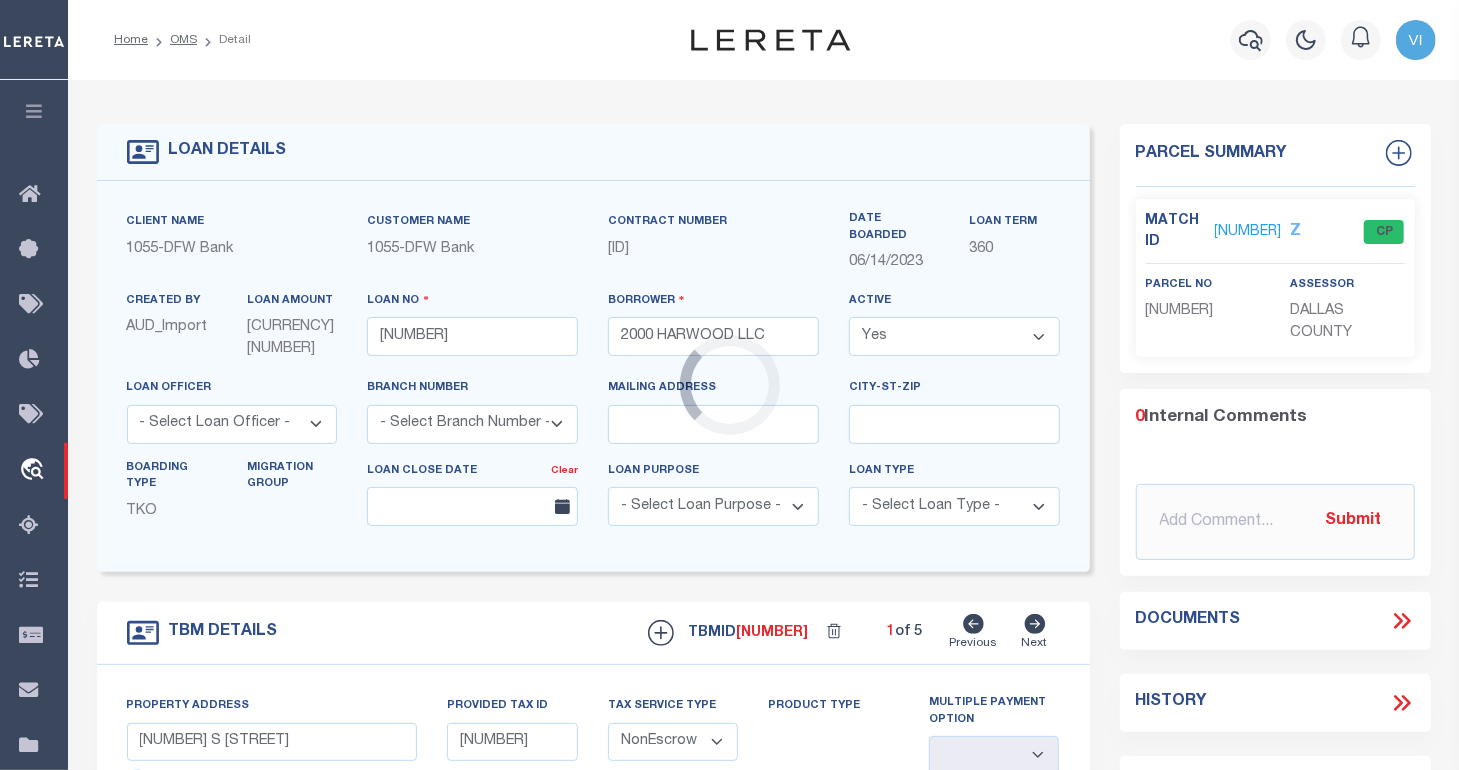 select 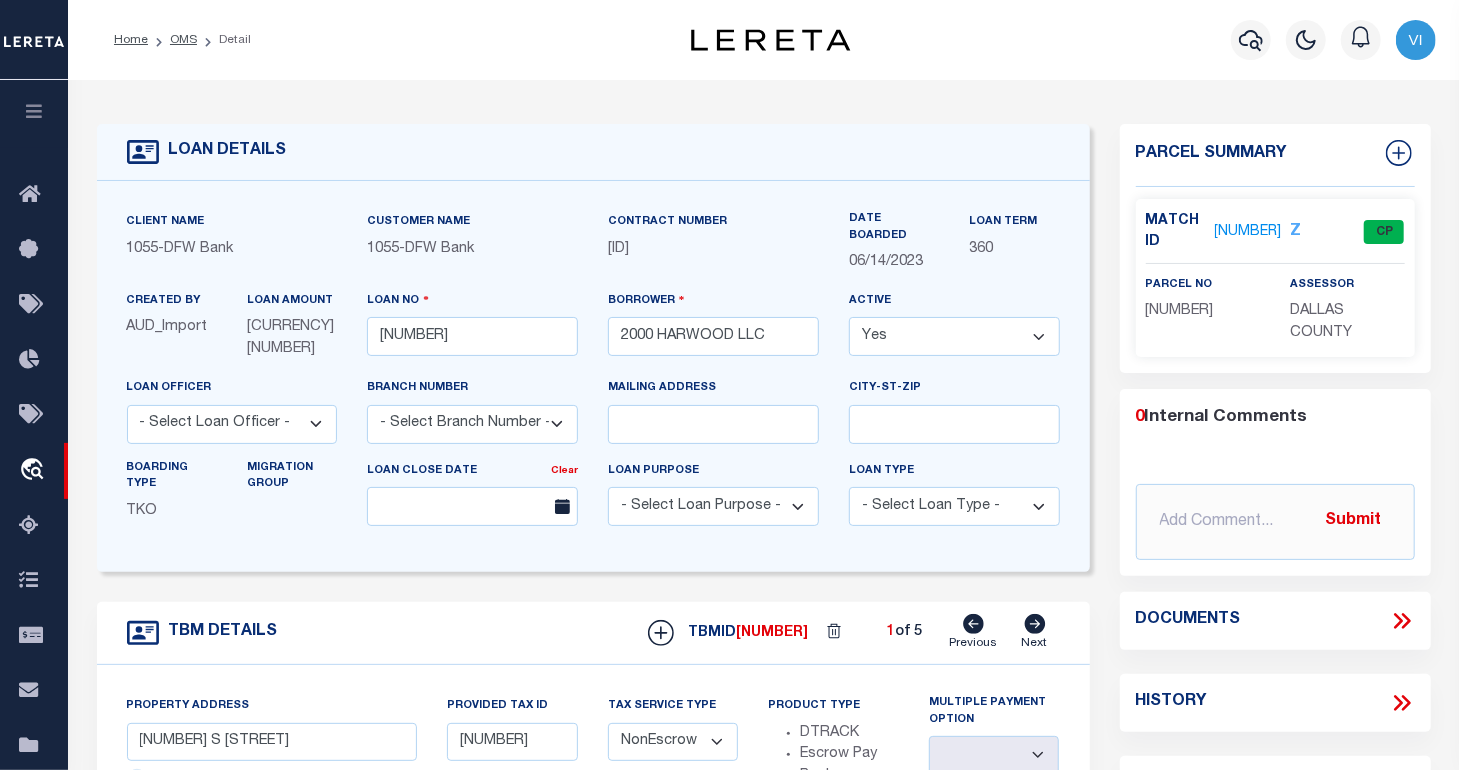 click on "[NUMBER]" at bounding box center [1248, 232] 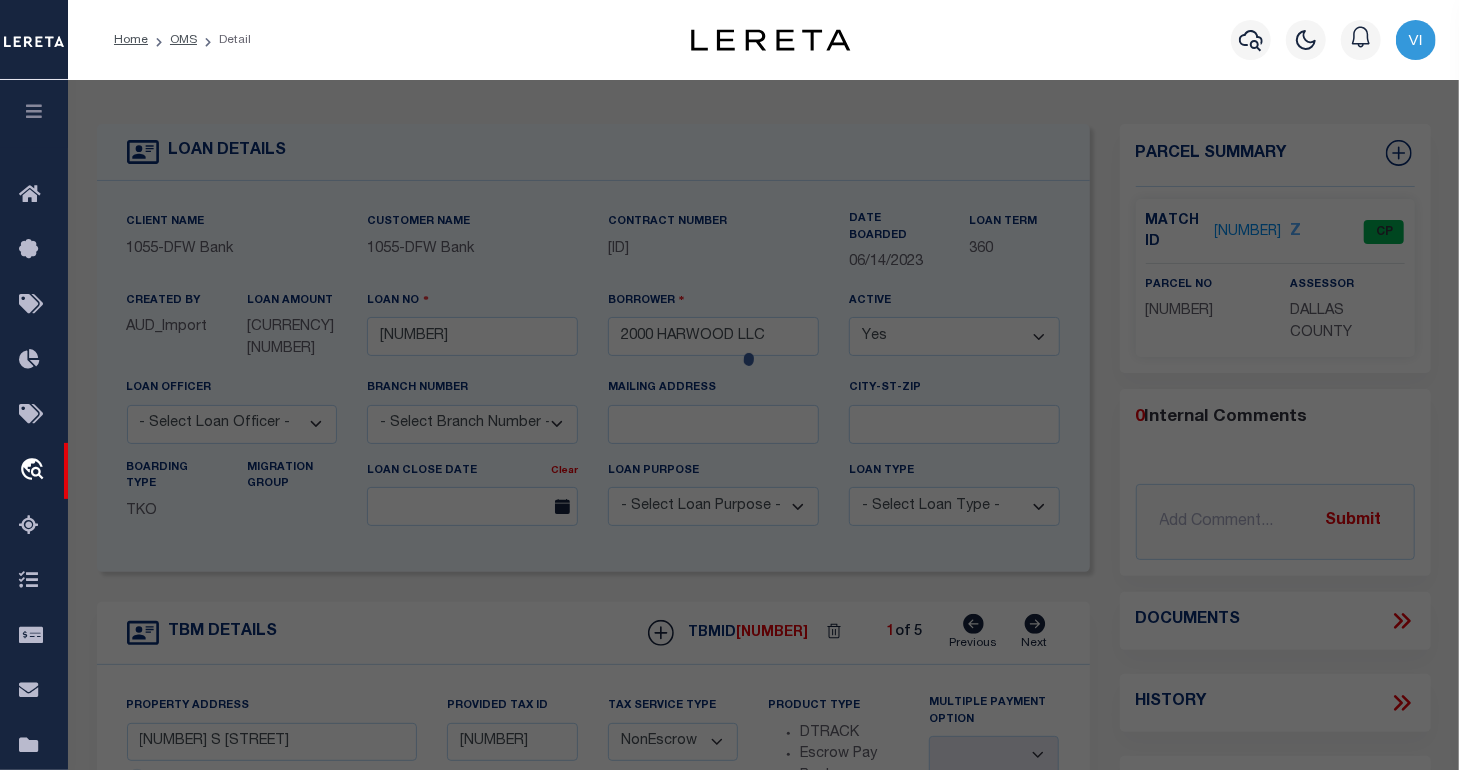 checkbox on "false" 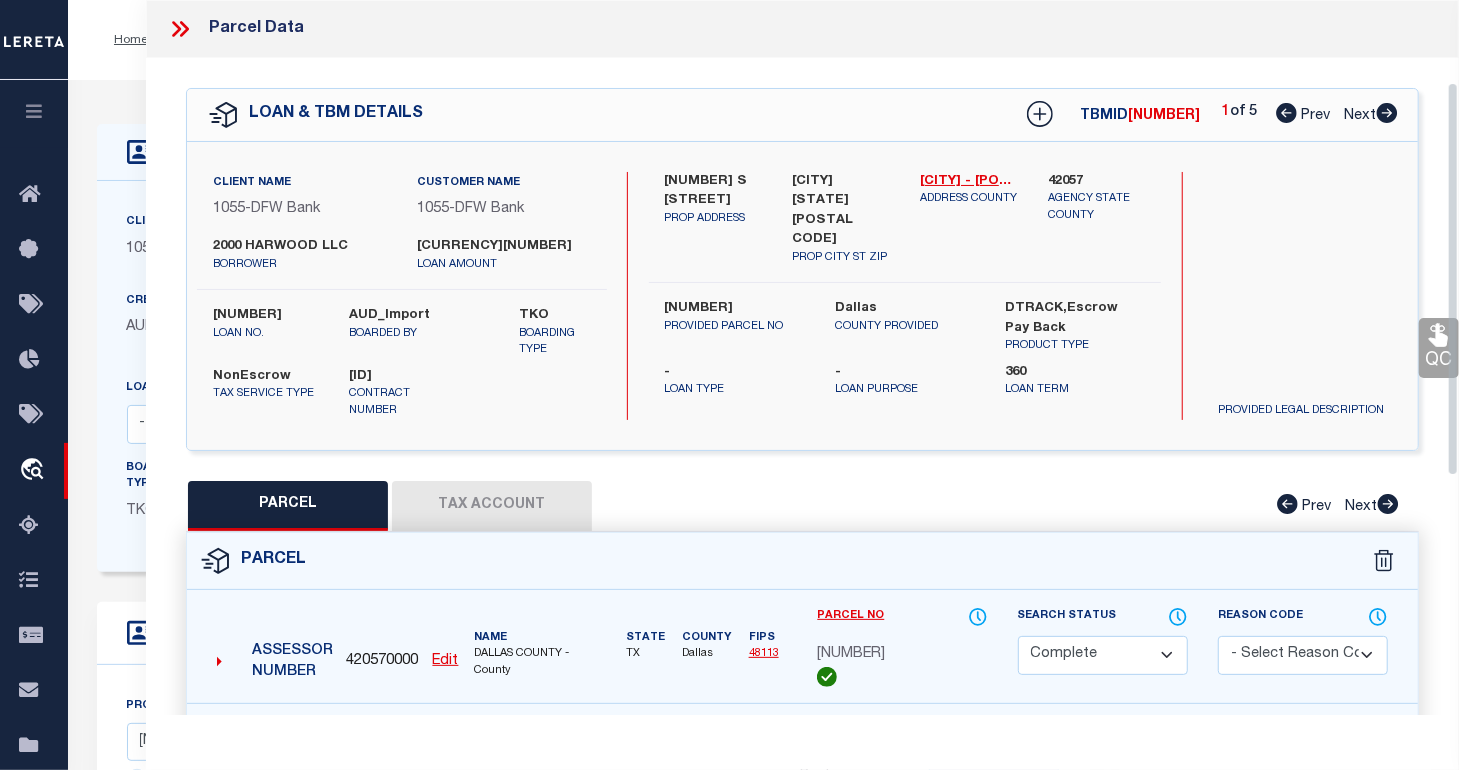 scroll, scrollTop: 300, scrollLeft: 0, axis: vertical 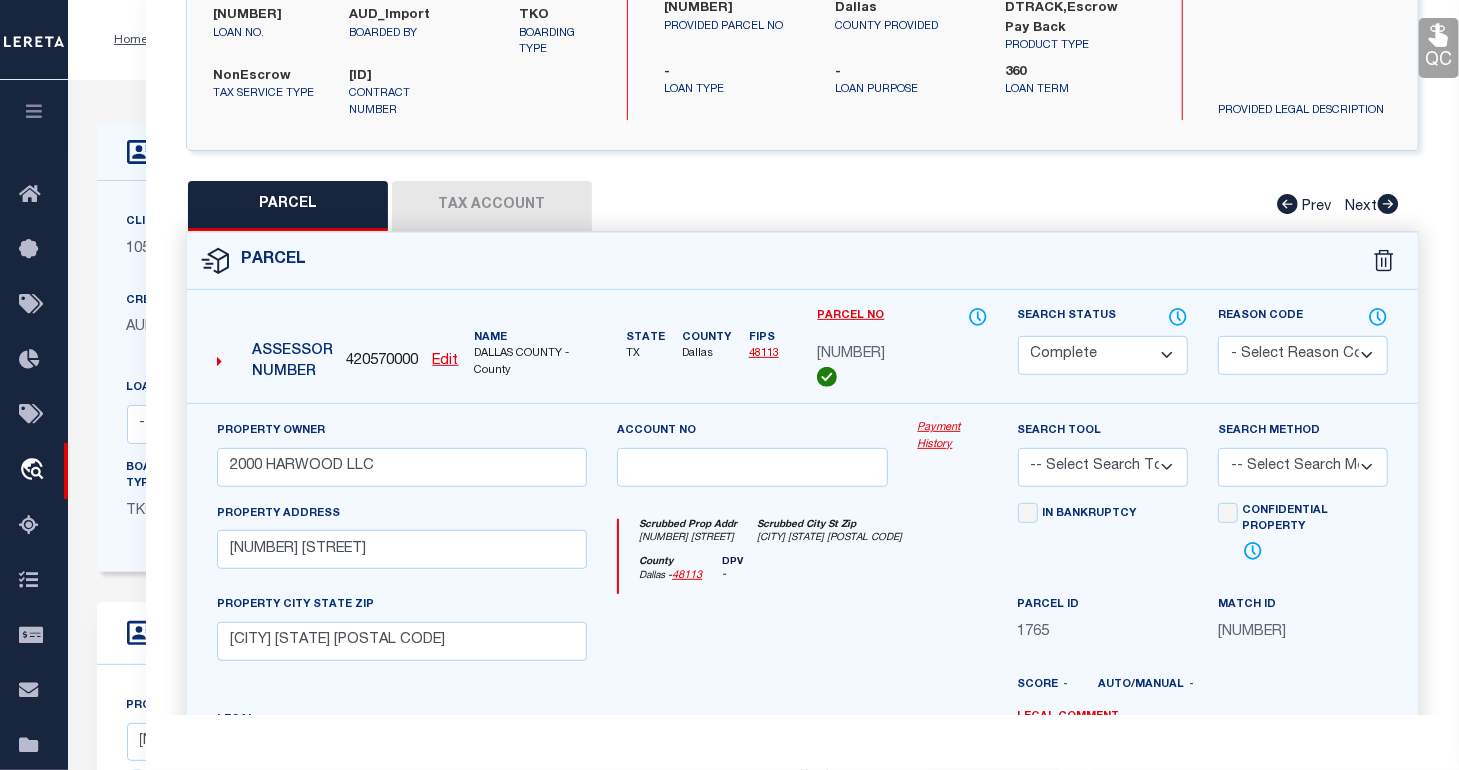 click on "Payment History" at bounding box center [953, 436] 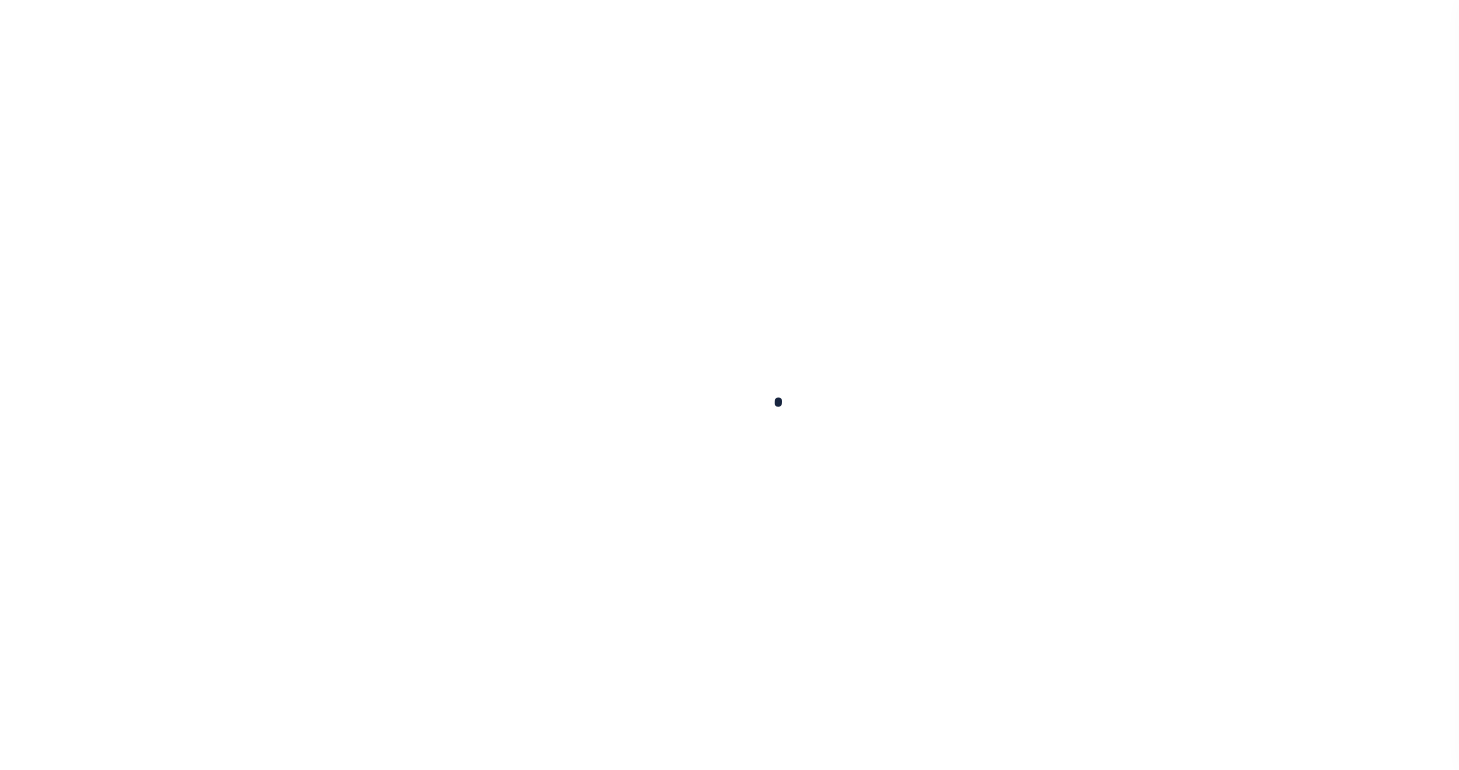 scroll, scrollTop: 0, scrollLeft: 0, axis: both 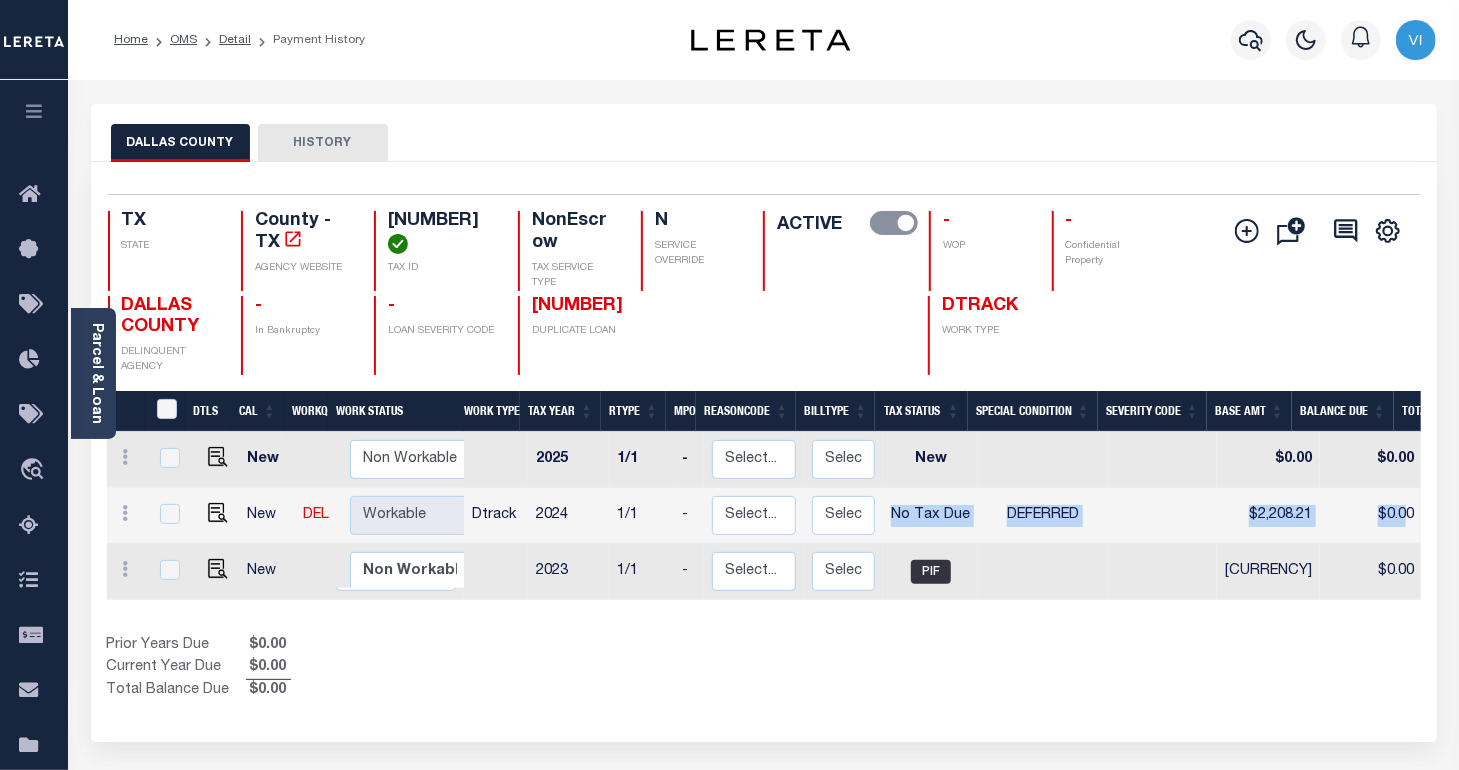 drag, startPoint x: 883, startPoint y: 519, endPoint x: 1378, endPoint y: 508, distance: 495.1222 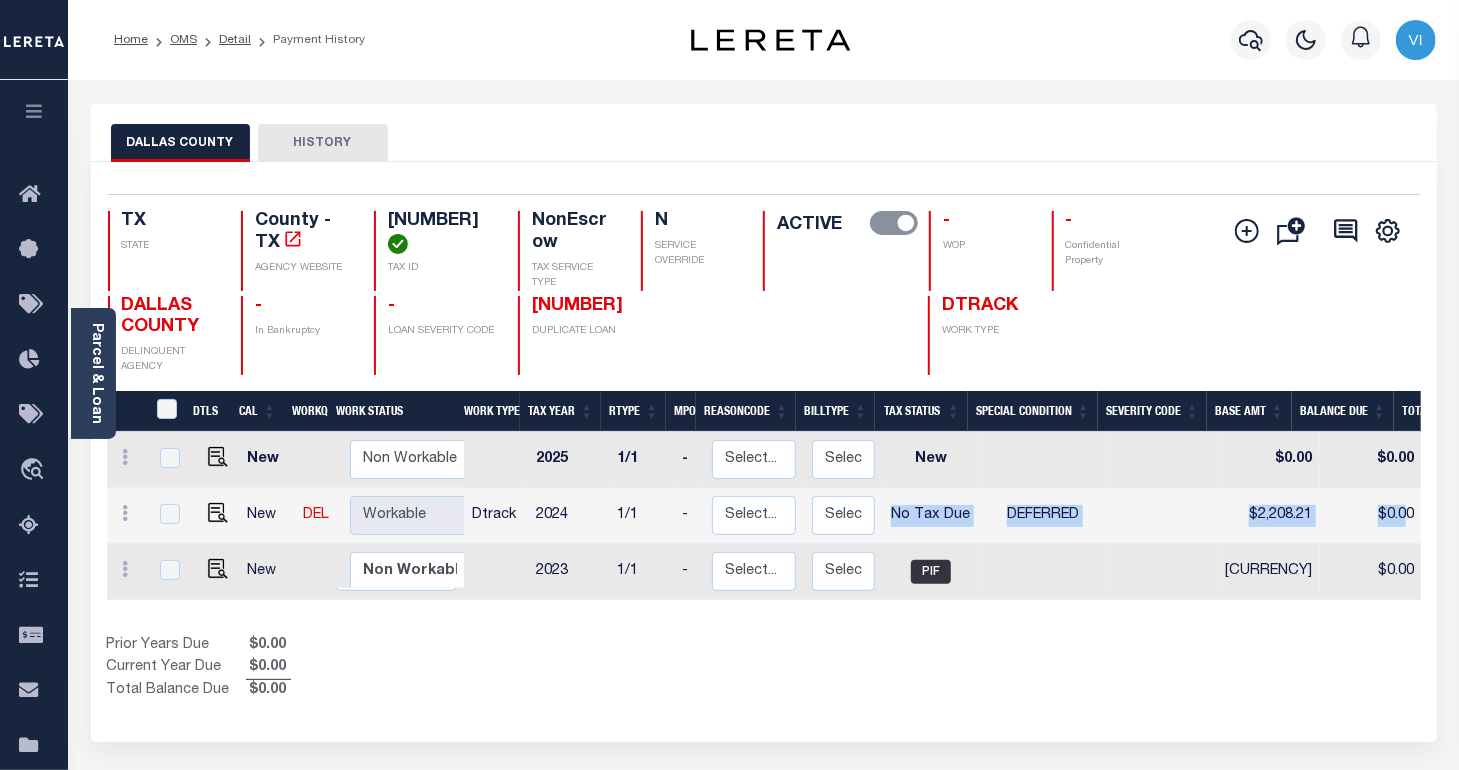 click on "New DEL
Non Workable
Workable
Dtrack 2024 1/1 - Select... Payment Reversal Taxable Value Change Assessment Change Occupancy Tax Rate Change Billing Change Exemption Change Added/Omitted Tax Tax Correction Data Conversion Error Data Entry Error Back Applied Payment Select... Regular Delinquent Supplemental Corrected/Adjusted Bill - Re-Report Corrected/Adjusted Bill - Balance Due No Tax Due DEFERRED $[CURRENCY] $[CURRENCY] [DATE] [DATE] [DATE]" at bounding box center [1098, 516] 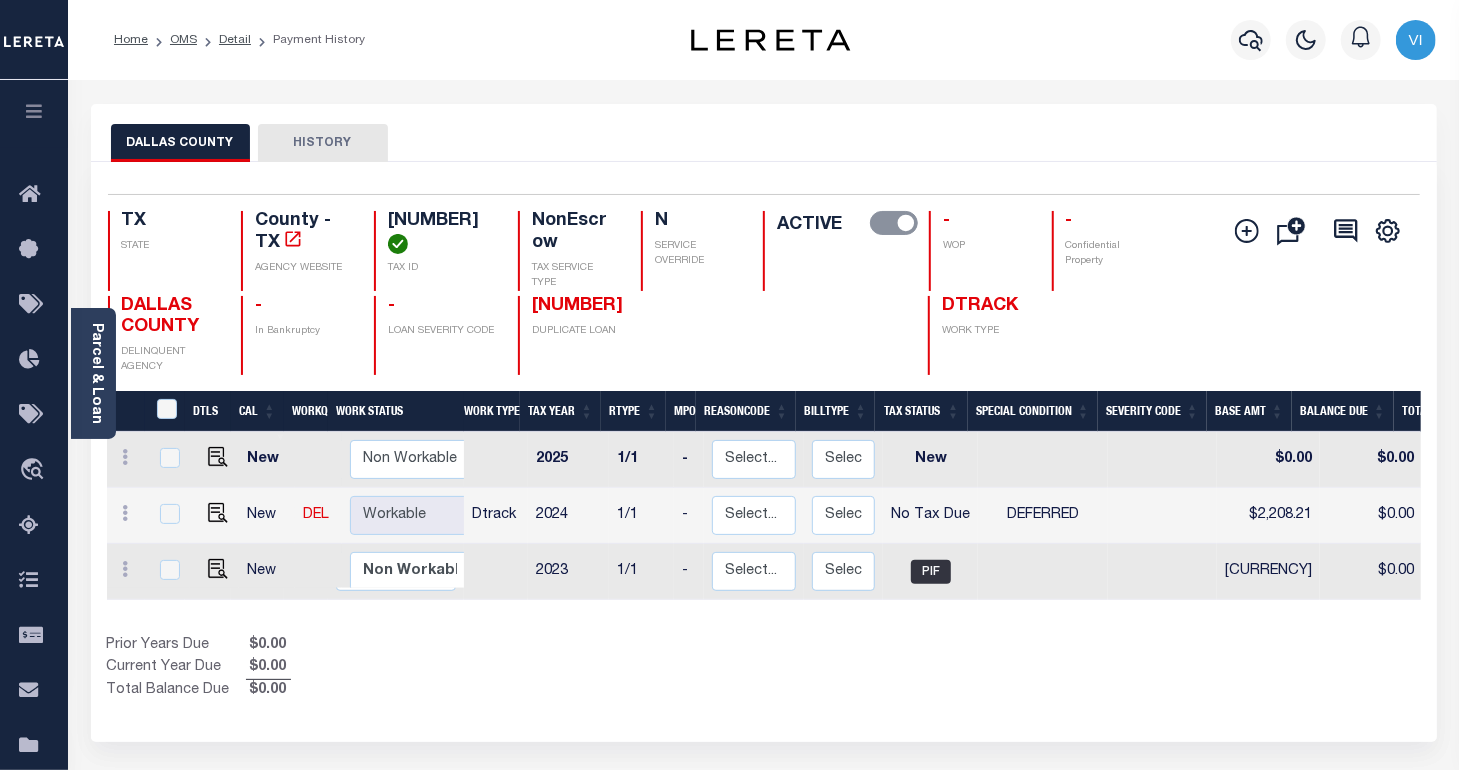 click on "Show Tax Lines before Bill Release Date
Prior Years Due
$0.00
Current Year Due
$0.00
Total Balance Due
$0.00" at bounding box center [764, 668] 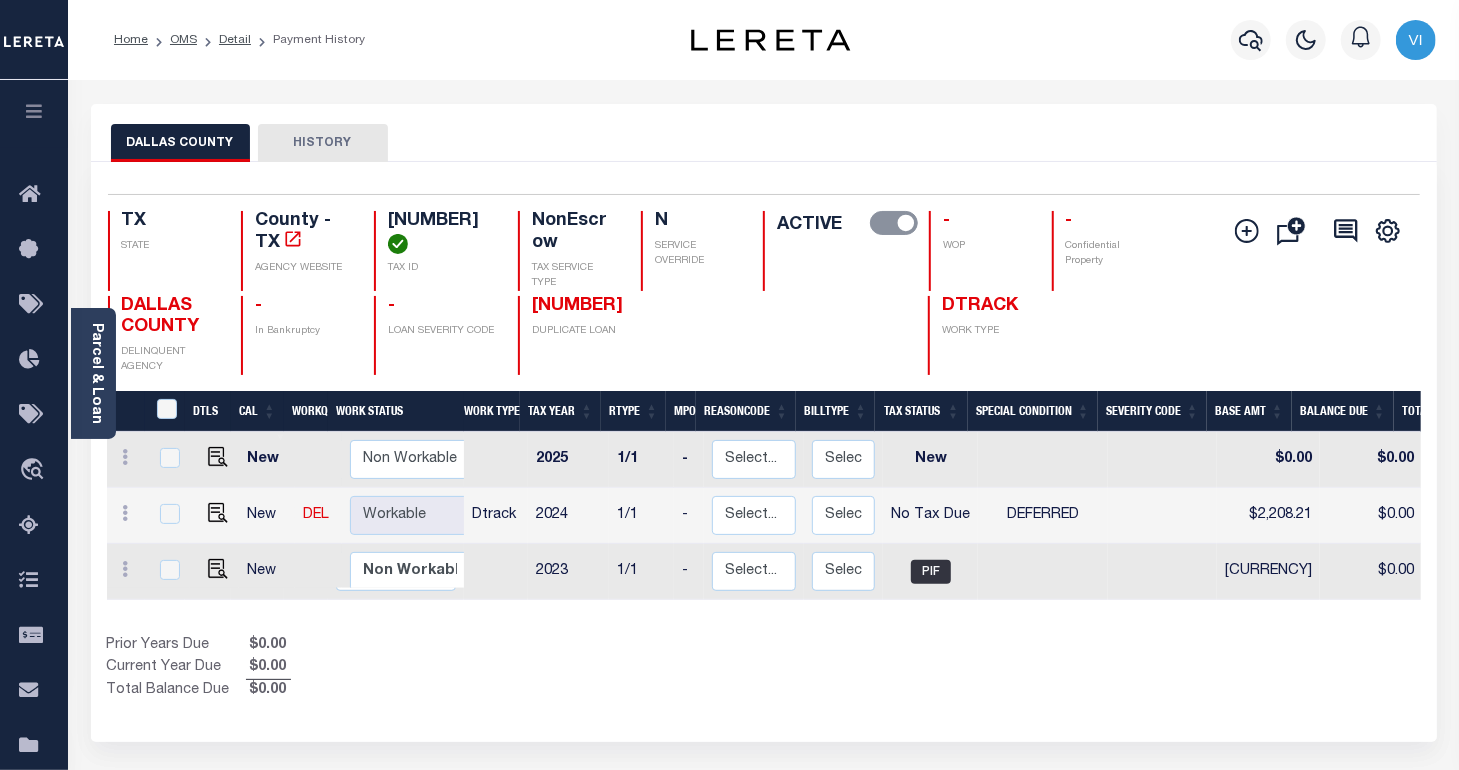click on "Show Tax Lines before Bill Release Date
Prior Years Due
$0.00
Current Year Due
$0.00
Total Balance Due
$0.00" at bounding box center (764, 668) 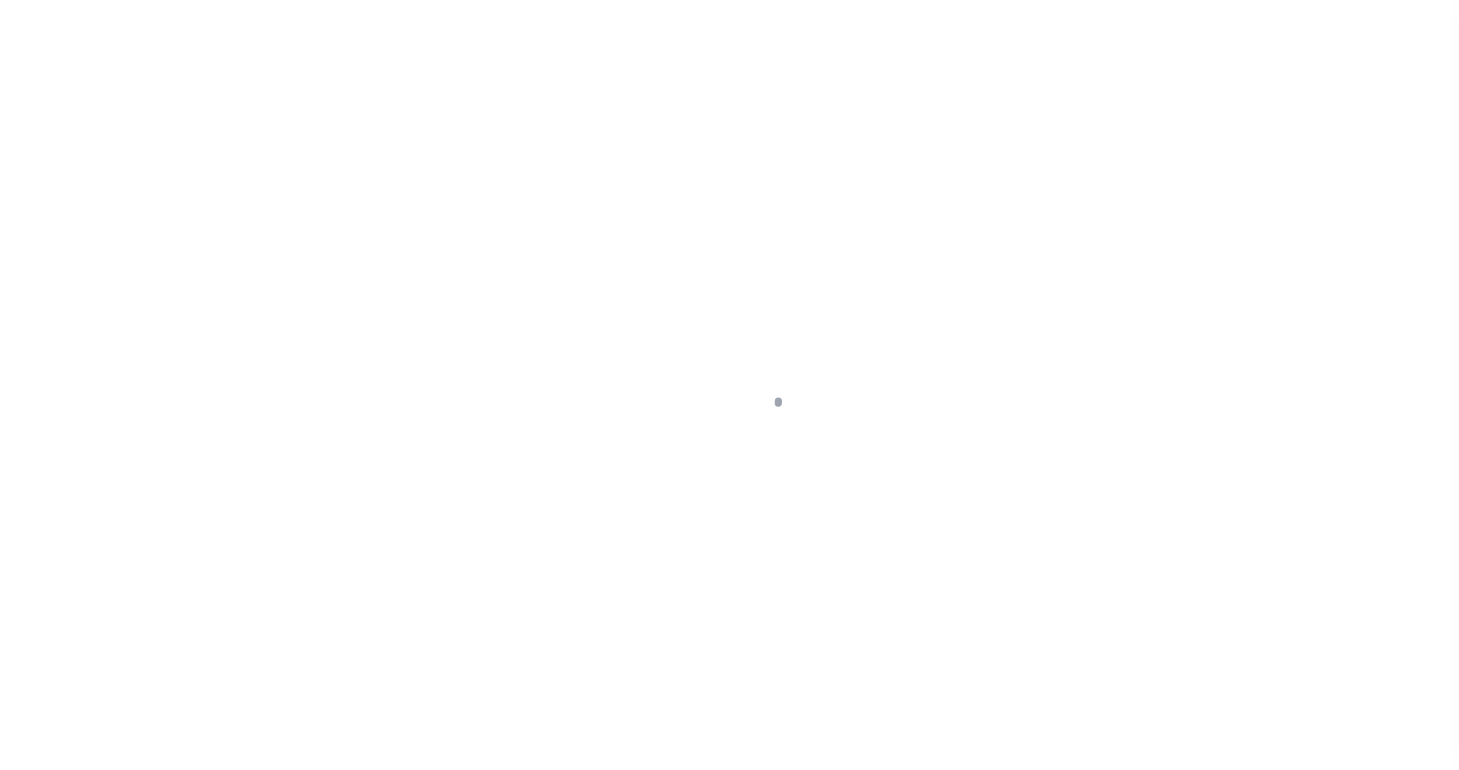 scroll, scrollTop: 0, scrollLeft: 0, axis: both 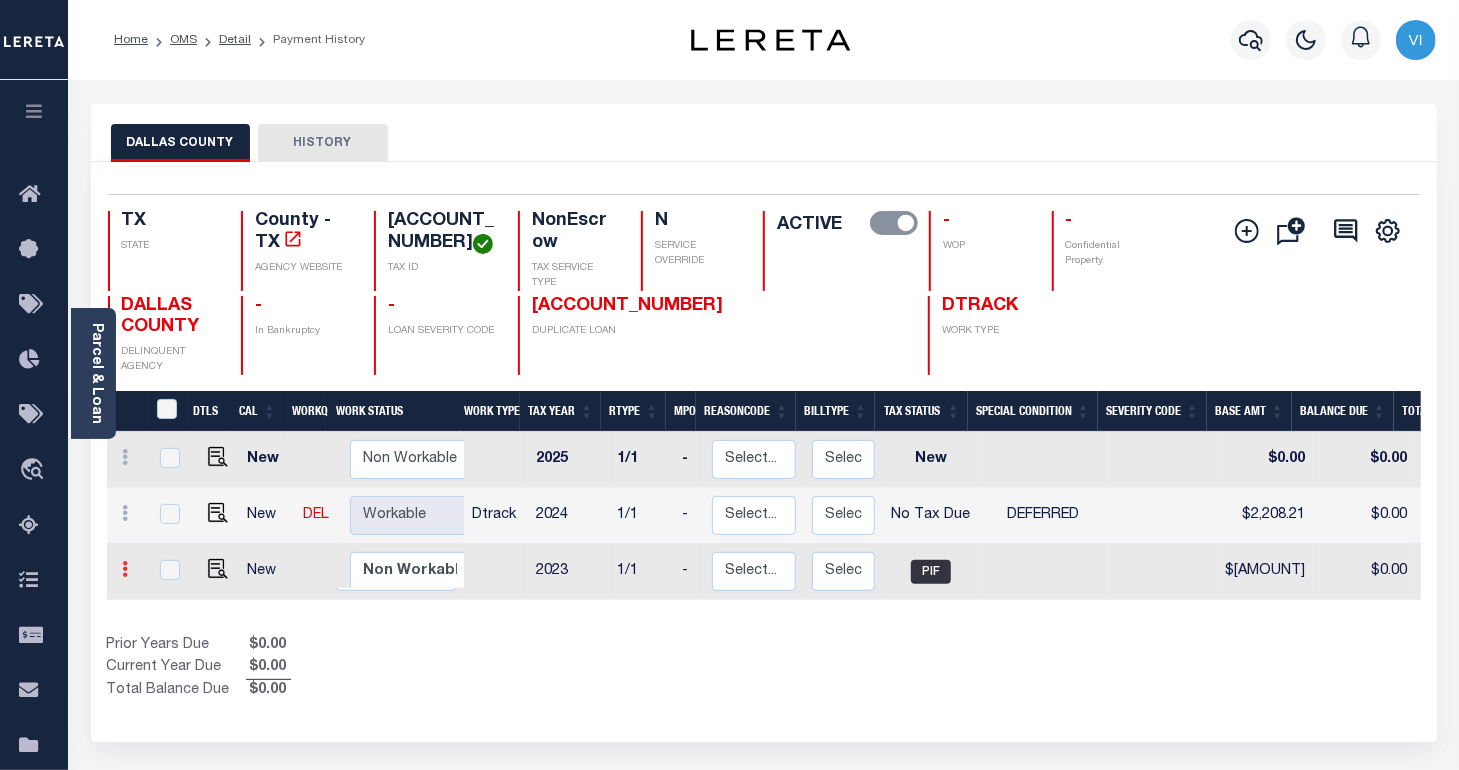 click at bounding box center (126, 572) 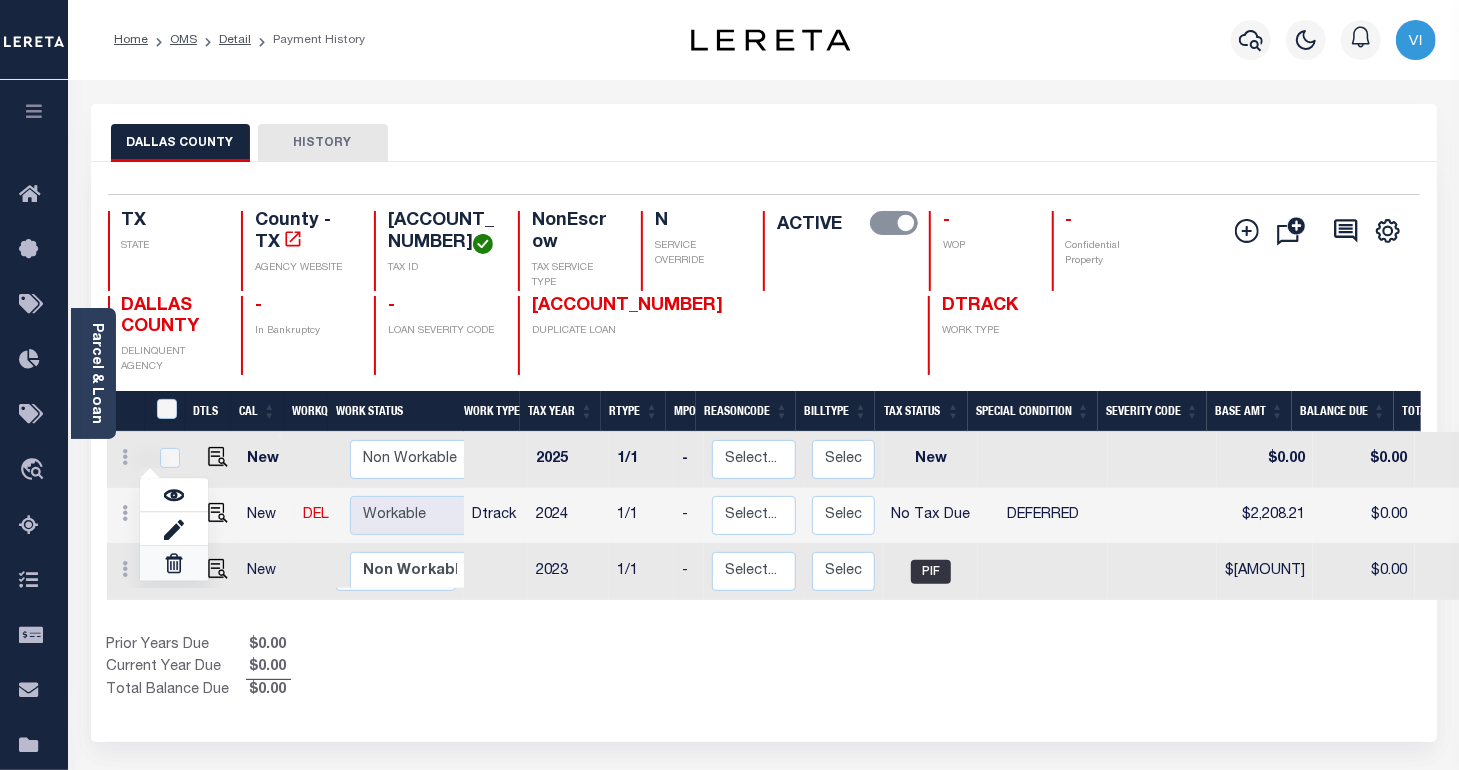 click at bounding box center (174, 529) 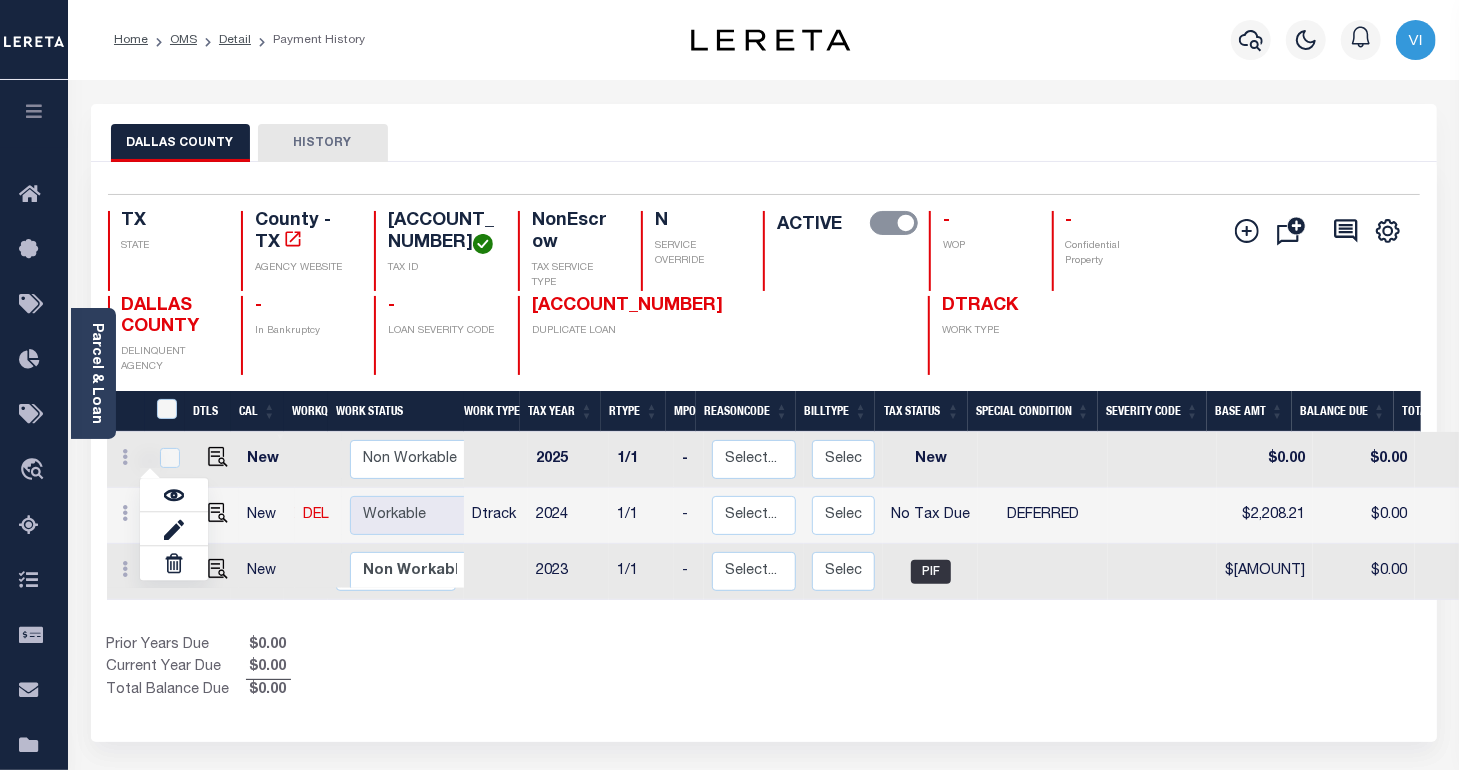 checkbox on "true" 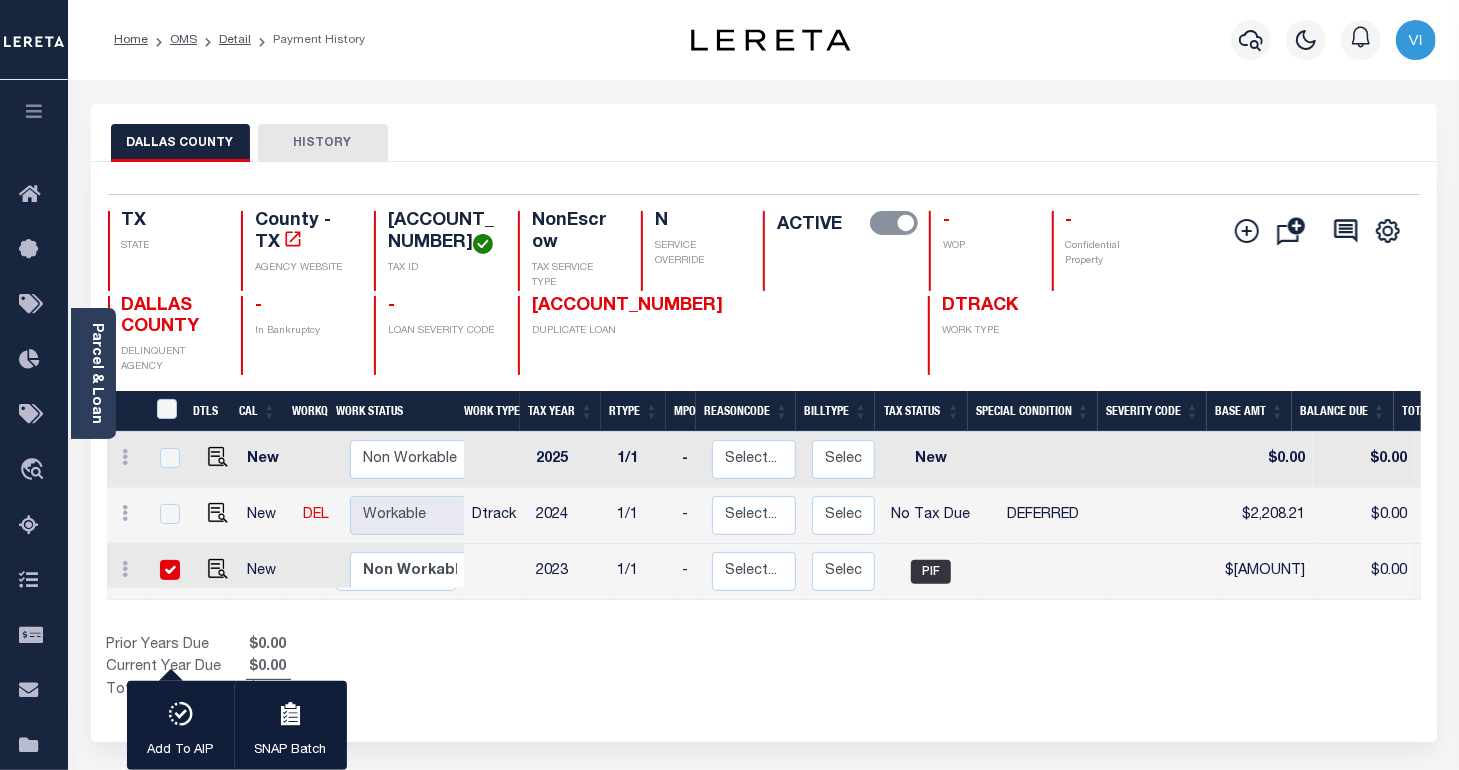 click on "Prior Years Due
$0.00
Current Year Due
$0.00
Total Balance Due
$0.00" at bounding box center (435, 668) 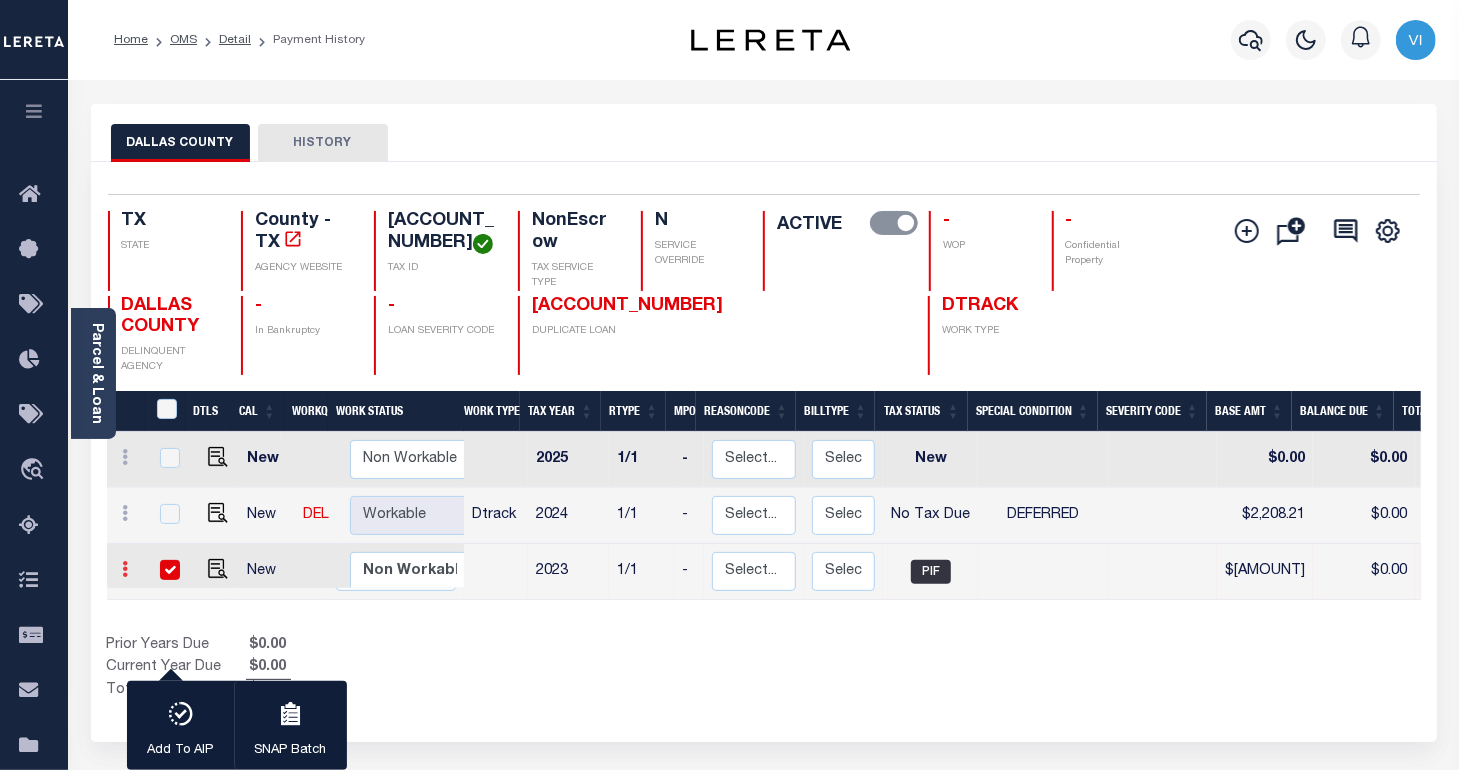 click at bounding box center (126, 572) 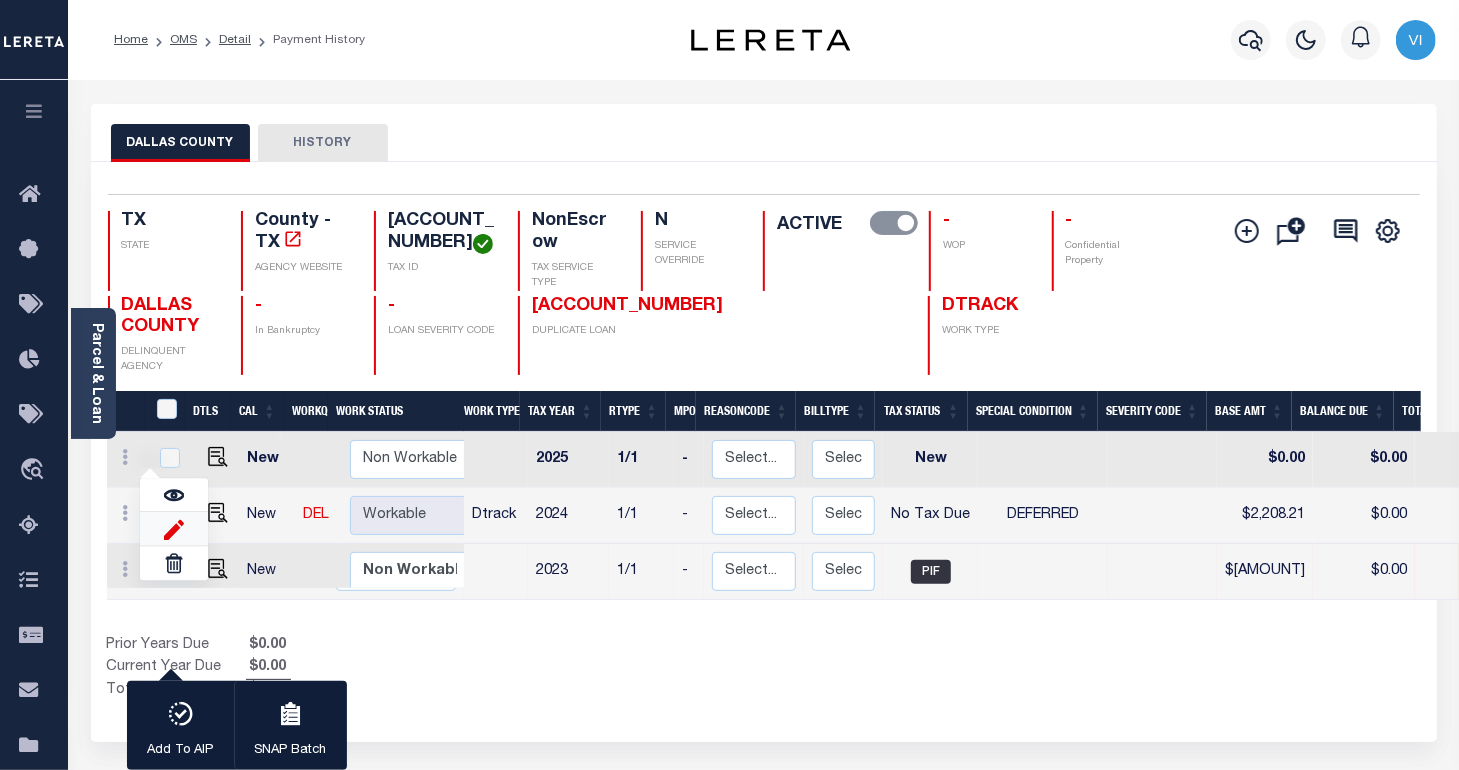 click at bounding box center (174, 529) 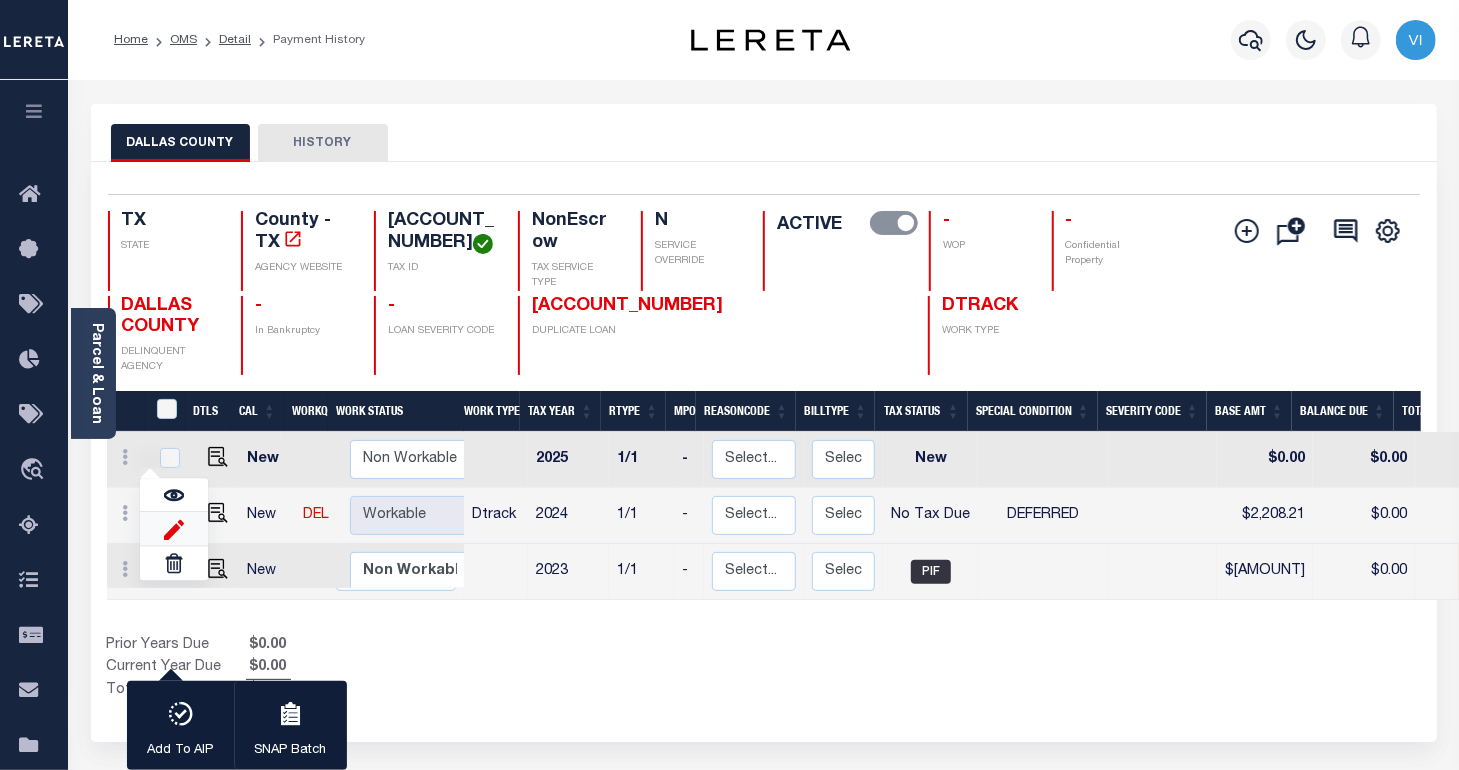 select on "PIF" 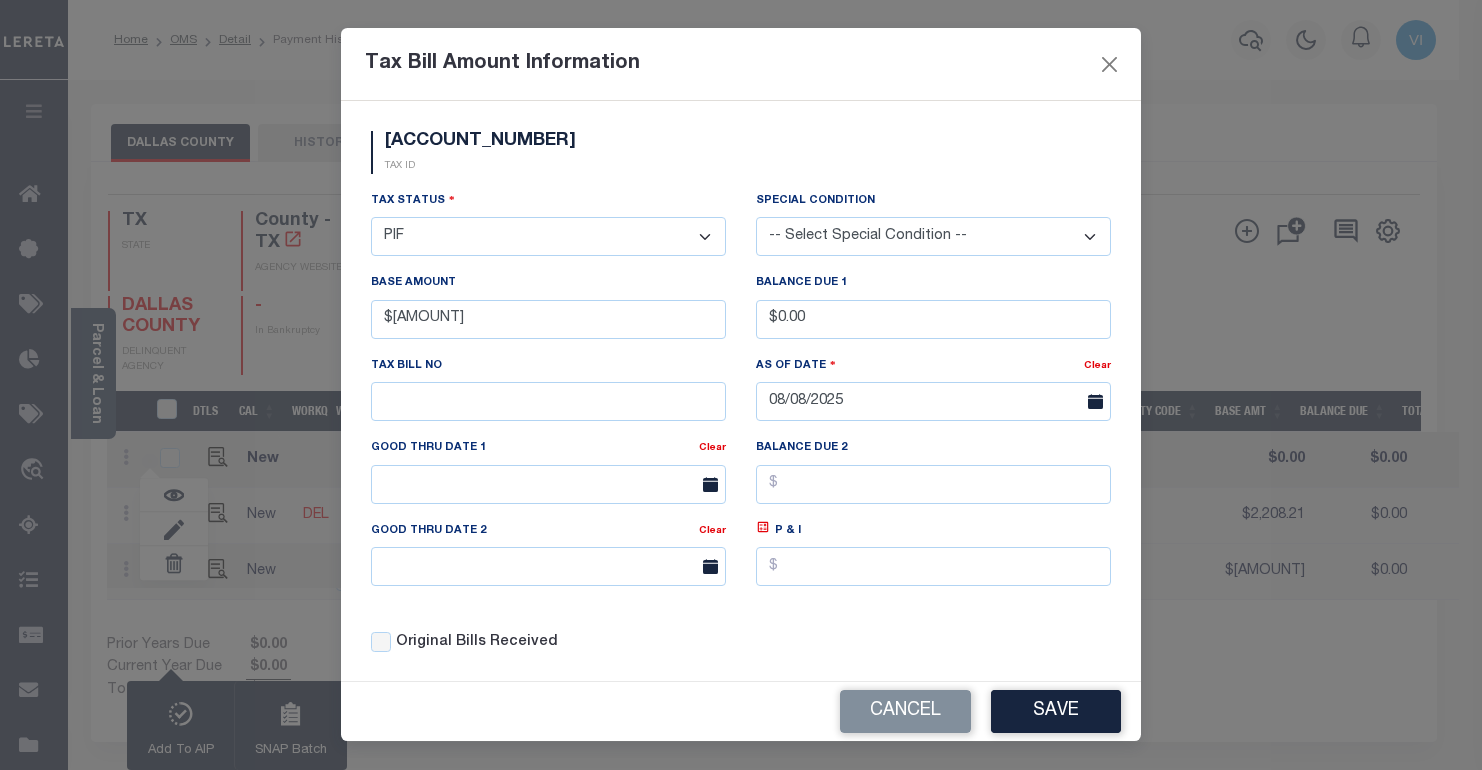 click on "- Select Status -
Open
Due/Unpaid
Paid
Incomplete
No Tax Due
Internal Refund Processed
New
PIF" at bounding box center (548, 236) 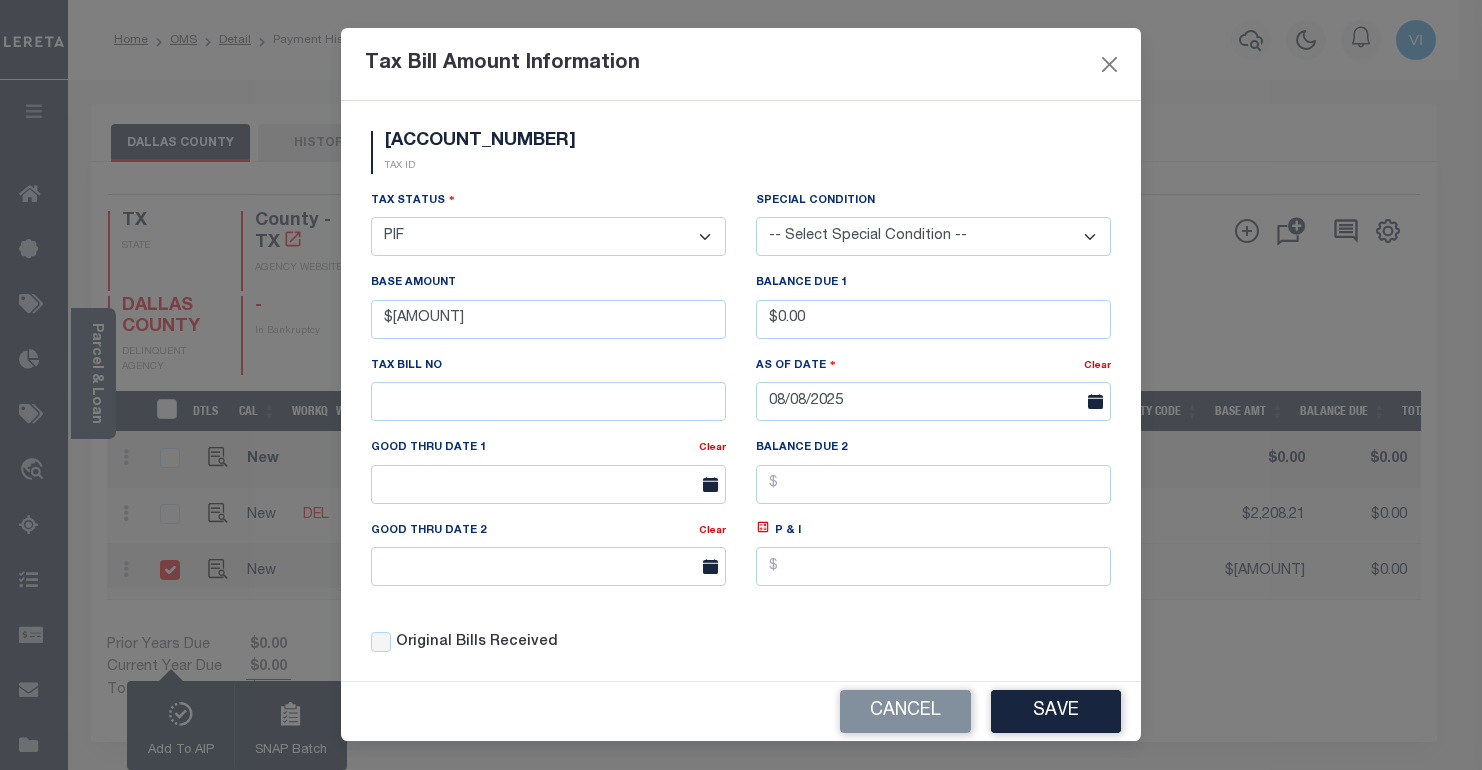 click on "- Select Status -
Open
Due/Unpaid
Paid
Incomplete
No Tax Due
Internal Refund Processed
New
PIF" at bounding box center (548, 236) 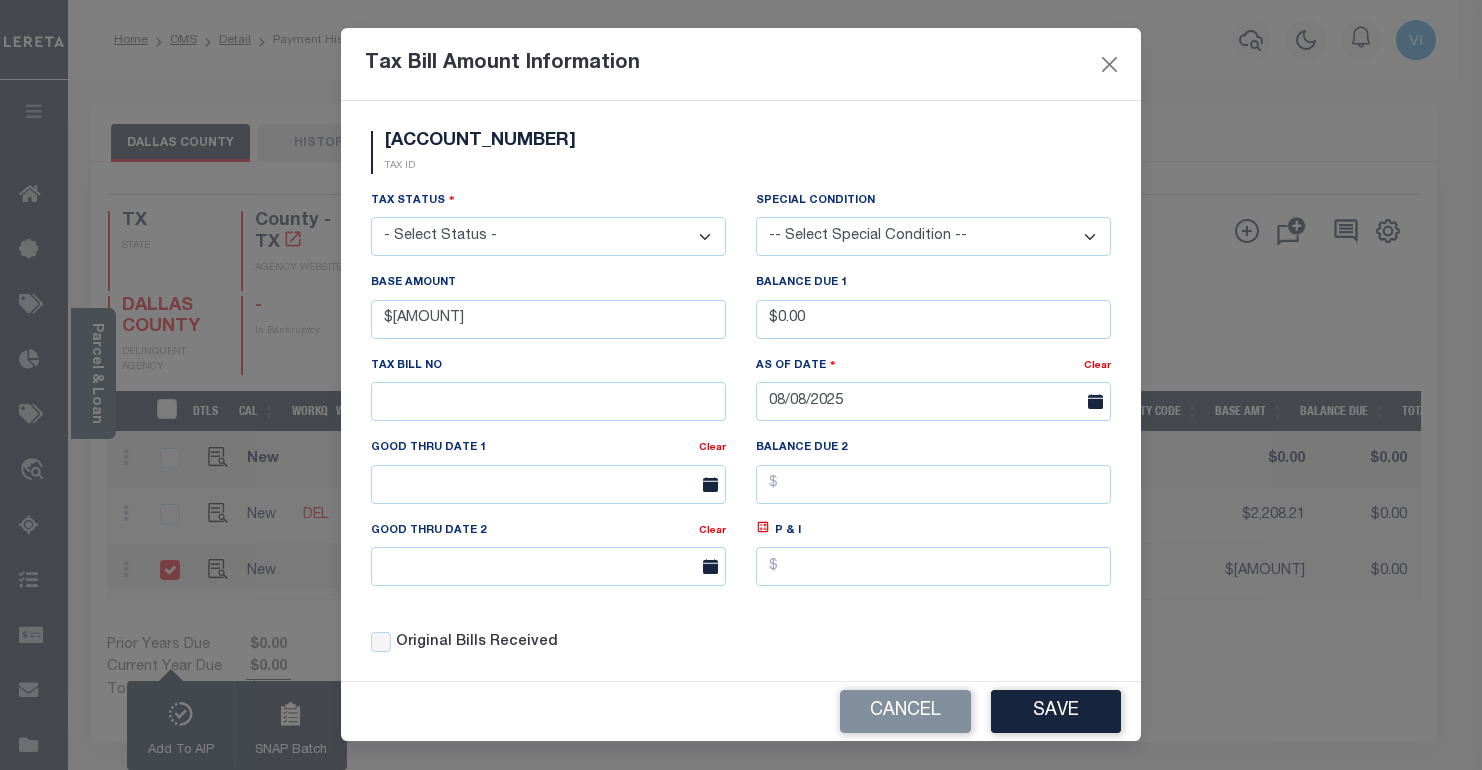 click on "- Select Status -
Open
Due/Unpaid
Paid
Incomplete
No Tax Due
Internal Refund Processed
New
PIF" at bounding box center (548, 236) 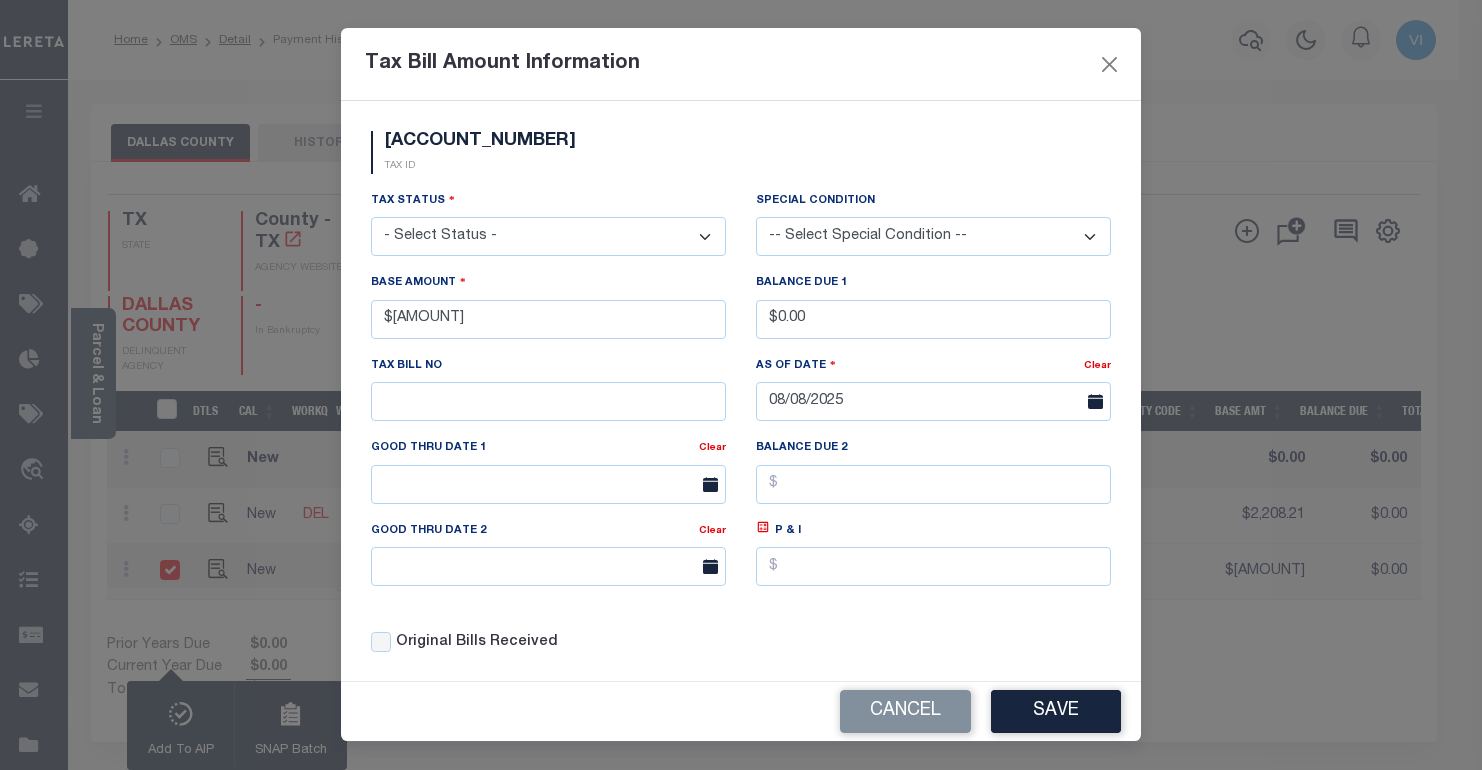 click on "- Select Status -
Open
Due/Unpaid
Paid
Incomplete
No Tax Due
Internal Refund Processed
New
PIF" at bounding box center [548, 236] 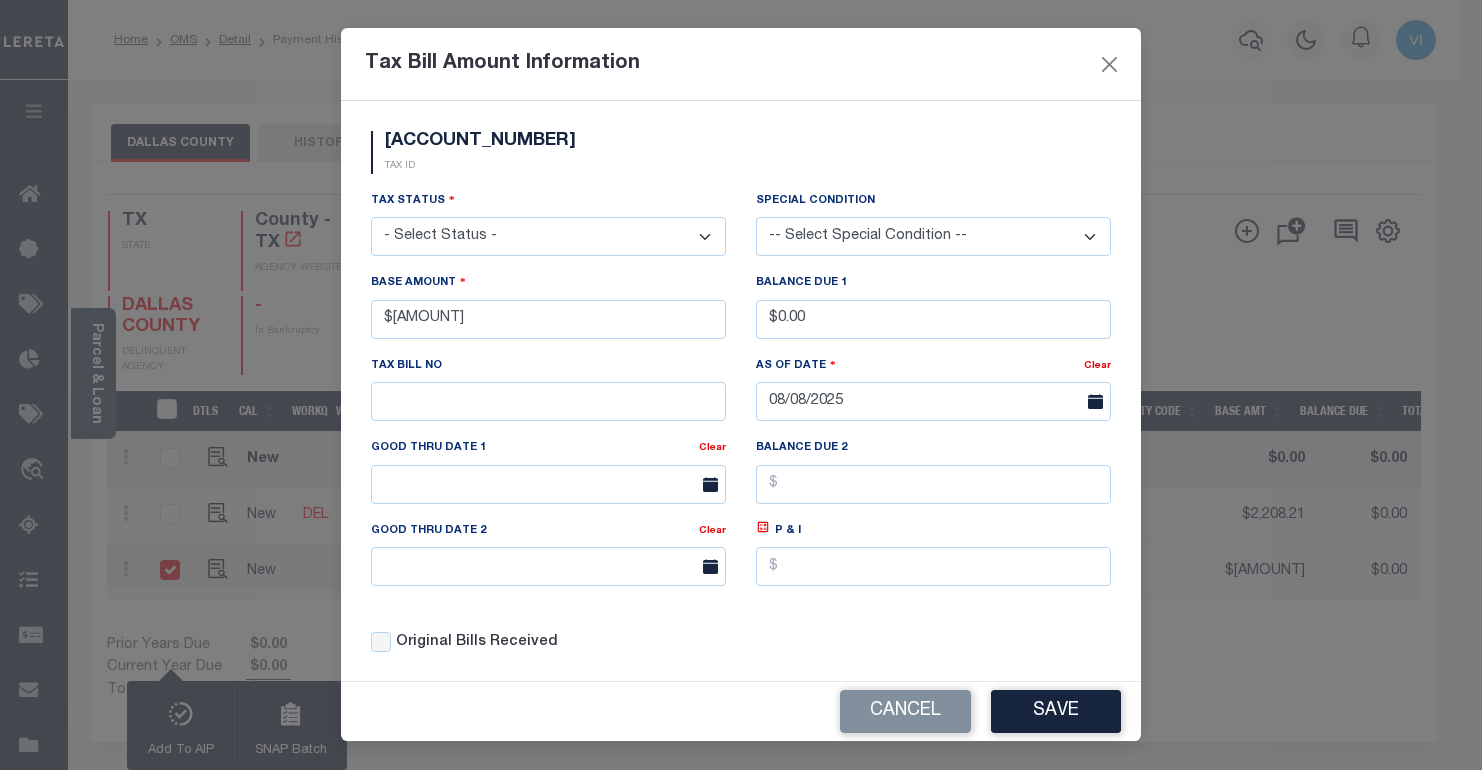 select on "OP2" 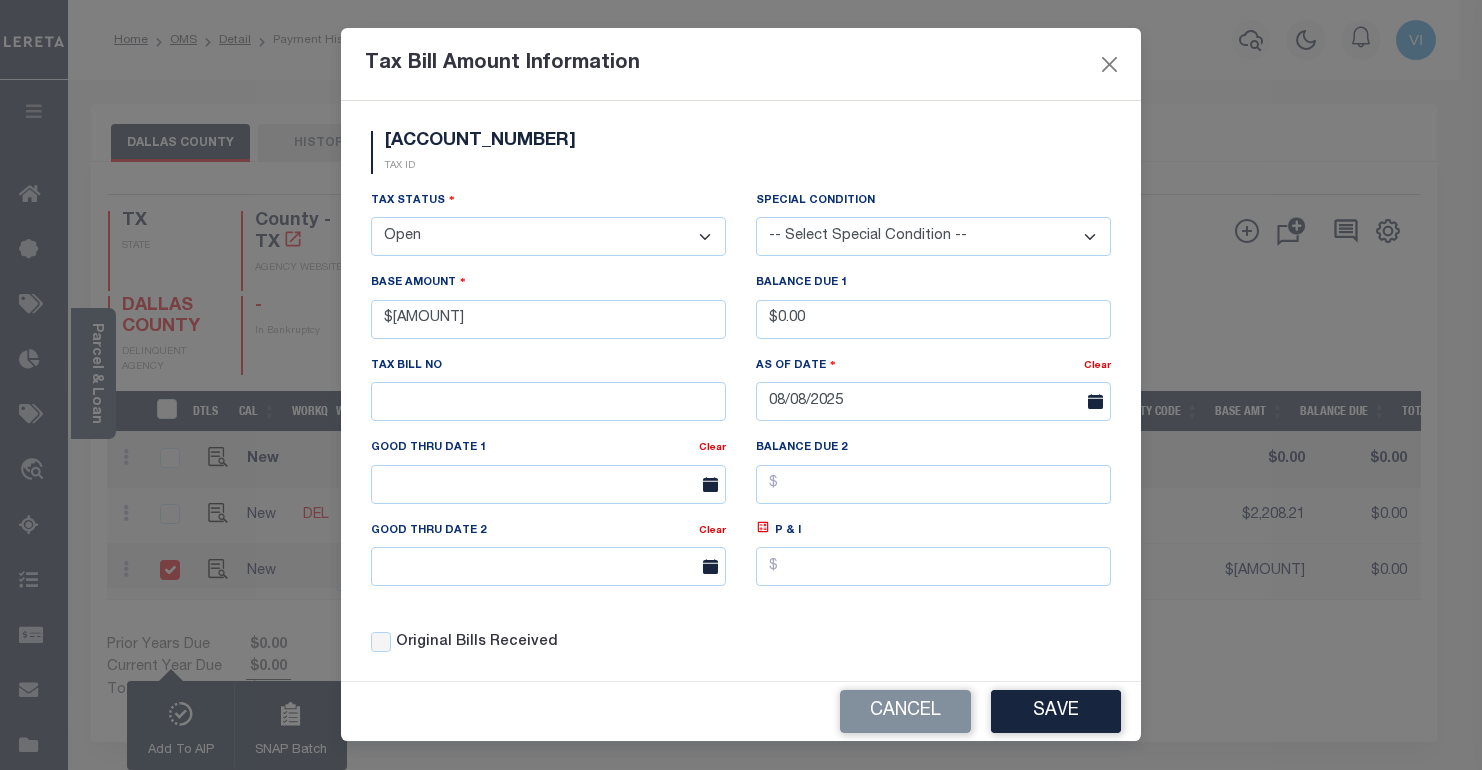 click on "- Select Status -
Open
Due/Unpaid
Paid
Incomplete
No Tax Due
Internal Refund Processed
New
PIF" at bounding box center (548, 236) 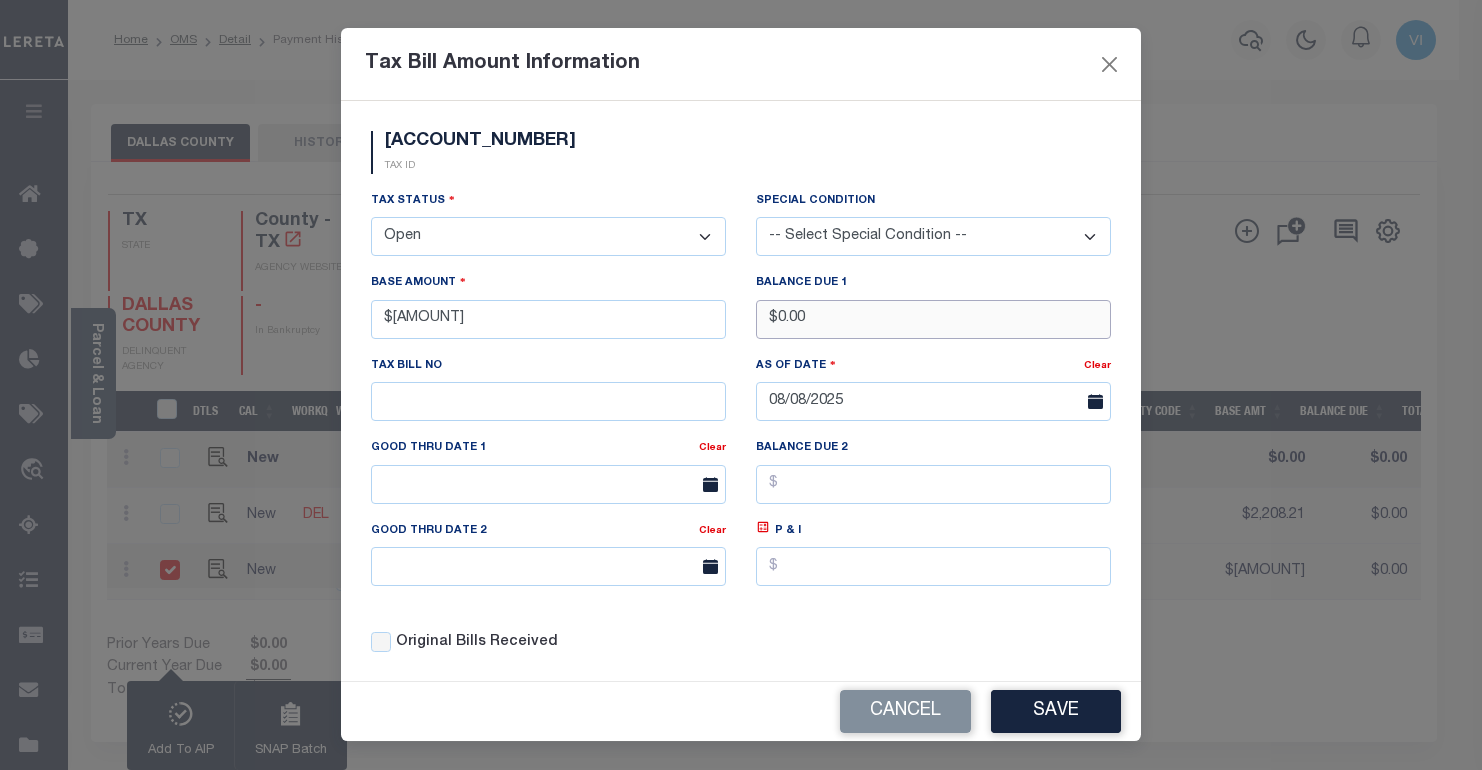 click on "$0.00" at bounding box center (933, 319) 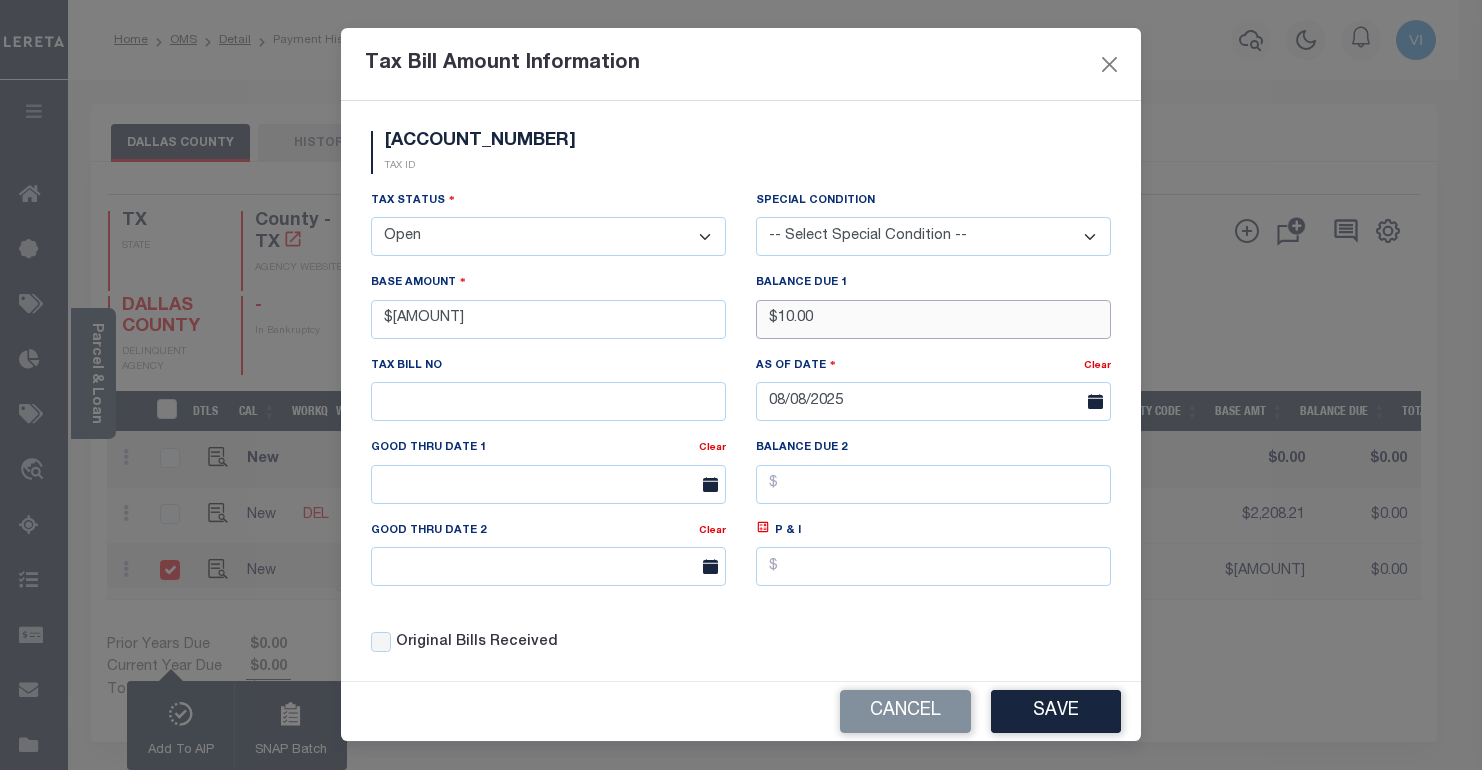 type on "$10.00" 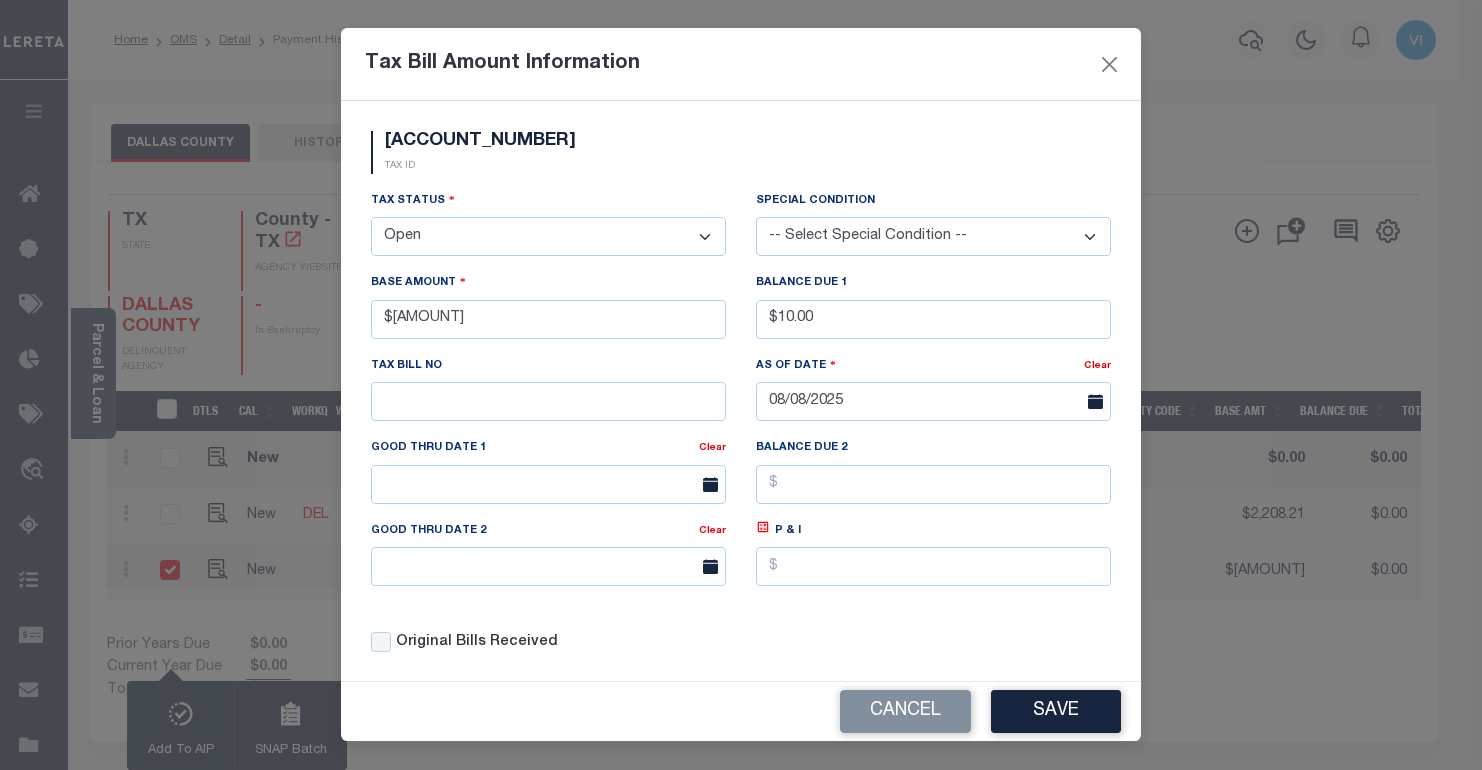 click on "Cancel
Save" at bounding box center (741, 711) 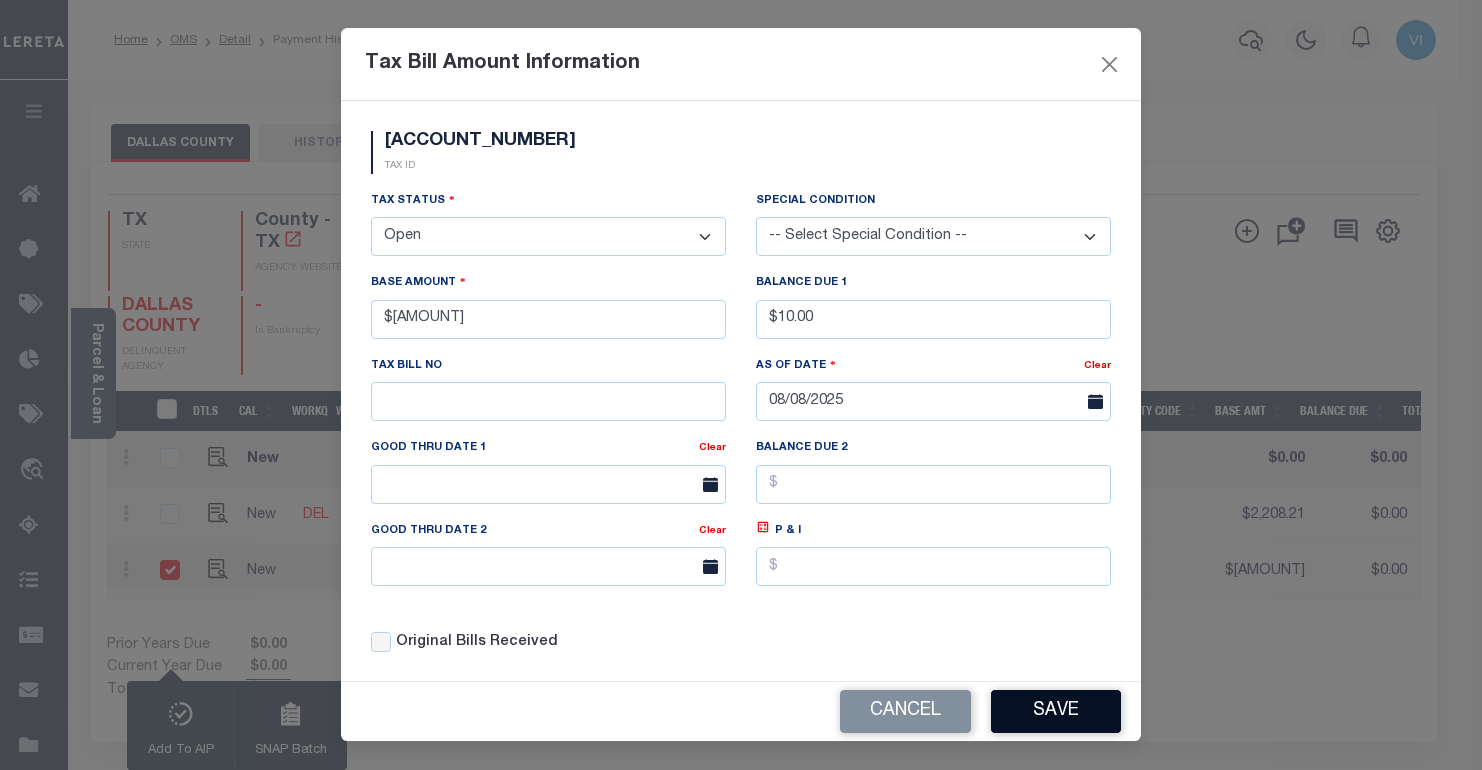 click on "Save" at bounding box center [1056, 711] 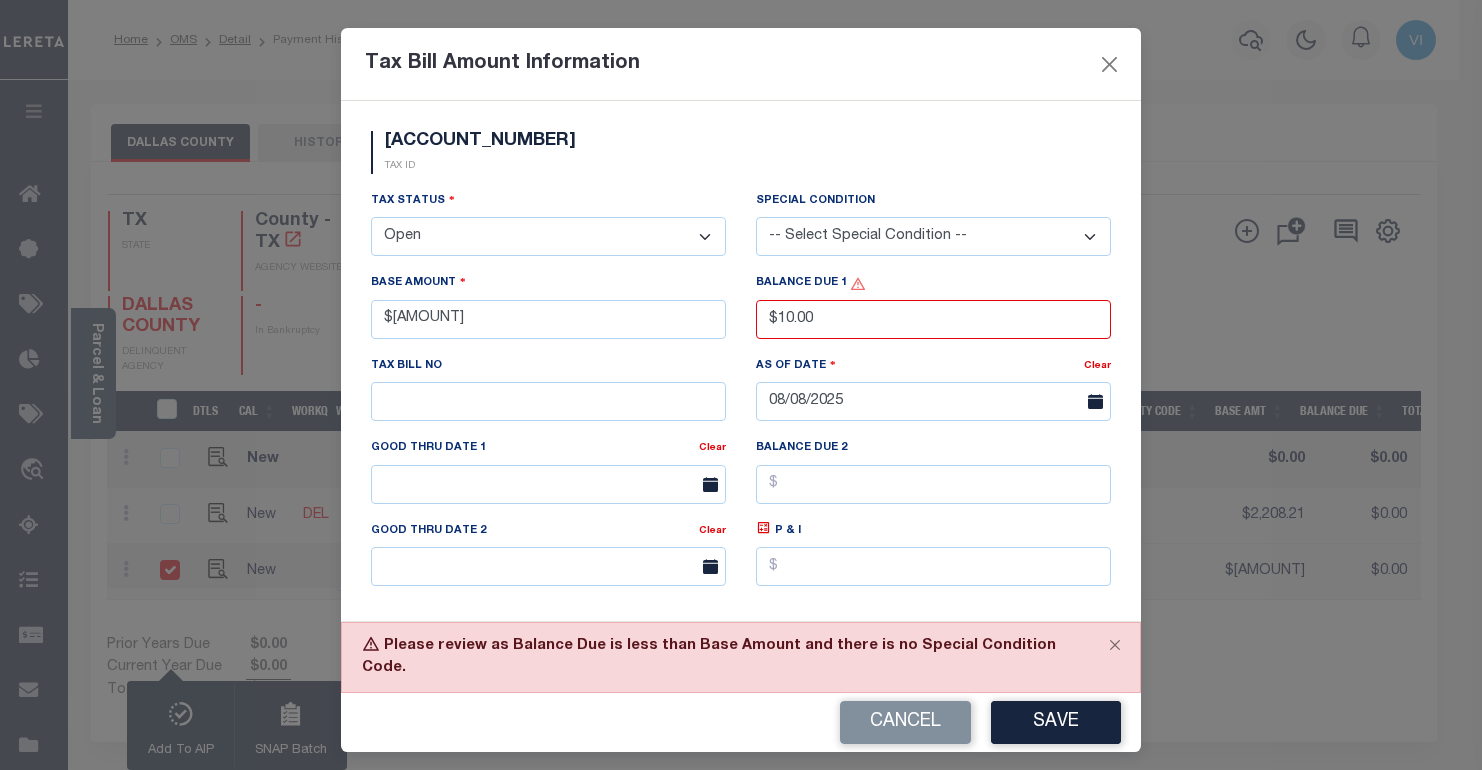 click on "-- Select Special Condition --
3RD PARTY TAX LIEN
AGENCY TAX LIEN (A.K.A Inside Lien)
BALANCE FORWARD
BANKRUPTCY
BILL W/ OTHER PARCEL
CONFIDENTIAL ACCOUNT
DEFERRED
DELAYED BILLING
DELQ CURRENT TAX YEAR INSTALLMENT(S) EXIST
DELQ PRIOR YEAR(S) EXIST
EXEMPT
HOMEOWNER AUTHORIZATION
IN DISPUTE/UNDER PROTEST
INCLUDES PRIOR UNPAID
INCLUDES RE-LEVIED TAX
INSTALLMENT PLAN
LITIGATION
LOST PROPERTY (FORECLOSED/DEEDED)
LOW ASSESSMENT
LOW TAX THRESHOLD
MULTIPLE TAXIDS
NEW PROPERTY
NOT ASSESSED
NOT CERTIFIED
OTHER FEES INVOLVED
OVERPAYMENT - POSSIBLE REFUND DUE
PARTIAL PAYMENT MAY EXIST
Pay Plan
RE-LEVIED TO ANOTHER AGENCY
REDEMP AMTS NOT AVAILABLE
REPORTED ON LEGACY RTYPE
SUBJECT TO FORECLOSURE
TAX LIEN RELEASED
TAX SALE-SUBJECT TO POWER TO SELL" at bounding box center [933, 236] 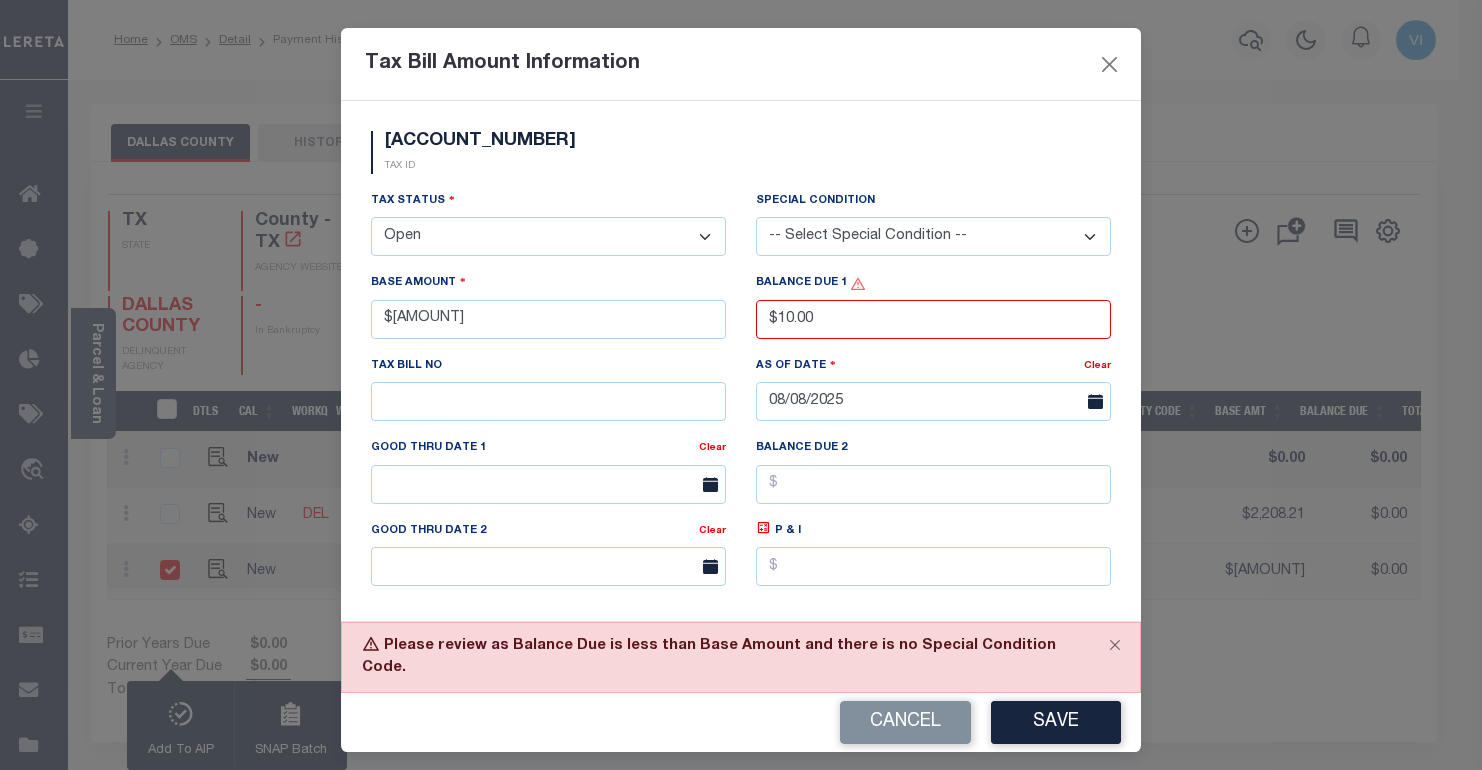 select on "6" 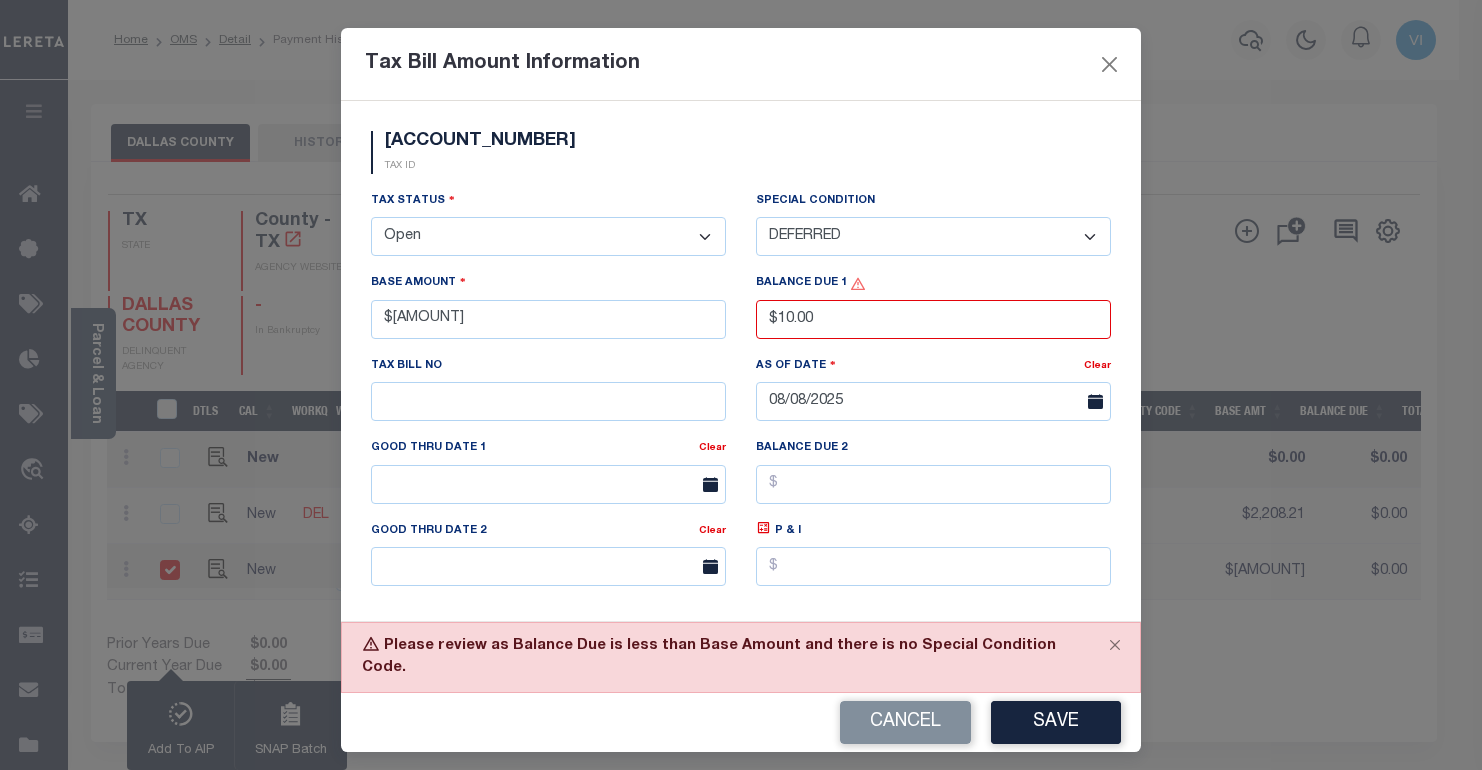 click on "-- Select Special Condition --
3RD PARTY TAX LIEN
AGENCY TAX LIEN (A.K.A Inside Lien)
BALANCE FORWARD
BANKRUPTCY
BILL W/ OTHER PARCEL
CONFIDENTIAL ACCOUNT
DEFERRED
DELAYED BILLING
DELQ CURRENT TAX YEAR INSTALLMENT(S) EXIST
DELQ PRIOR YEAR(S) EXIST
EXEMPT
HOMEOWNER AUTHORIZATION
IN DISPUTE/UNDER PROTEST
INCLUDES PRIOR UNPAID
INCLUDES RE-LEVIED TAX
INSTALLMENT PLAN
LITIGATION
LOST PROPERTY (FORECLOSED/DEEDED)
LOW ASSESSMENT
LOW TAX THRESHOLD
MULTIPLE TAXIDS
NEW PROPERTY
NOT ASSESSED
NOT CERTIFIED
OTHER FEES INVOLVED
OVERPAYMENT - POSSIBLE REFUND DUE
PARTIAL PAYMENT MAY EXIST
Pay Plan
RE-LEVIED TO ANOTHER AGENCY
REDEMP AMTS NOT AVAILABLE
REPORTED ON LEGACY RTYPE
SUBJECT TO FORECLOSURE
TAX LIEN RELEASED
TAX SALE-SUBJECT TO POWER TO SELL" at bounding box center (933, 236) 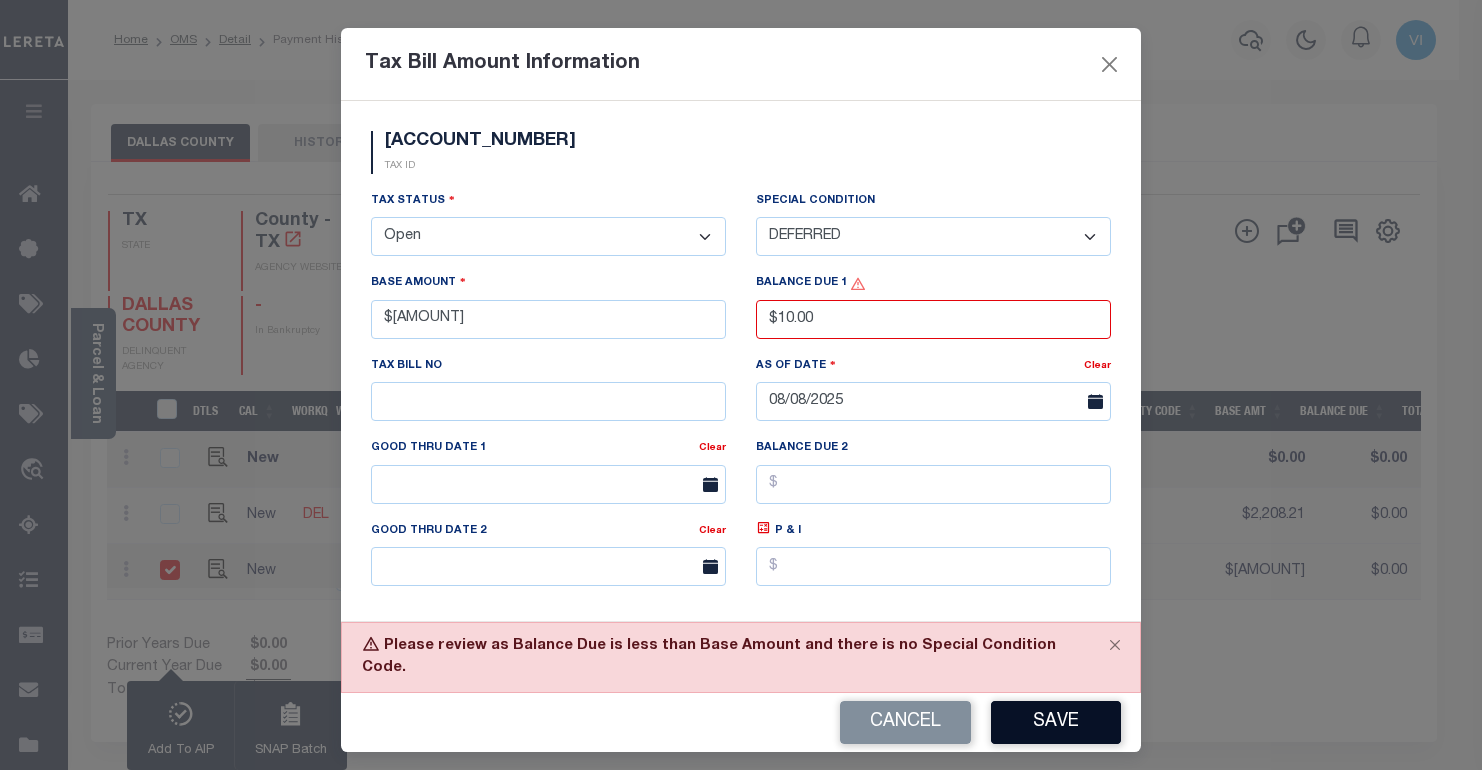 click on "Save" at bounding box center (1056, 722) 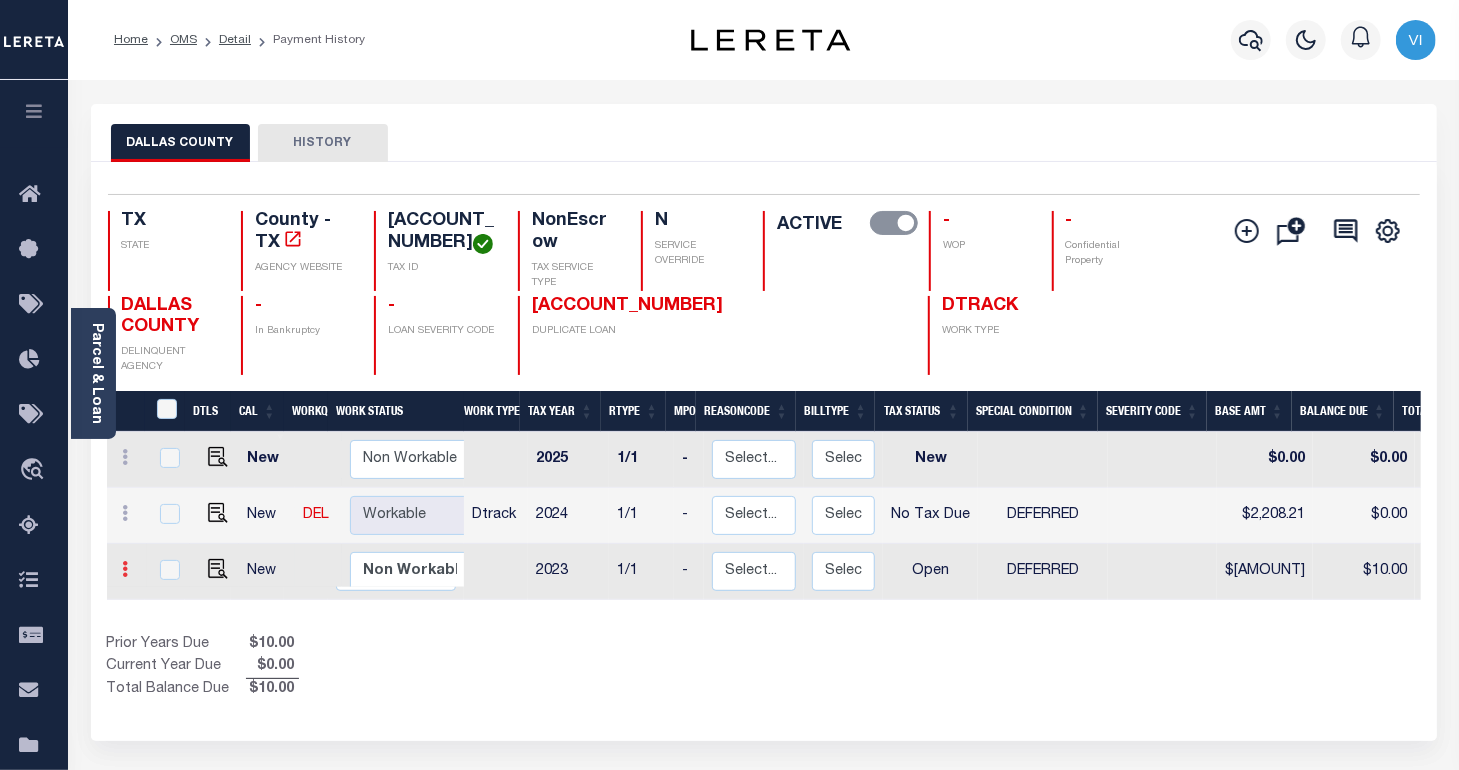 click at bounding box center (126, 572) 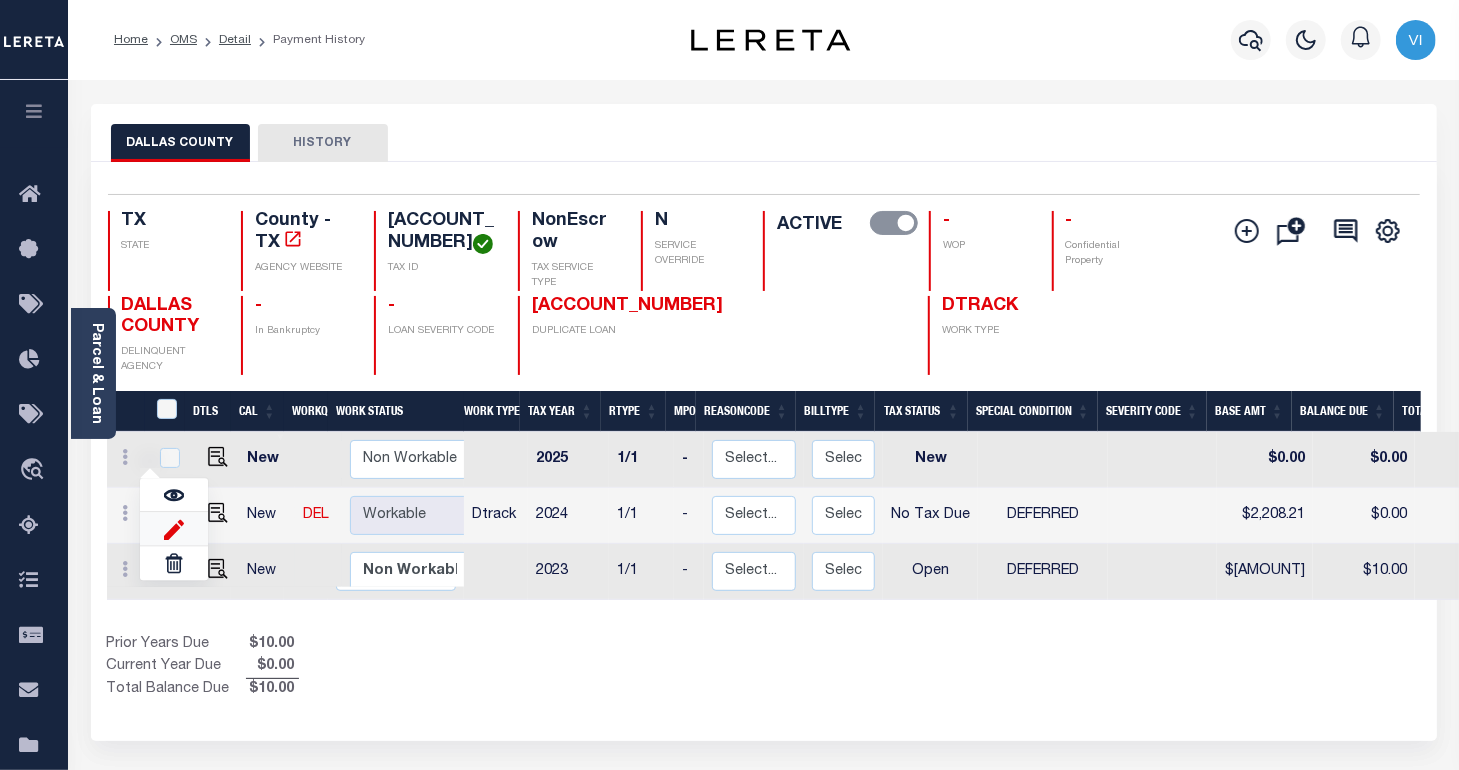 click at bounding box center (174, 529) 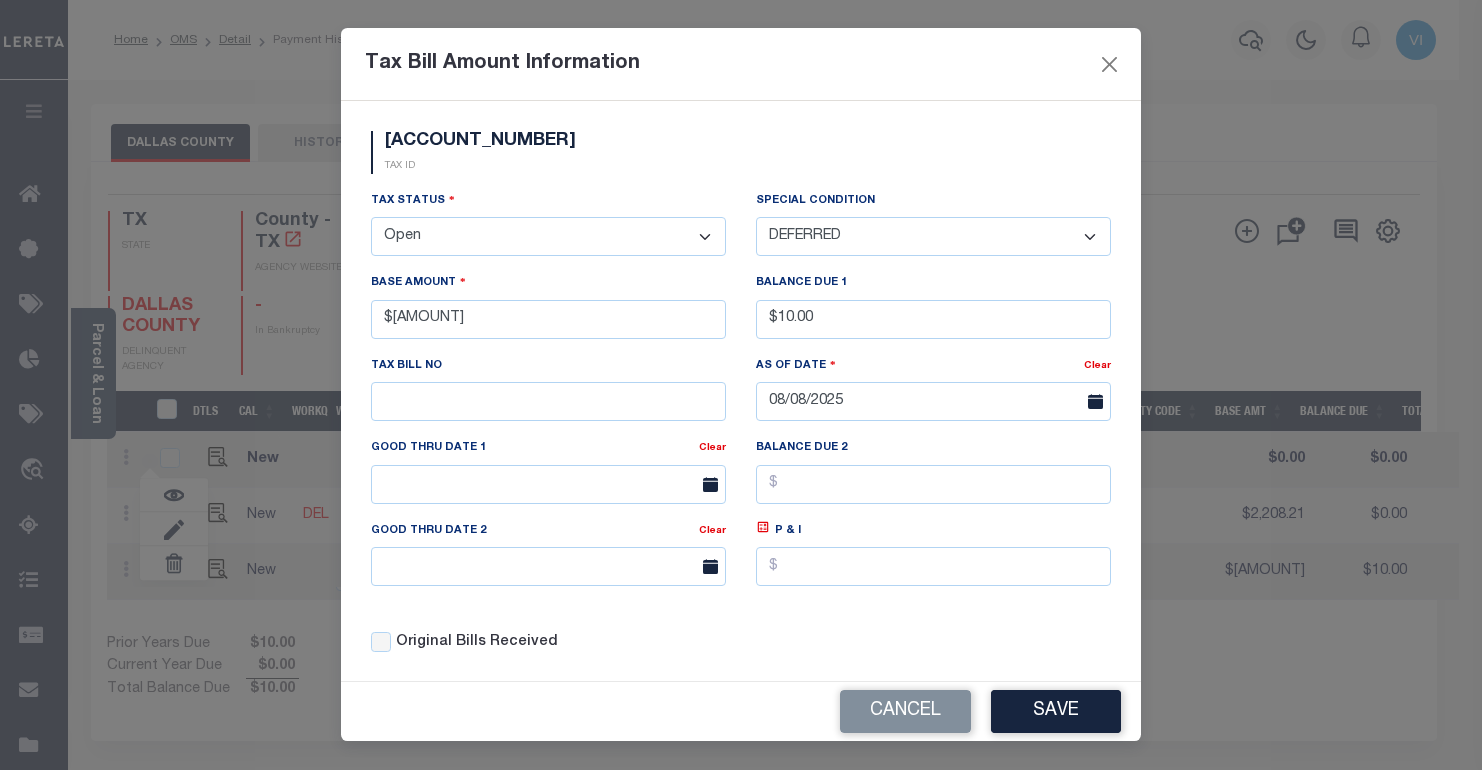click on "-- Select Special Condition --
3RD PARTY TAX LIEN
AGENCY TAX LIEN (A.K.A Inside Lien)
BALANCE FORWARD
BANKRUPTCY
BILL W/ OTHER PARCEL
CONFIDENTIAL ACCOUNT
DEFERRED
DELAYED BILLING
DELQ CURRENT TAX YEAR INSTALLMENT(S) EXIST
DELQ PRIOR YEAR(S) EXIST
EXEMPT
HOMEOWNER AUTHORIZATION
IN DISPUTE/UNDER PROTEST
INCLUDES PRIOR UNPAID
INCLUDES RE-LEVIED TAX
INSTALLMENT PLAN
LITIGATION
LOST PROPERTY (FORECLOSED/DEEDED)
LOW ASSESSMENT
LOW TAX THRESHOLD
MULTIPLE TAXIDS
NEW PROPERTY
NOT ASSESSED
NOT CERTIFIED
OTHER FEES INVOLVED
OVERPAYMENT - POSSIBLE REFUND DUE
PARTIAL PAYMENT MAY EXIST
Pay Plan
RE-LEVIED TO ANOTHER AGENCY
REDEMP AMTS NOT AVAILABLE
REPORTED ON LEGACY RTYPE
SUBJECT TO FORECLOSURE
TAX LIEN RELEASED
TAX SALE-SUBJECT TO POWER TO SELL" at bounding box center [933, 236] 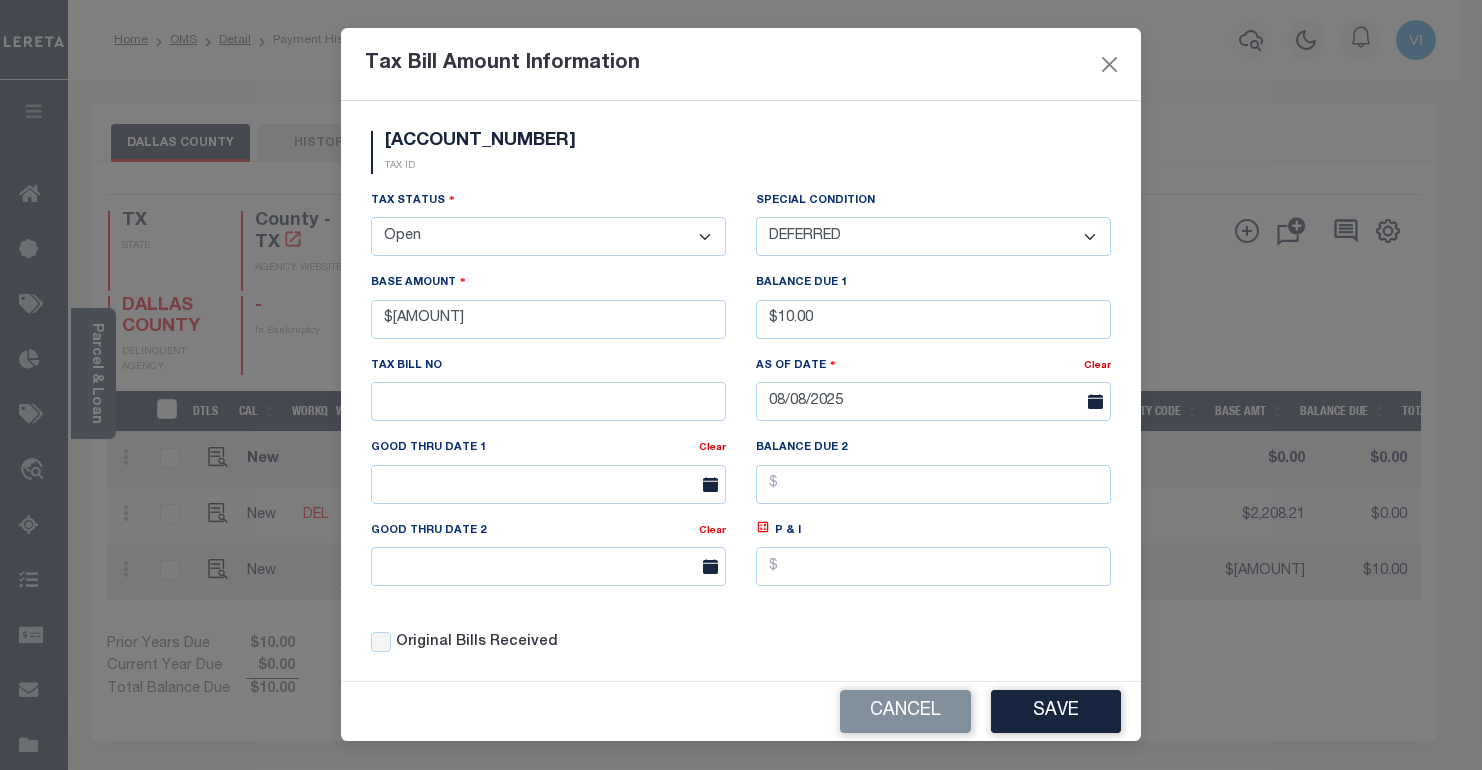 click on "-- Select Special Condition --
3RD PARTY TAX LIEN
AGENCY TAX LIEN (A.K.A Inside Lien)
BALANCE FORWARD
BANKRUPTCY
BILL W/ OTHER PARCEL
CONFIDENTIAL ACCOUNT
DEFERRED
DELAYED BILLING
DELQ CURRENT TAX YEAR INSTALLMENT(S) EXIST
DELQ PRIOR YEAR(S) EXIST
EXEMPT
HOMEOWNER AUTHORIZATION
IN DISPUTE/UNDER PROTEST
INCLUDES PRIOR UNPAID
INCLUDES RE-LEVIED TAX
INSTALLMENT PLAN
LITIGATION
LOST PROPERTY (FORECLOSED/DEEDED)
LOW ASSESSMENT
LOW TAX THRESHOLD
MULTIPLE TAXIDS
NEW PROPERTY
NOT ASSESSED
NOT CERTIFIED
OTHER FEES INVOLVED
OVERPAYMENT - POSSIBLE REFUND DUE
PARTIAL PAYMENT MAY EXIST
Pay Plan
RE-LEVIED TO ANOTHER AGENCY
REDEMP AMTS NOT AVAILABLE
REPORTED ON LEGACY RTYPE
SUBJECT TO FORECLOSURE
TAX LIEN RELEASED
TAX SALE-SUBJECT TO POWER TO SELL" at bounding box center (933, 236) 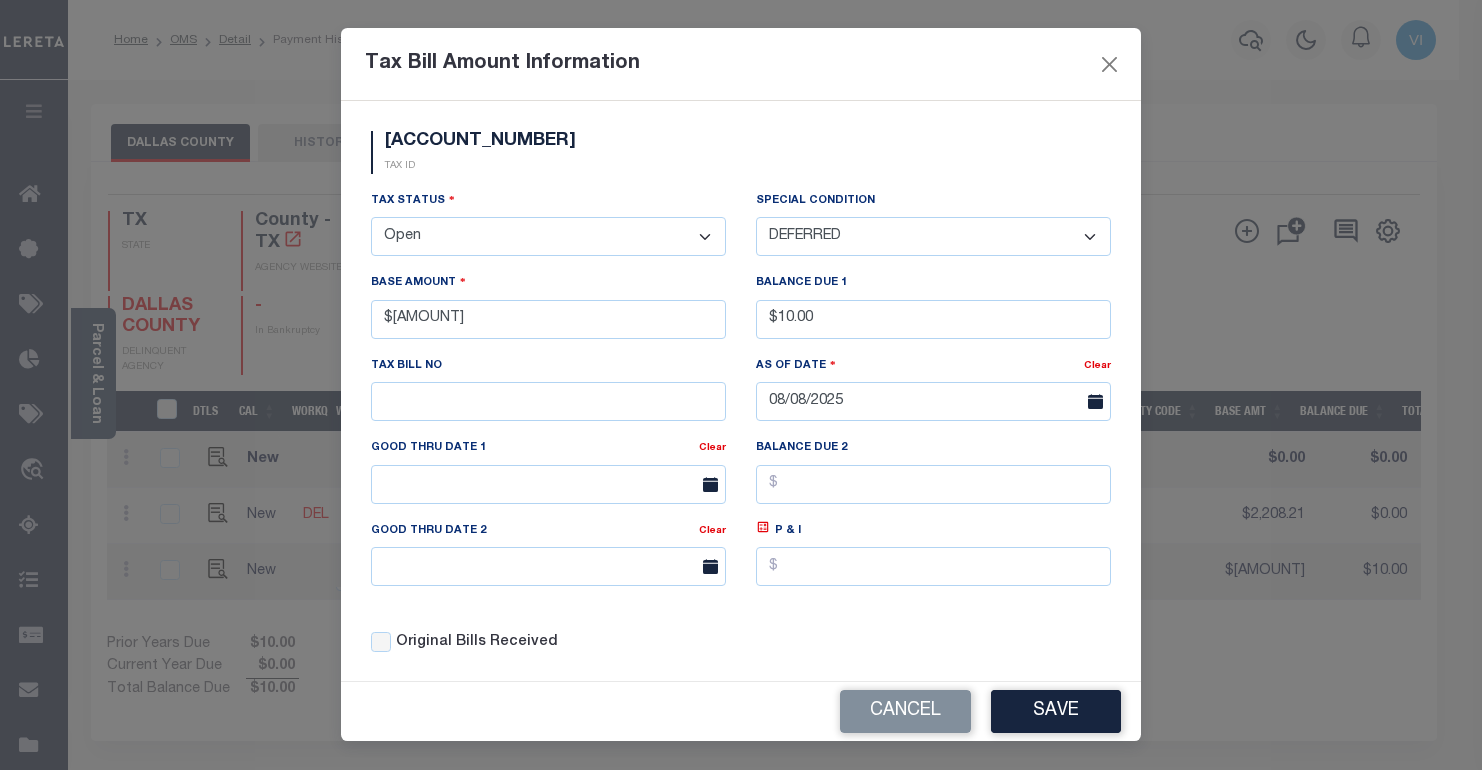 select on "0" 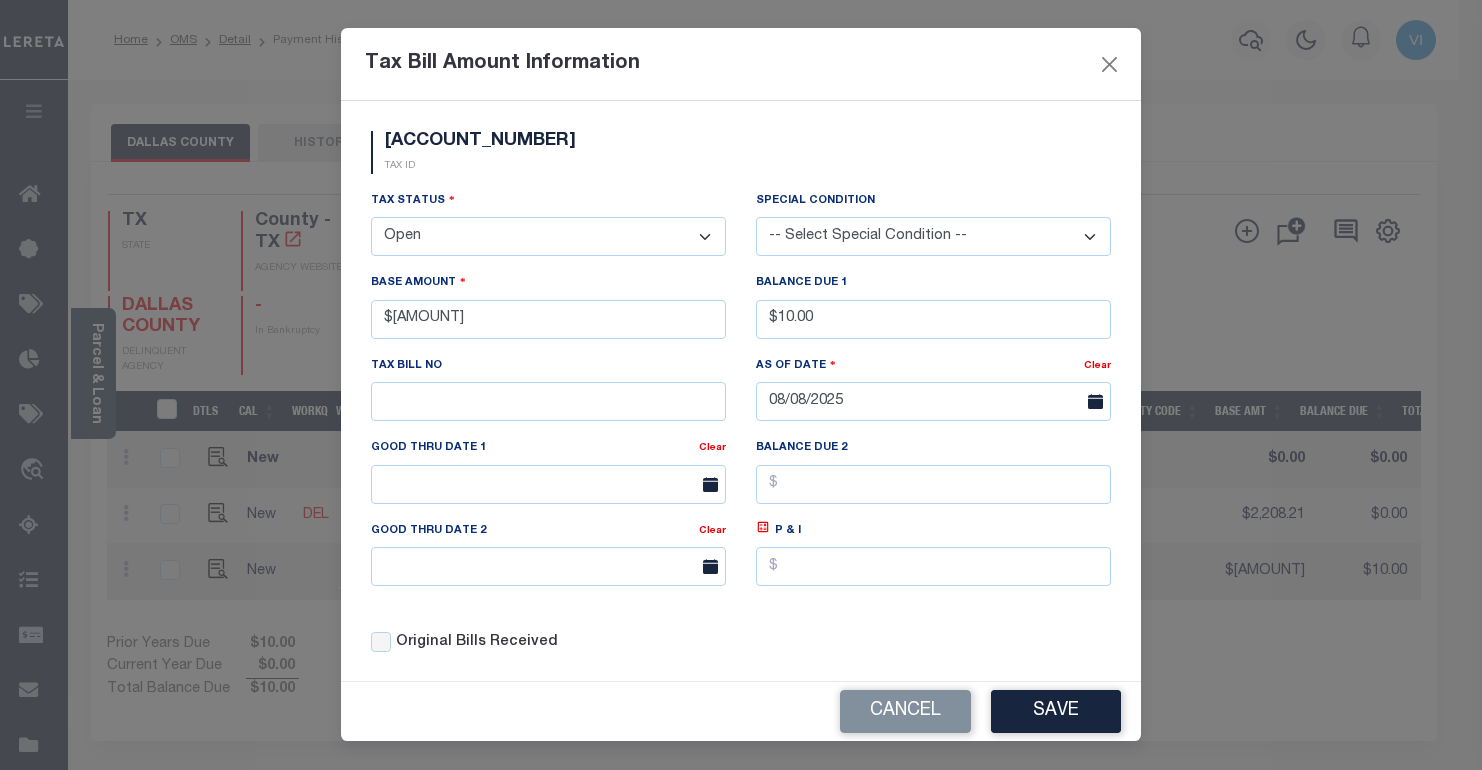 click on "-- Select Special Condition --
3RD PARTY TAX LIEN
AGENCY TAX LIEN (A.K.A Inside Lien)
BALANCE FORWARD
BANKRUPTCY
BILL W/ OTHER PARCEL
CONFIDENTIAL ACCOUNT
DEFERRED
DELAYED BILLING
DELQ CURRENT TAX YEAR INSTALLMENT(S) EXIST
DELQ PRIOR YEAR(S) EXIST
EXEMPT
HOMEOWNER AUTHORIZATION
IN DISPUTE/UNDER PROTEST
INCLUDES PRIOR UNPAID
INCLUDES RE-LEVIED TAX
INSTALLMENT PLAN
LITIGATION
LOST PROPERTY (FORECLOSED/DEEDED)
LOW ASSESSMENT
LOW TAX THRESHOLD
MULTIPLE TAXIDS
NEW PROPERTY
NOT ASSESSED
NOT CERTIFIED
OTHER FEES INVOLVED
OVERPAYMENT - POSSIBLE REFUND DUE
PARTIAL PAYMENT MAY EXIST
Pay Plan
RE-LEVIED TO ANOTHER AGENCY
REDEMP AMTS NOT AVAILABLE
REPORTED ON LEGACY RTYPE
SUBJECT TO FORECLOSURE
TAX LIEN RELEASED
TAX SALE-SUBJECT TO POWER TO SELL" at bounding box center (933, 236) 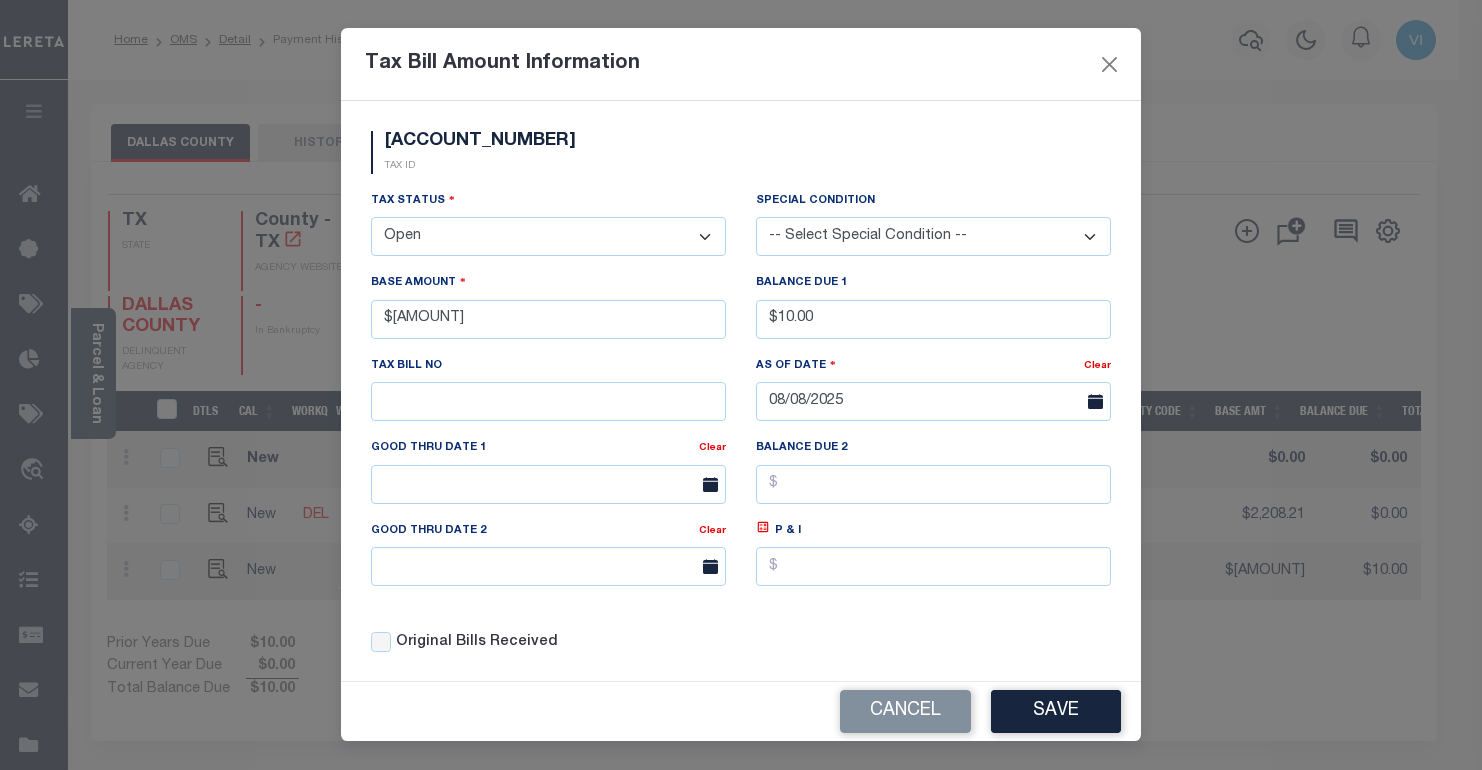 click on "Save" at bounding box center [1056, 711] 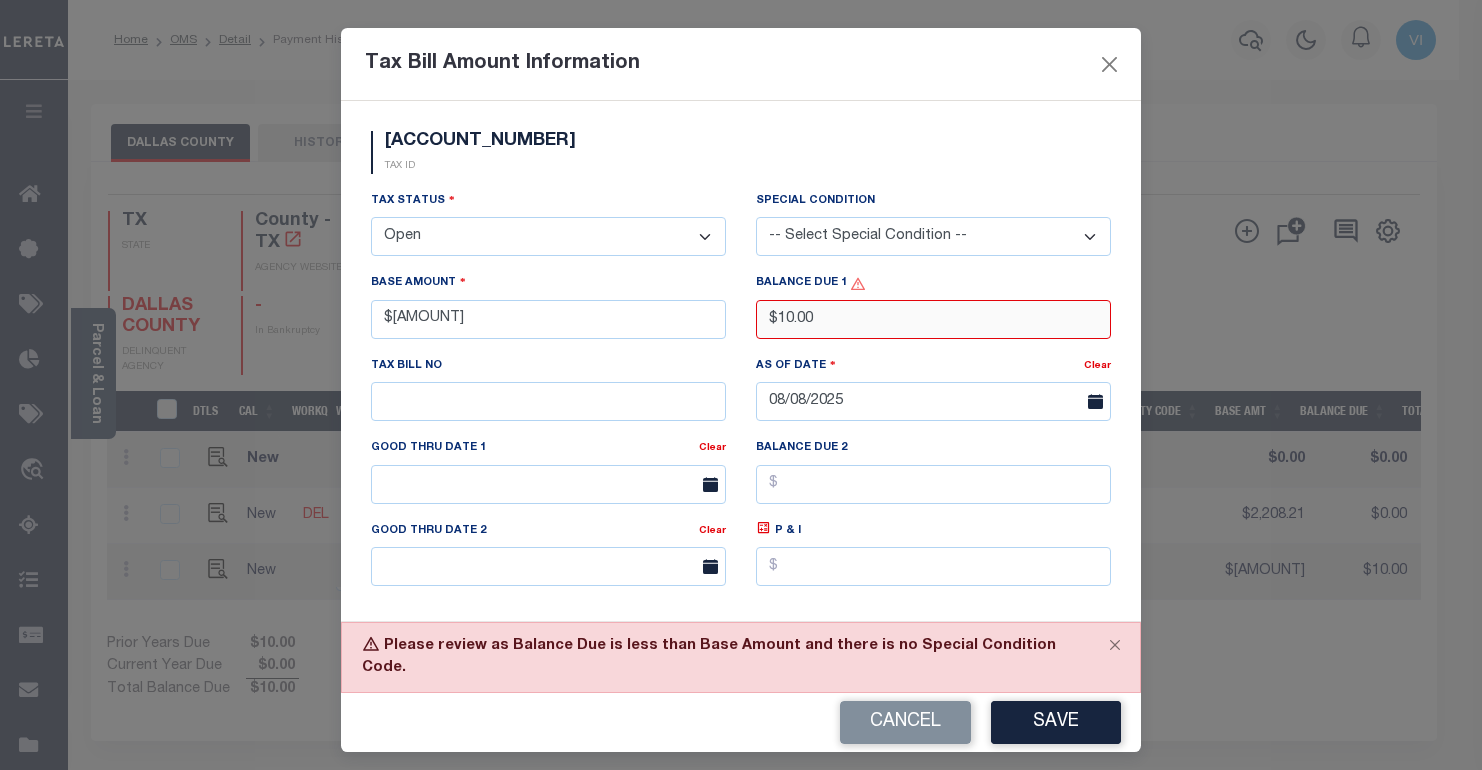 click on "$10.00" at bounding box center (933, 319) 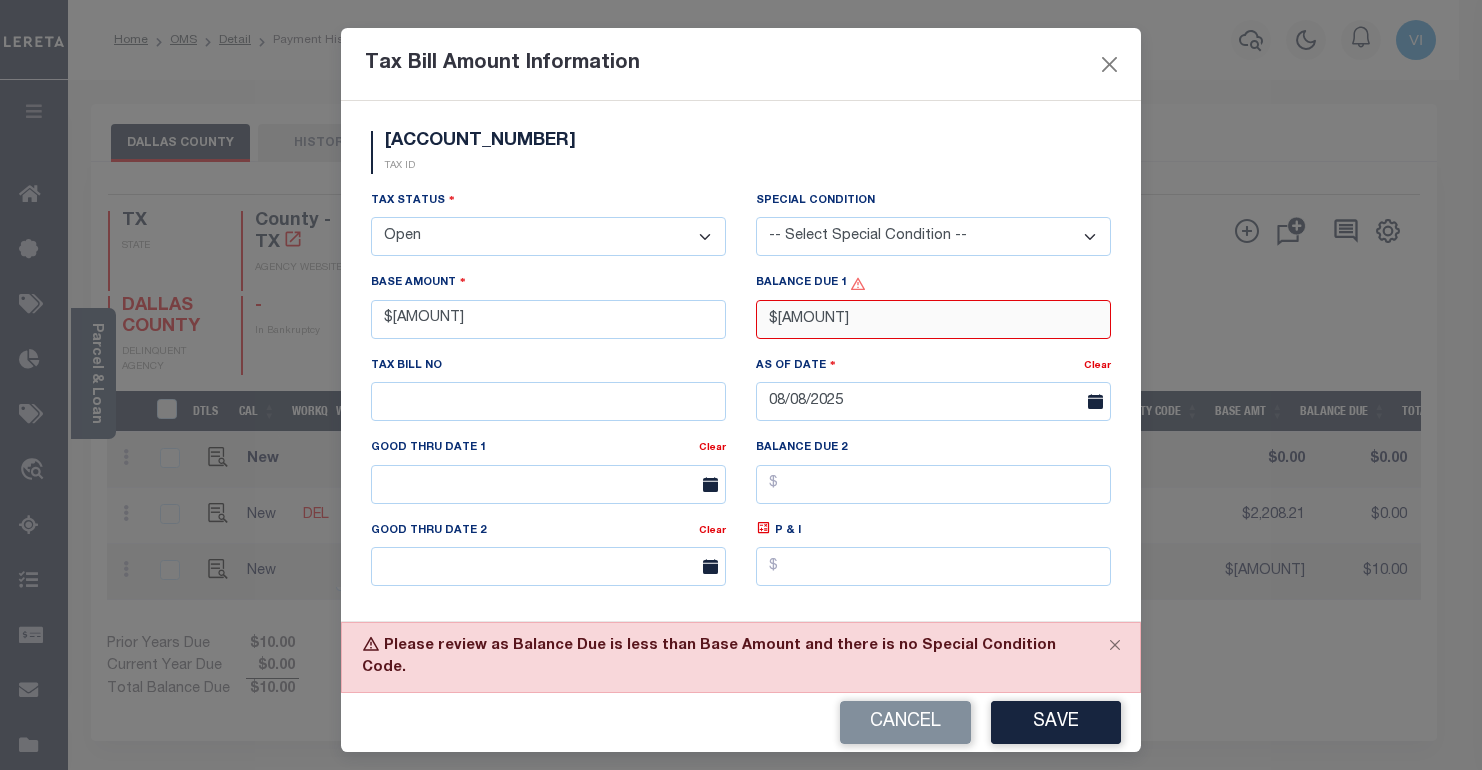 type on "$2,090.00" 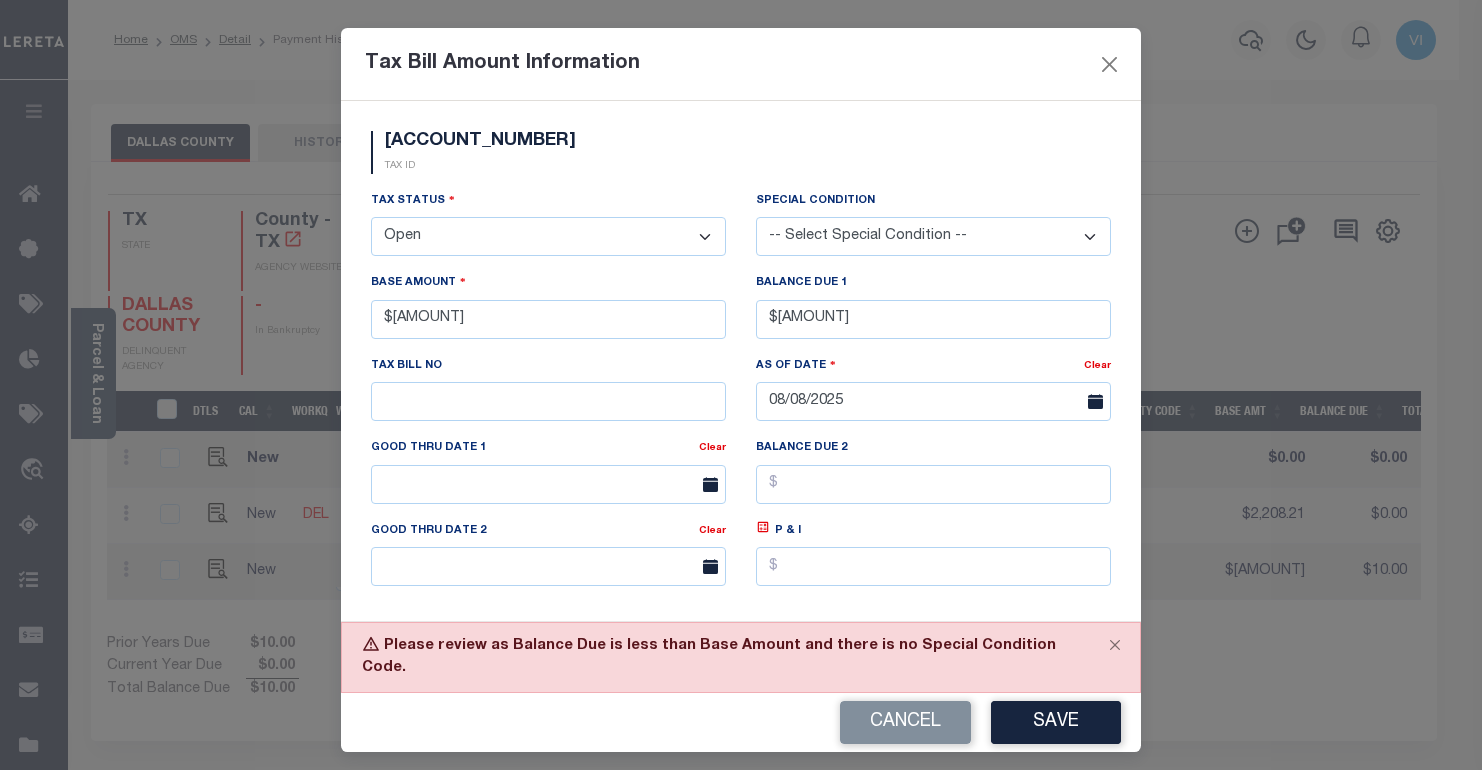 click on "Cancel
Save" at bounding box center (741, 722) 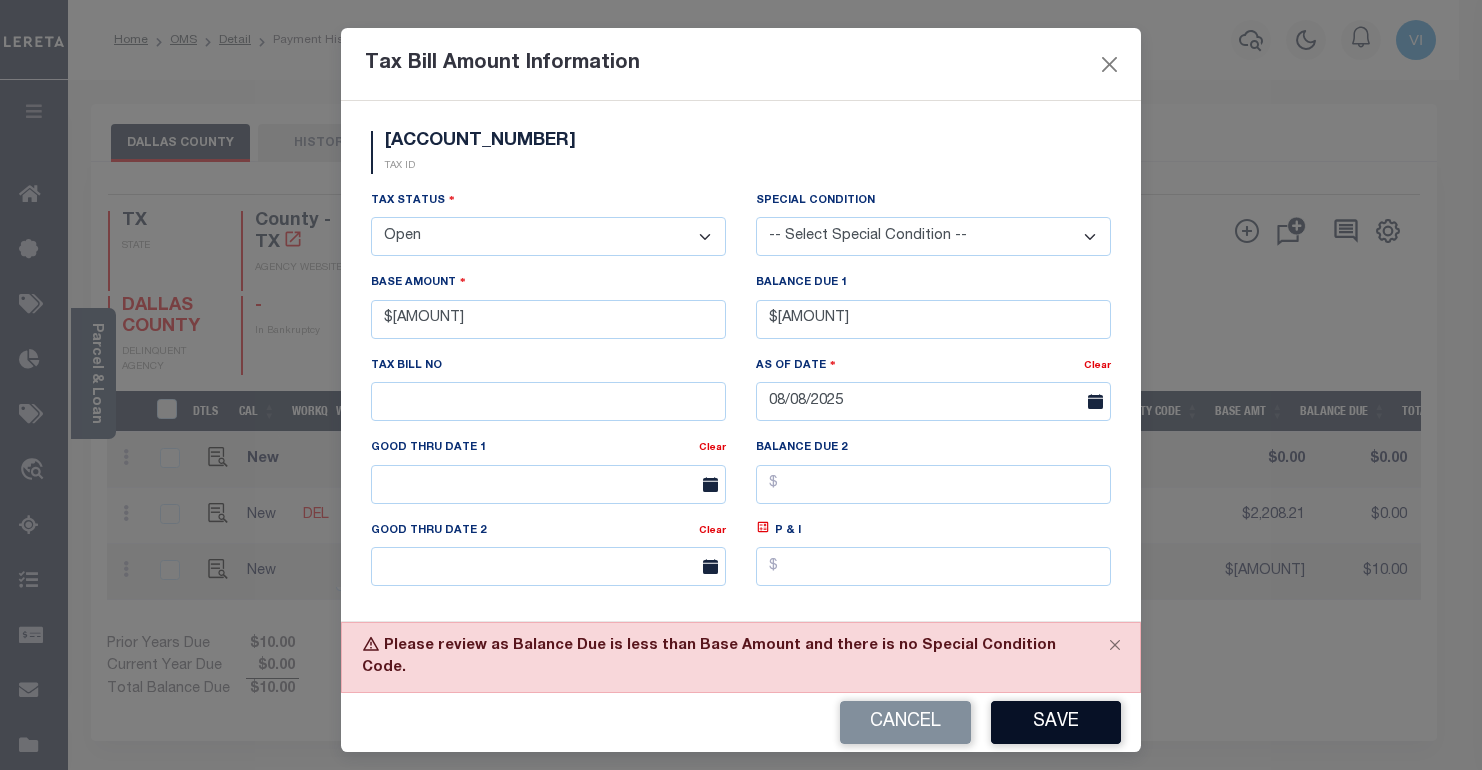 click on "Save" at bounding box center [1056, 722] 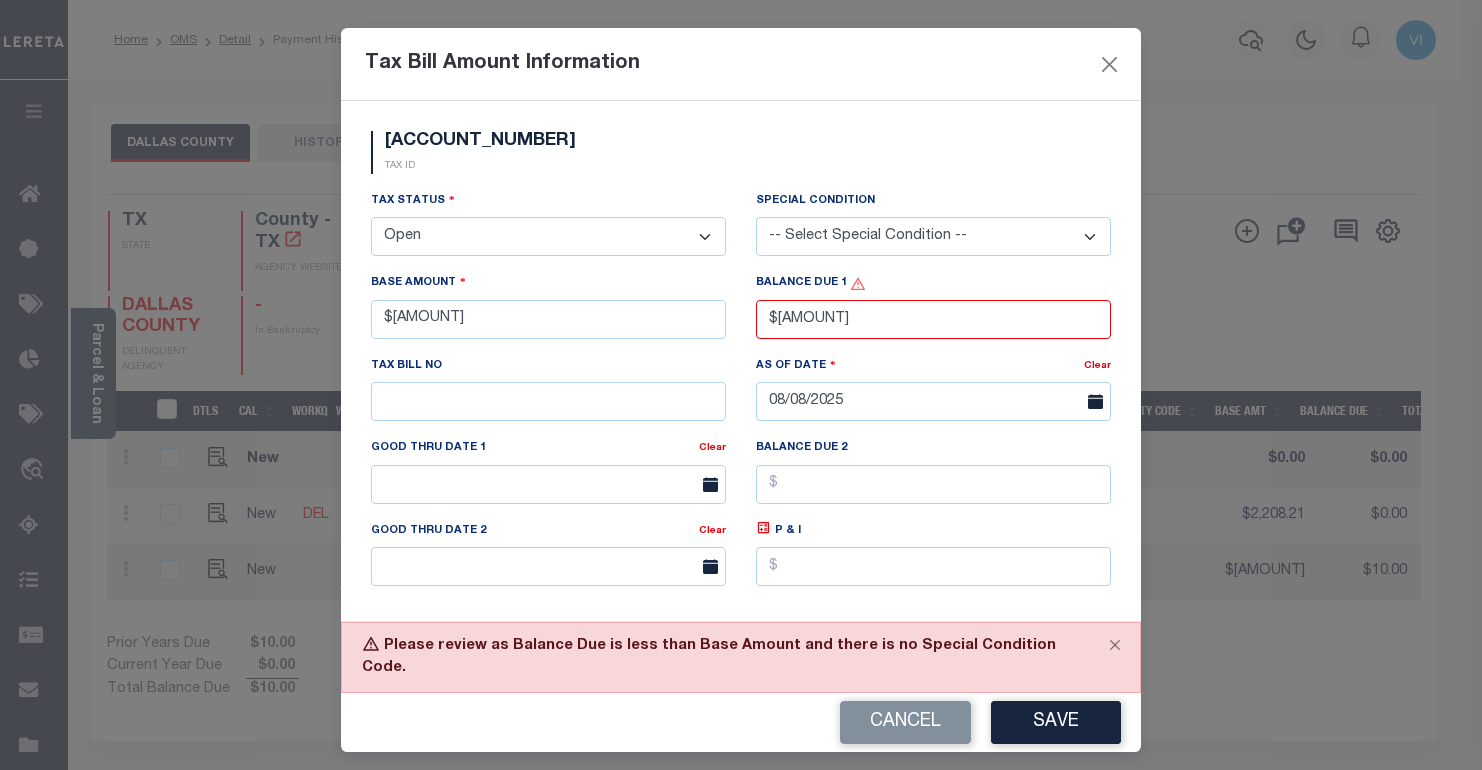 click on "-- Select Special Condition --
3RD PARTY TAX LIEN
AGENCY TAX LIEN (A.K.A Inside Lien)
BALANCE FORWARD
BANKRUPTCY
BILL W/ OTHER PARCEL
CONFIDENTIAL ACCOUNT
DEFERRED
DELAYED BILLING
DELQ CURRENT TAX YEAR INSTALLMENT(S) EXIST
DELQ PRIOR YEAR(S) EXIST
EXEMPT
HOMEOWNER AUTHORIZATION
IN DISPUTE/UNDER PROTEST
INCLUDES PRIOR UNPAID
INCLUDES RE-LEVIED TAX
INSTALLMENT PLAN
LITIGATION
LOST PROPERTY (FORECLOSED/DEEDED)
LOW ASSESSMENT
LOW TAX THRESHOLD
MULTIPLE TAXIDS
NEW PROPERTY
NOT ASSESSED
NOT CERTIFIED
OTHER FEES INVOLVED
OVERPAYMENT - POSSIBLE REFUND DUE
PARTIAL PAYMENT MAY EXIST
Pay Plan
RE-LEVIED TO ANOTHER AGENCY
REDEMP AMTS NOT AVAILABLE
REPORTED ON LEGACY RTYPE
SUBJECT TO FORECLOSURE
TAX LIEN RELEASED
TAX SALE-SUBJECT TO POWER TO SELL" at bounding box center (933, 236) 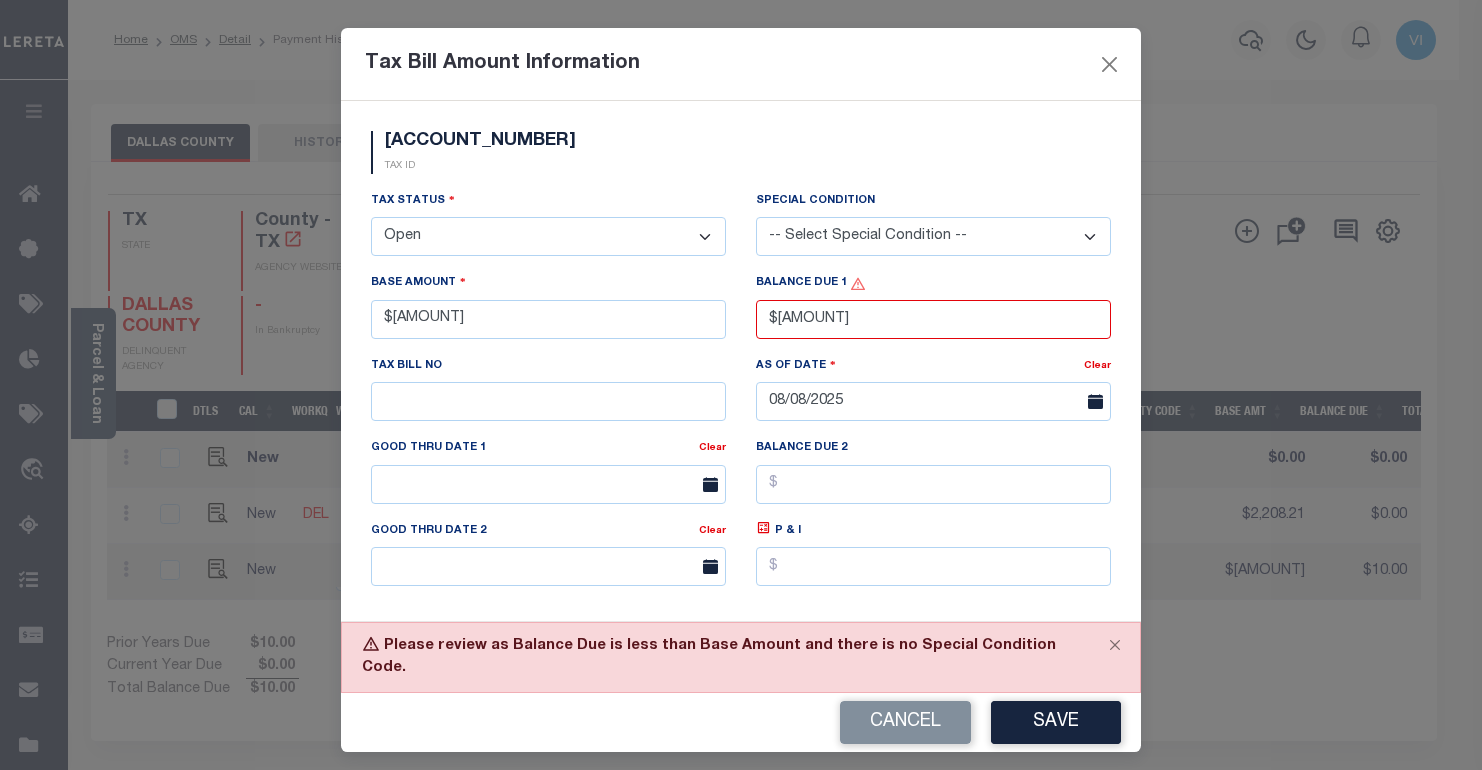 select on "20" 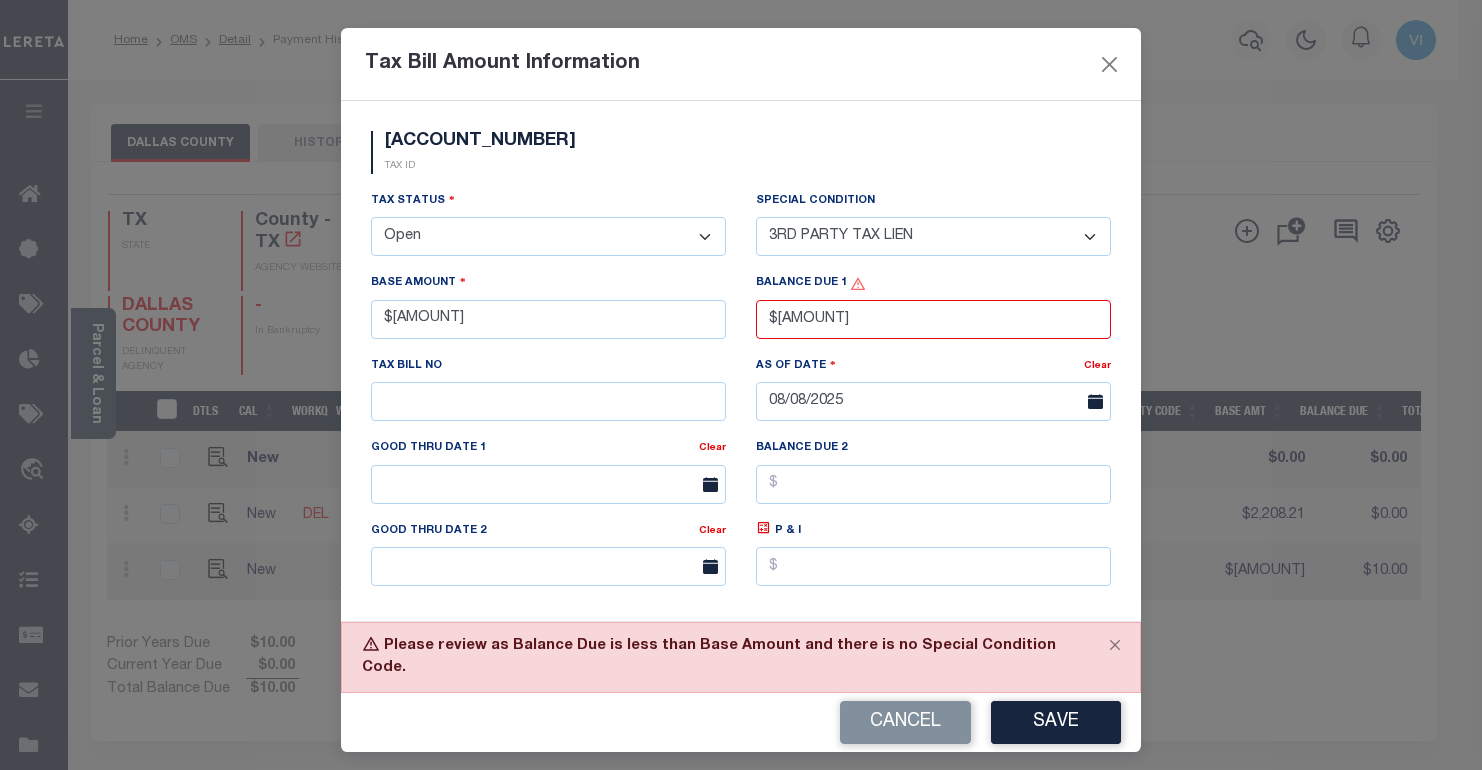click on "-- Select Special Condition --
3RD PARTY TAX LIEN
AGENCY TAX LIEN (A.K.A Inside Lien)
BALANCE FORWARD
BANKRUPTCY
BILL W/ OTHER PARCEL
CONFIDENTIAL ACCOUNT
DEFERRED
DELAYED BILLING
DELQ CURRENT TAX YEAR INSTALLMENT(S) EXIST
DELQ PRIOR YEAR(S) EXIST
EXEMPT
HOMEOWNER AUTHORIZATION
IN DISPUTE/UNDER PROTEST
INCLUDES PRIOR UNPAID
INCLUDES RE-LEVIED TAX
INSTALLMENT PLAN
LITIGATION
LOST PROPERTY (FORECLOSED/DEEDED)
LOW ASSESSMENT
LOW TAX THRESHOLD
MULTIPLE TAXIDS
NEW PROPERTY
NOT ASSESSED
NOT CERTIFIED
OTHER FEES INVOLVED
OVERPAYMENT - POSSIBLE REFUND DUE
PARTIAL PAYMENT MAY EXIST
Pay Plan
RE-LEVIED TO ANOTHER AGENCY
REDEMP AMTS NOT AVAILABLE
REPORTED ON LEGACY RTYPE
SUBJECT TO FORECLOSURE
TAX LIEN RELEASED
TAX SALE-SUBJECT TO POWER TO SELL" at bounding box center [933, 236] 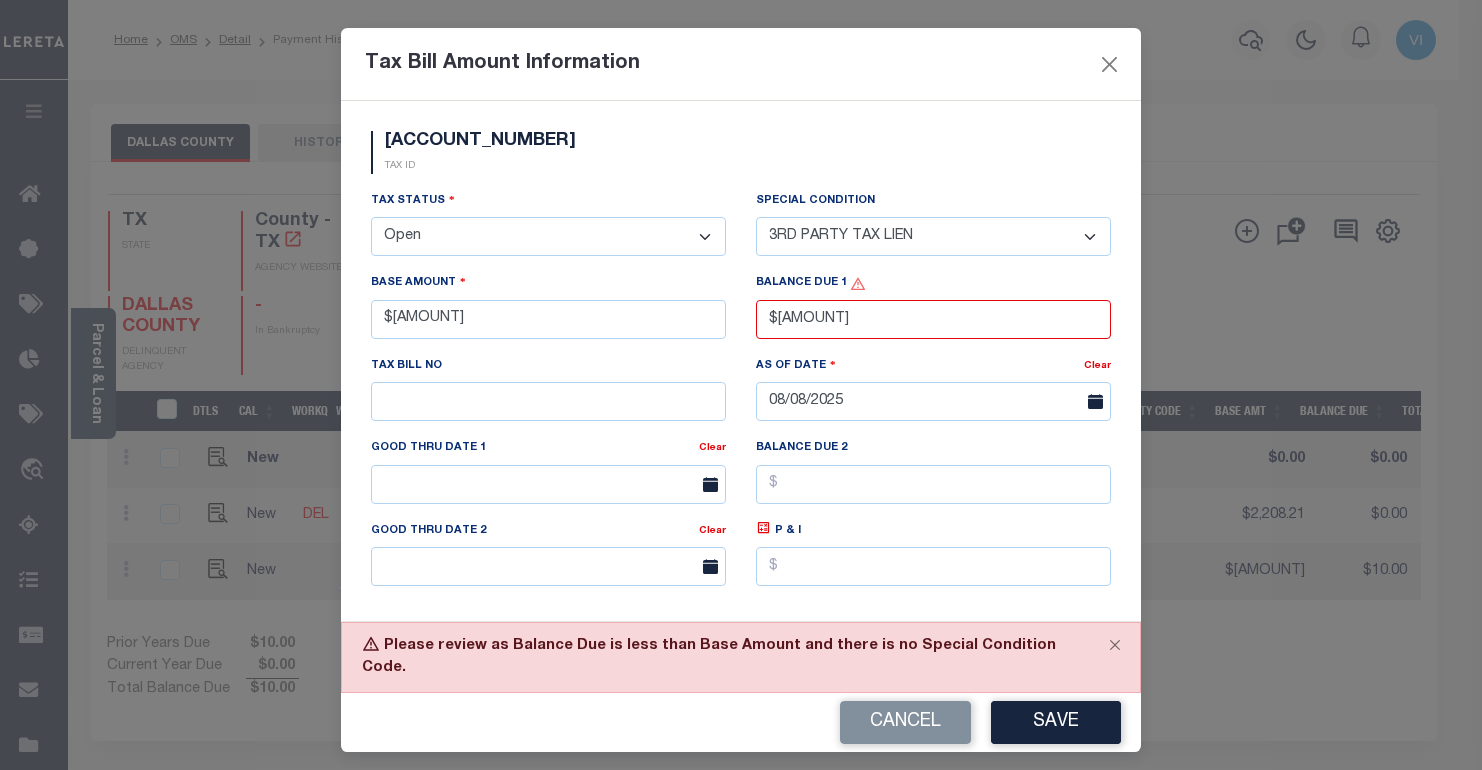 click on "Save" at bounding box center [1056, 722] 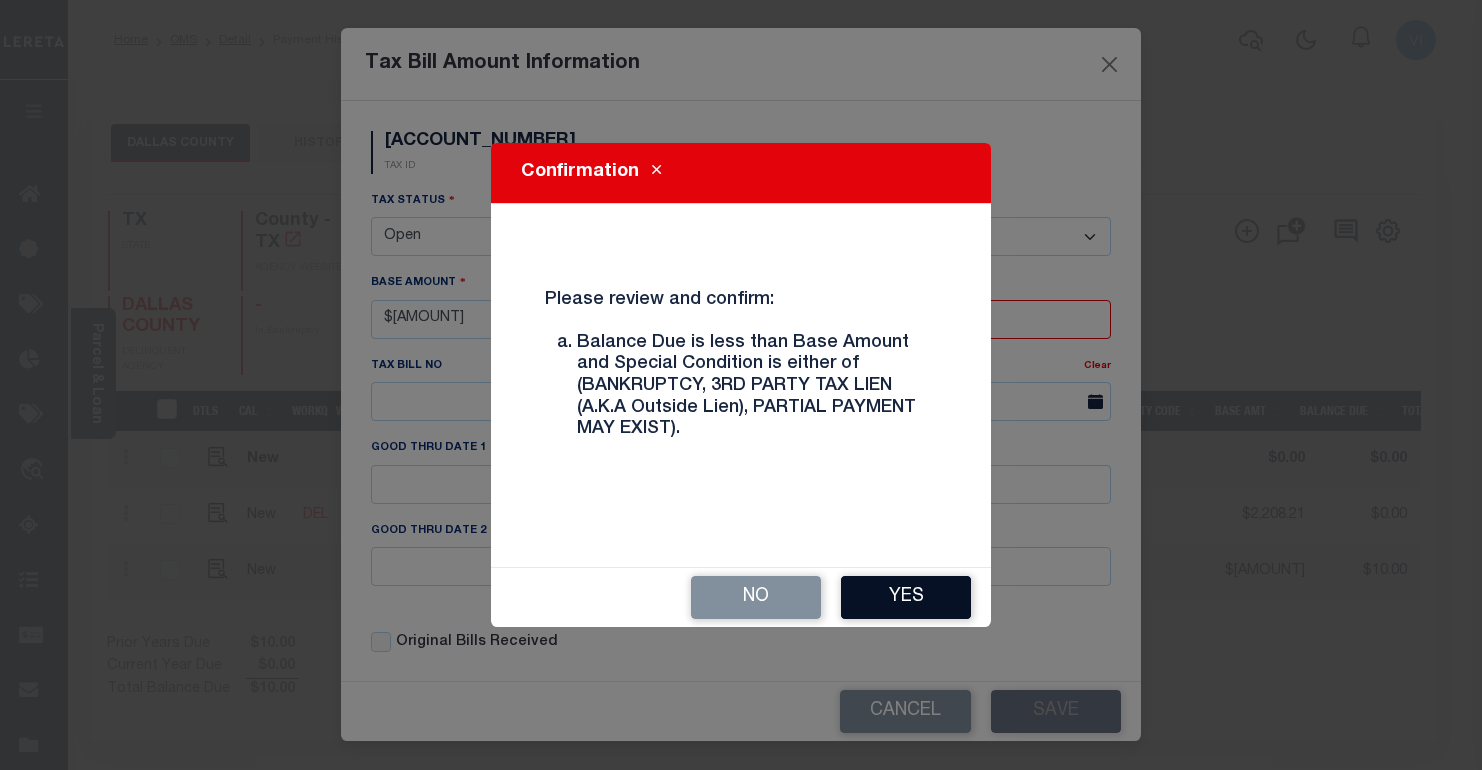 click on "Yes" at bounding box center [906, 597] 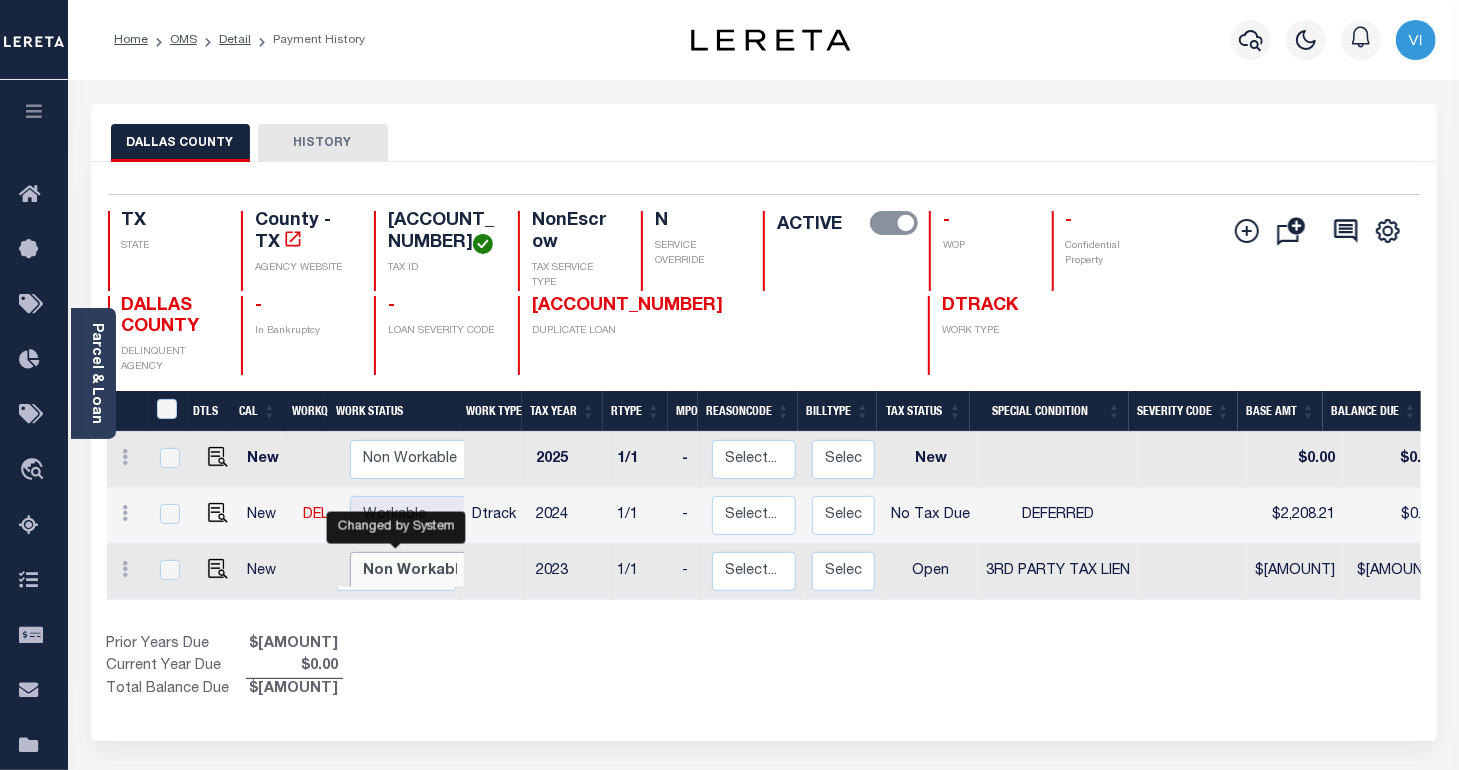 click on "Non Workable
Workable" at bounding box center [410, 571] 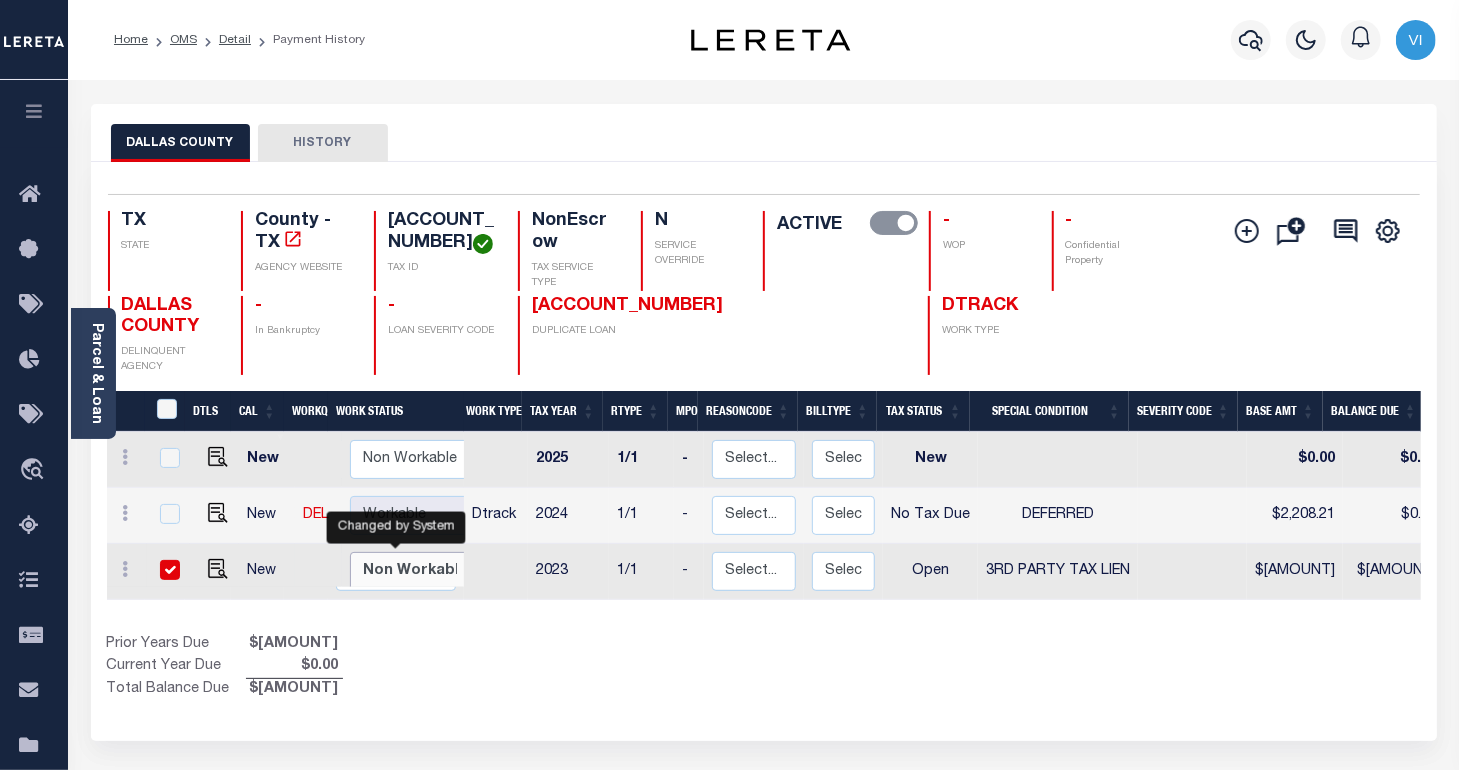checkbox on "true" 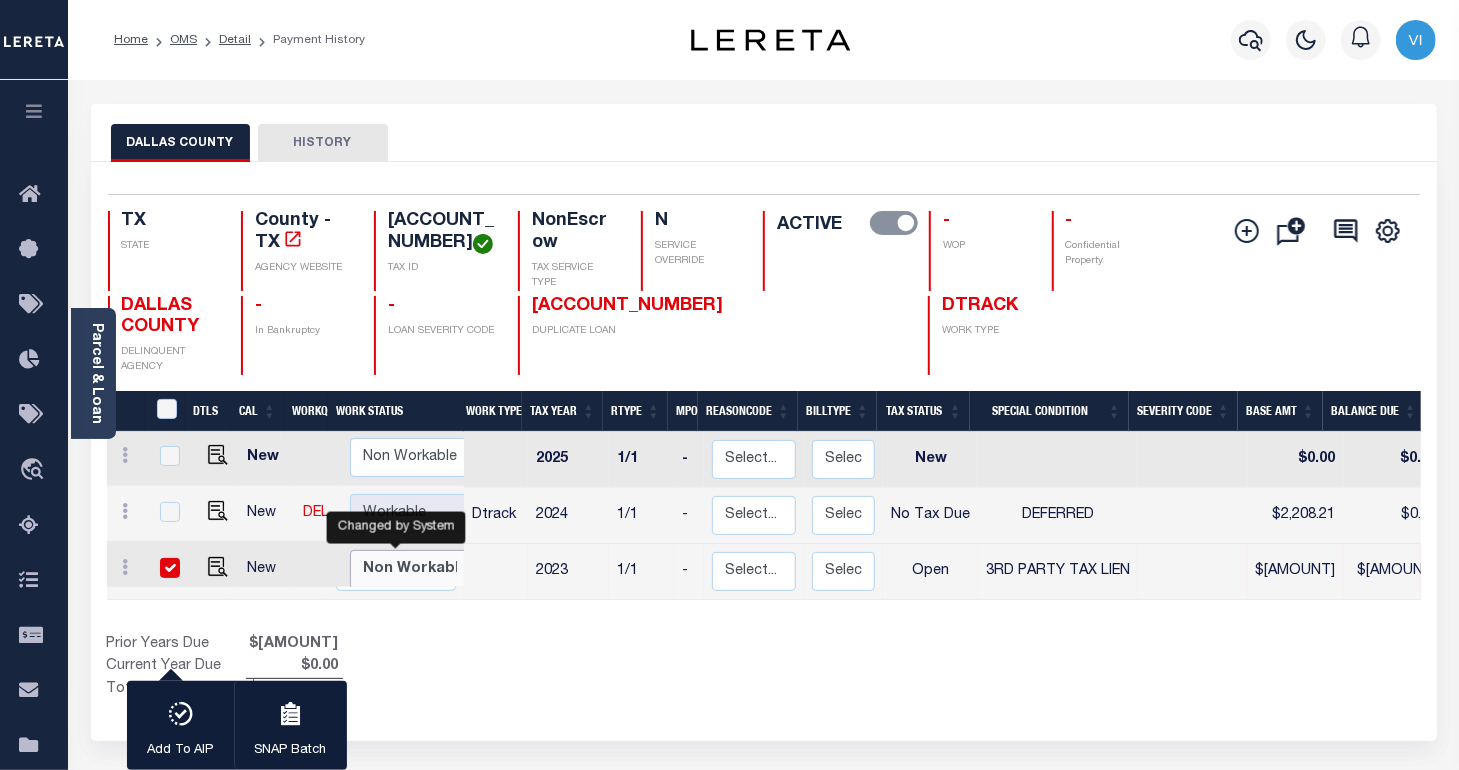 click on "Non Workable
Workable" at bounding box center [410, 569] 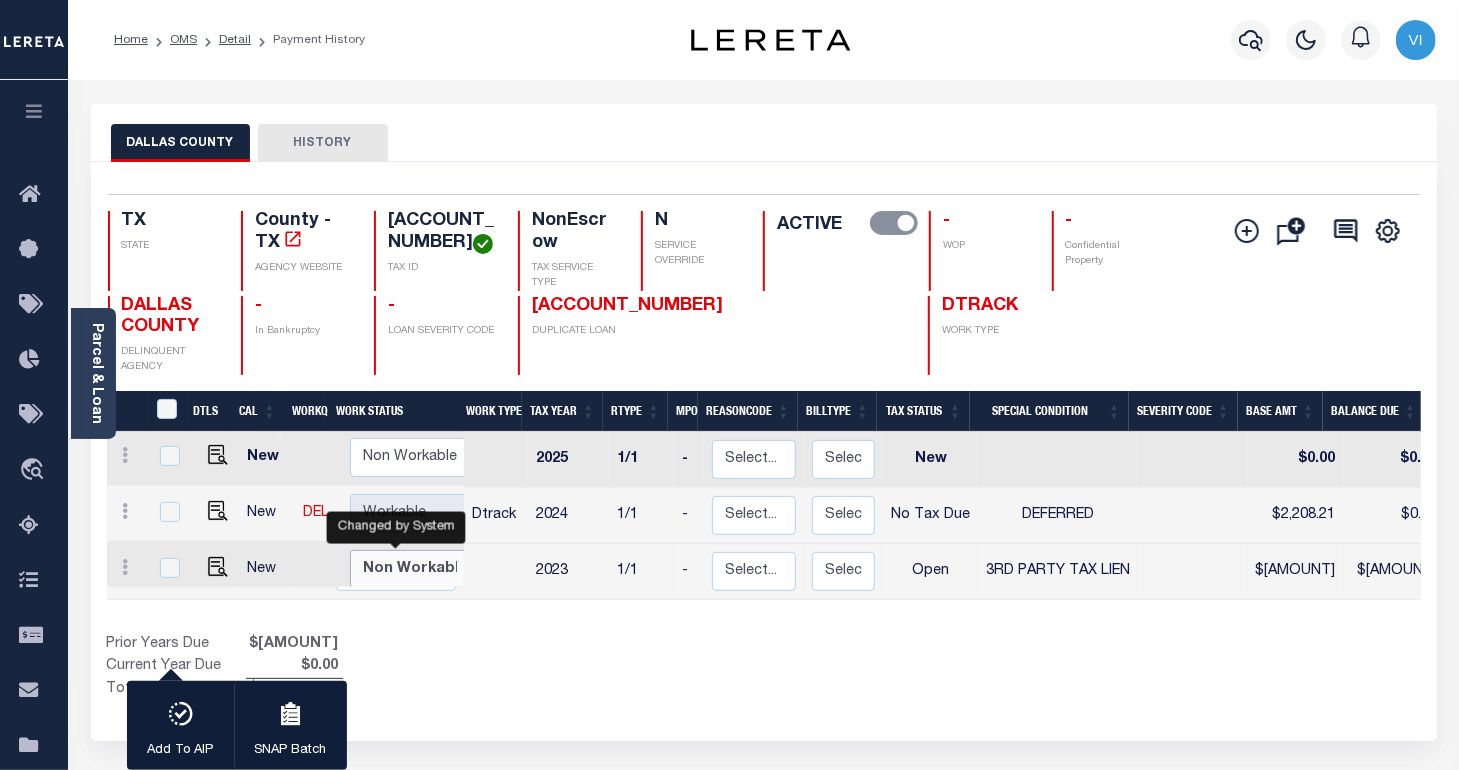 checkbox on "false" 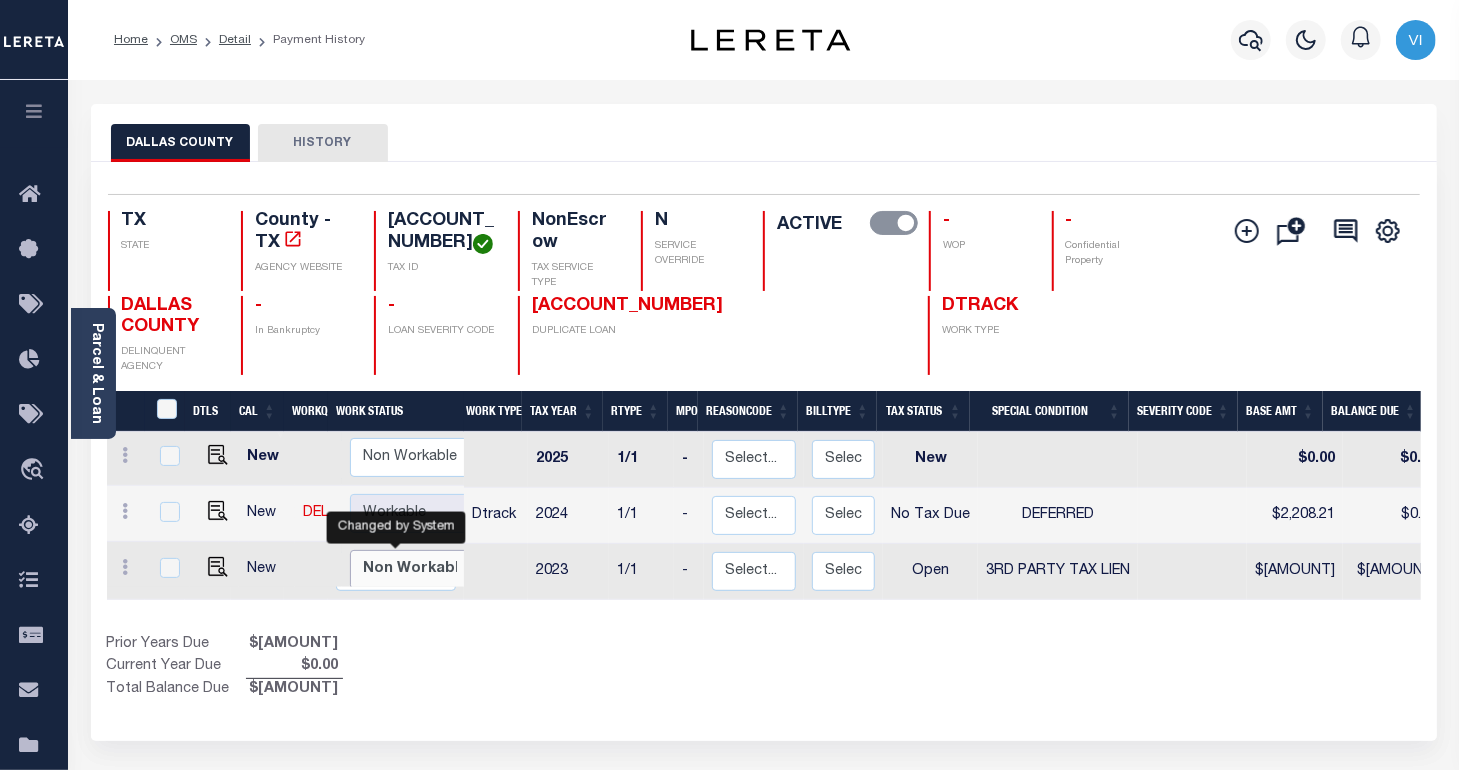 scroll, scrollTop: 0, scrollLeft: 328, axis: horizontal 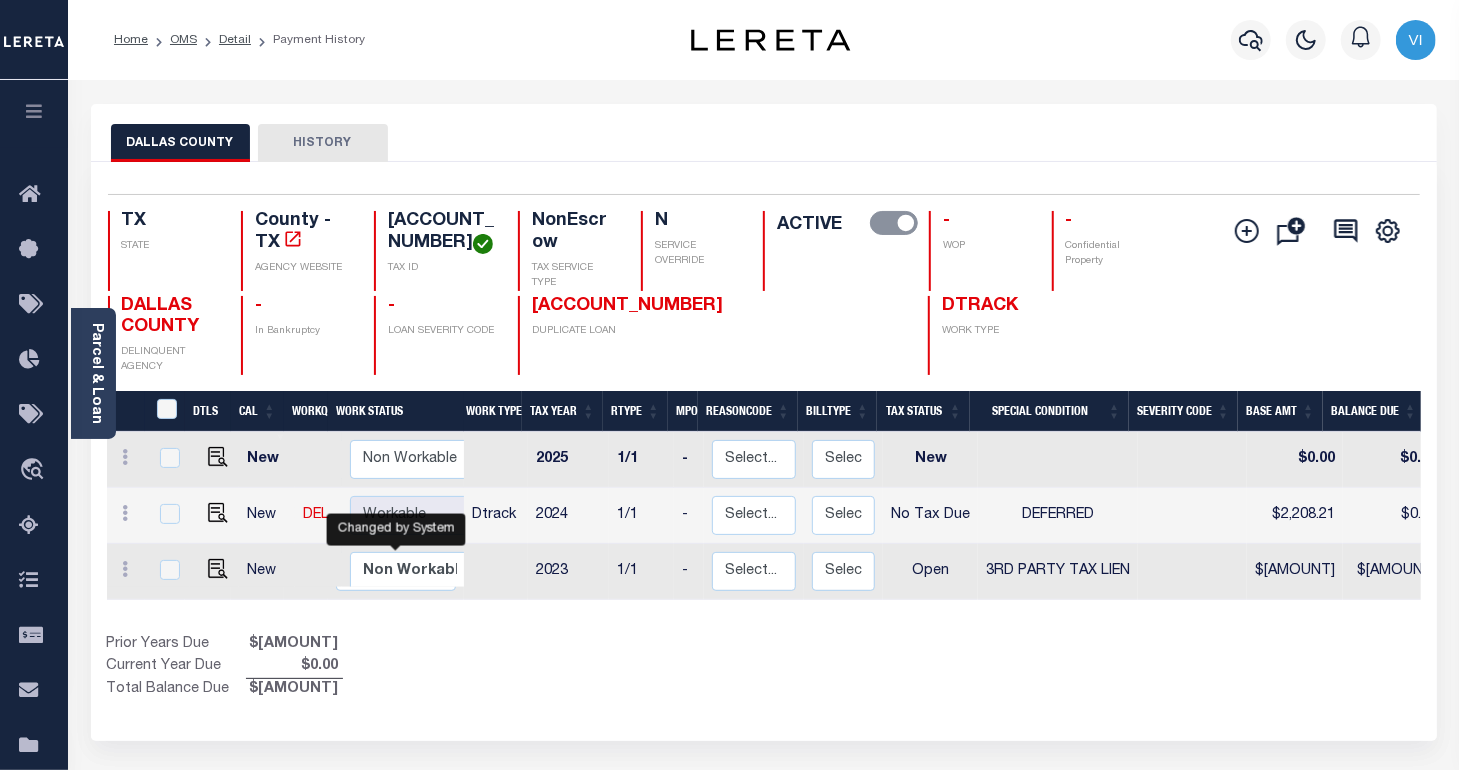 click on "Show Tax Lines before Bill Release Date
Prior Years Due
$2,090.00
Current Year Due
$0.00
Total Balance Due
$2,090.00" at bounding box center [764, 667] 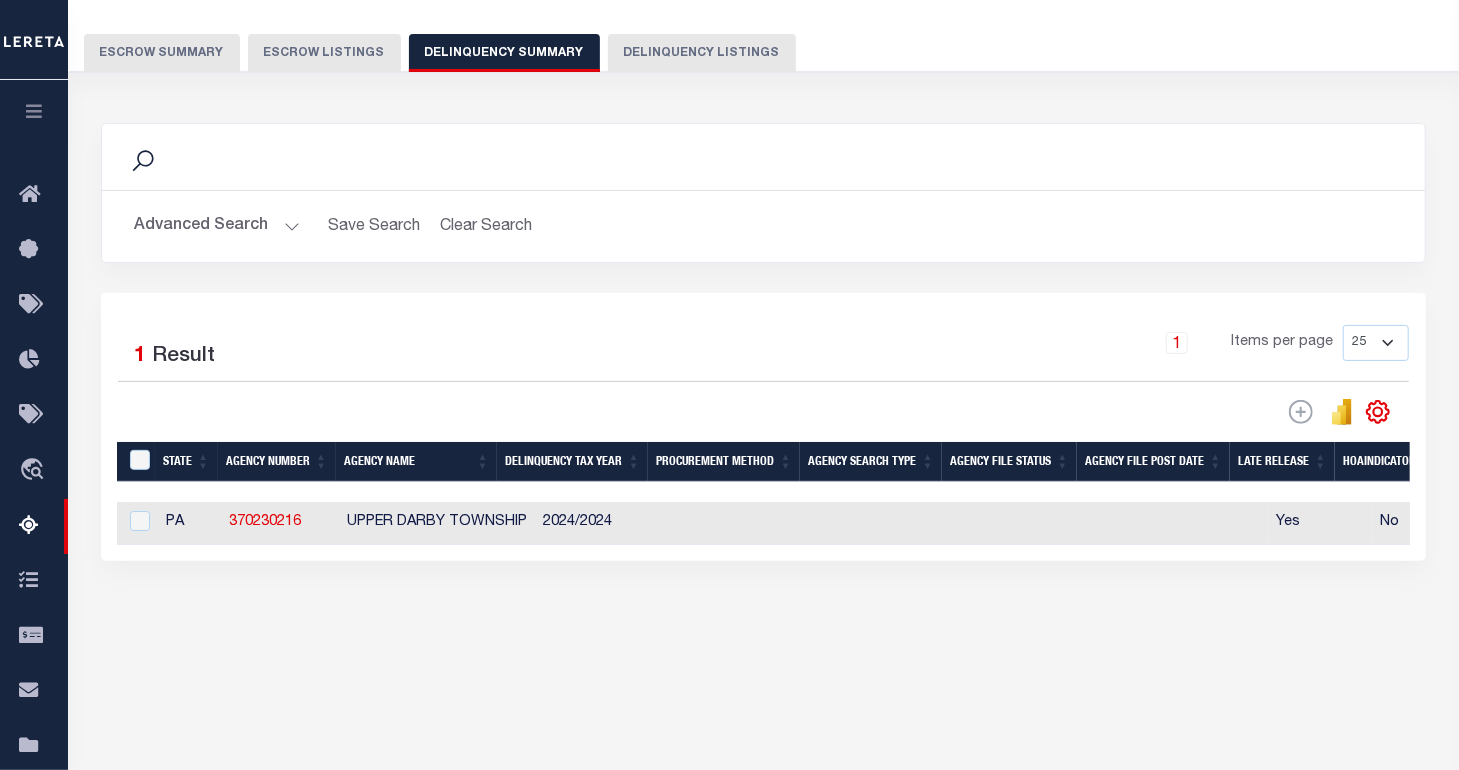 scroll, scrollTop: 150, scrollLeft: 0, axis: vertical 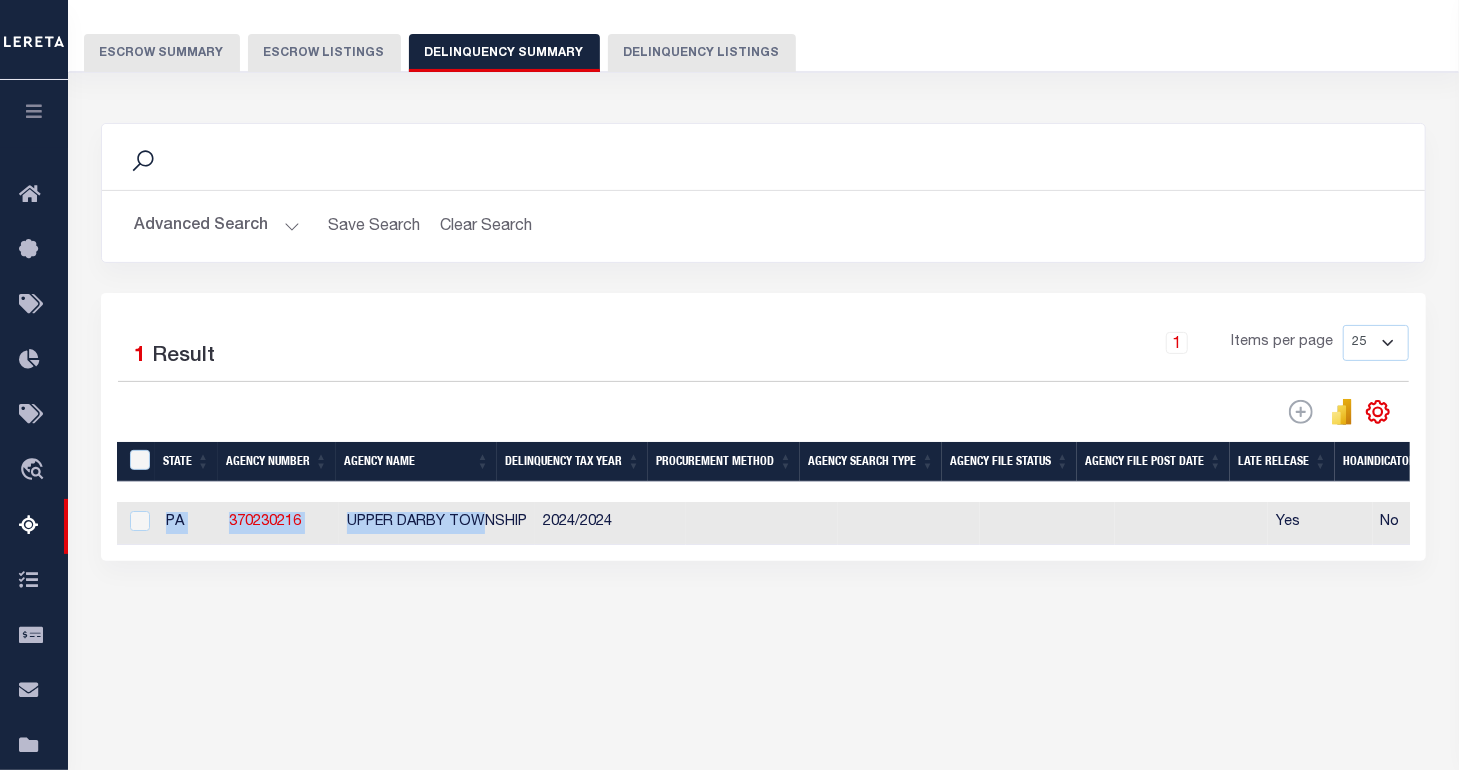 drag, startPoint x: 478, startPoint y: 545, endPoint x: 902, endPoint y: 573, distance: 424.92352 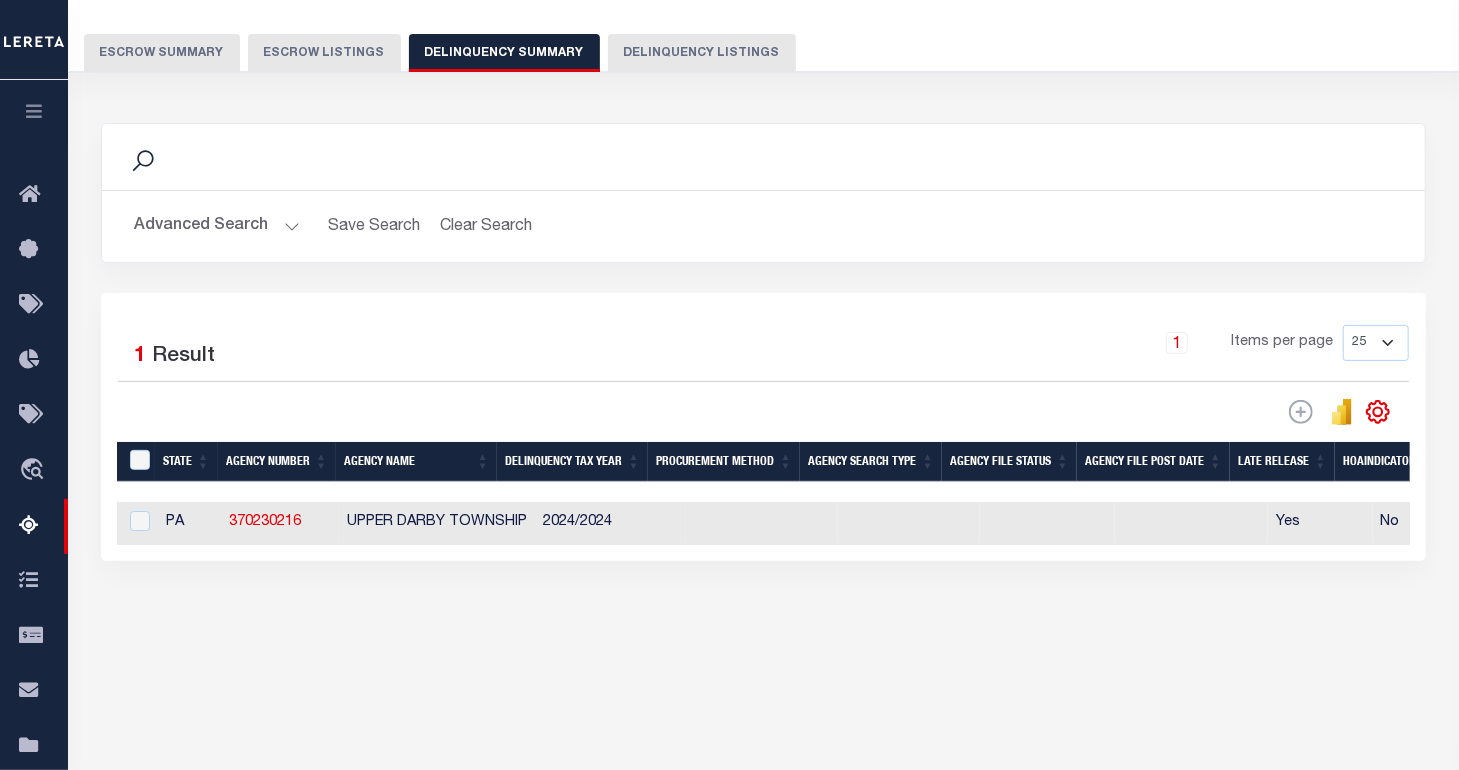scroll, scrollTop: 0, scrollLeft: 240, axis: horizontal 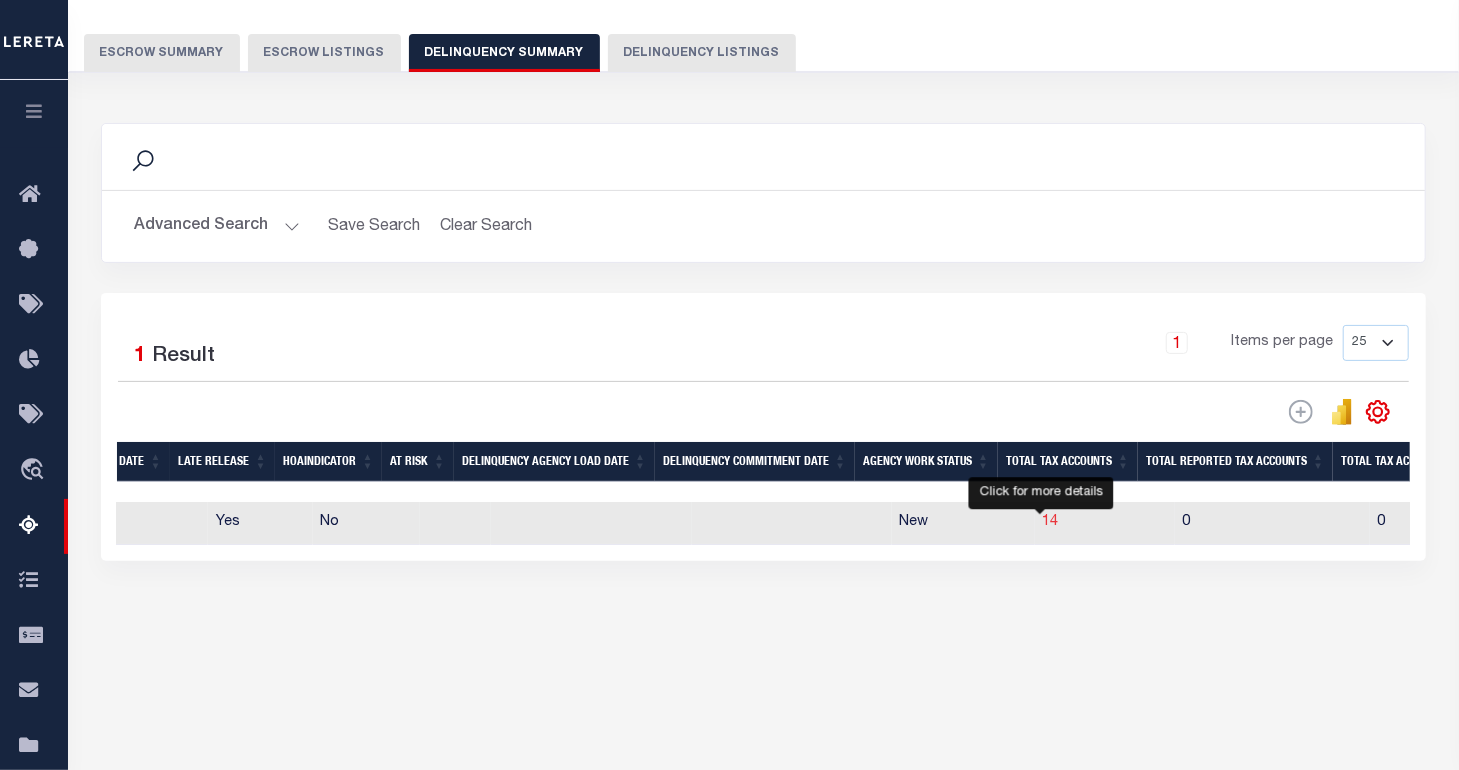 click on "14" at bounding box center [1051, 522] 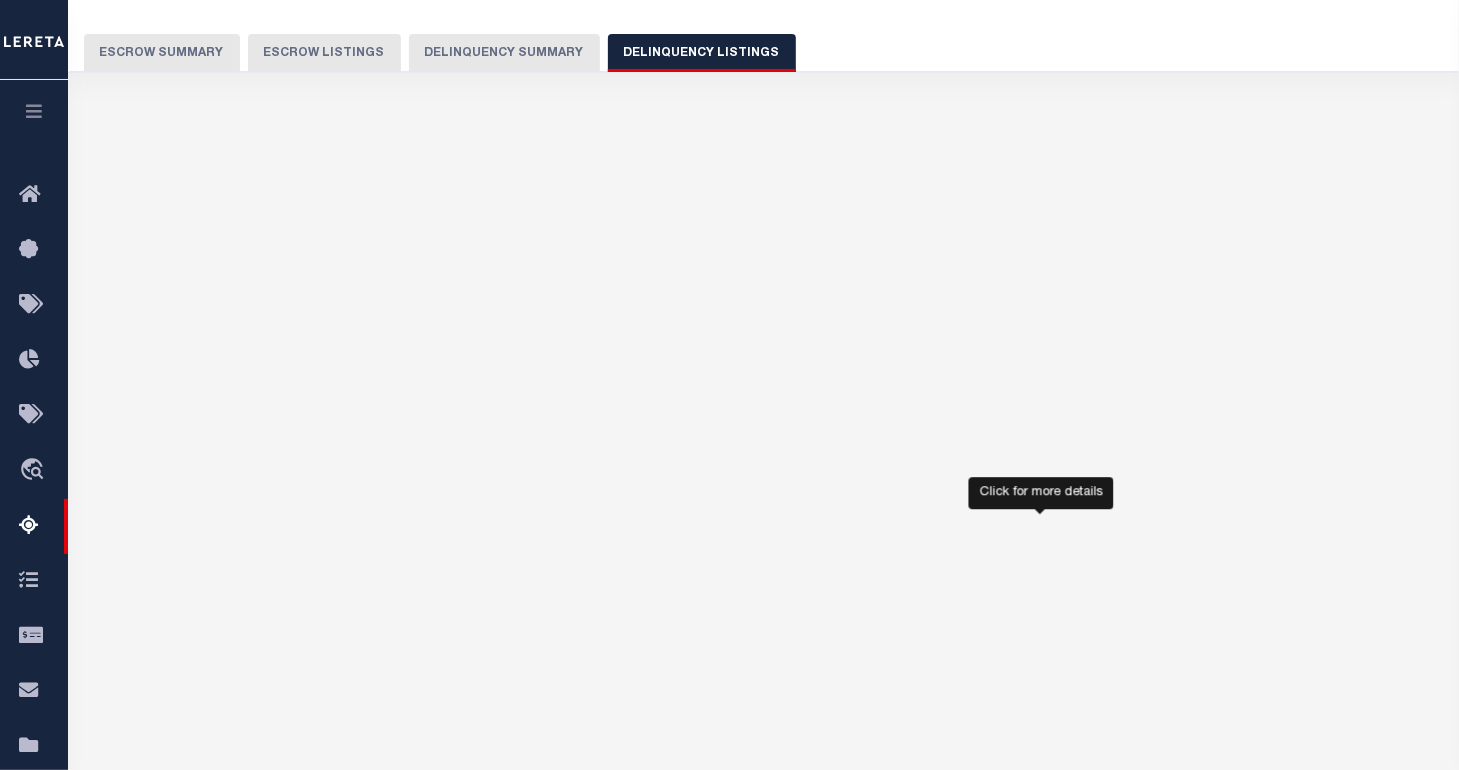 select on "100" 